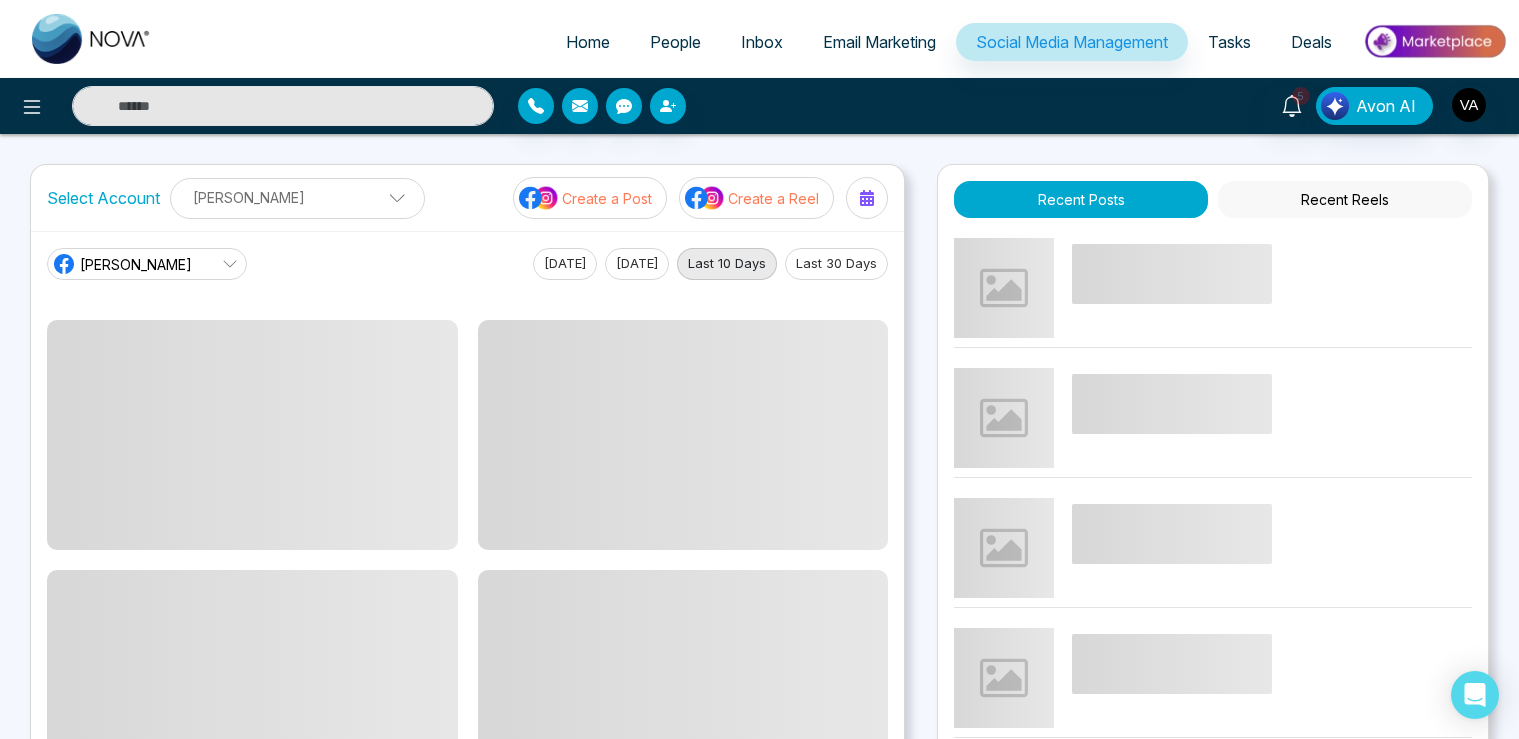 scroll, scrollTop: 0, scrollLeft: 0, axis: both 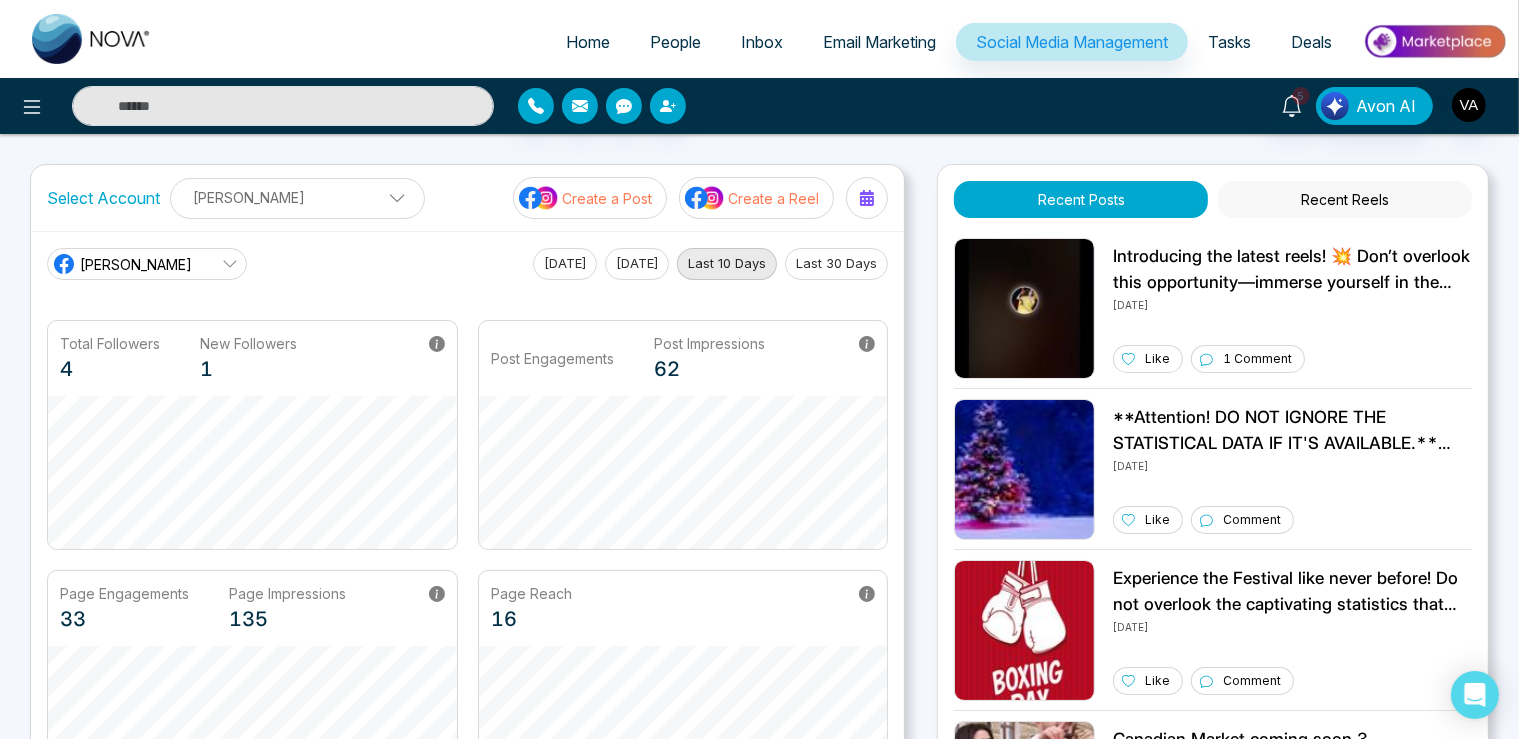 click on "Create a Post" at bounding box center (607, 198) 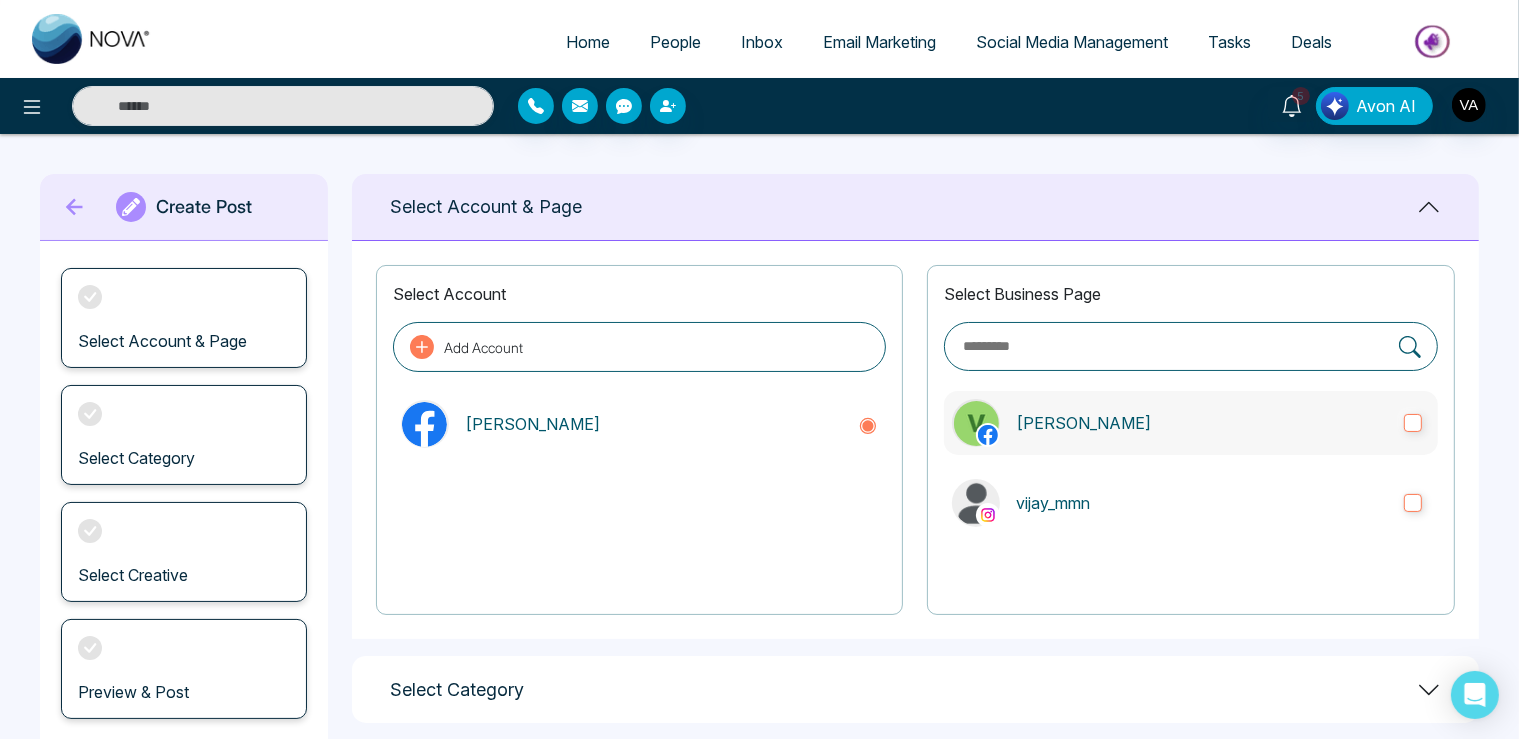 click on "[PERSON_NAME]" at bounding box center [1202, 423] 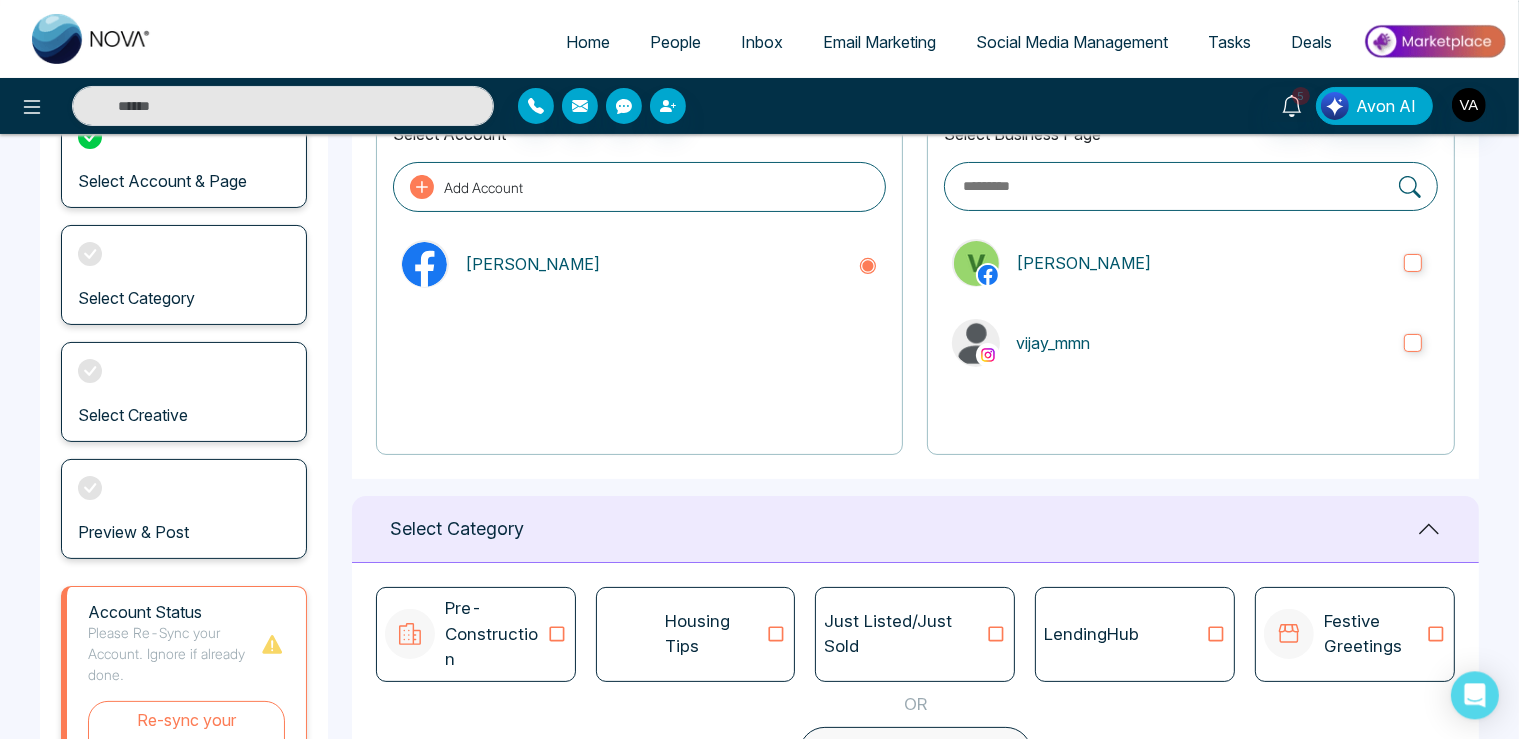 scroll, scrollTop: 404, scrollLeft: 0, axis: vertical 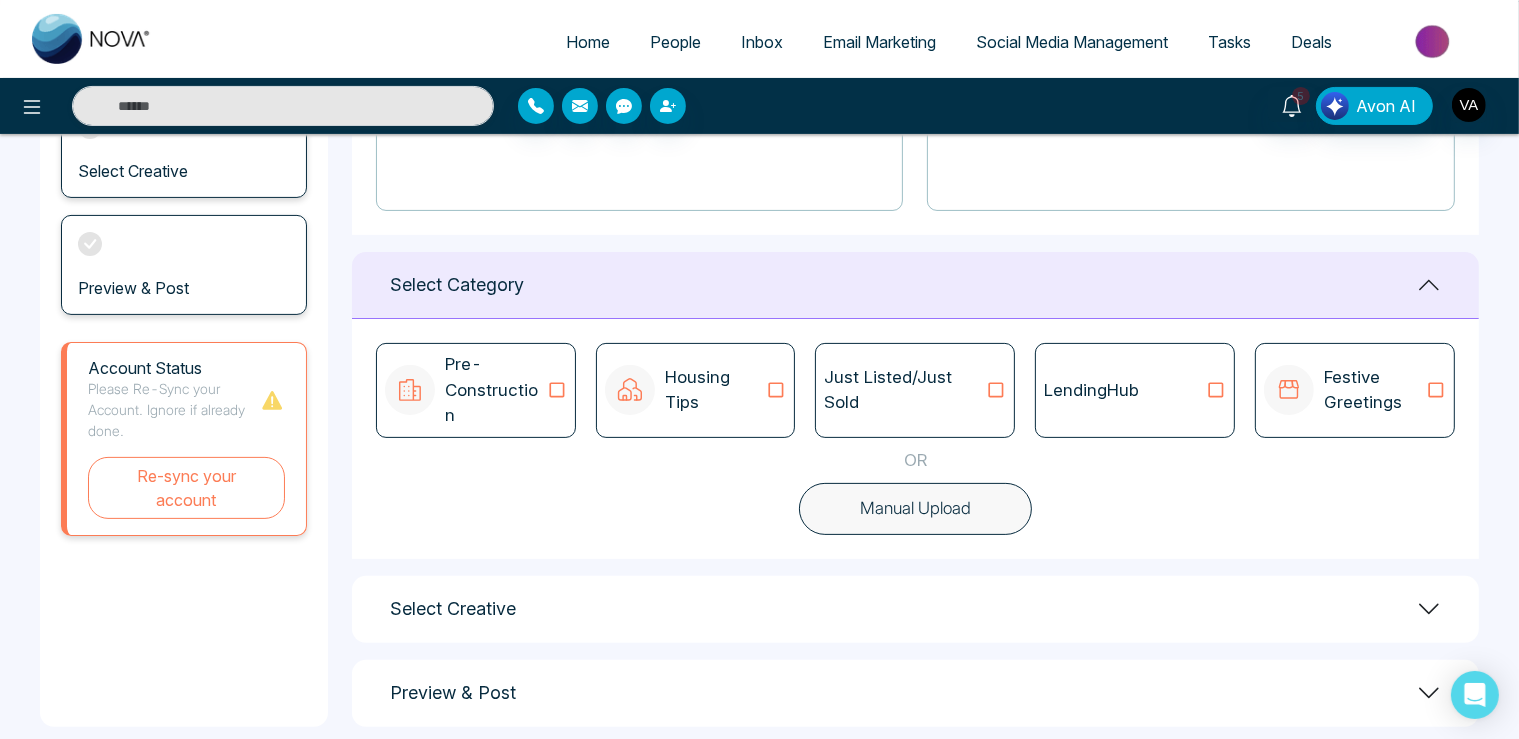 click 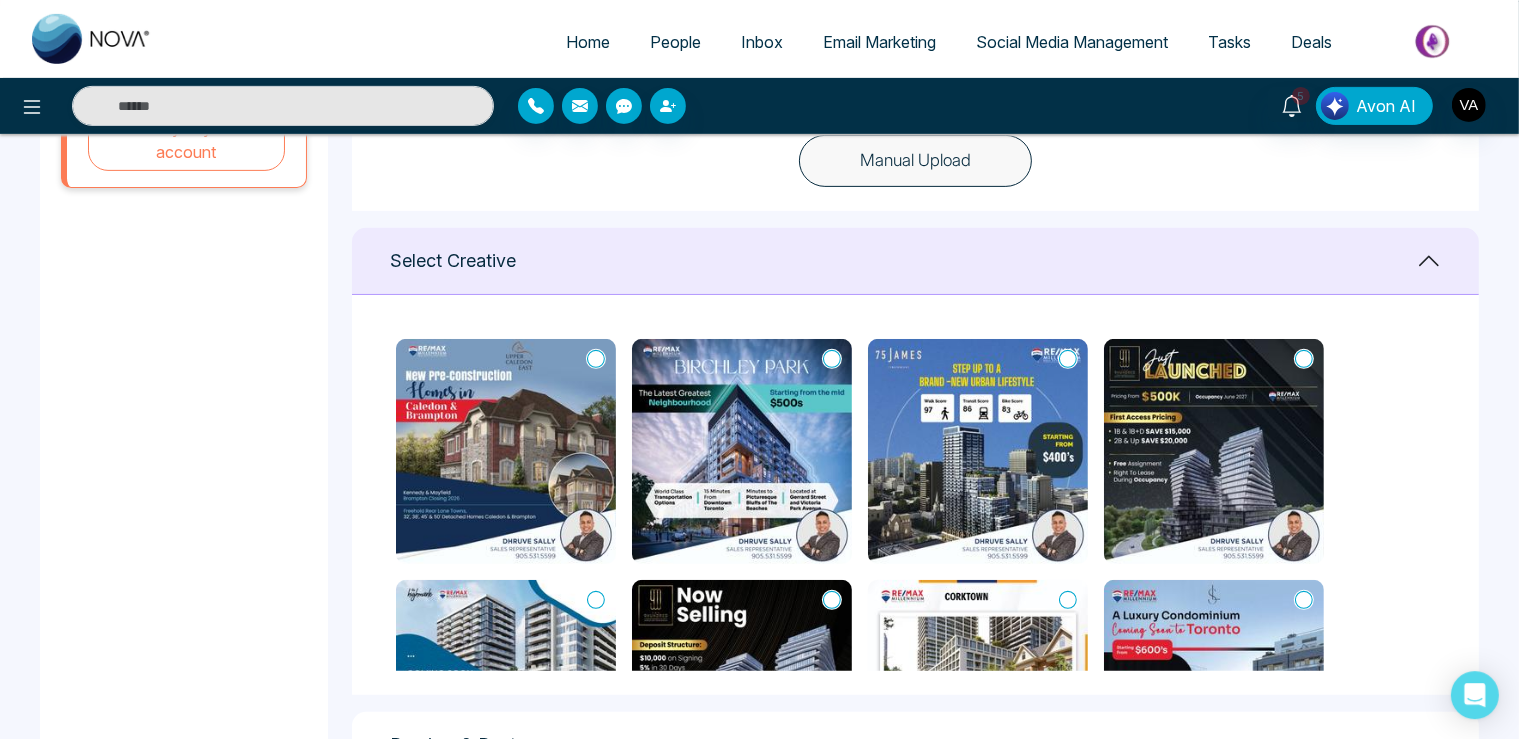 scroll, scrollTop: 699, scrollLeft: 0, axis: vertical 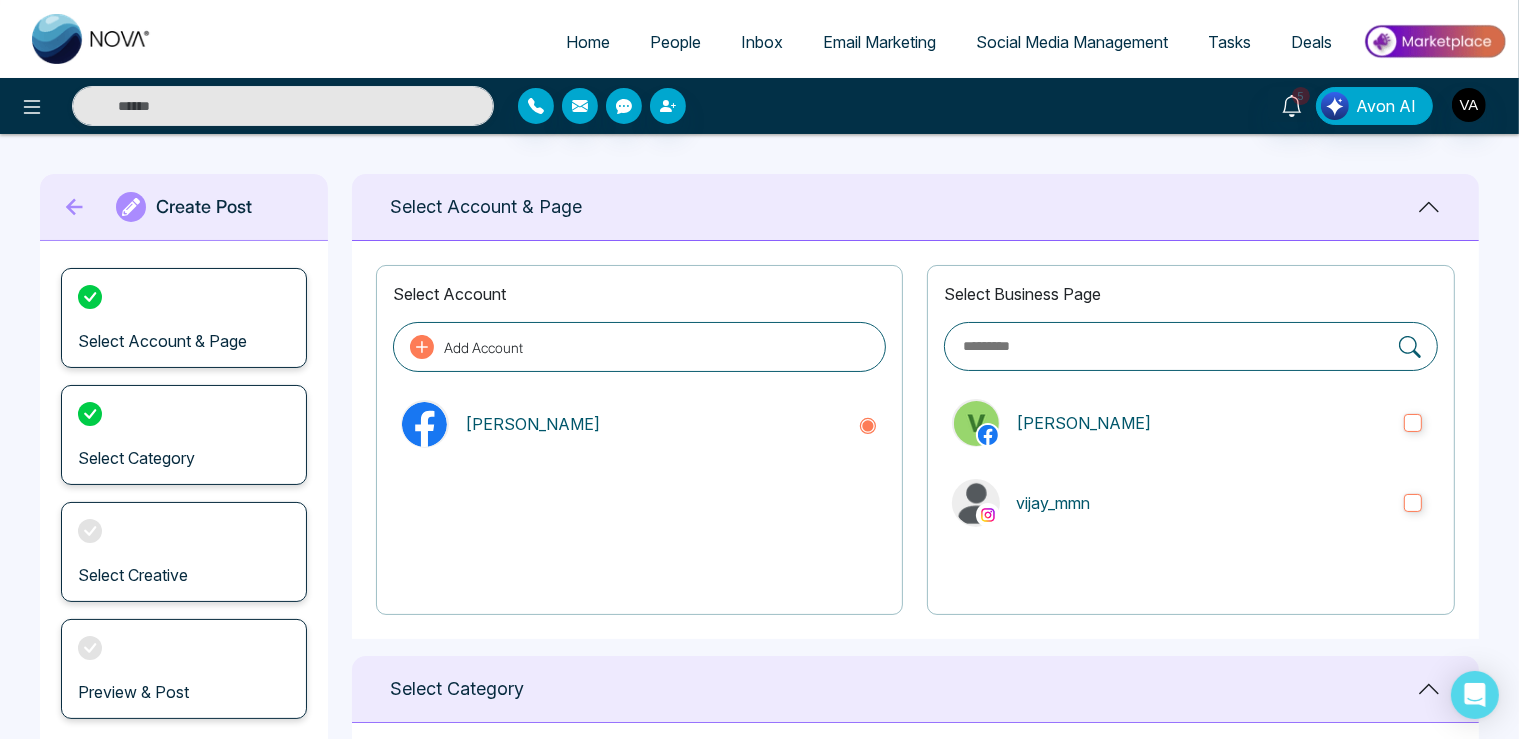 click 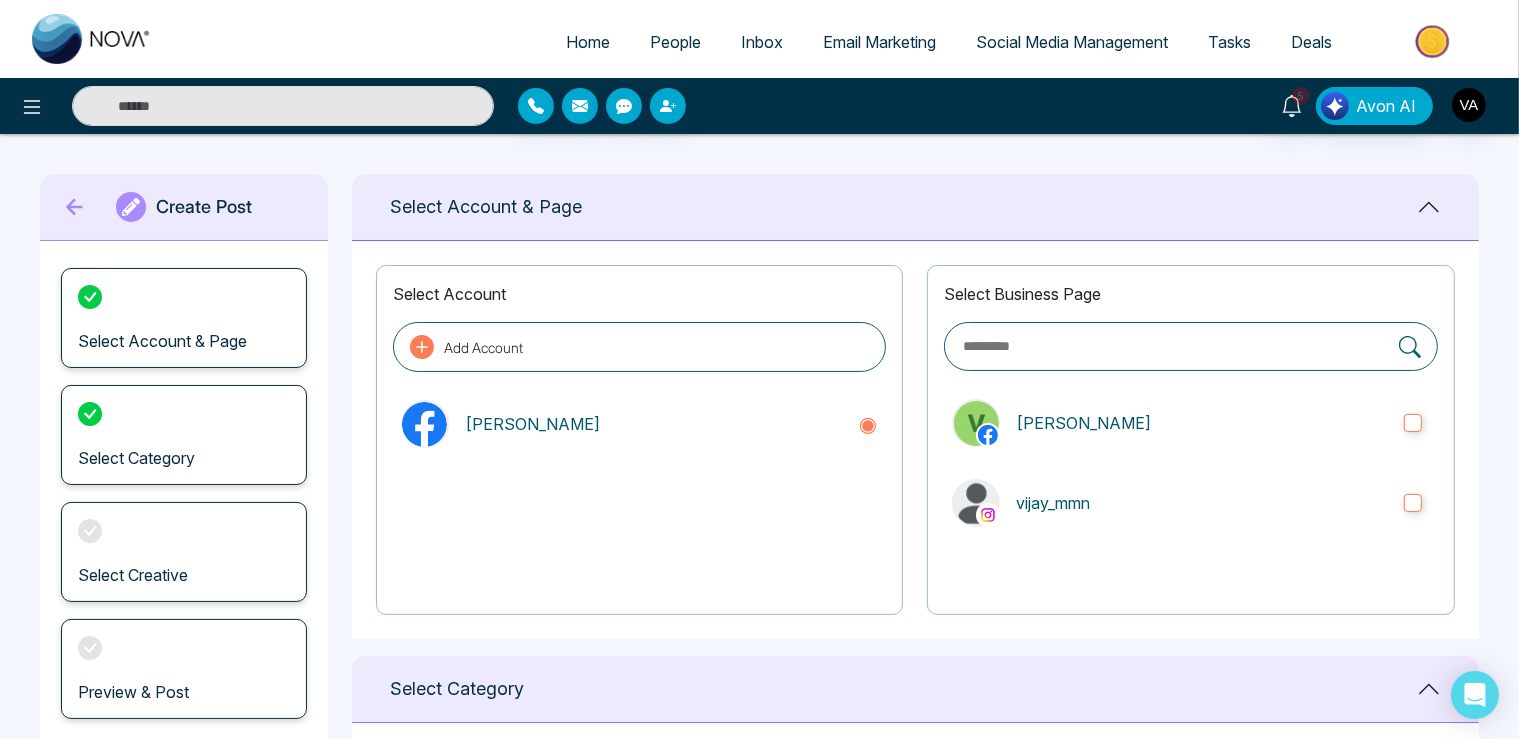 click on "Select Creative" at bounding box center [184, 552] 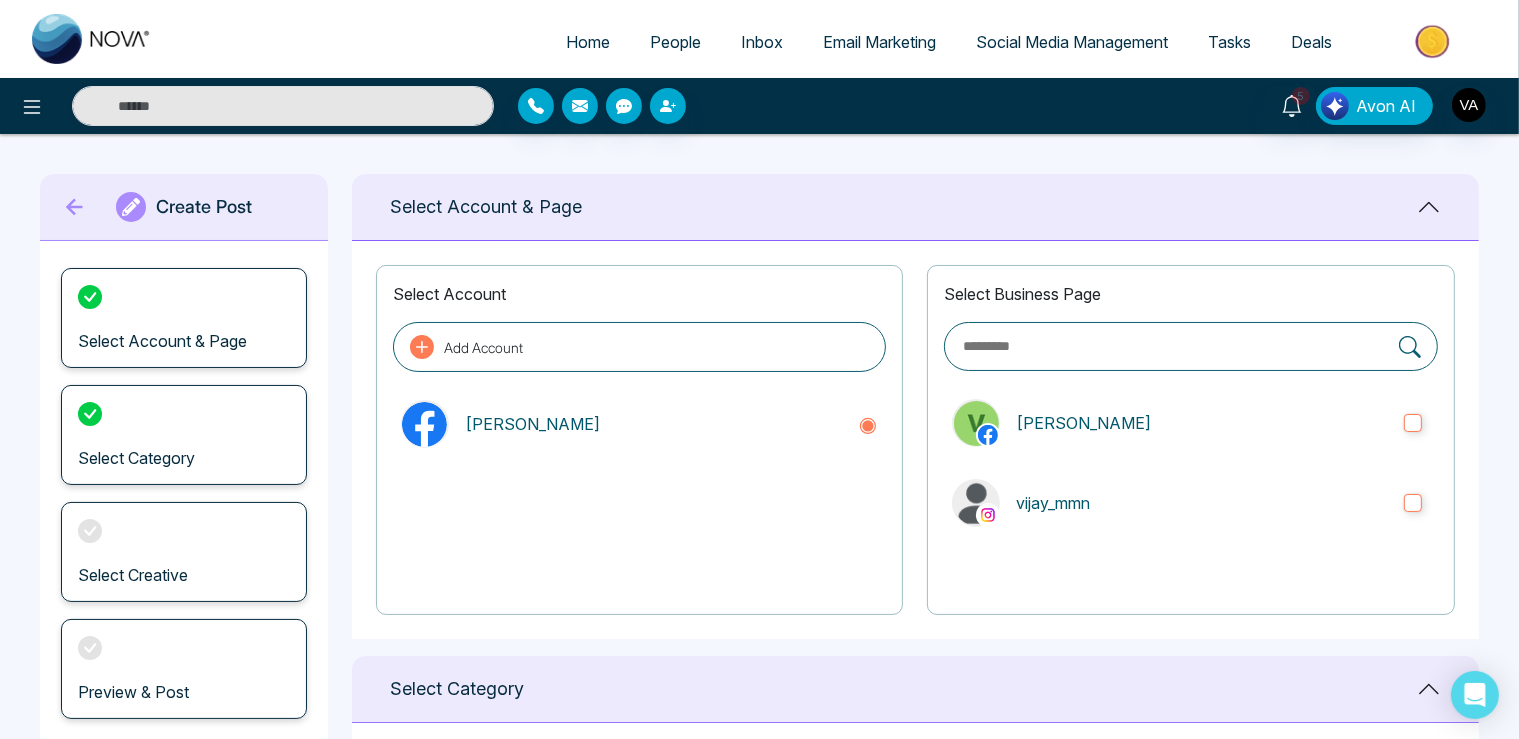 click on "Select Category" at bounding box center [184, 435] 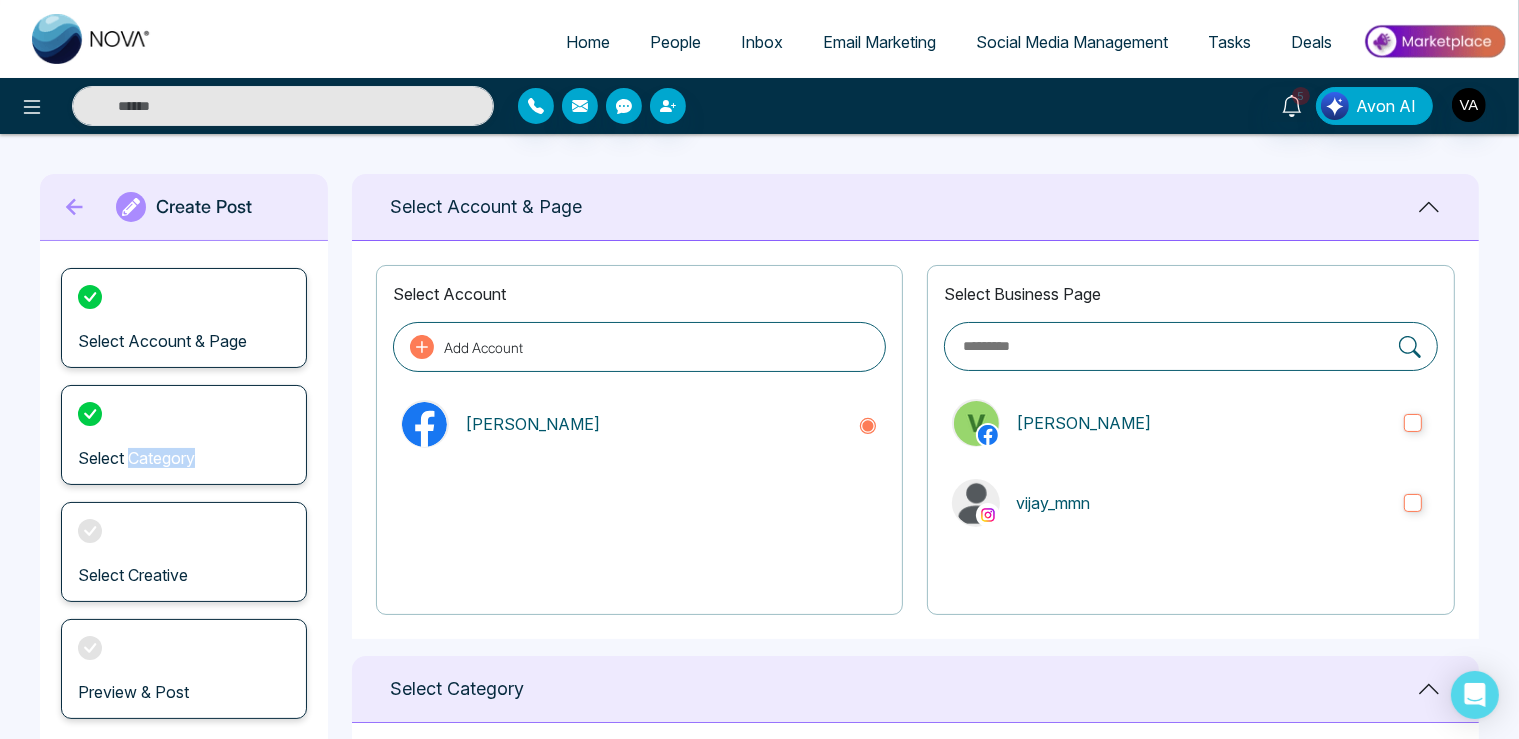 click on "Select Category" at bounding box center [184, 435] 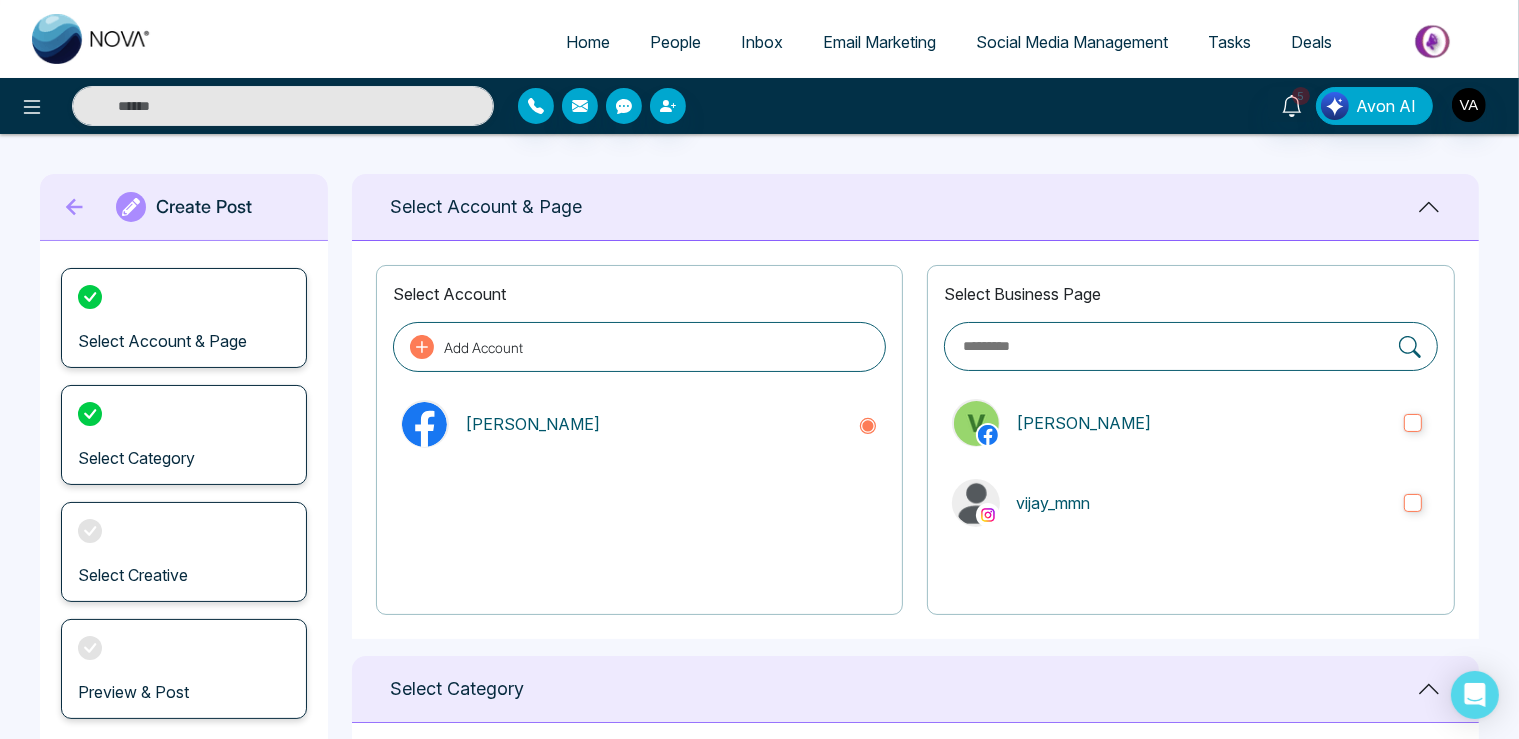 click on "Select Category" at bounding box center [184, 435] 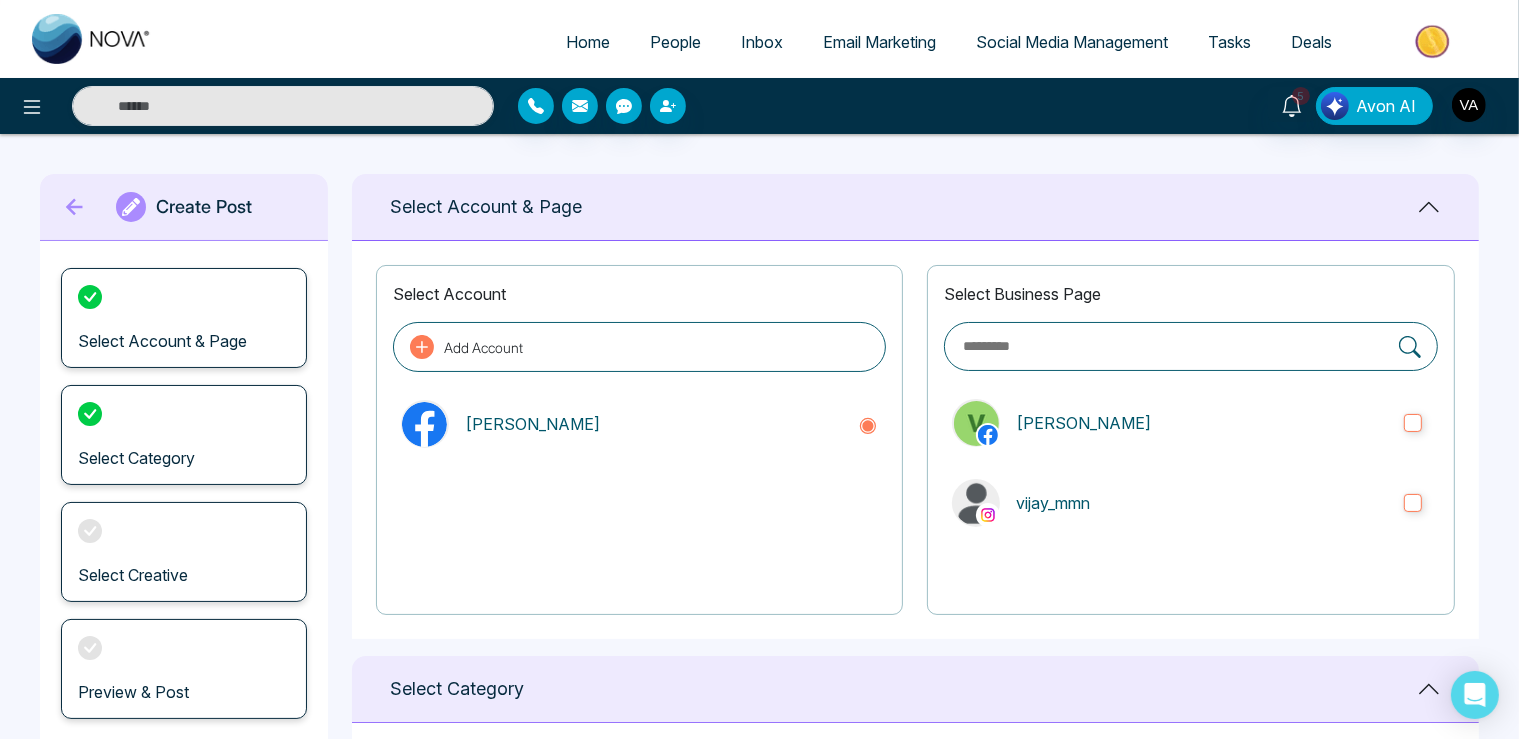 click on "Select Category" at bounding box center (184, 435) 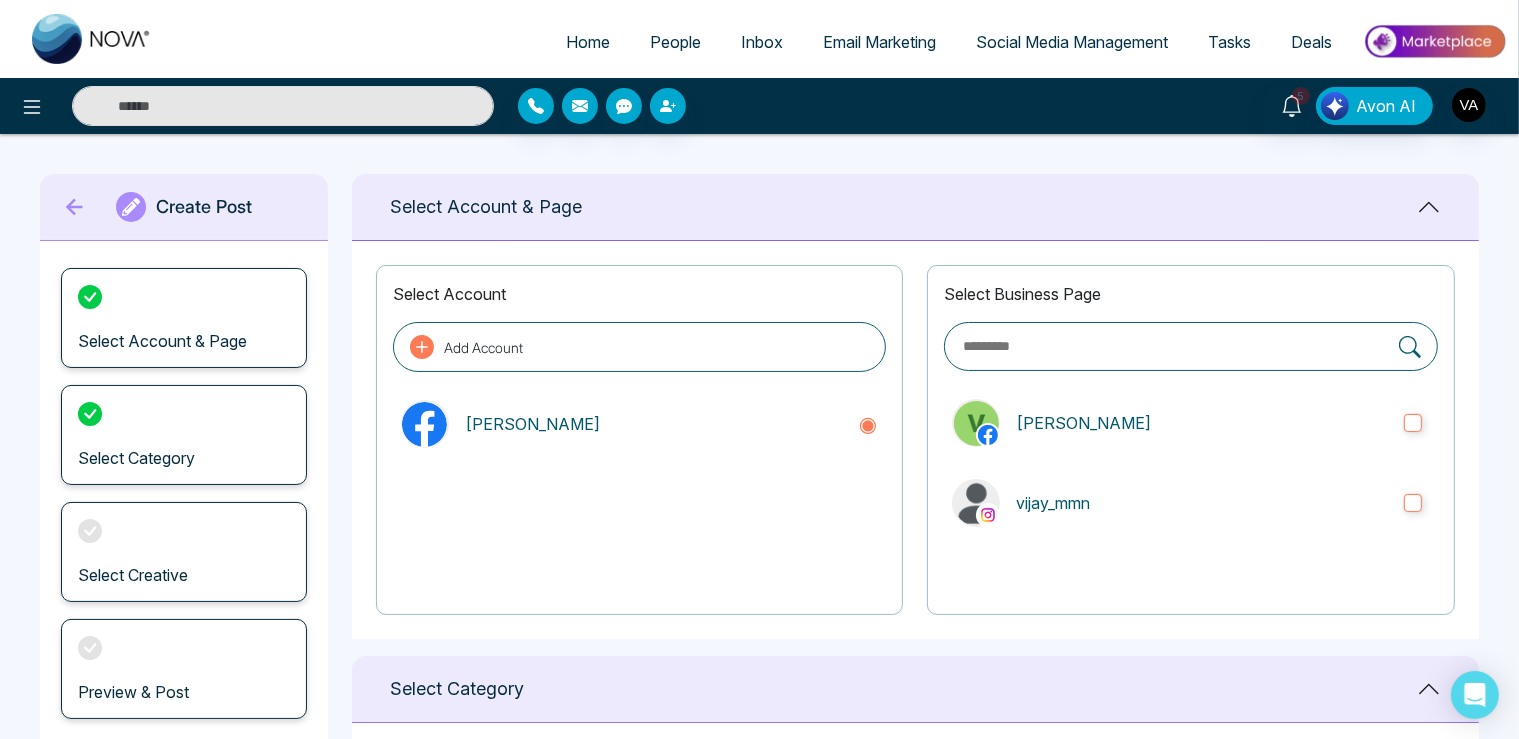 click on "Select Account & Page" at bounding box center [184, 318] 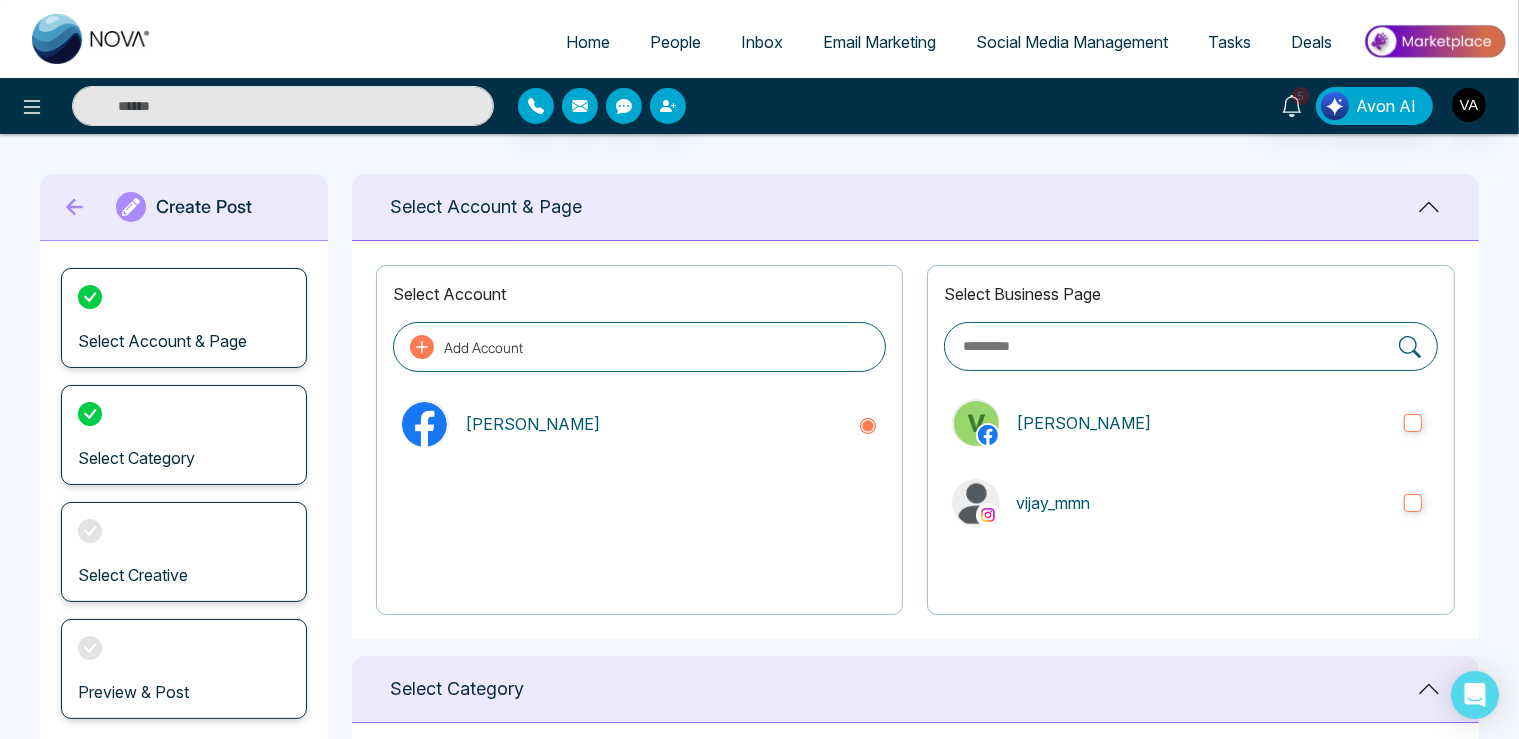 click on "Select Category" at bounding box center [184, 435] 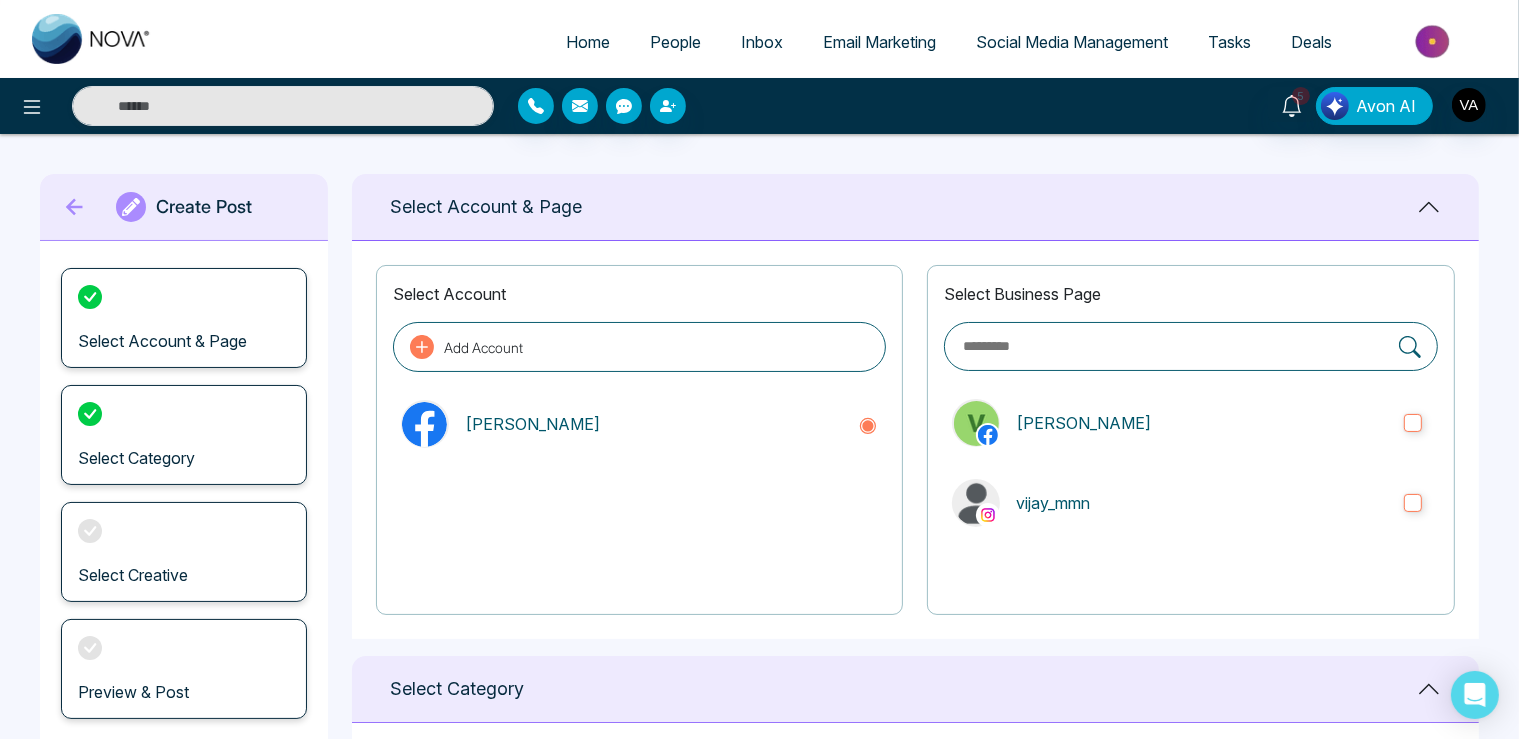 click on "Select Creative" at bounding box center (133, 575) 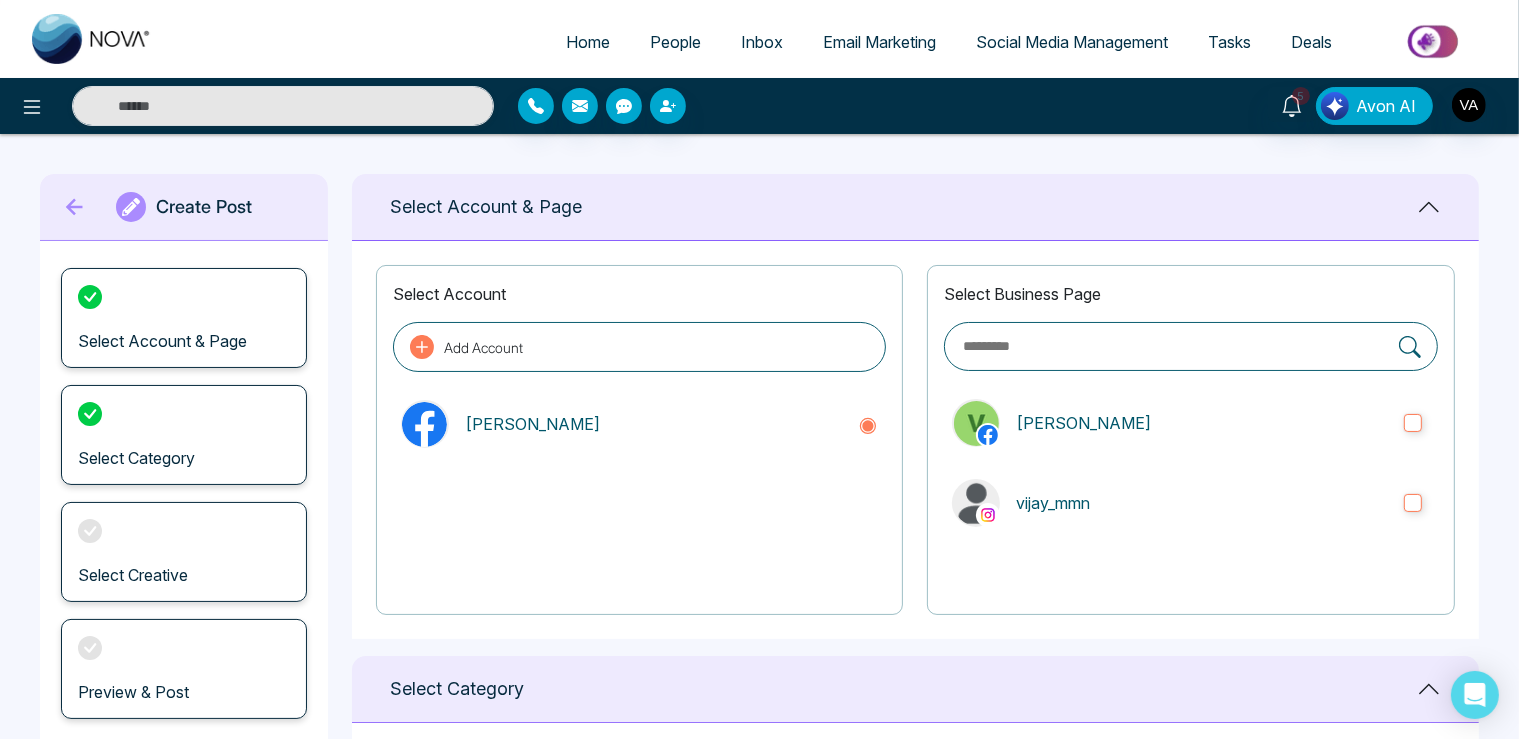 click on "Preview & Post" at bounding box center [184, 669] 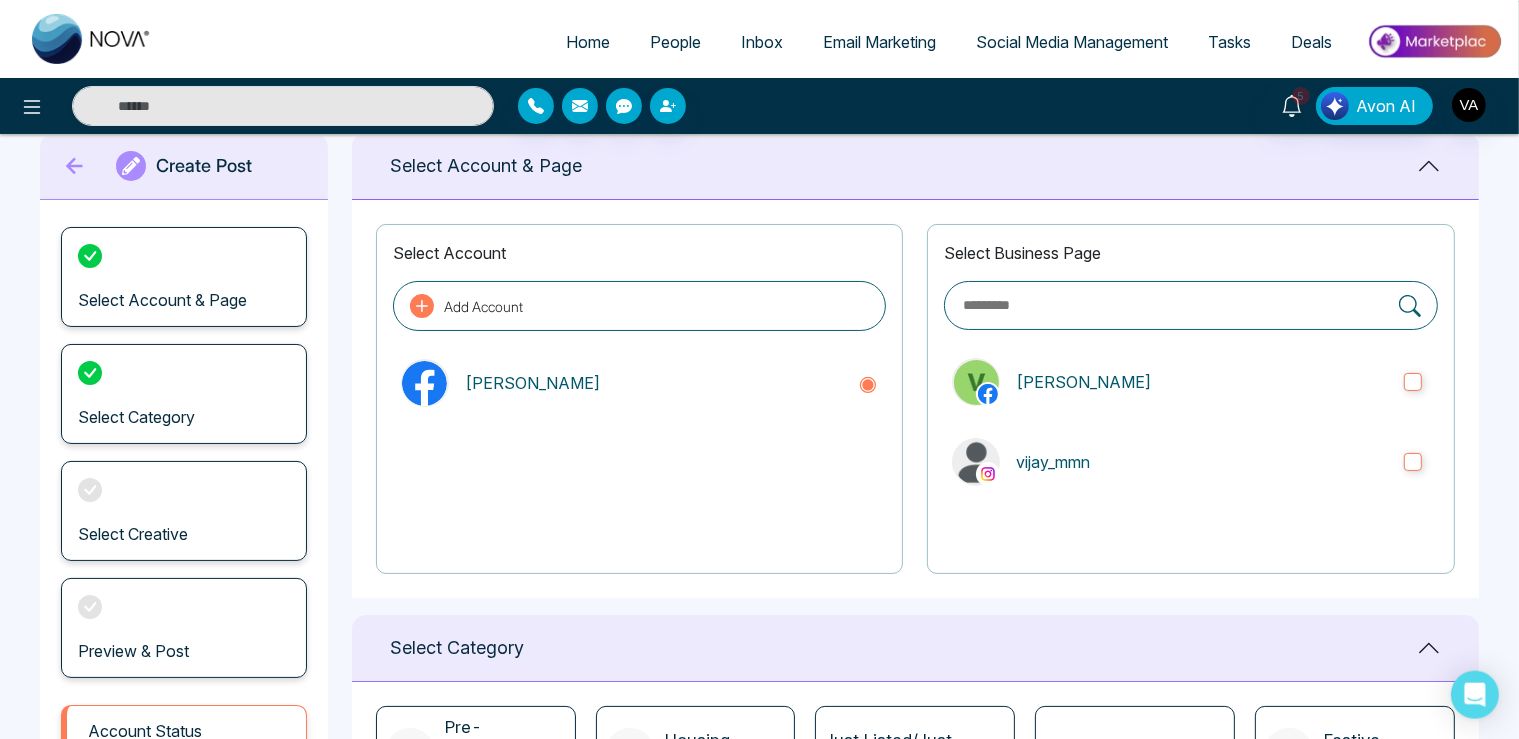 scroll, scrollTop: 105, scrollLeft: 0, axis: vertical 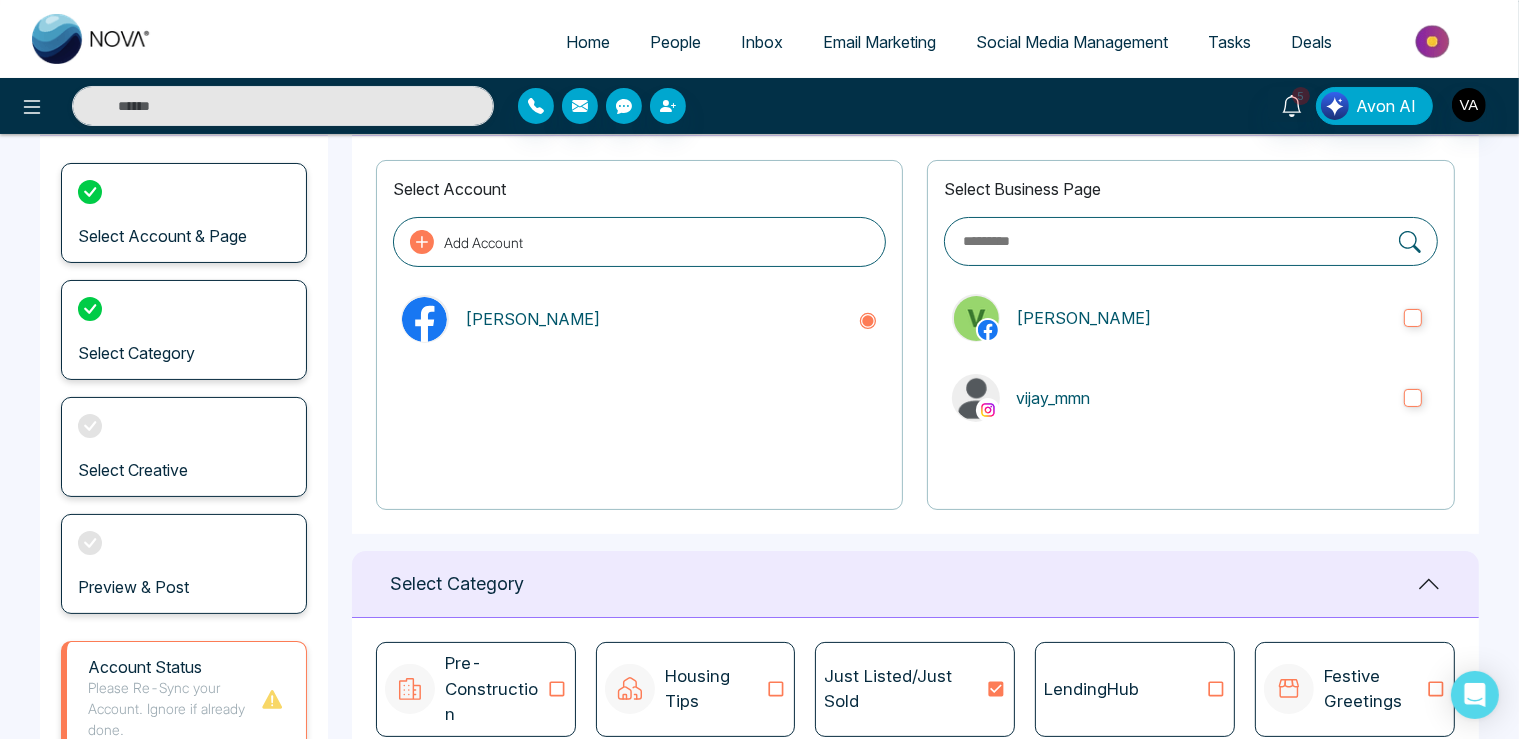 click on "Home" at bounding box center [588, 42] 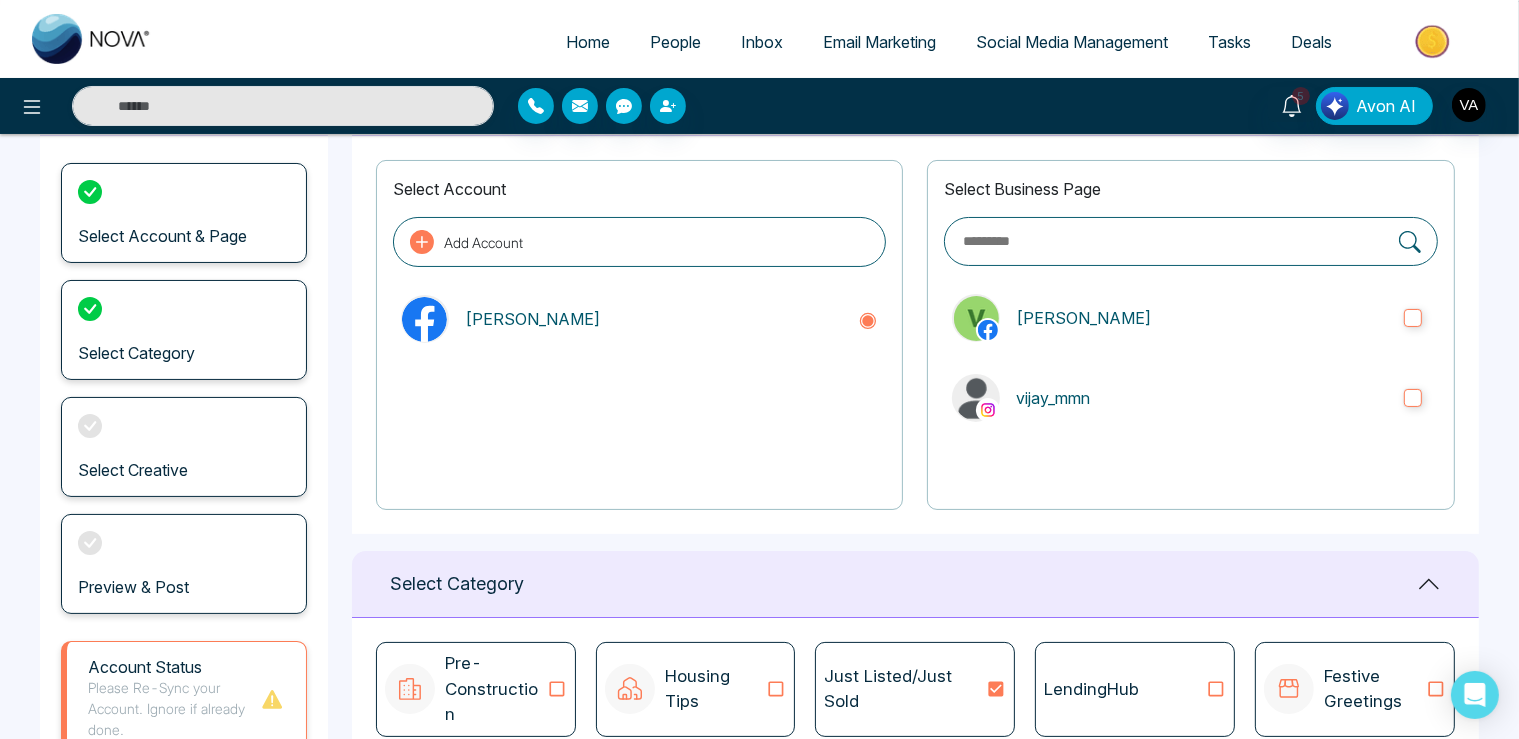 select on "*" 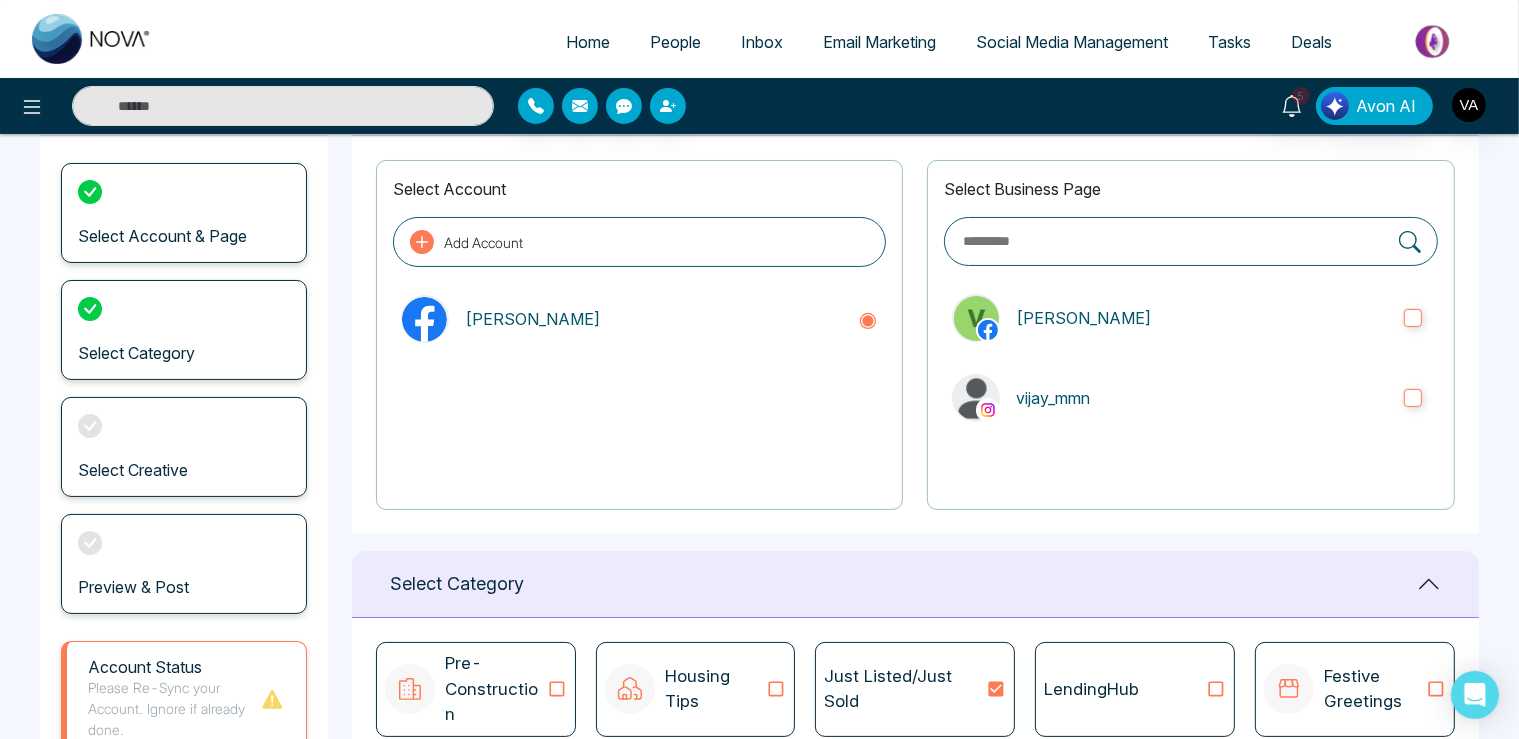 select on "*" 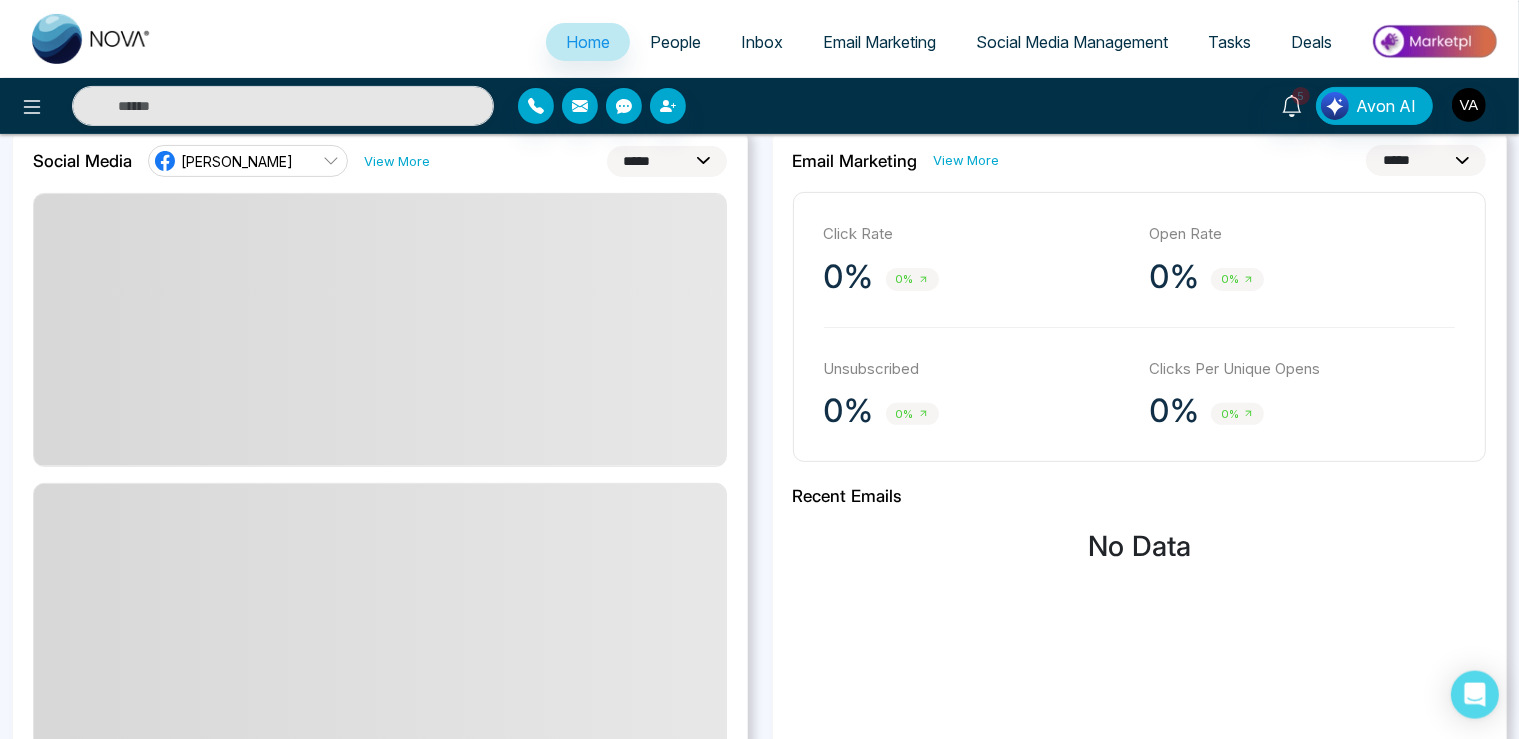 scroll, scrollTop: 422, scrollLeft: 0, axis: vertical 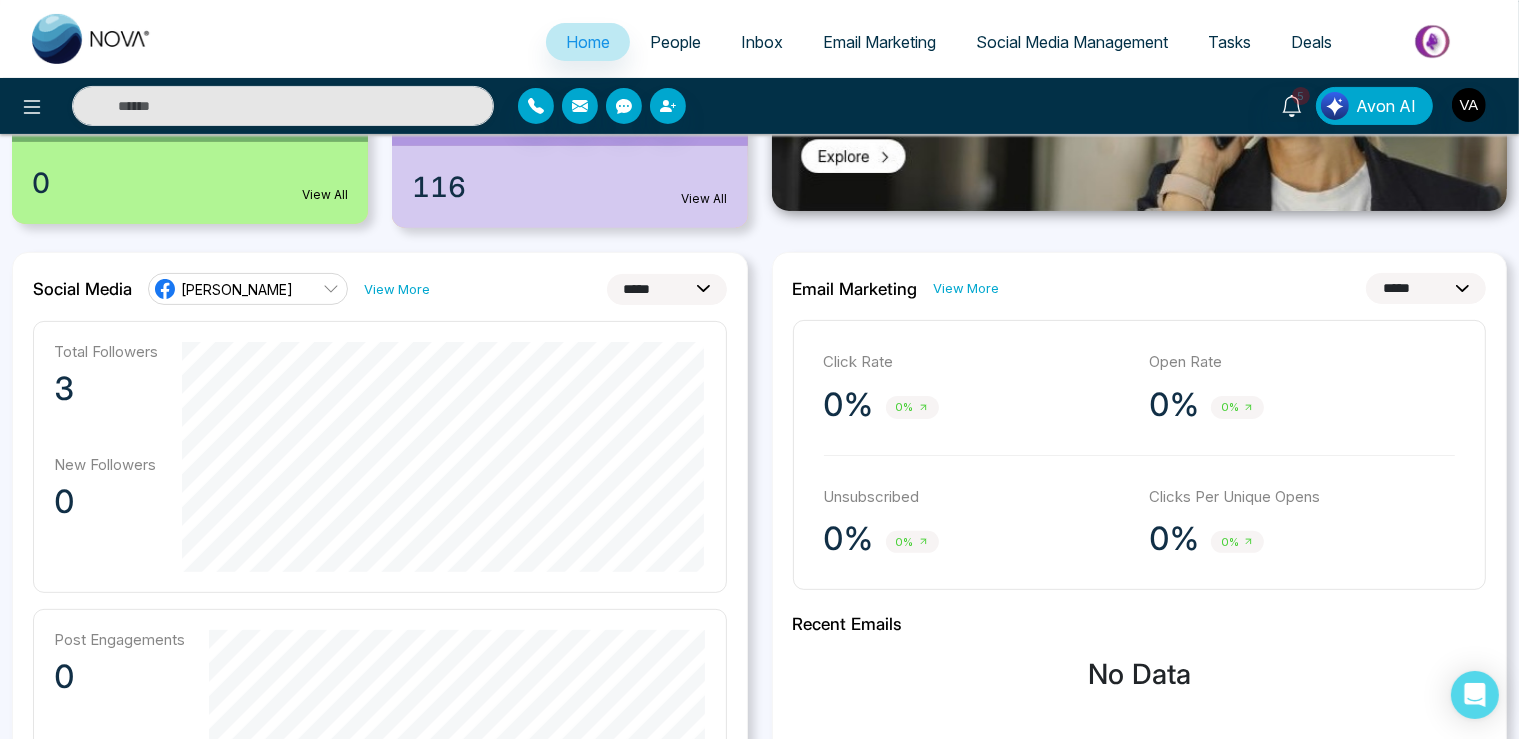 click on "**********" at bounding box center (667, 289) 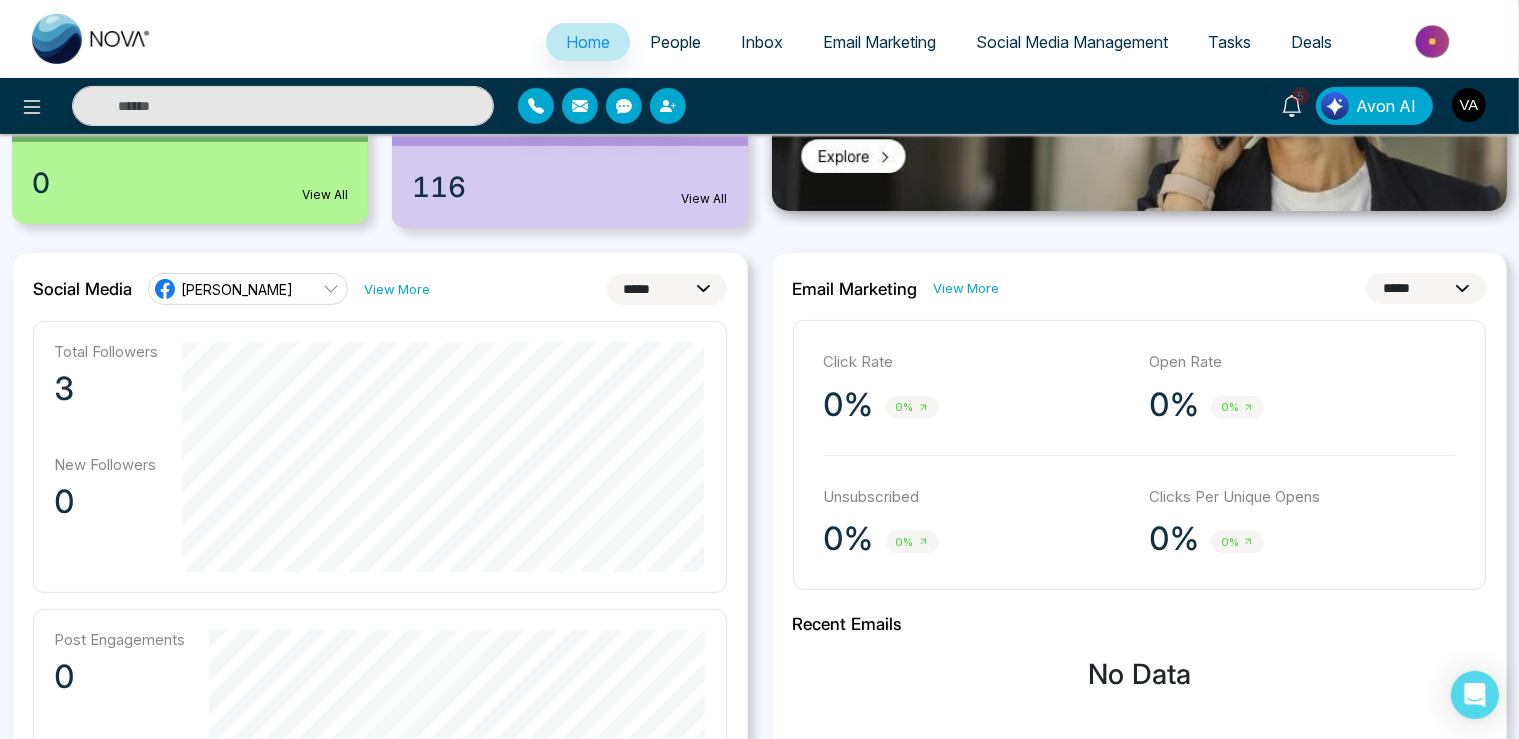 drag, startPoint x: 669, startPoint y: 280, endPoint x: 462, endPoint y: 276, distance: 207.03865 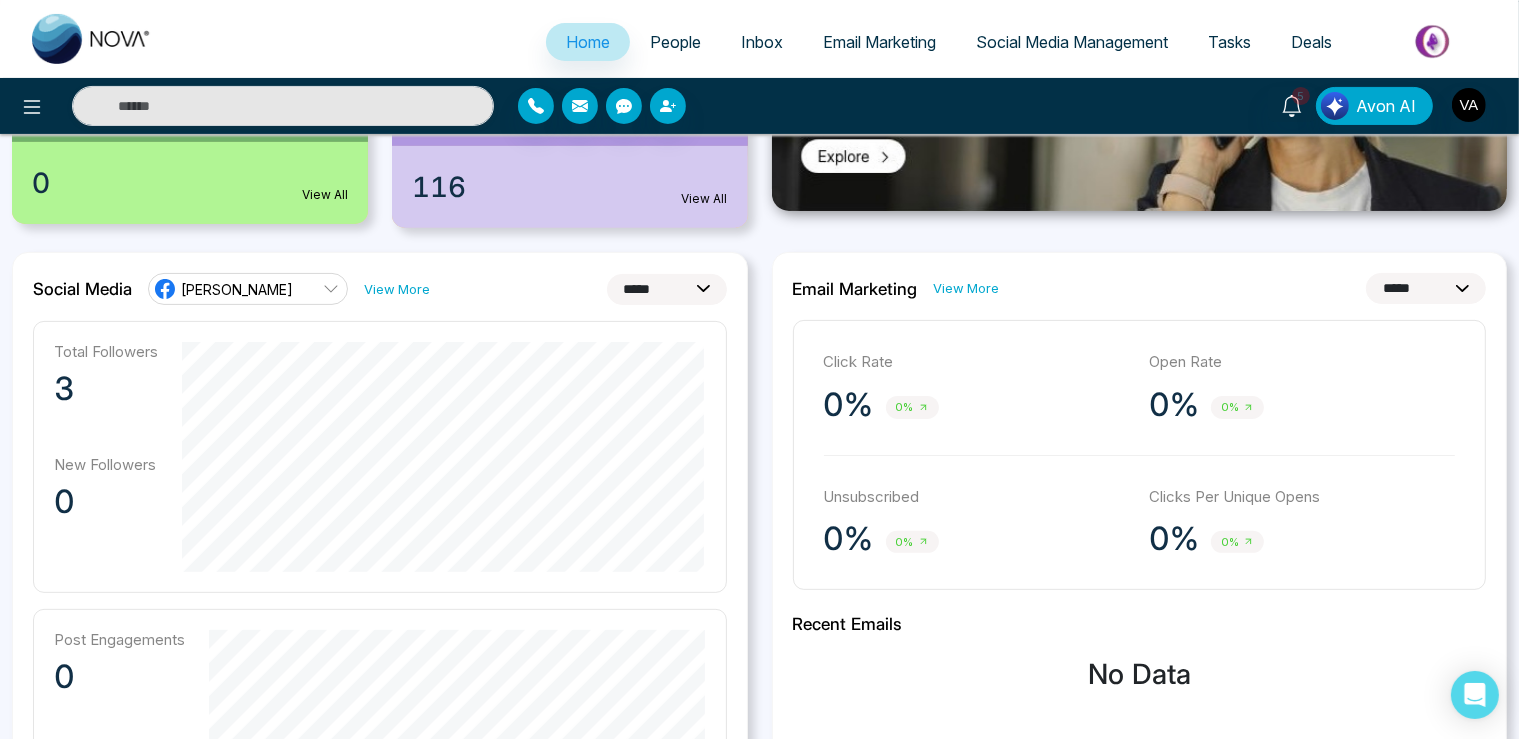 click on "**********" at bounding box center [380, 289] 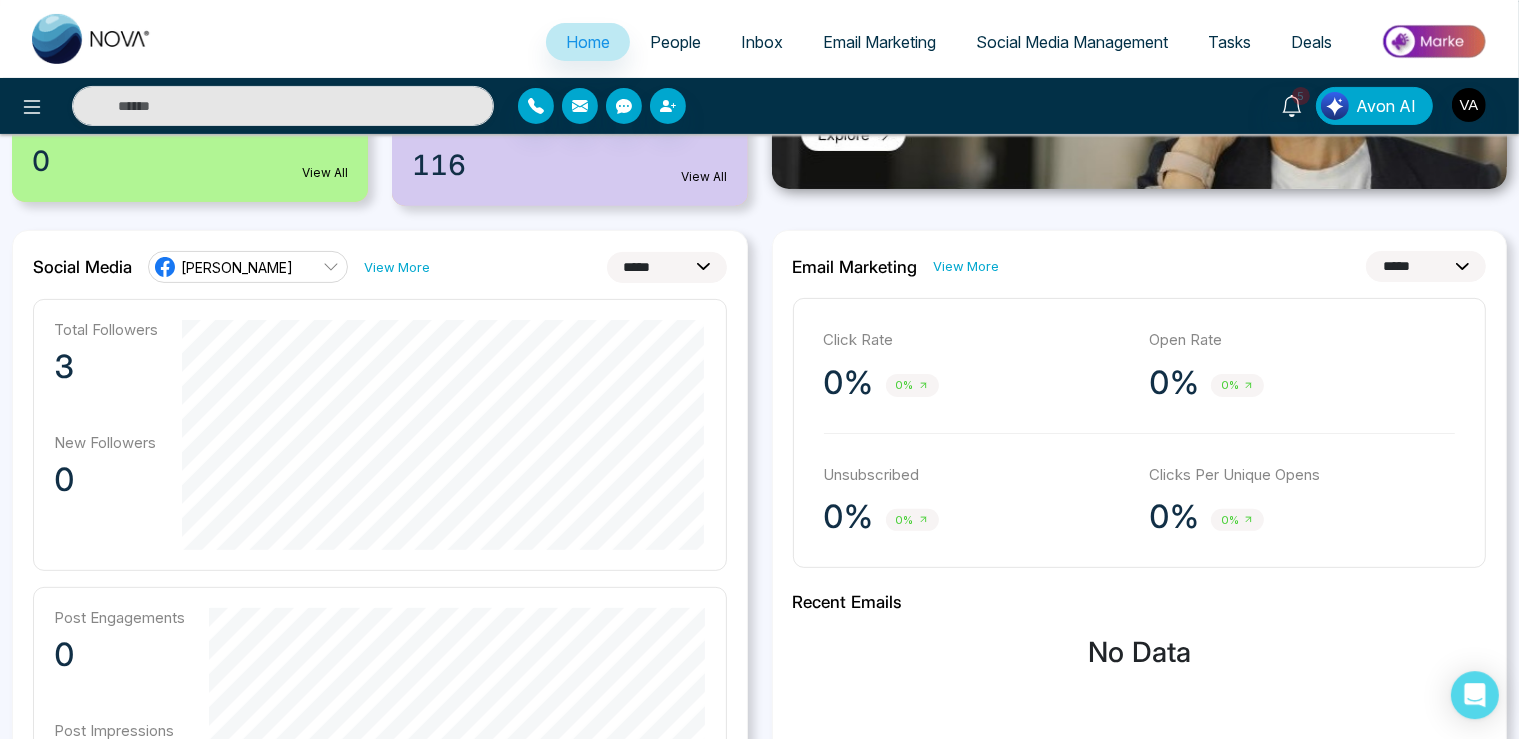 scroll, scrollTop: 316, scrollLeft: 0, axis: vertical 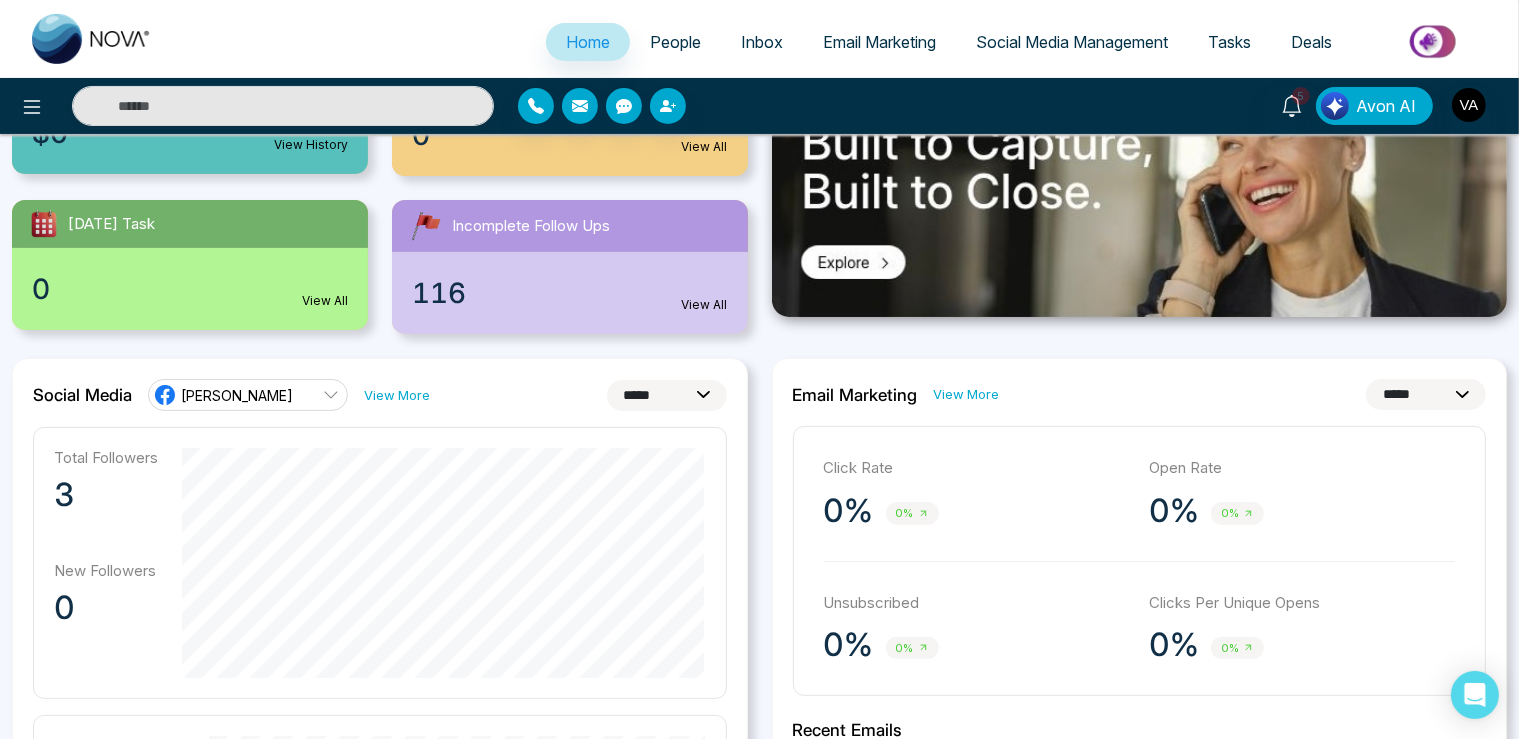 click on "**********" at bounding box center [667, 395] 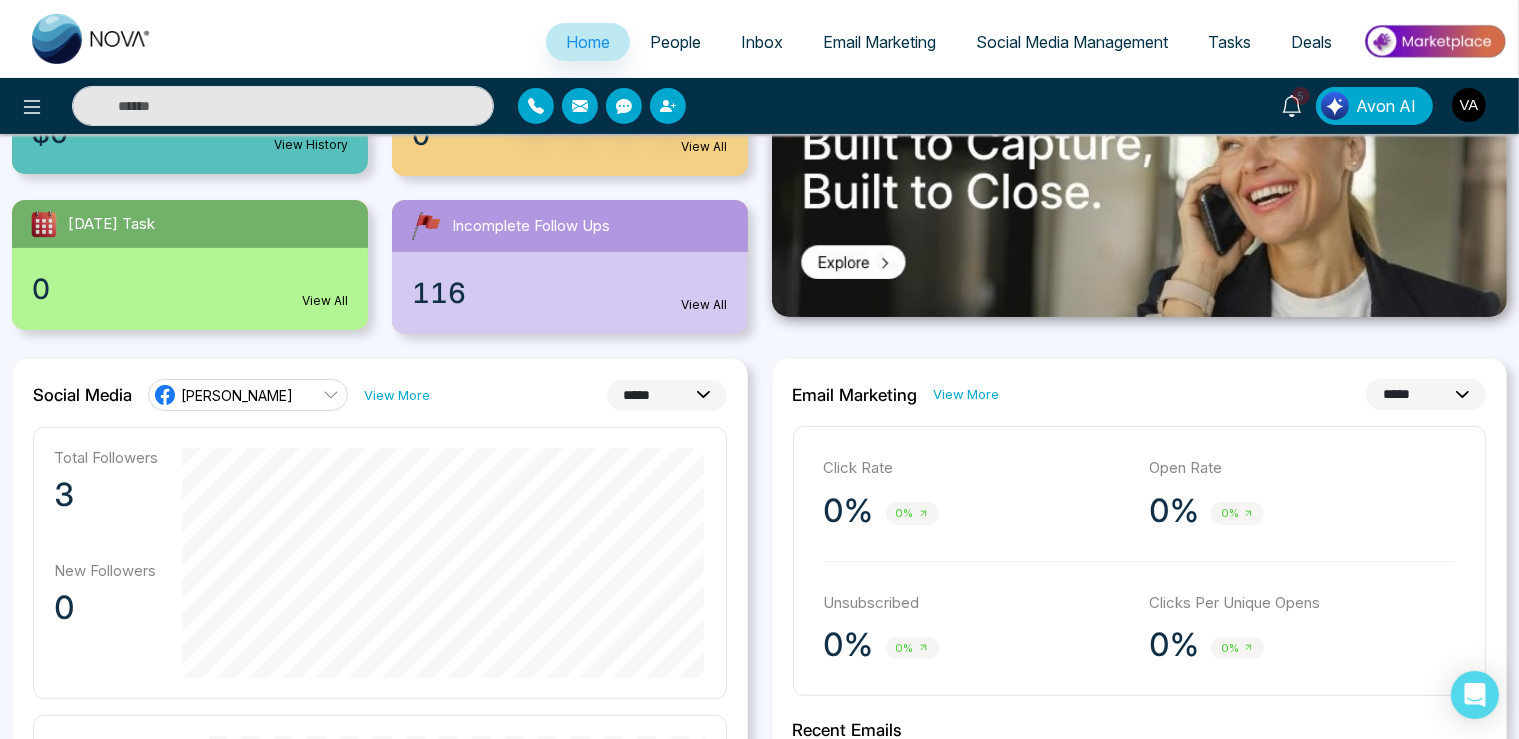click on "**********" at bounding box center (0, 0) 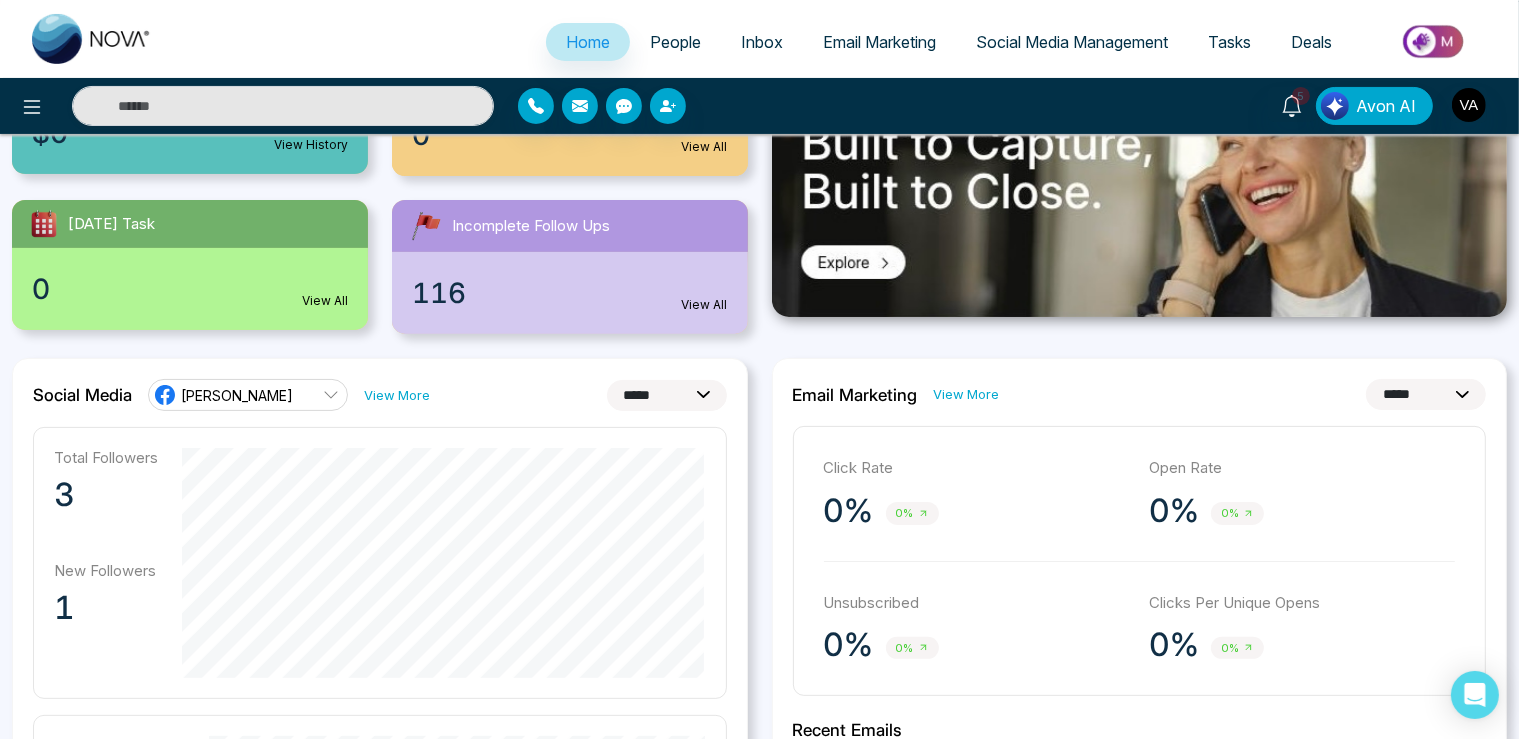 click on "**********" at bounding box center [667, 395] 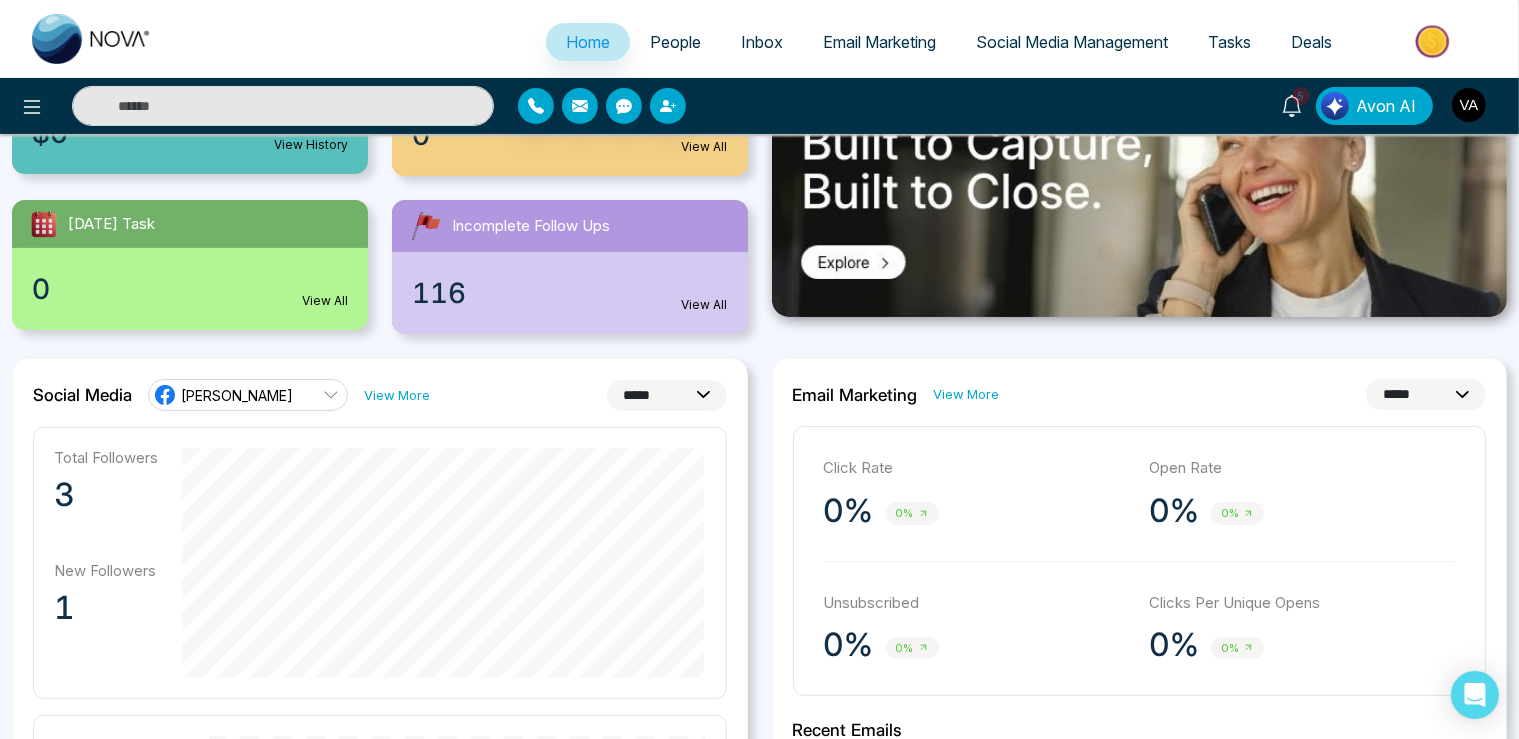 select on "**" 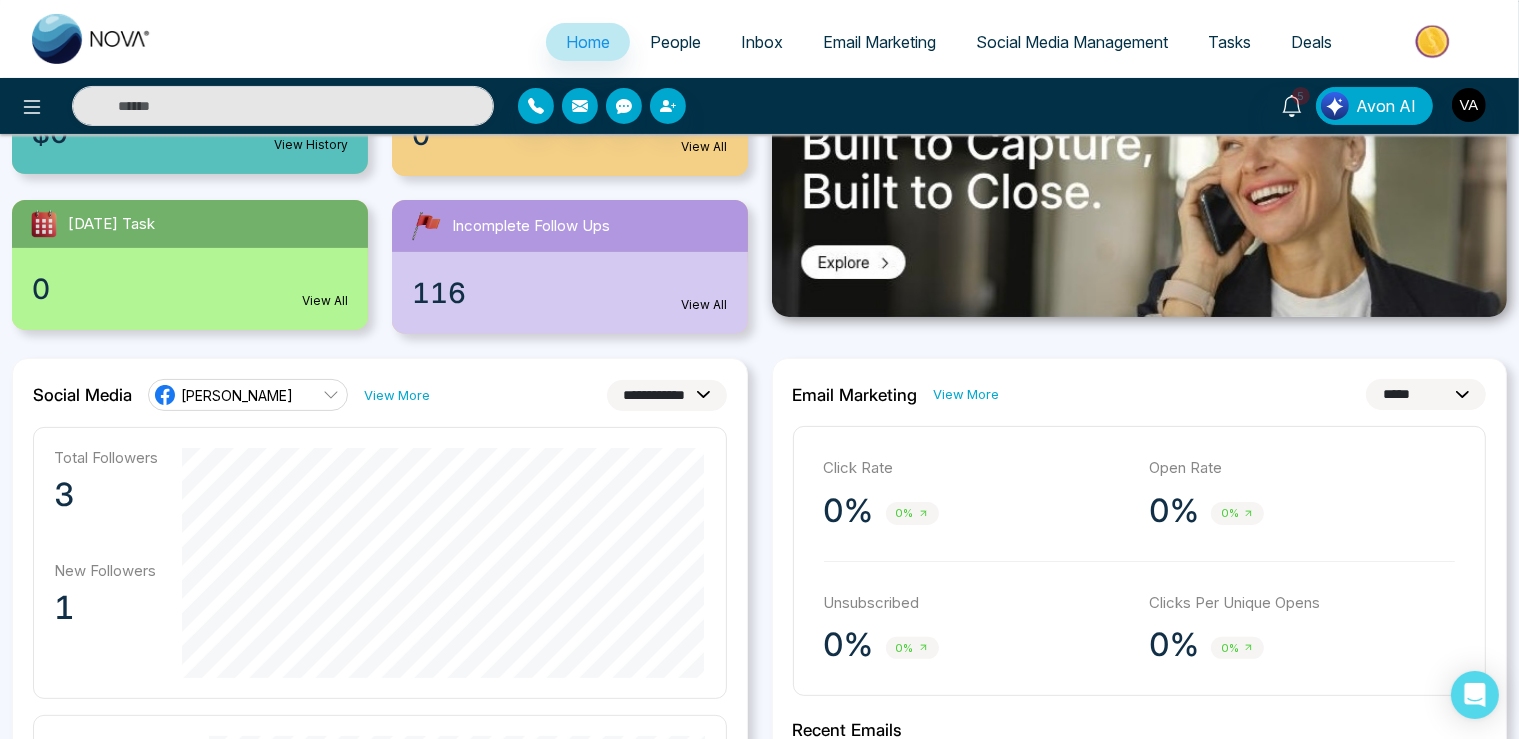 click on "**********" at bounding box center [0, 0] 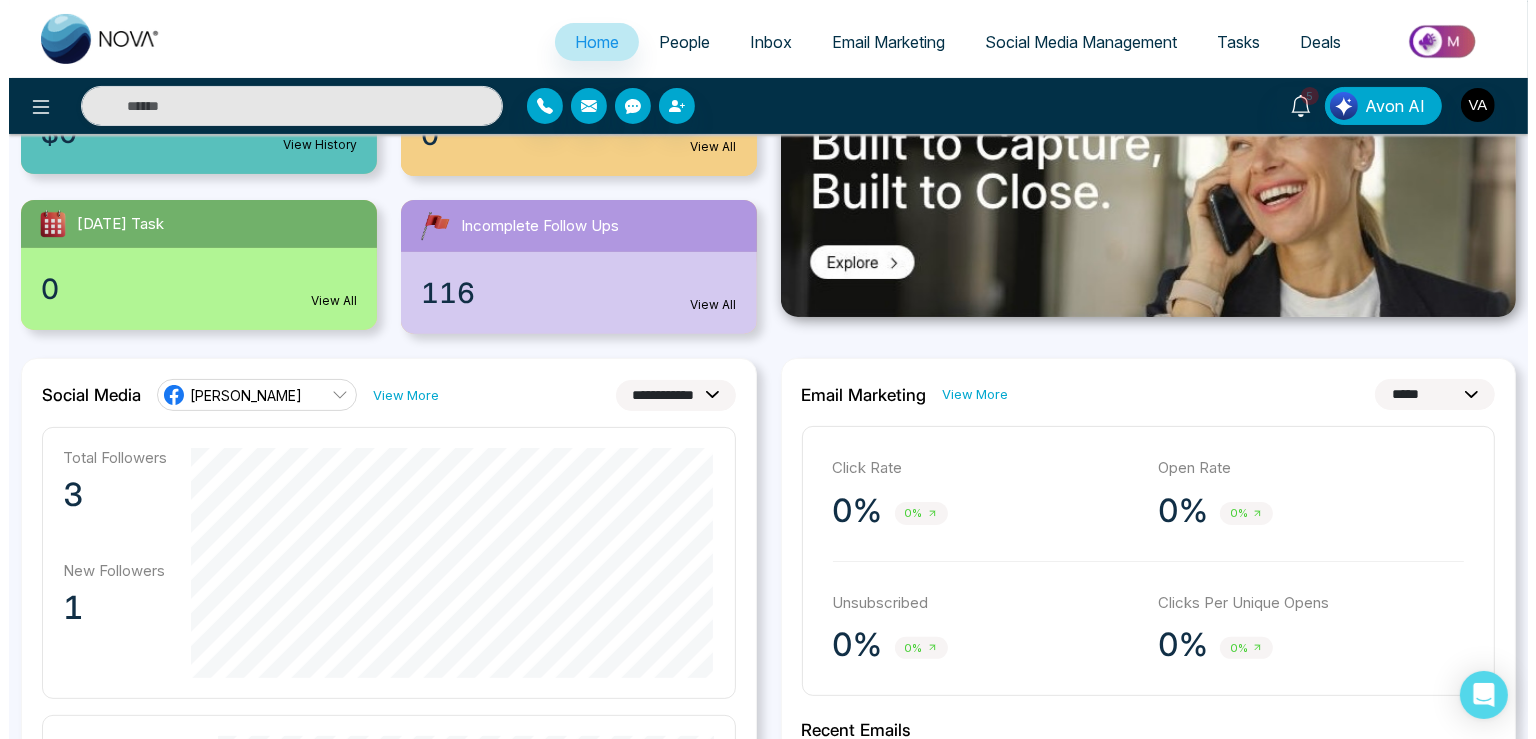 scroll, scrollTop: 422, scrollLeft: 0, axis: vertical 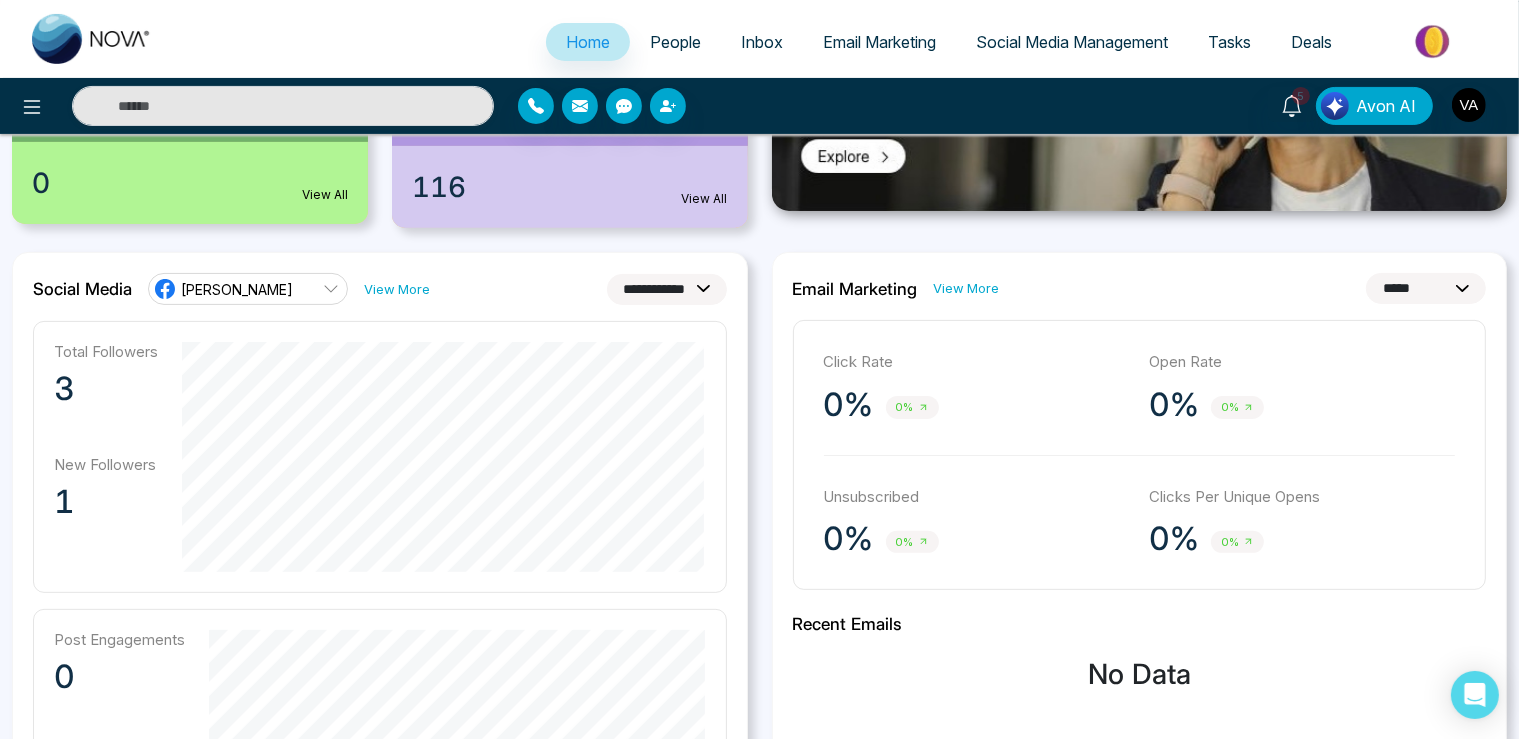 click at bounding box center [273, 106] 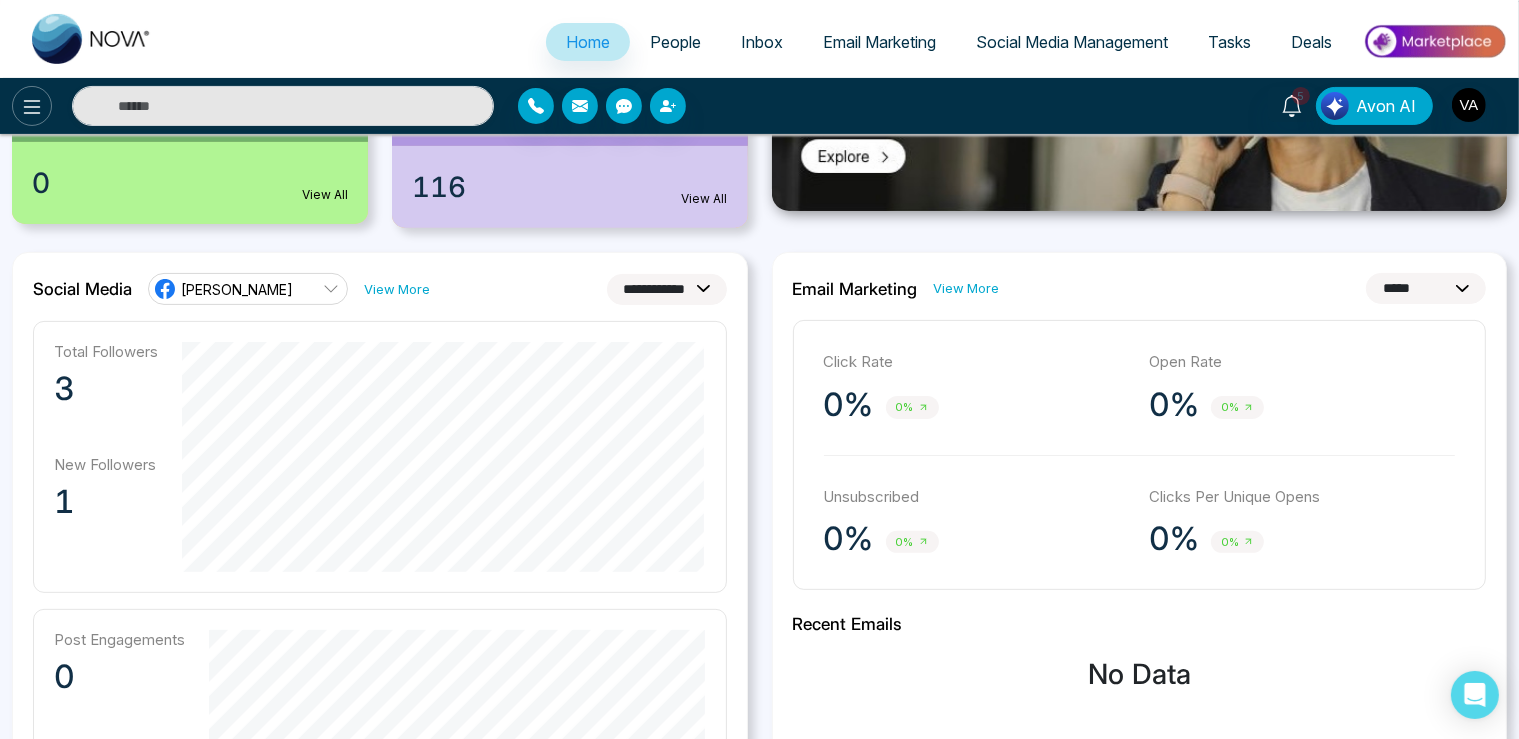 click 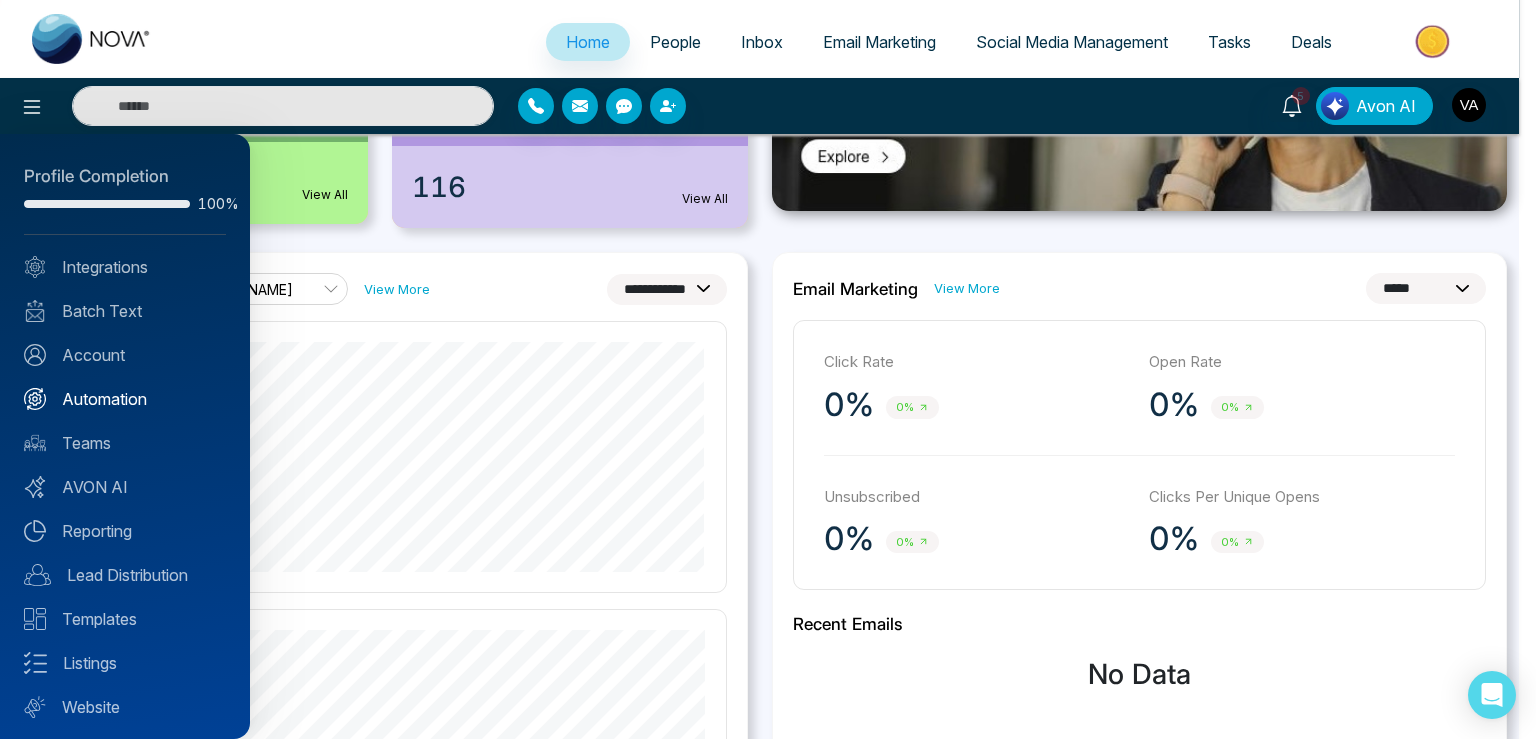 click on "Automation" at bounding box center [125, 399] 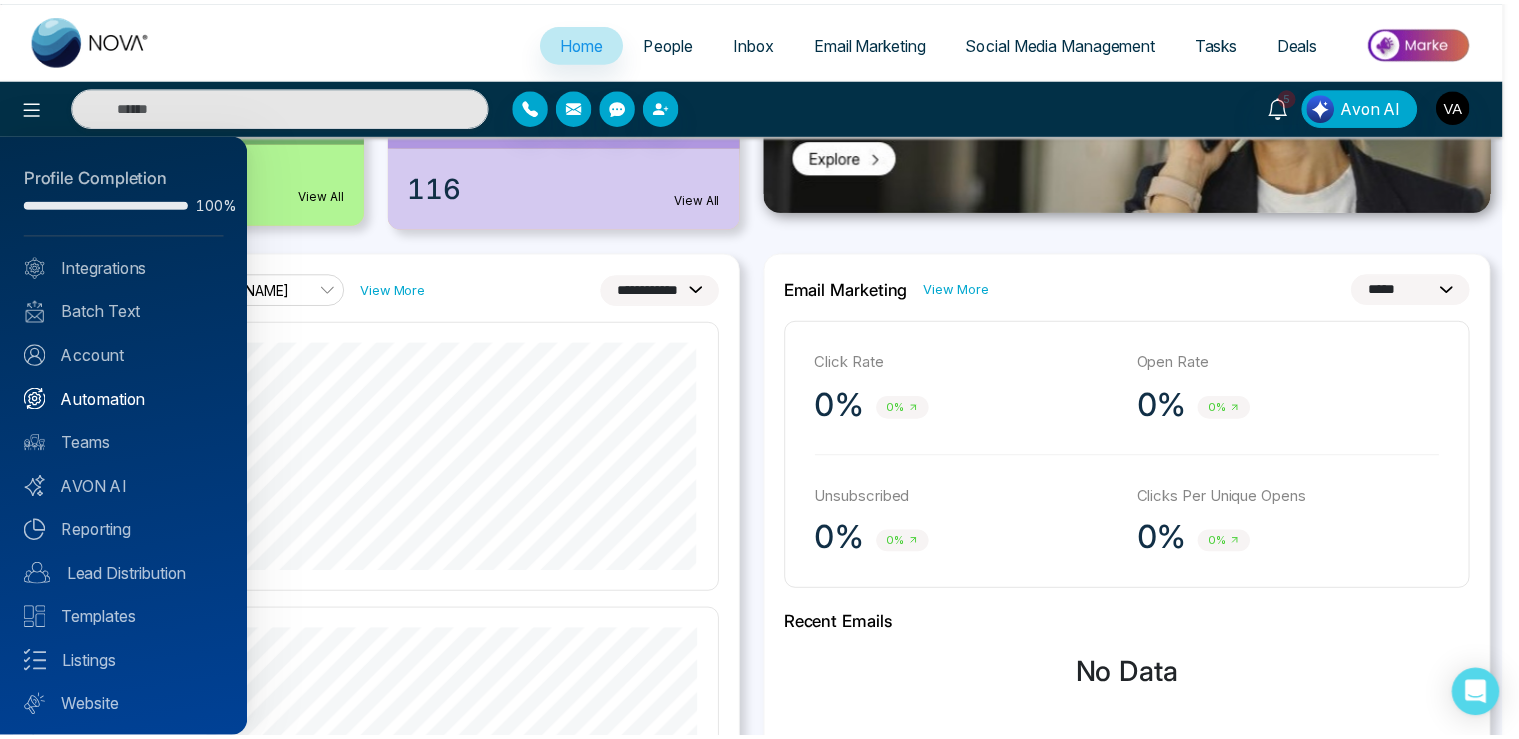 scroll, scrollTop: 0, scrollLeft: 0, axis: both 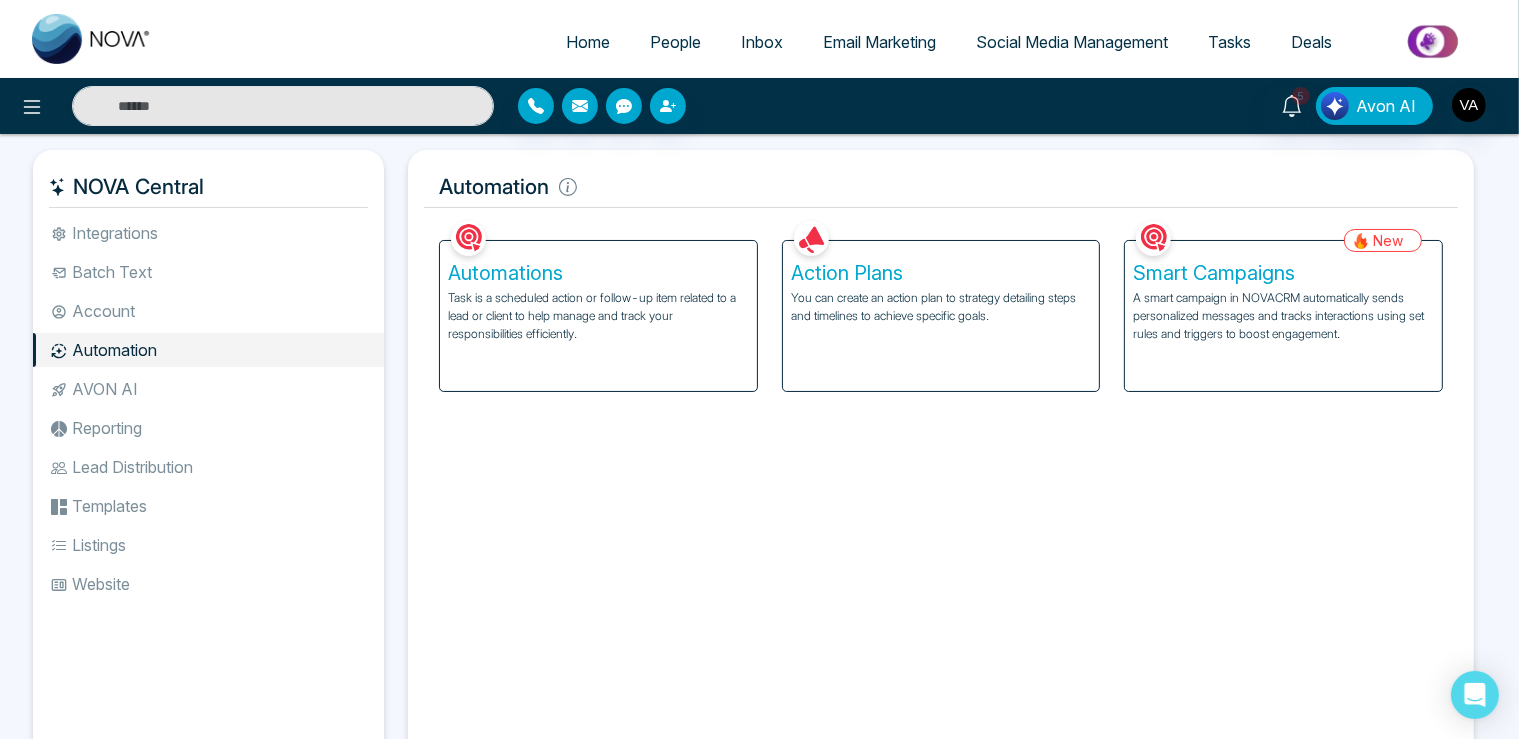 click on "Action Plans You can create an action plan to strategy detailing steps and timelines to achieve specific goals." at bounding box center (941, 316) 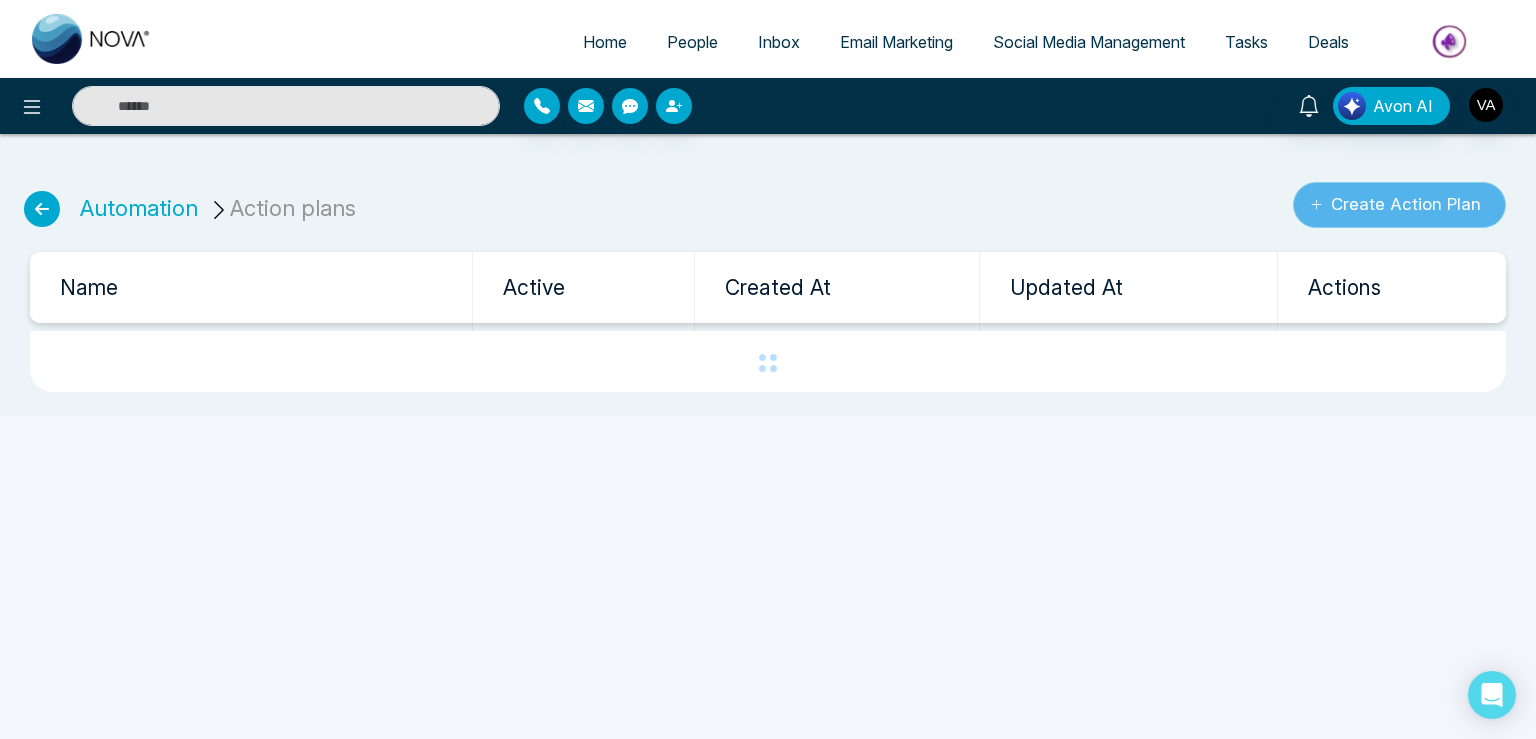 click on "Create Action Plan" at bounding box center [1399, 205] 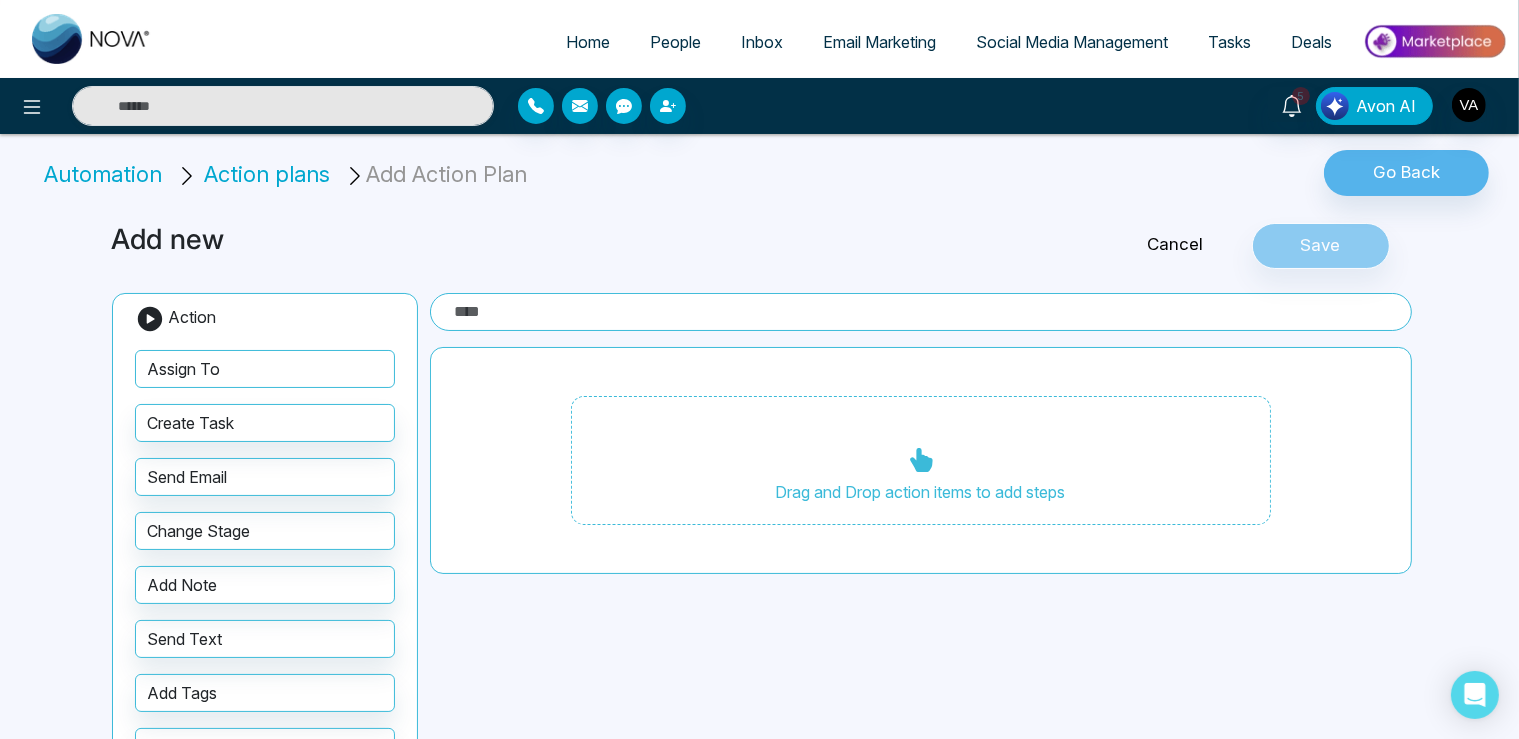 click on "Assign To" at bounding box center (265, 369) 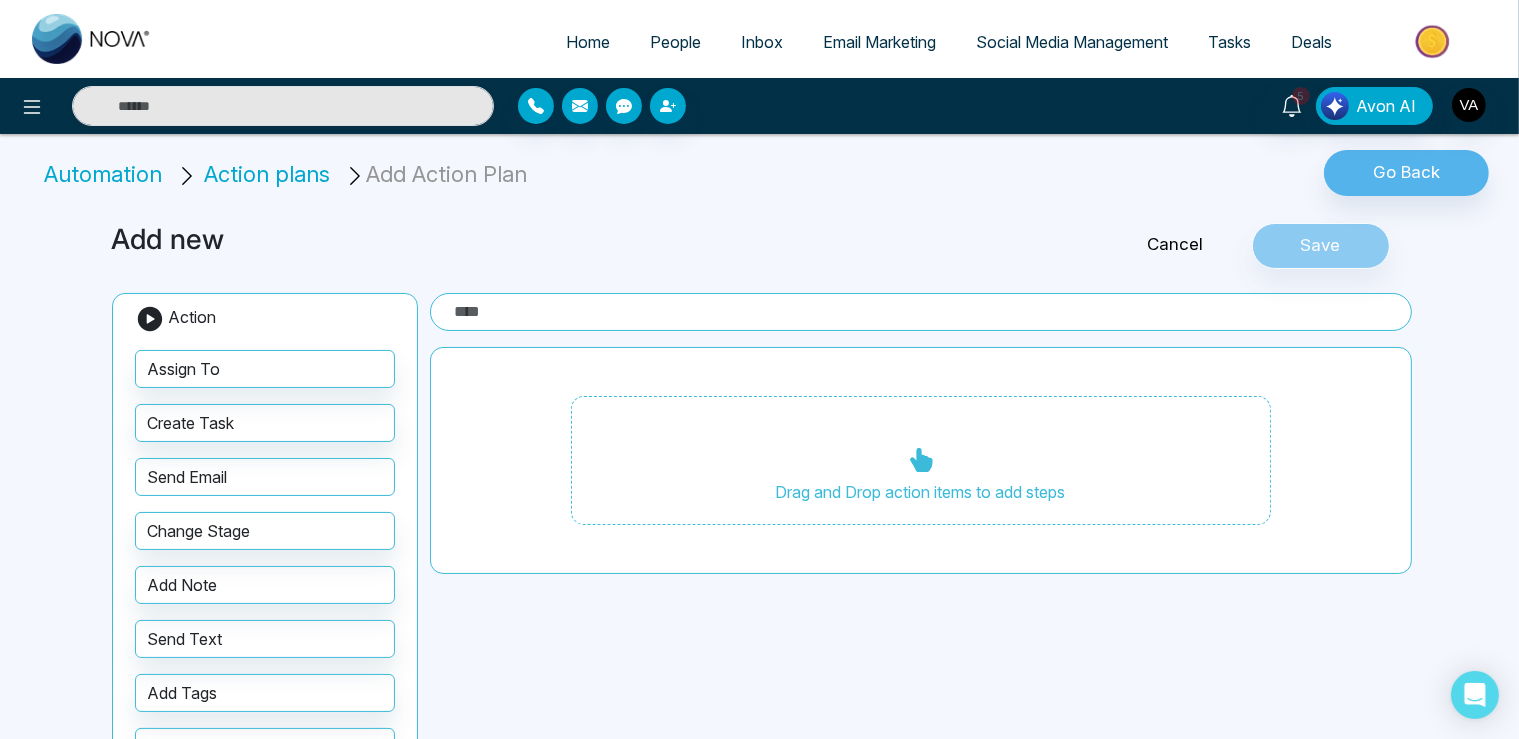 drag, startPoint x: 240, startPoint y: 478, endPoint x: 870, endPoint y: 450, distance: 630.6219 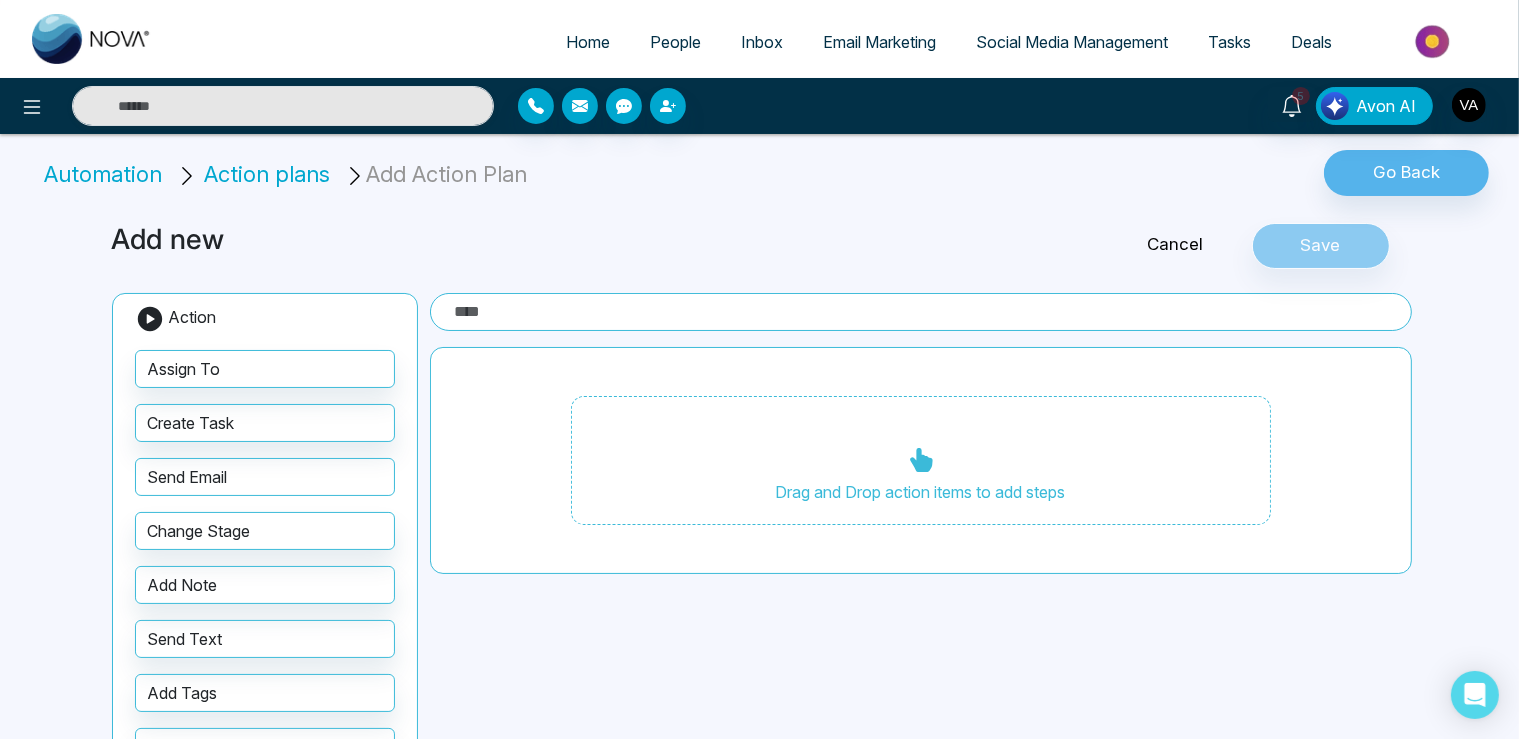 click on "Add new Cancel Save   Action Assign To Create Task Send Email Change Stage Add Note Send Text Add Tags Remove Tags Drag and Drop action items to add steps" at bounding box center [760, 511] 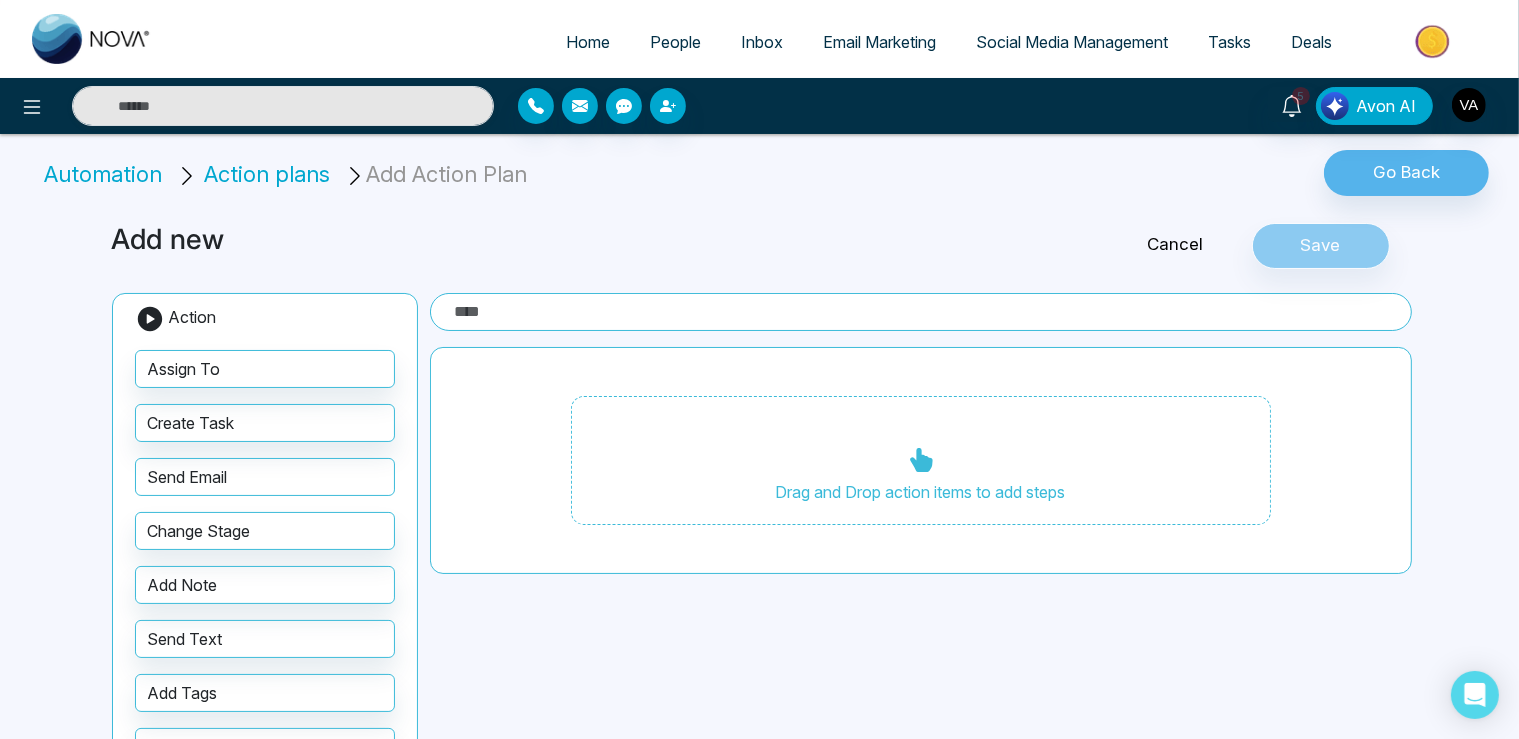 drag, startPoint x: 247, startPoint y: 472, endPoint x: 837, endPoint y: 458, distance: 590.1661 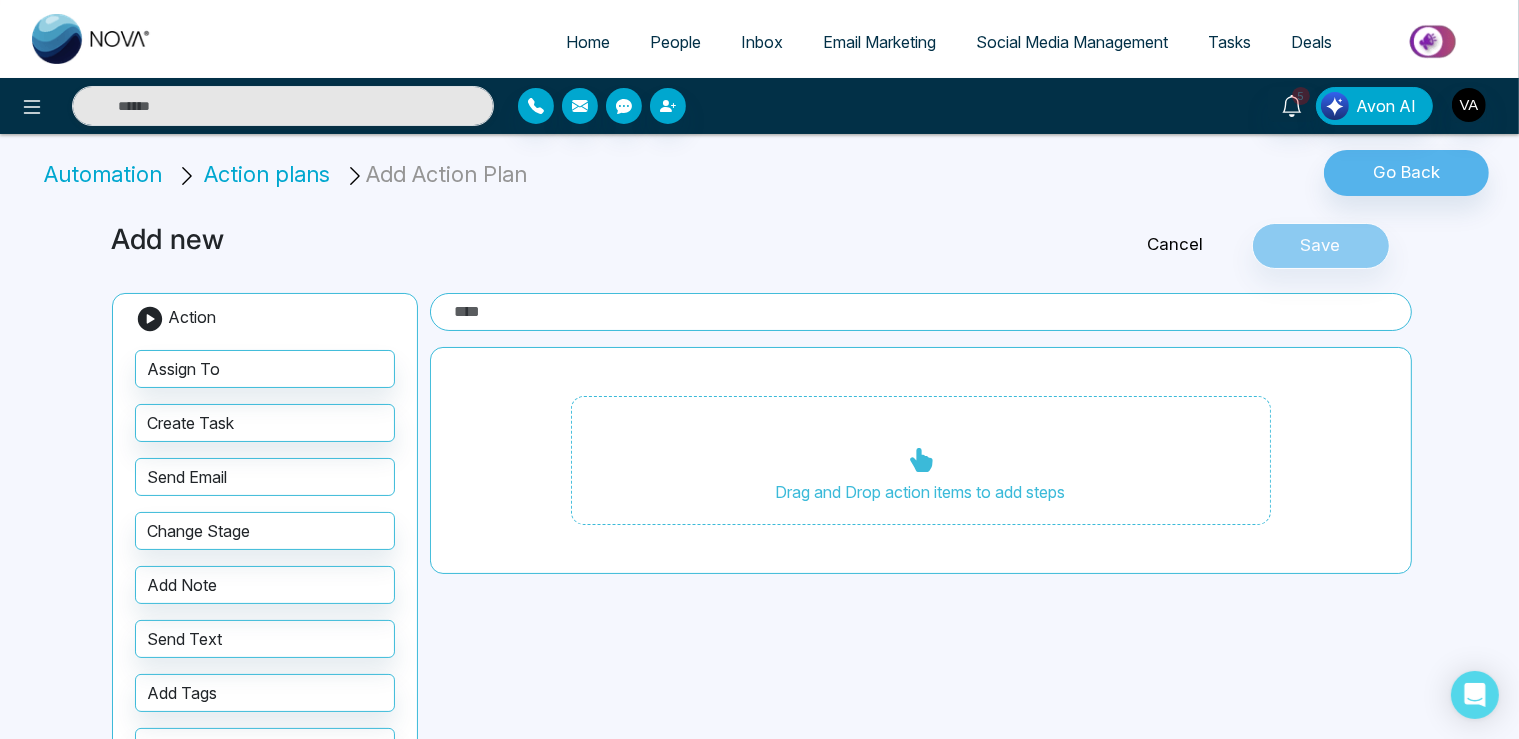 click on "Add new Cancel Save   Action Assign To Create Task Send Email Change Stage Add Note Send Text Add Tags Remove Tags Drag and Drop action items to add steps" at bounding box center (760, 511) 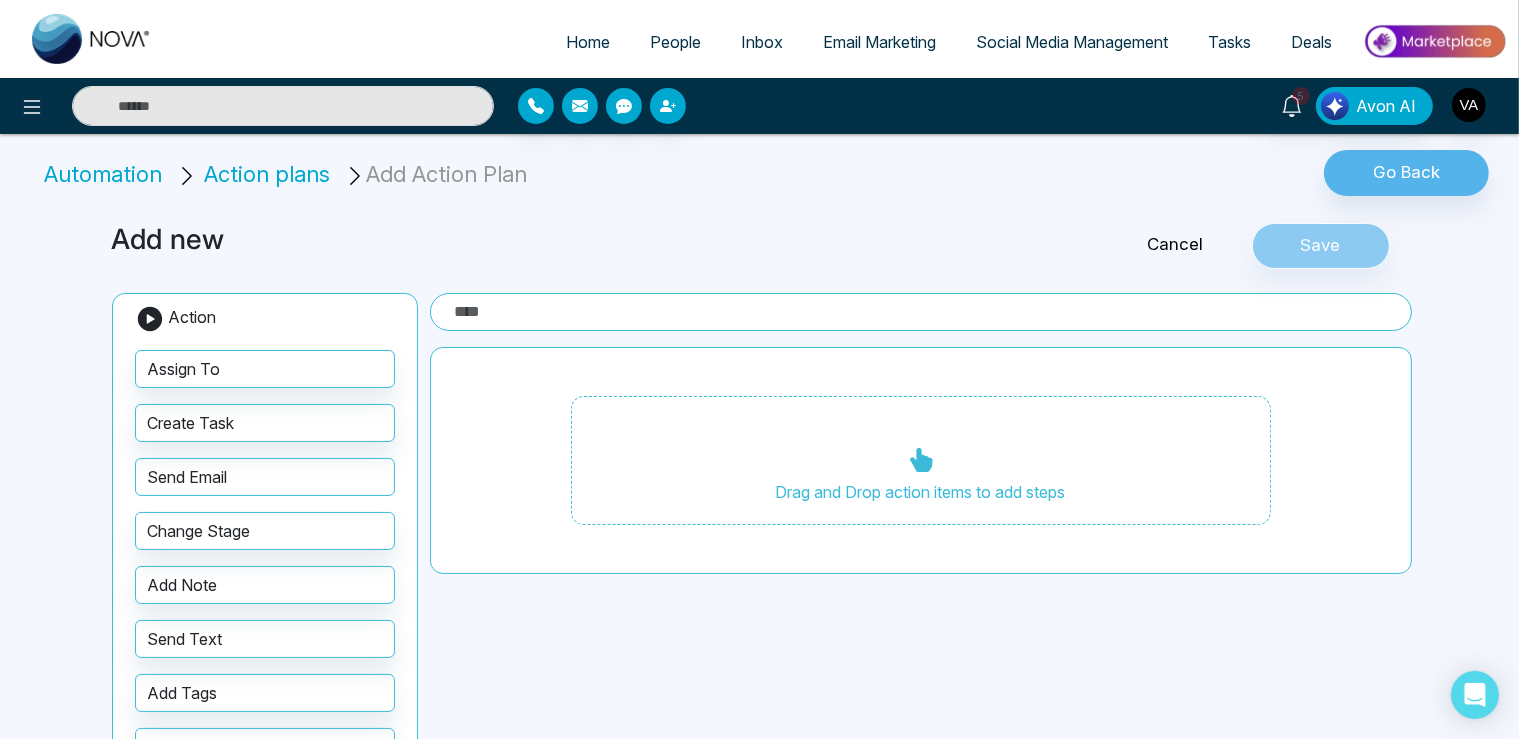 drag, startPoint x: 270, startPoint y: 470, endPoint x: 481, endPoint y: 472, distance: 211.00948 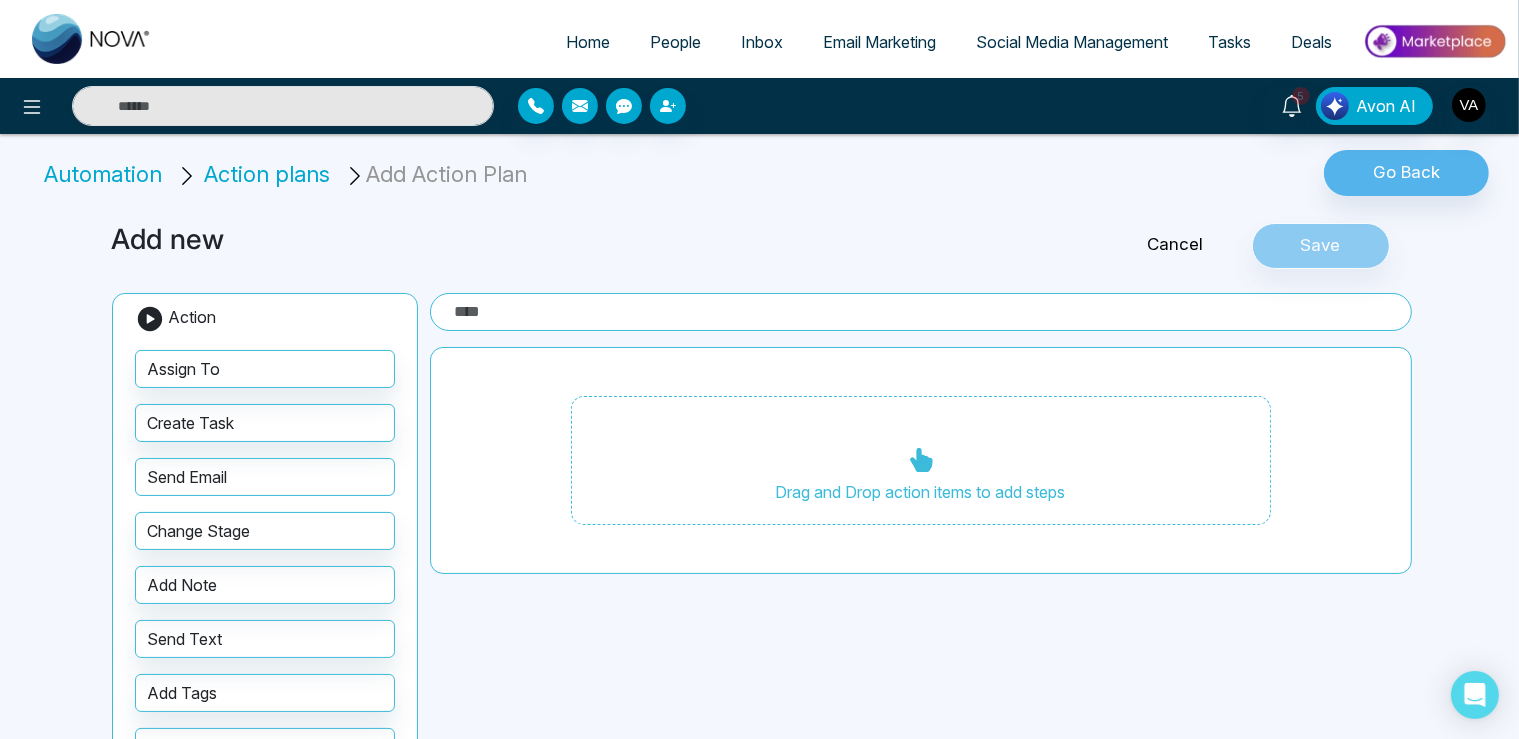 click on "Add new Cancel Save   Action Assign To Create Task Send Email Change Stage Add Note Send Text Add Tags Remove Tags Drag and Drop action items to add steps" at bounding box center (760, 511) 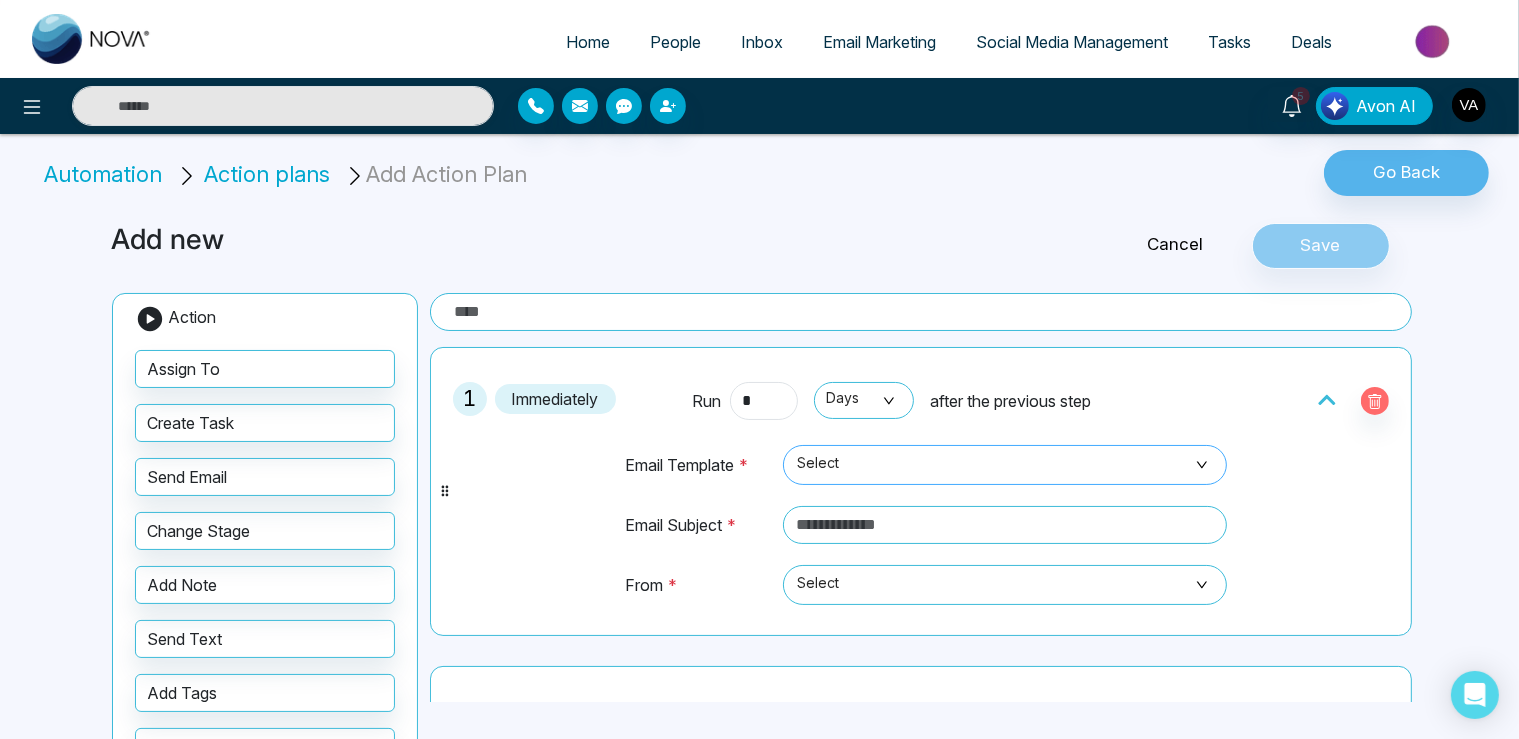 click at bounding box center (998, 461) 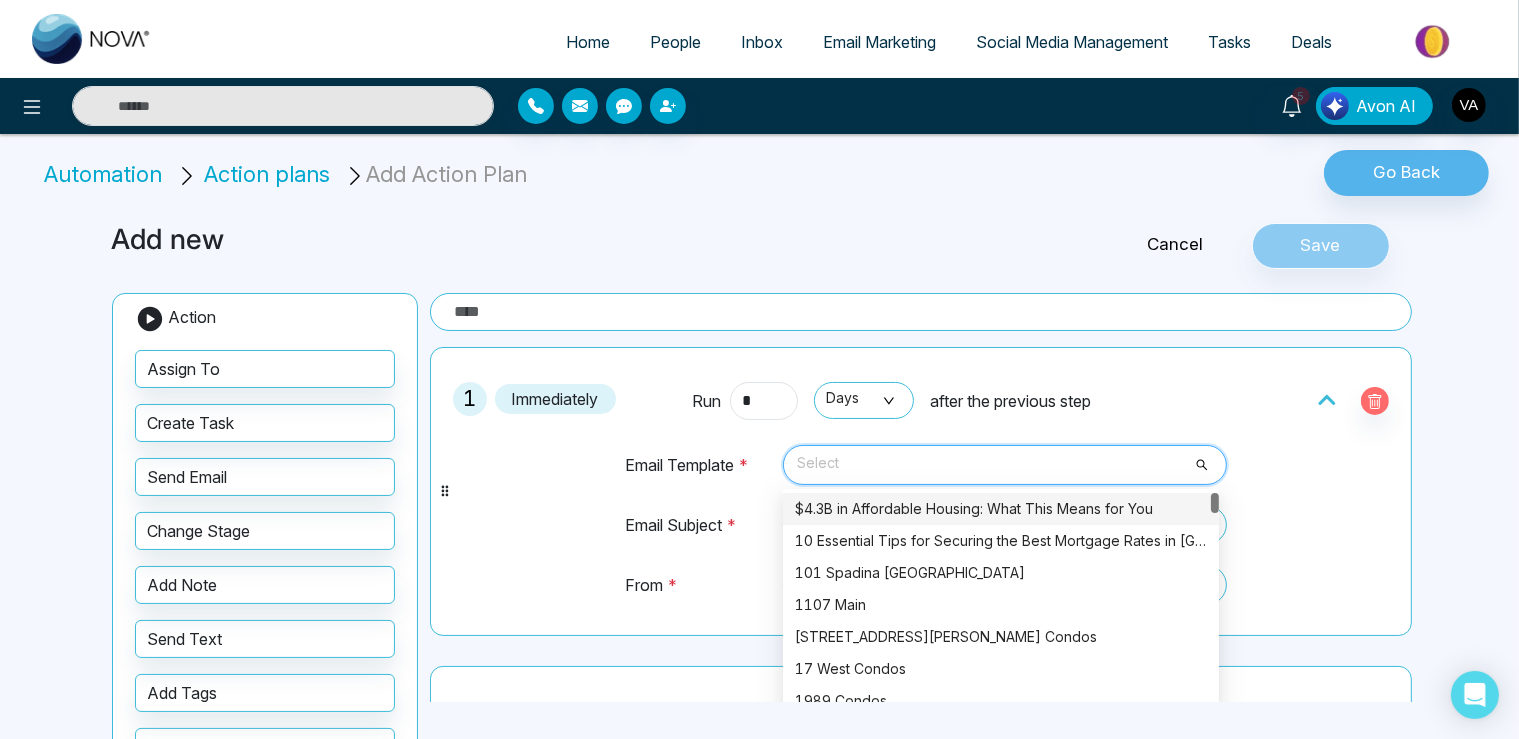 click on "$4.3B in Affordable Housing: What This Means for You" at bounding box center (1001, 509) 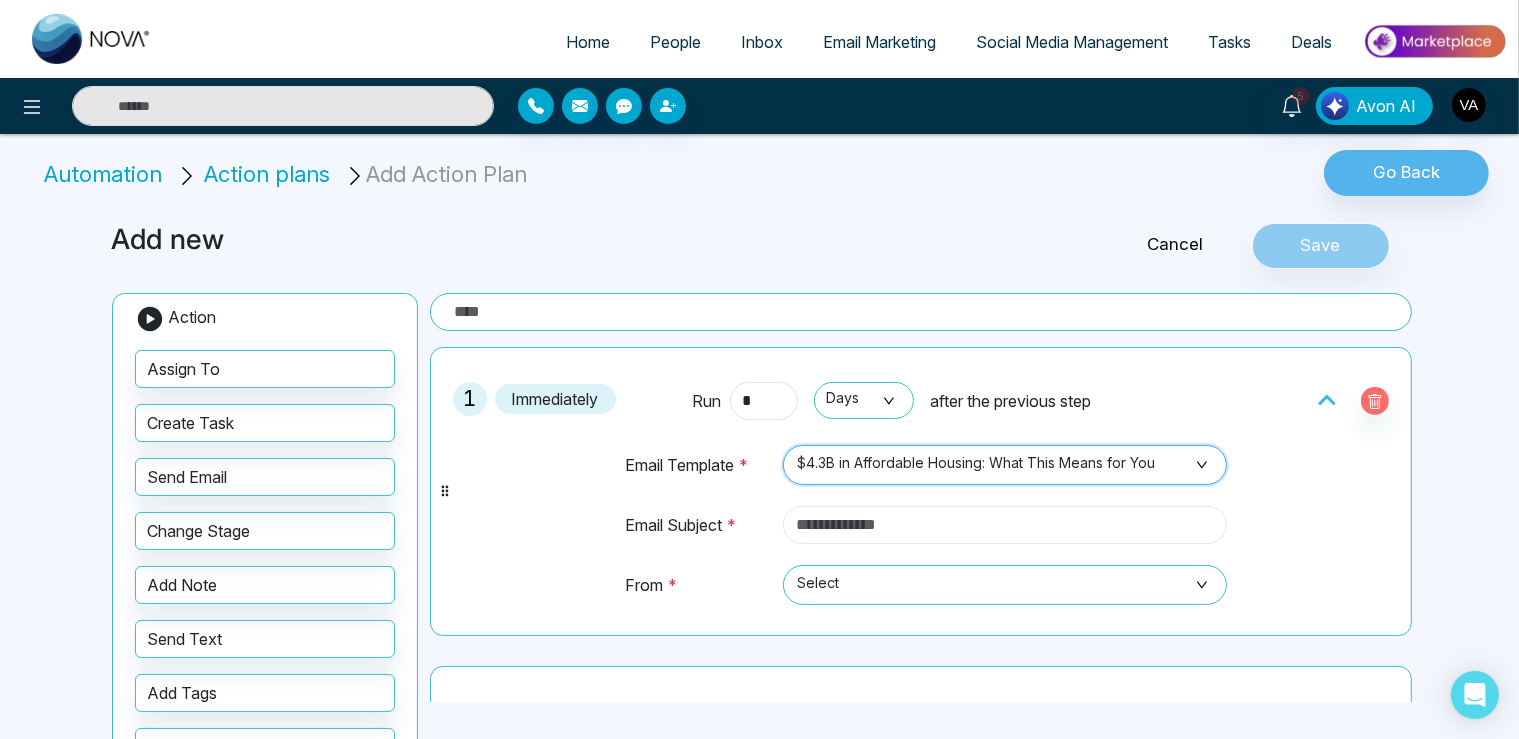 click at bounding box center [1005, 525] 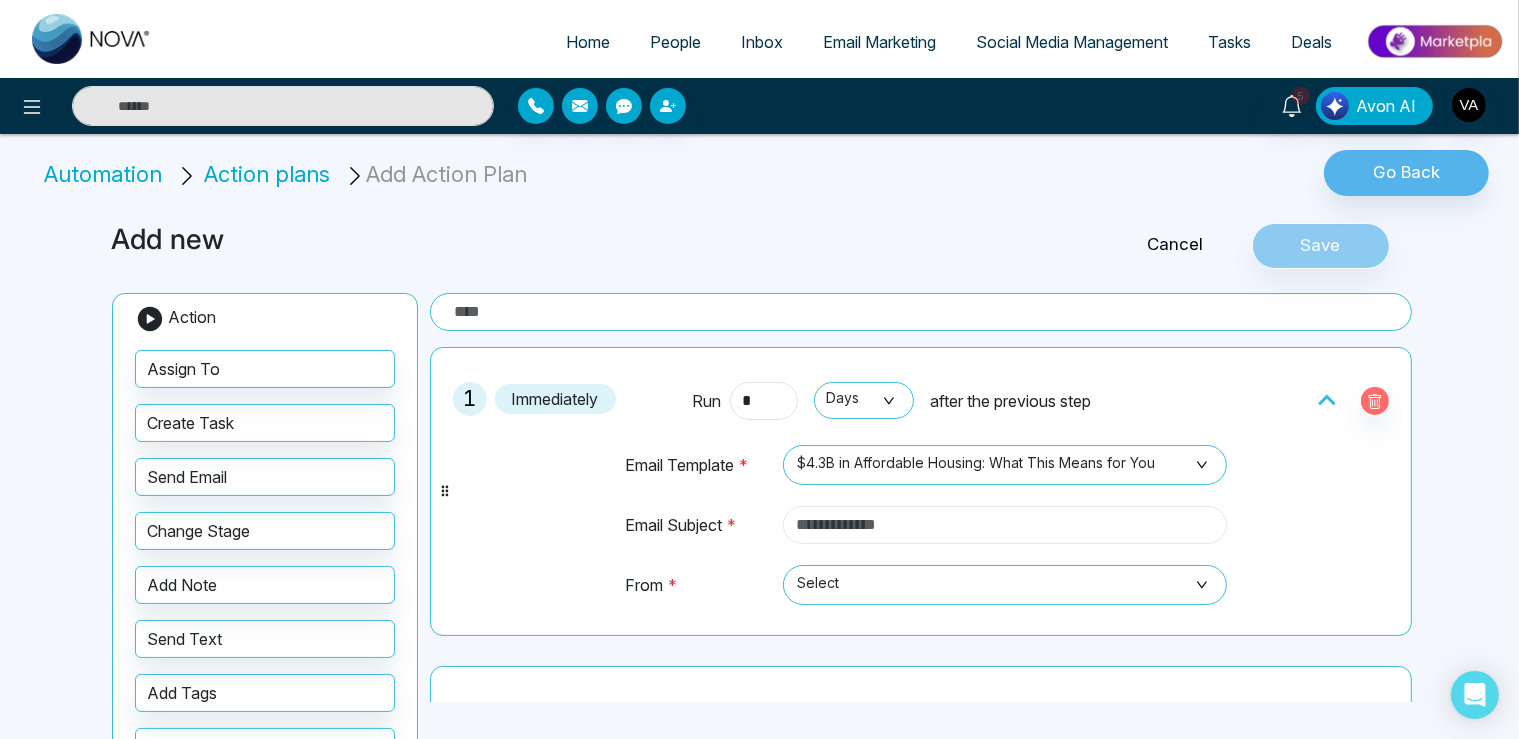 click at bounding box center (1005, 525) 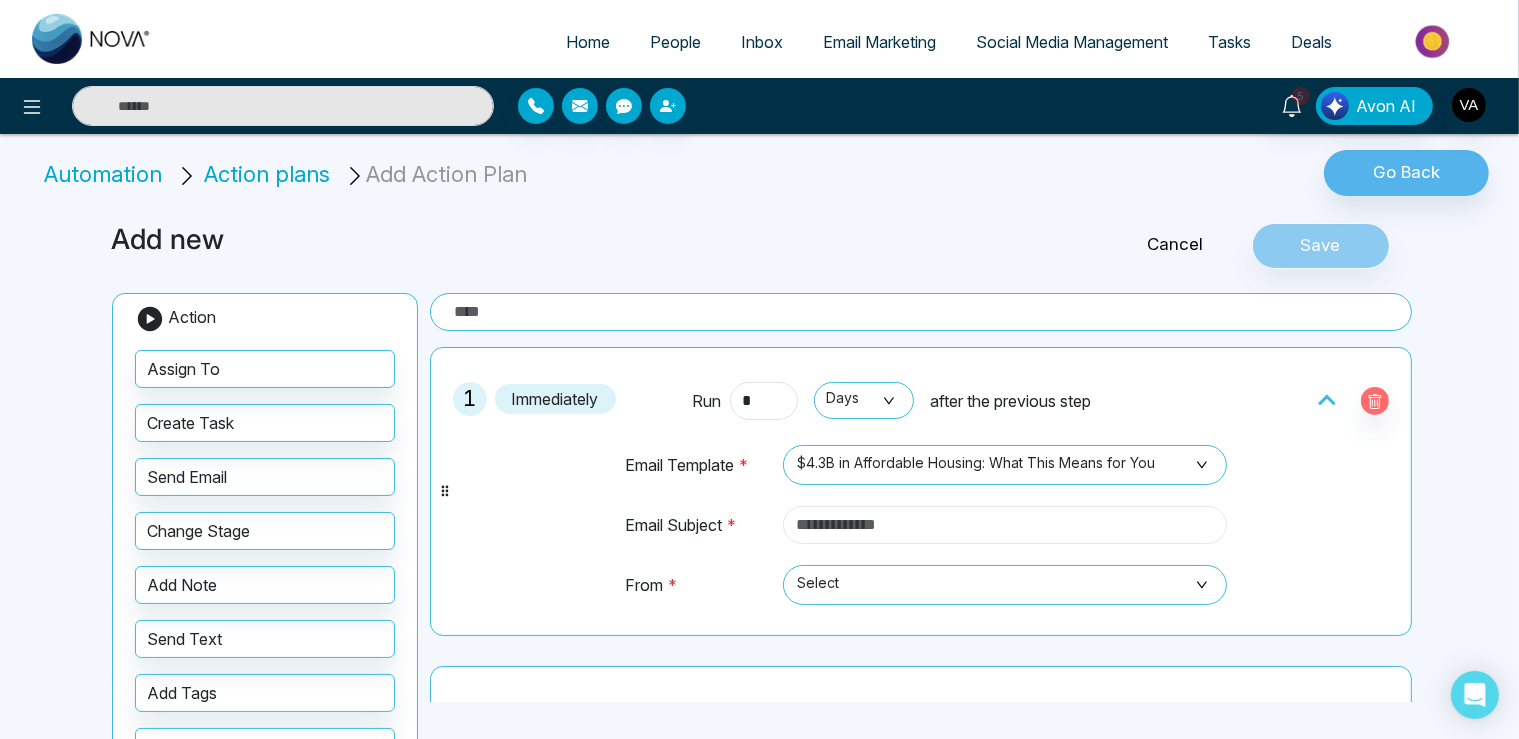 click at bounding box center (1005, 525) 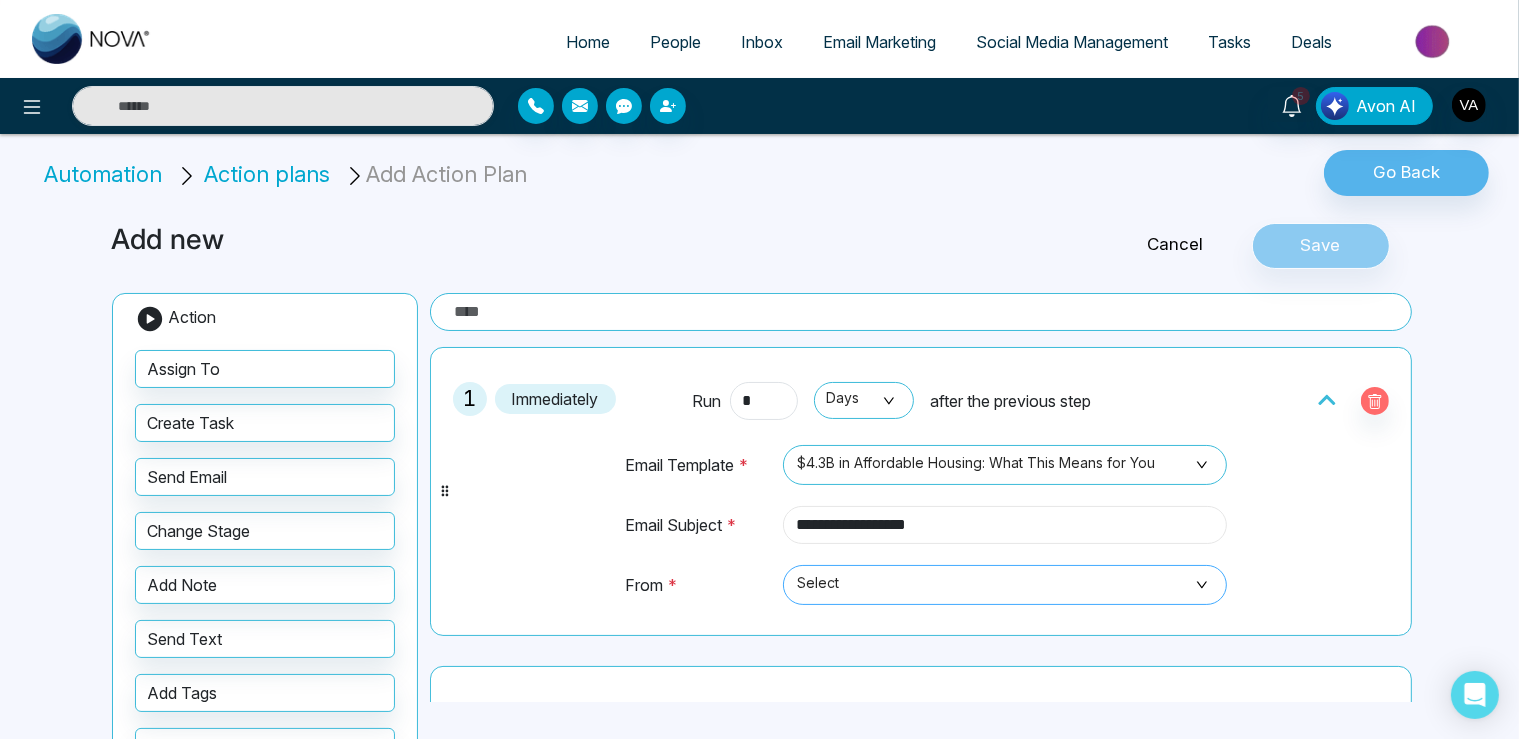 click on "Select" at bounding box center [1005, 585] 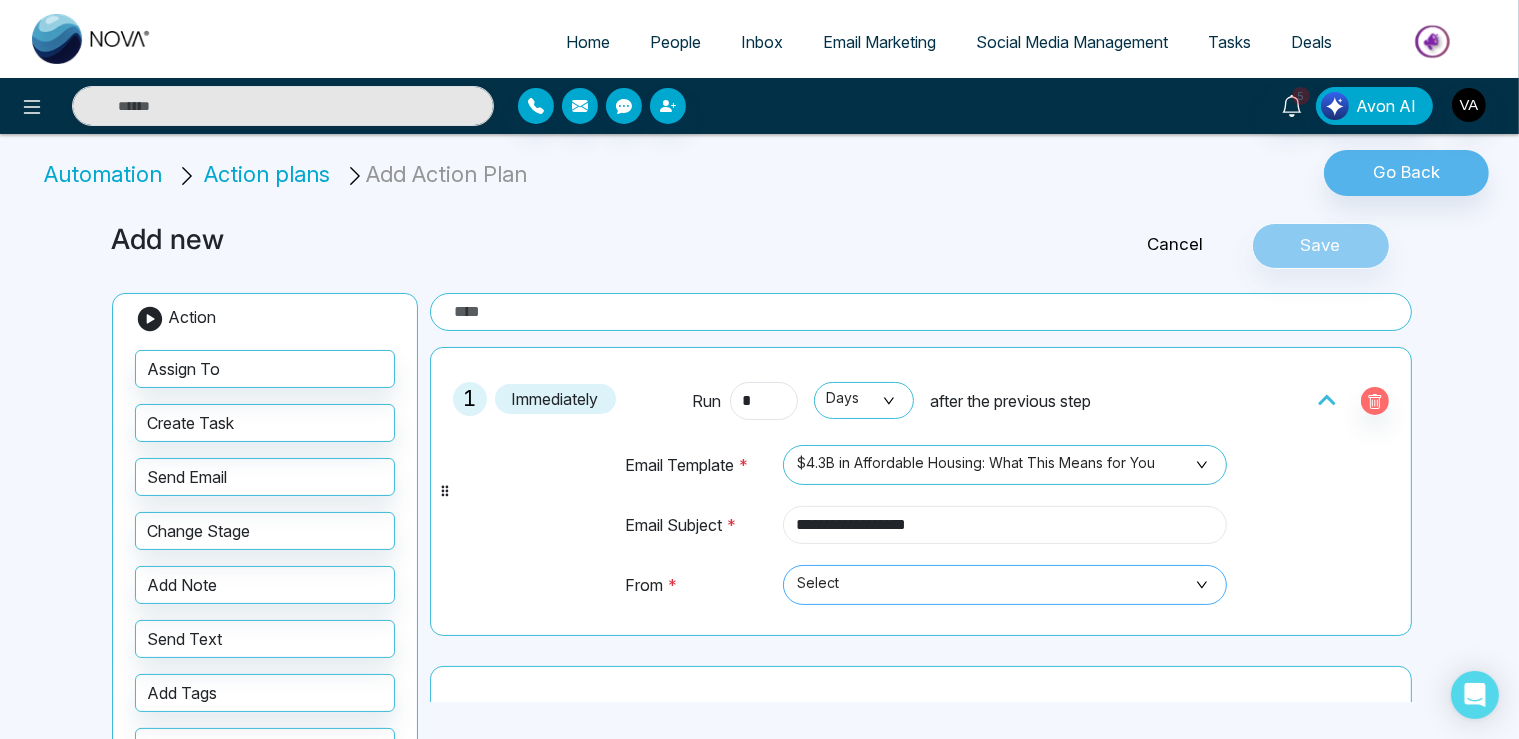 type on "**********" 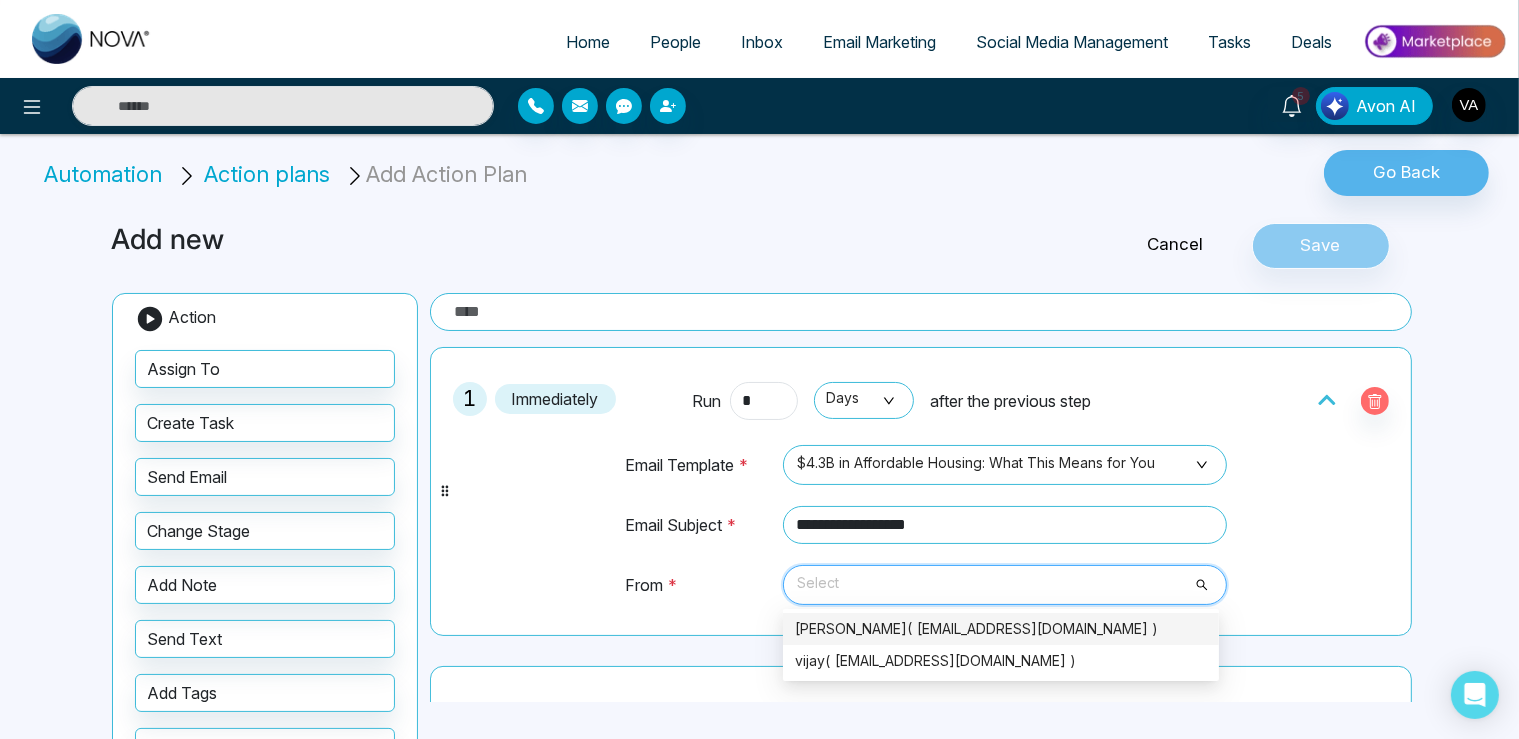 click on "[PERSON_NAME]( [EMAIL_ADDRESS][DOMAIN_NAME] )" at bounding box center [1001, 629] 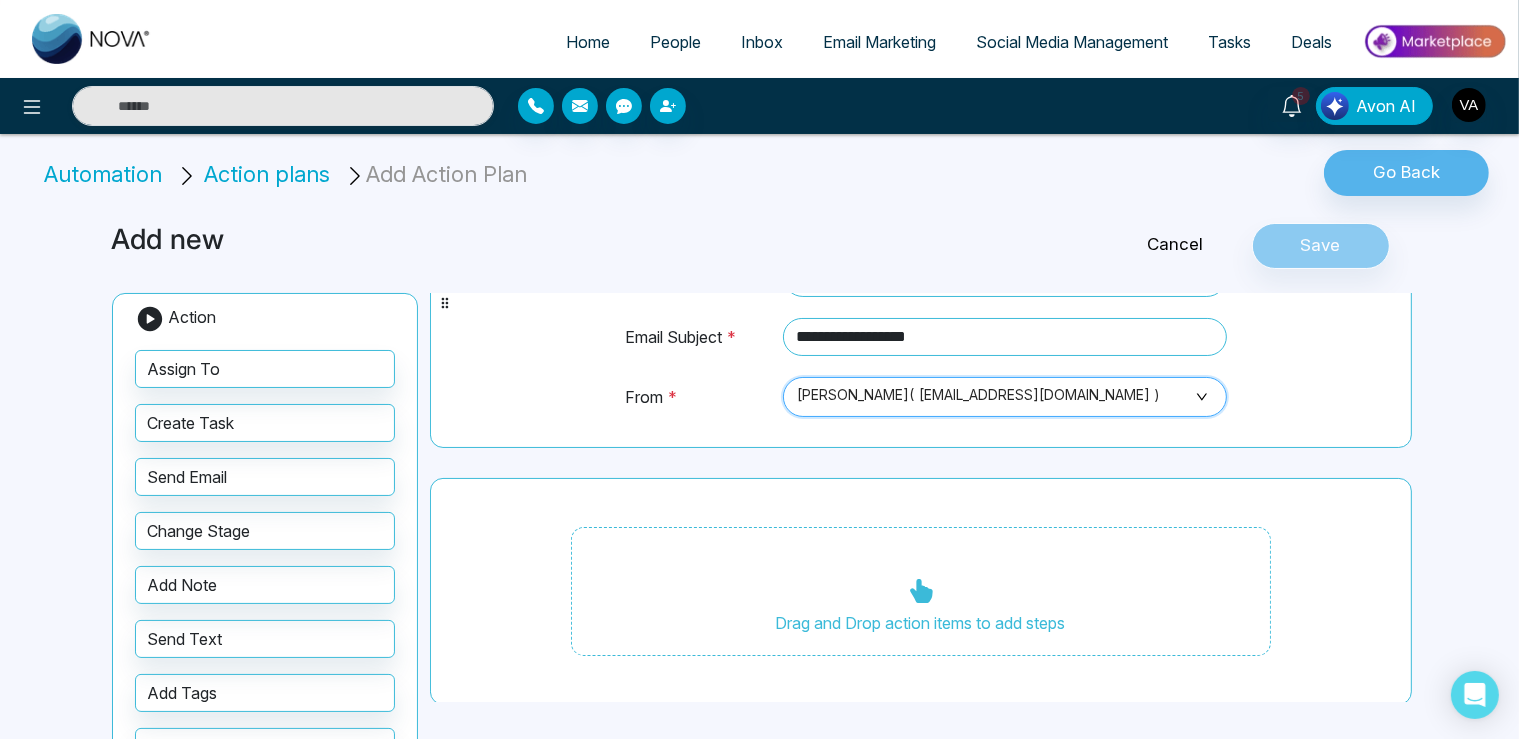 scroll, scrollTop: 0, scrollLeft: 0, axis: both 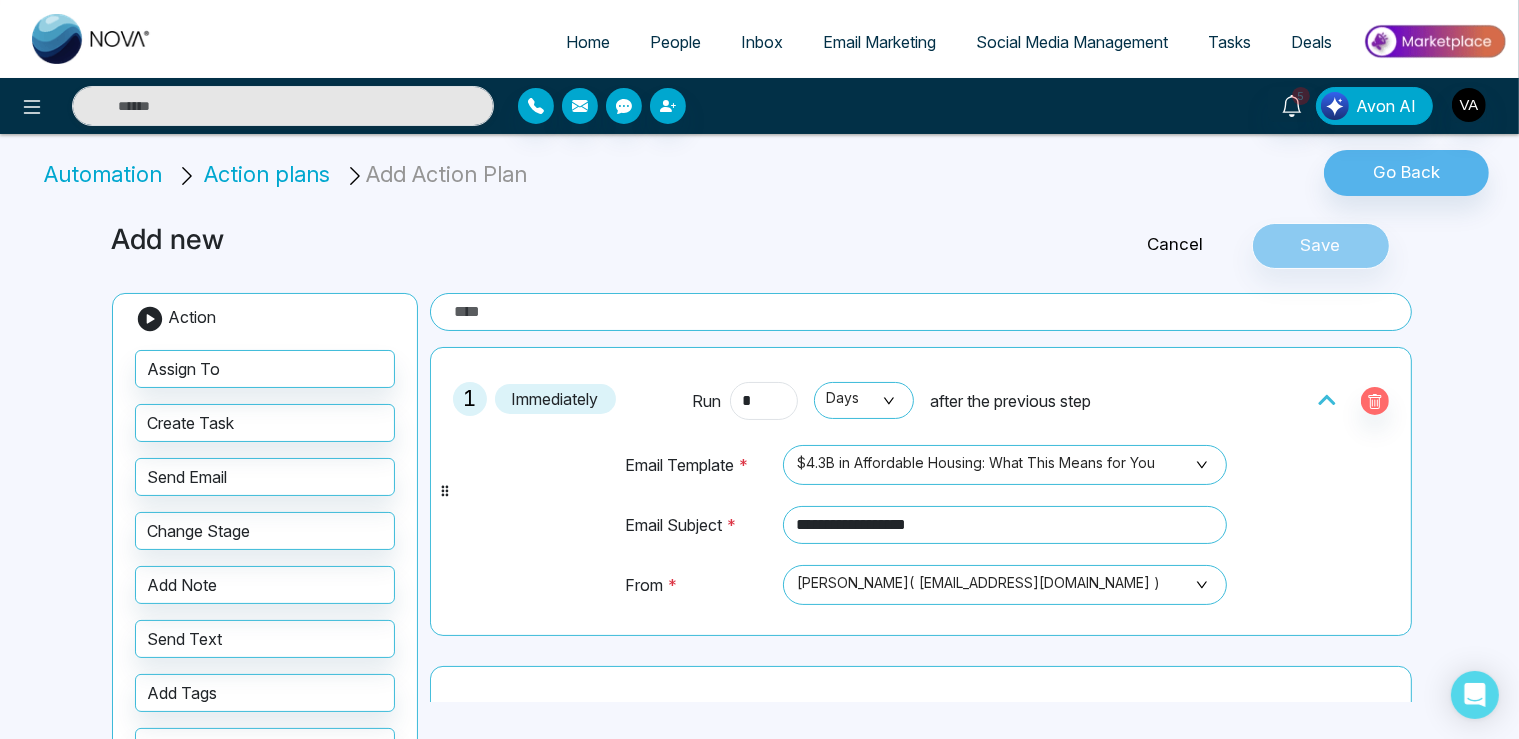 click at bounding box center [921, 312] 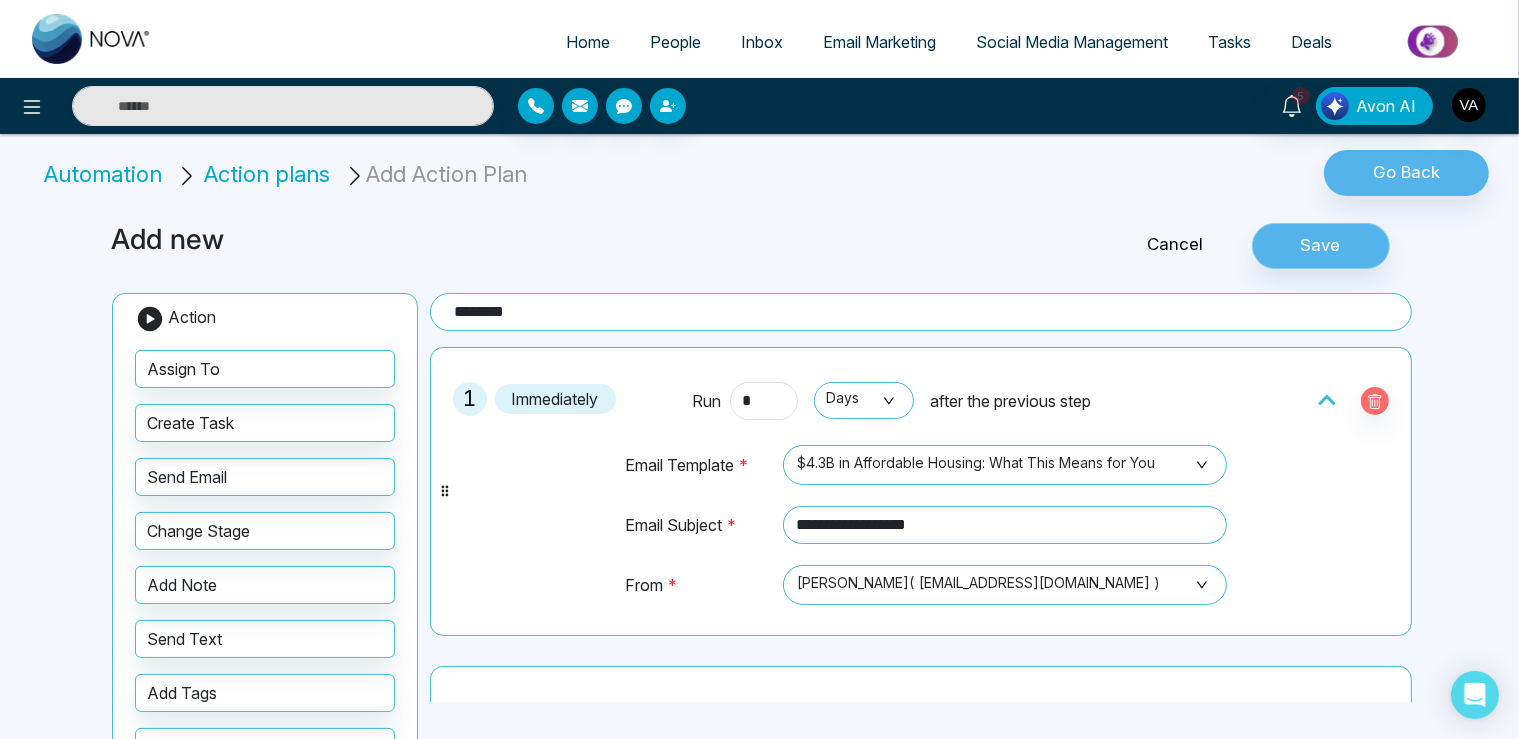 type on "********" 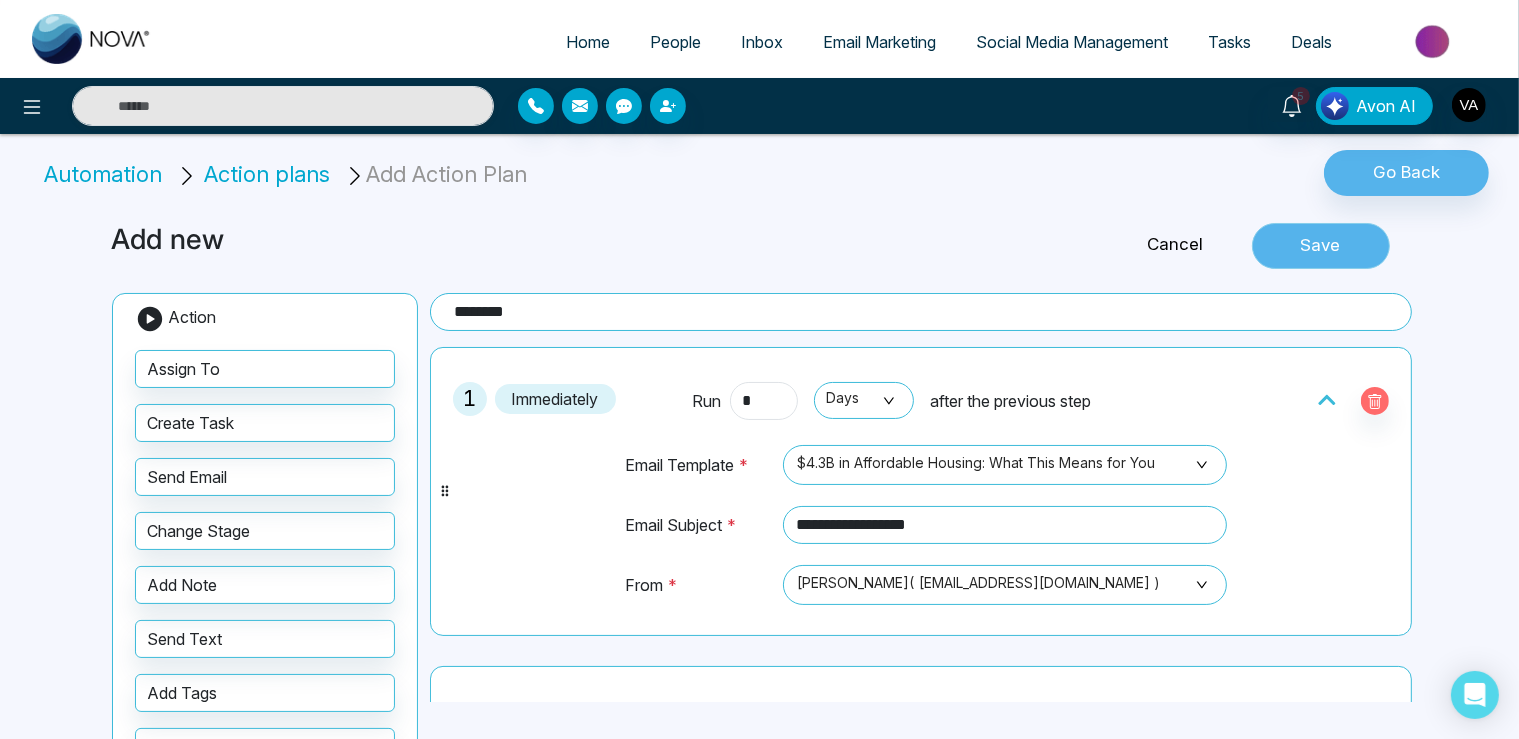 click on "Save" at bounding box center (1321, 246) 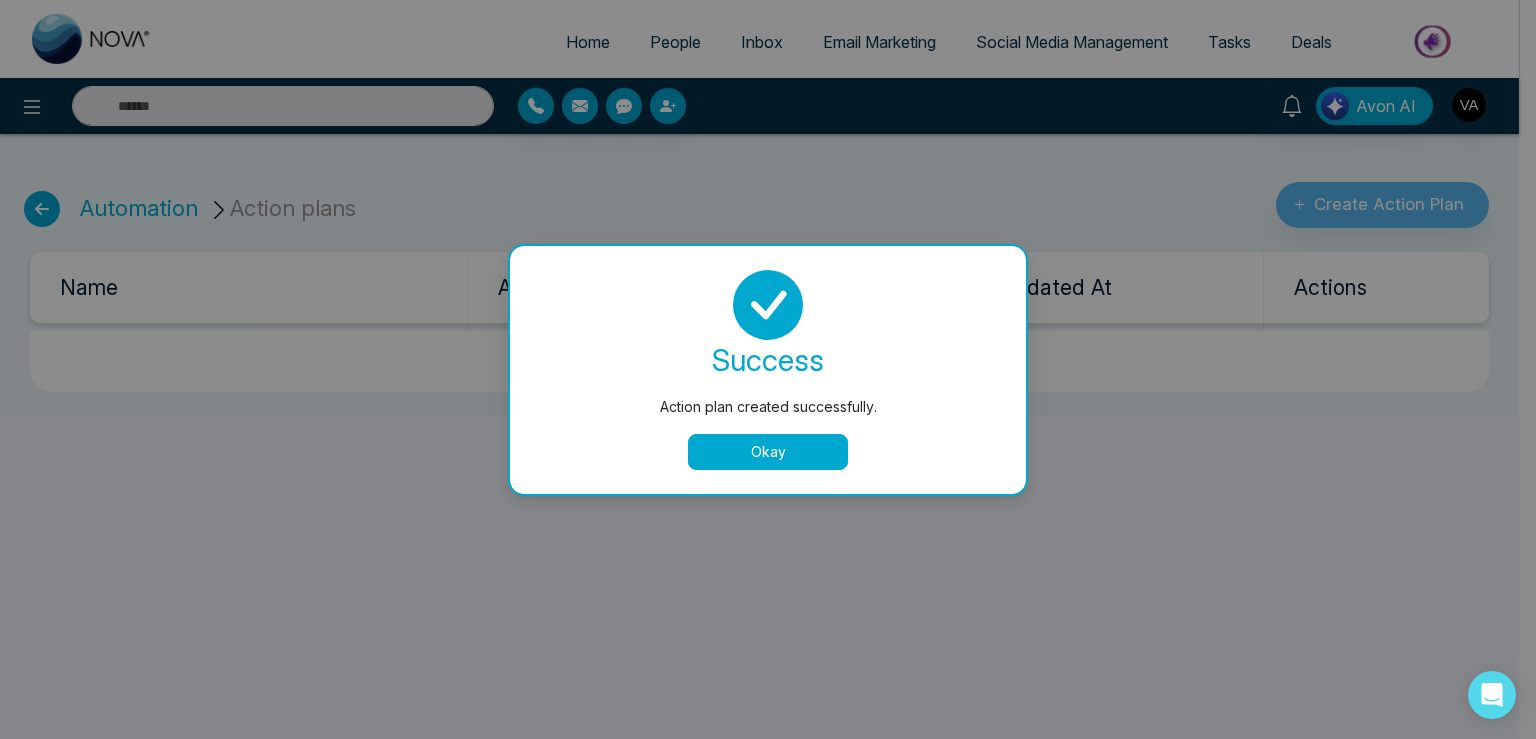 click on "Okay" at bounding box center (768, 452) 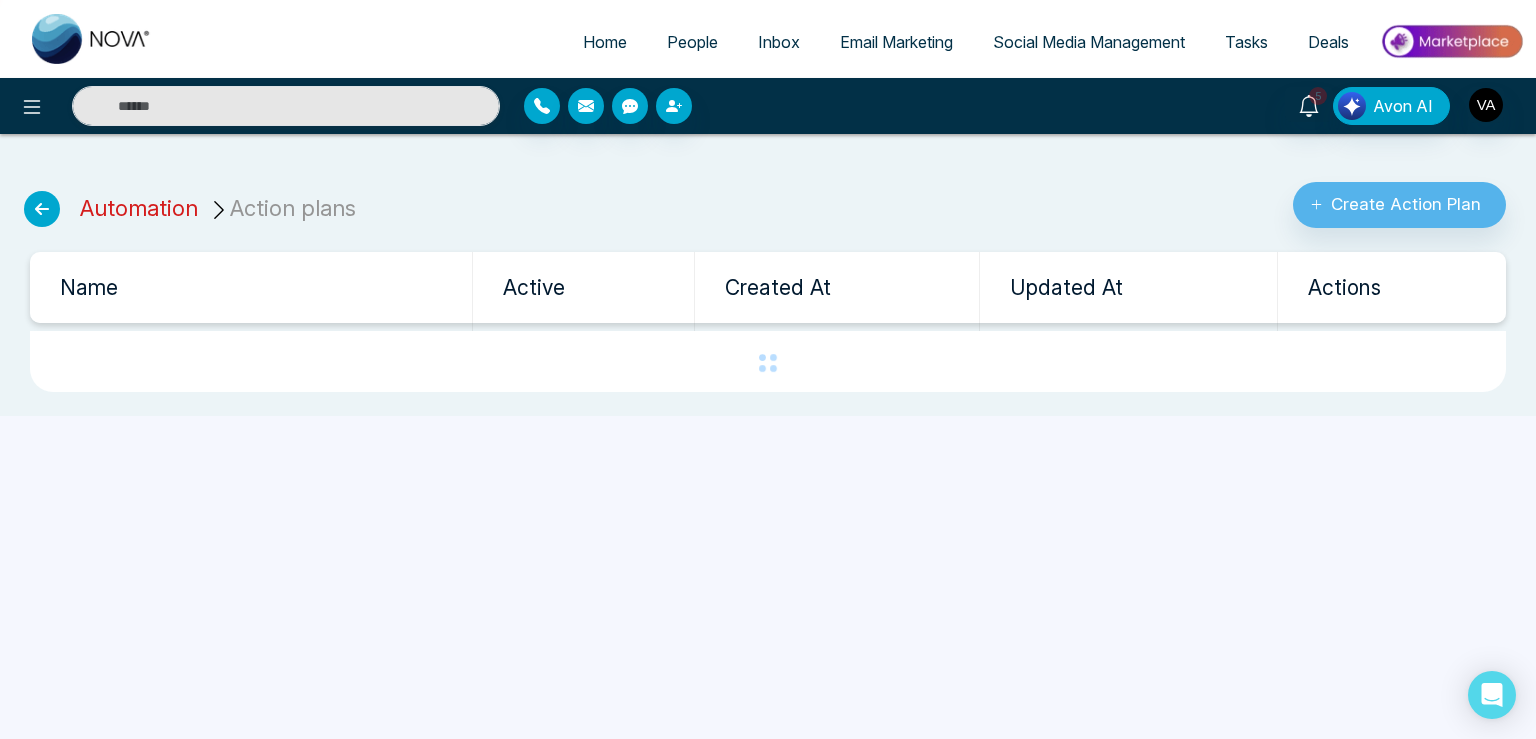 click on "Automation" at bounding box center (139, 208) 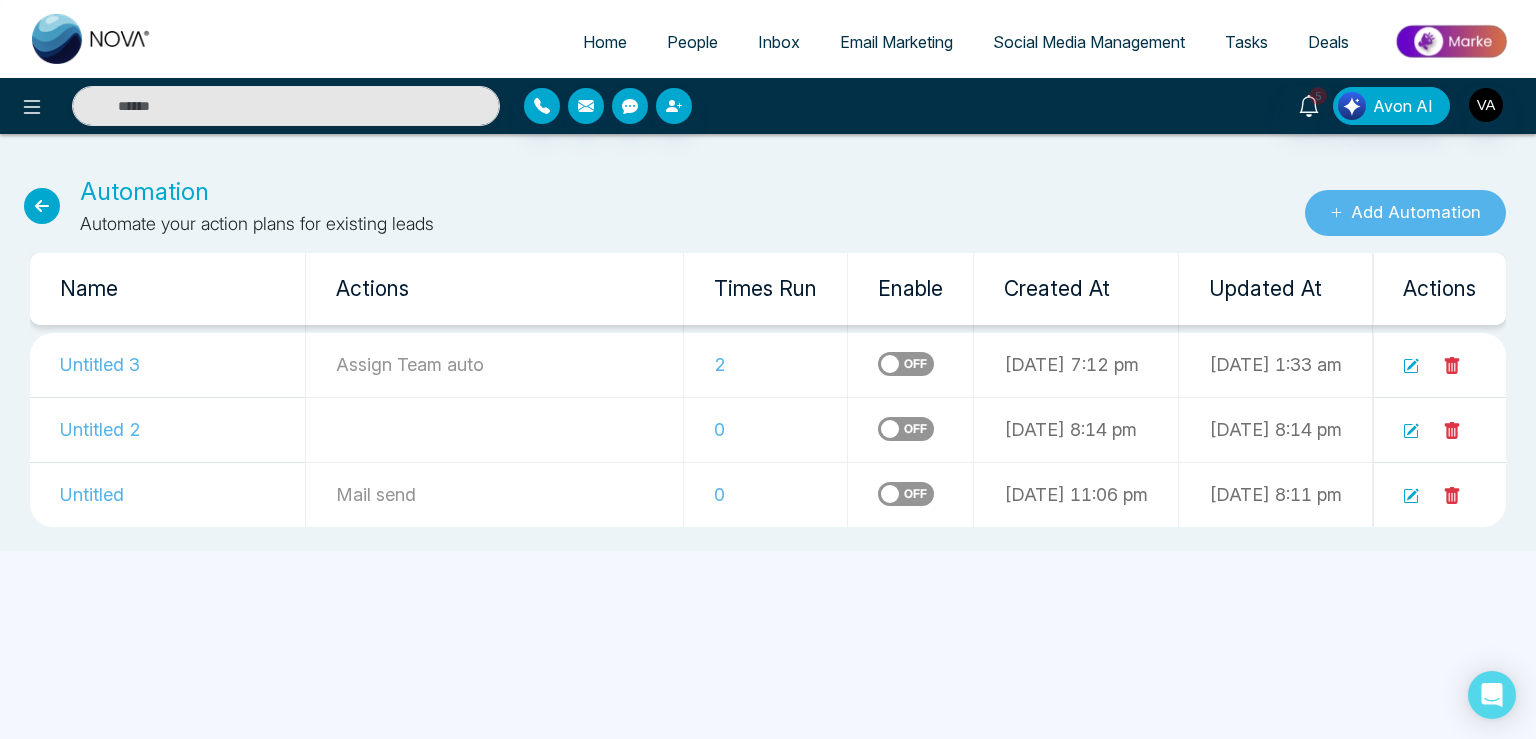 click on "Add Automation" at bounding box center [1405, 213] 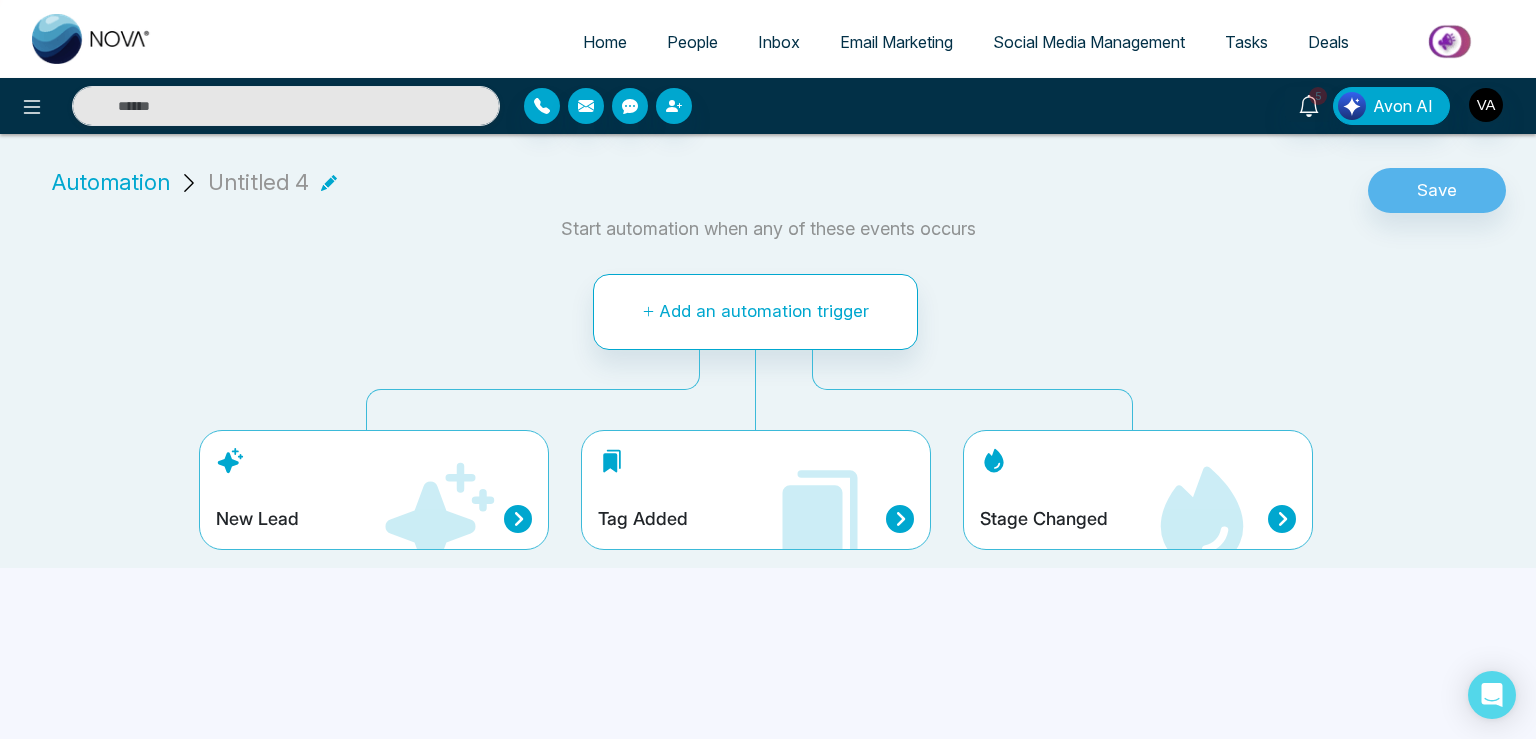 click on "Tag Added" at bounding box center [756, 490] 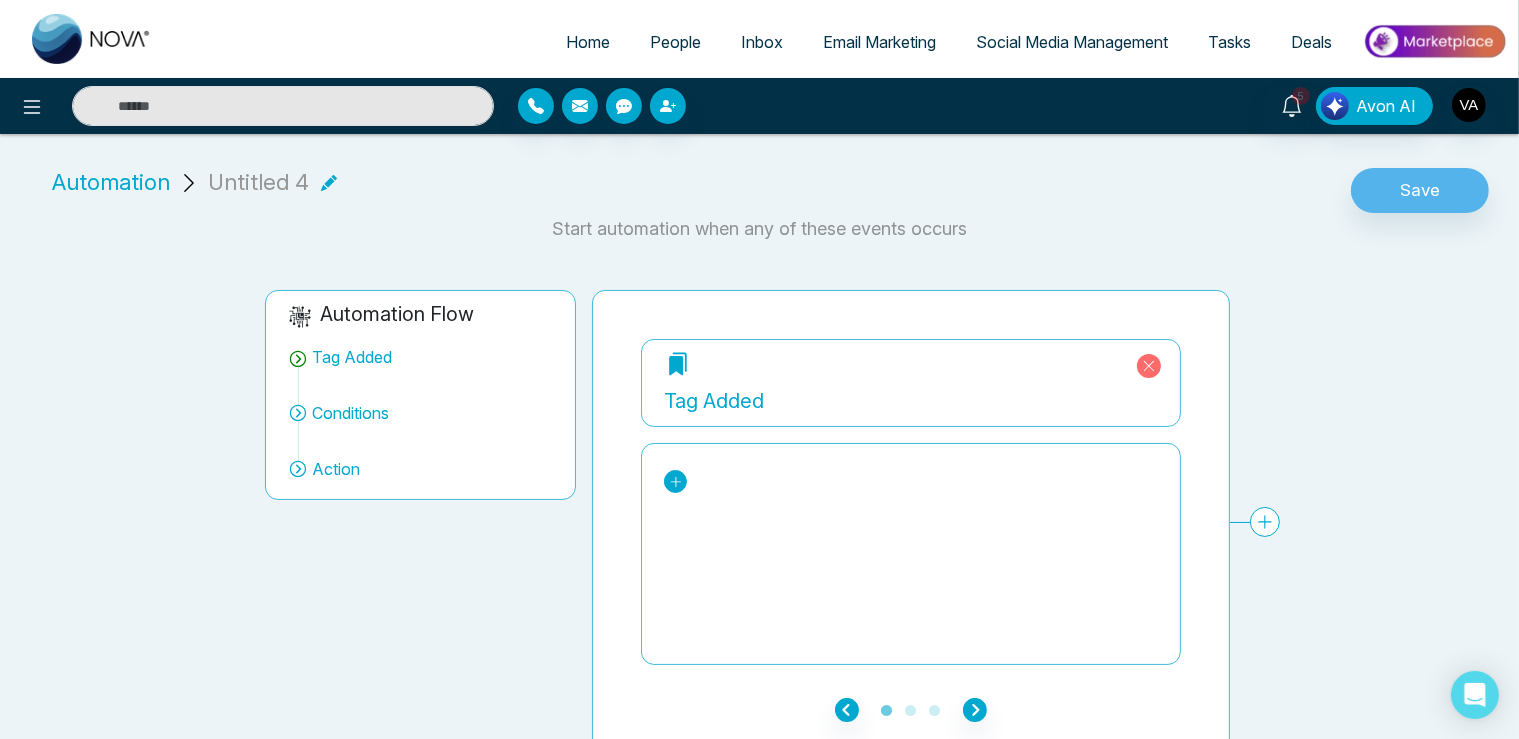 click 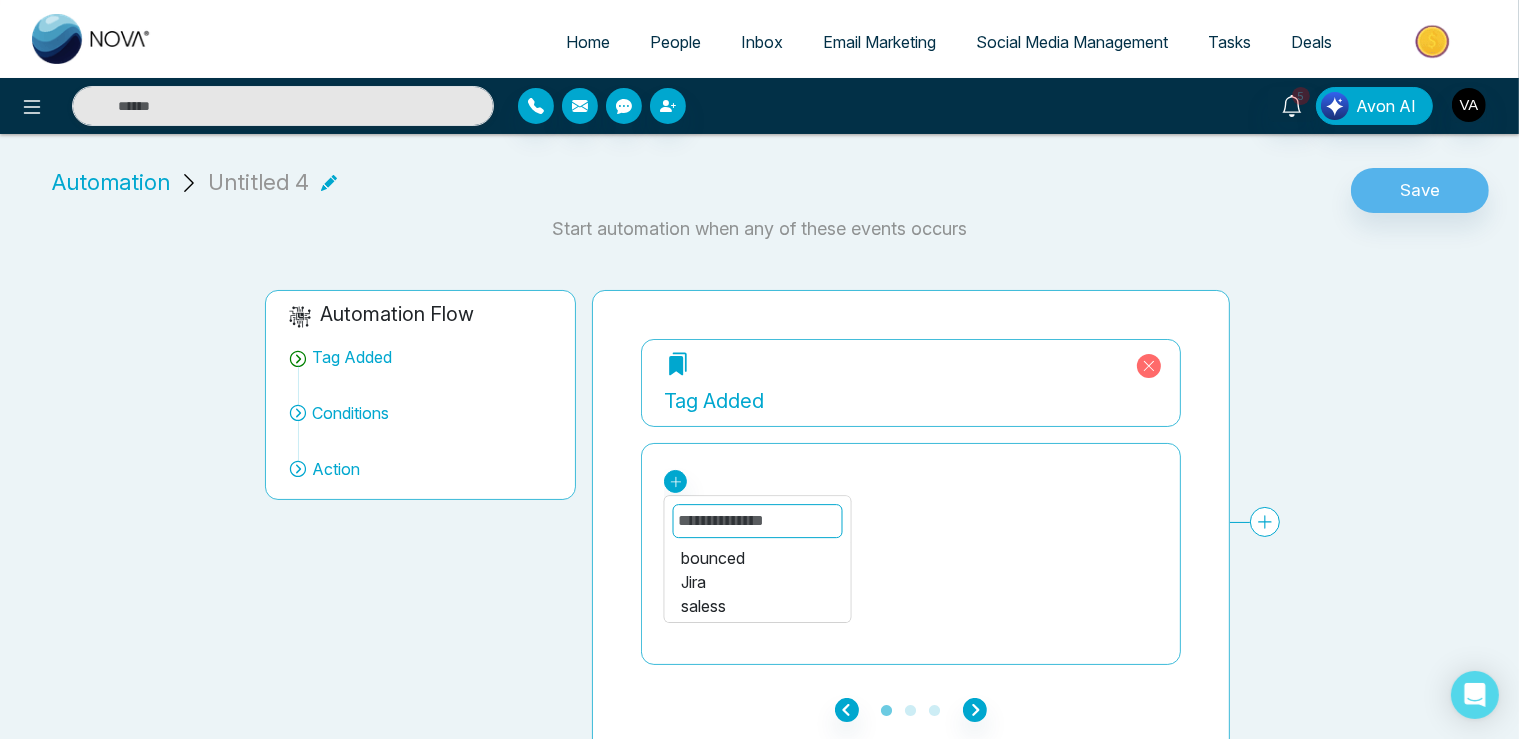 click on "Jira" at bounding box center [758, 582] 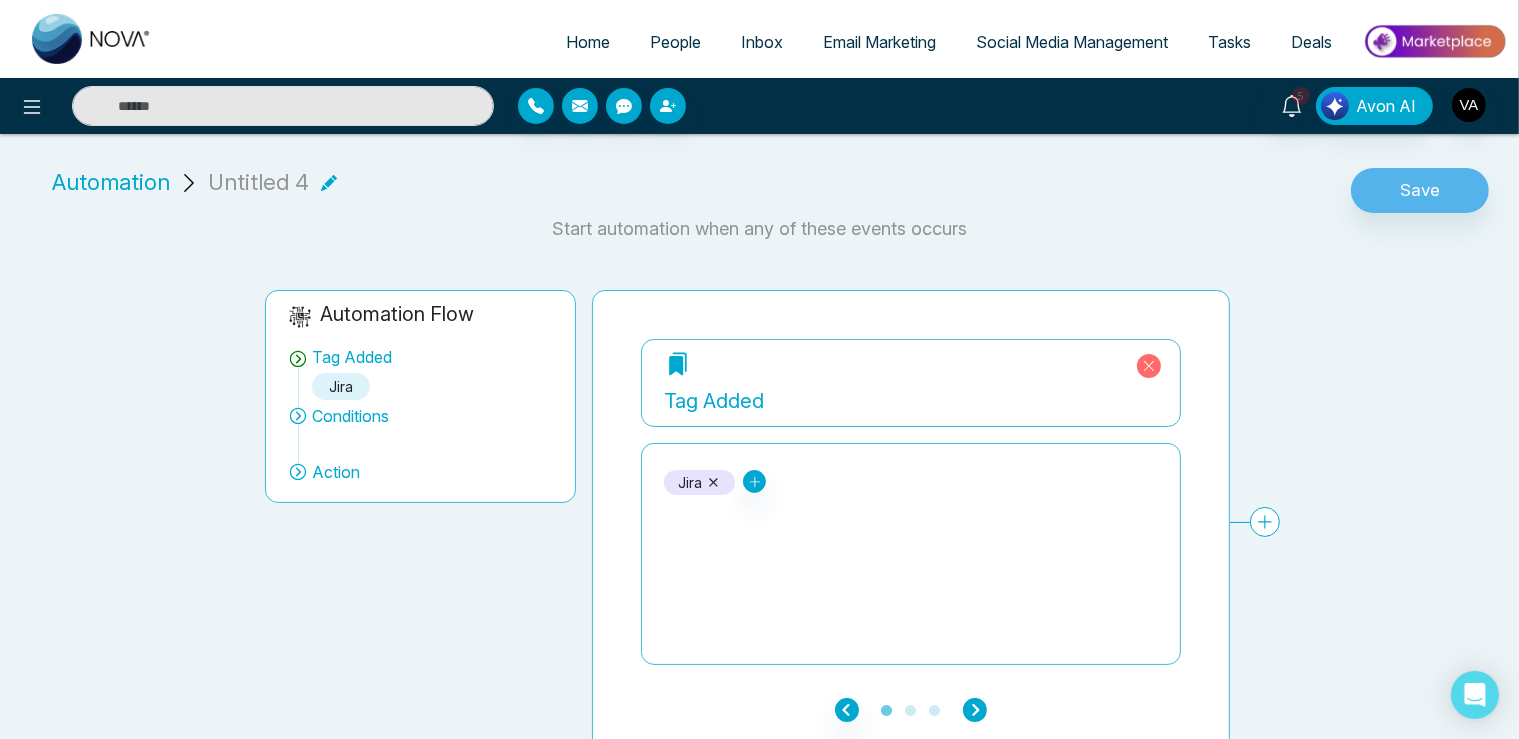 click 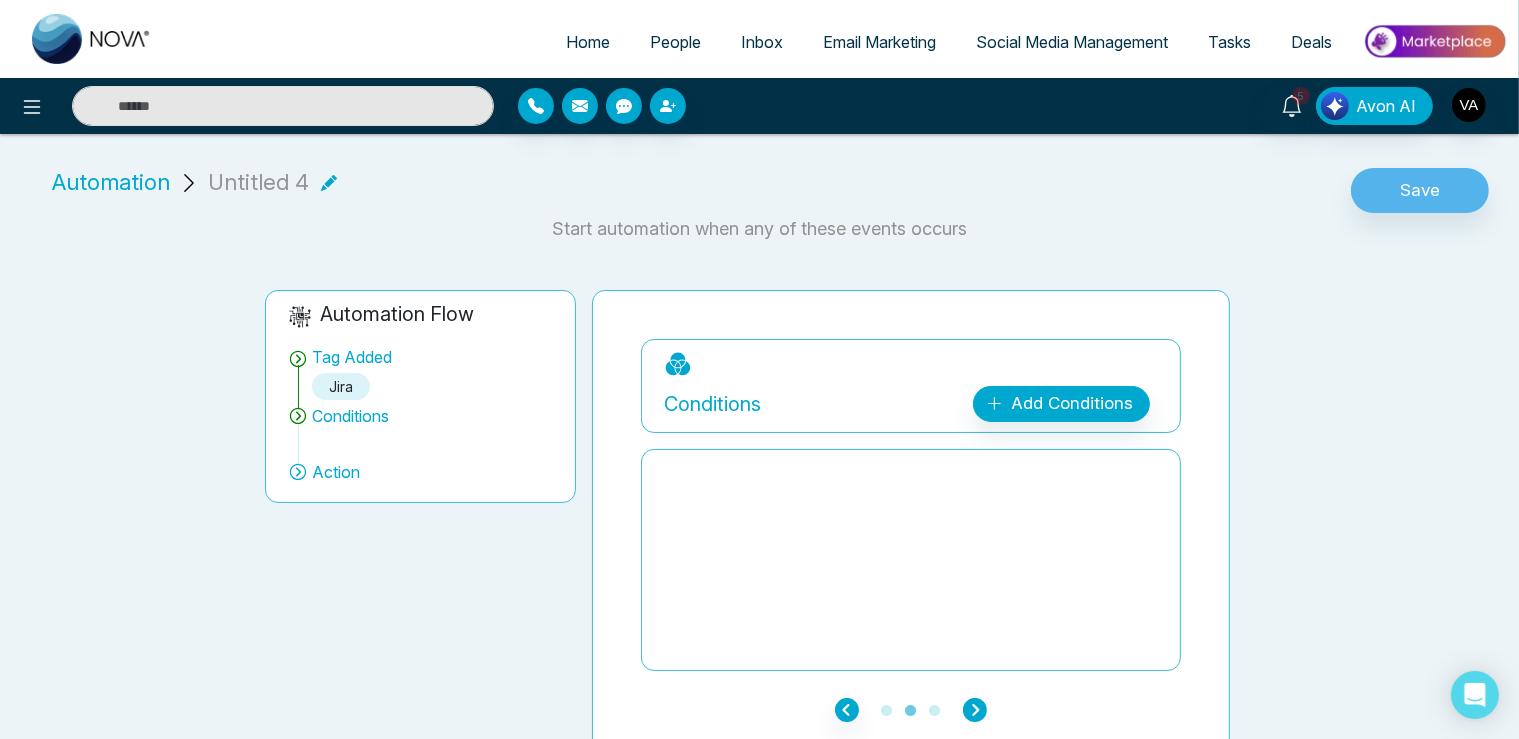 click 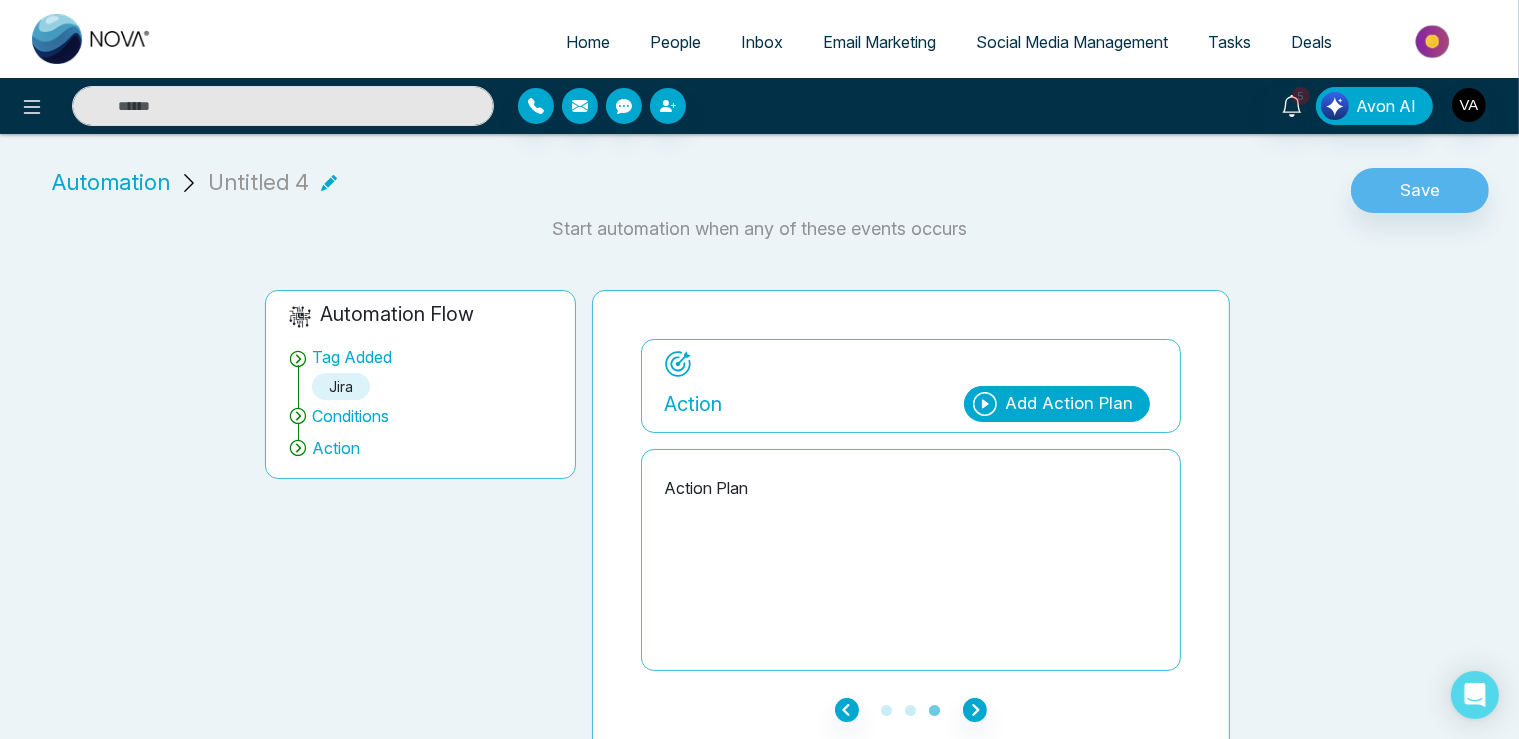 click on "Action Add Action Plan" at bounding box center (911, 400) 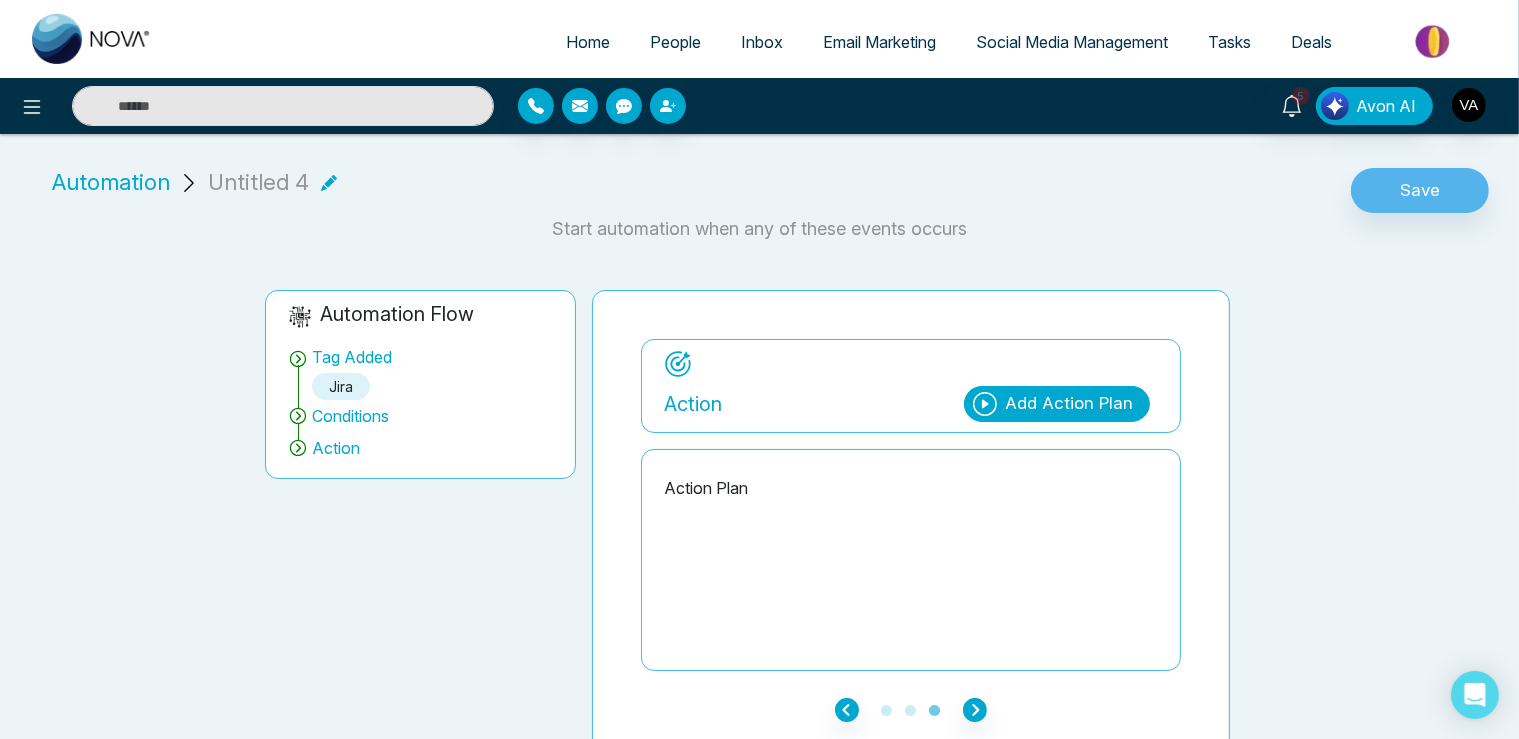 click on "Add Action Plan" at bounding box center [1069, 404] 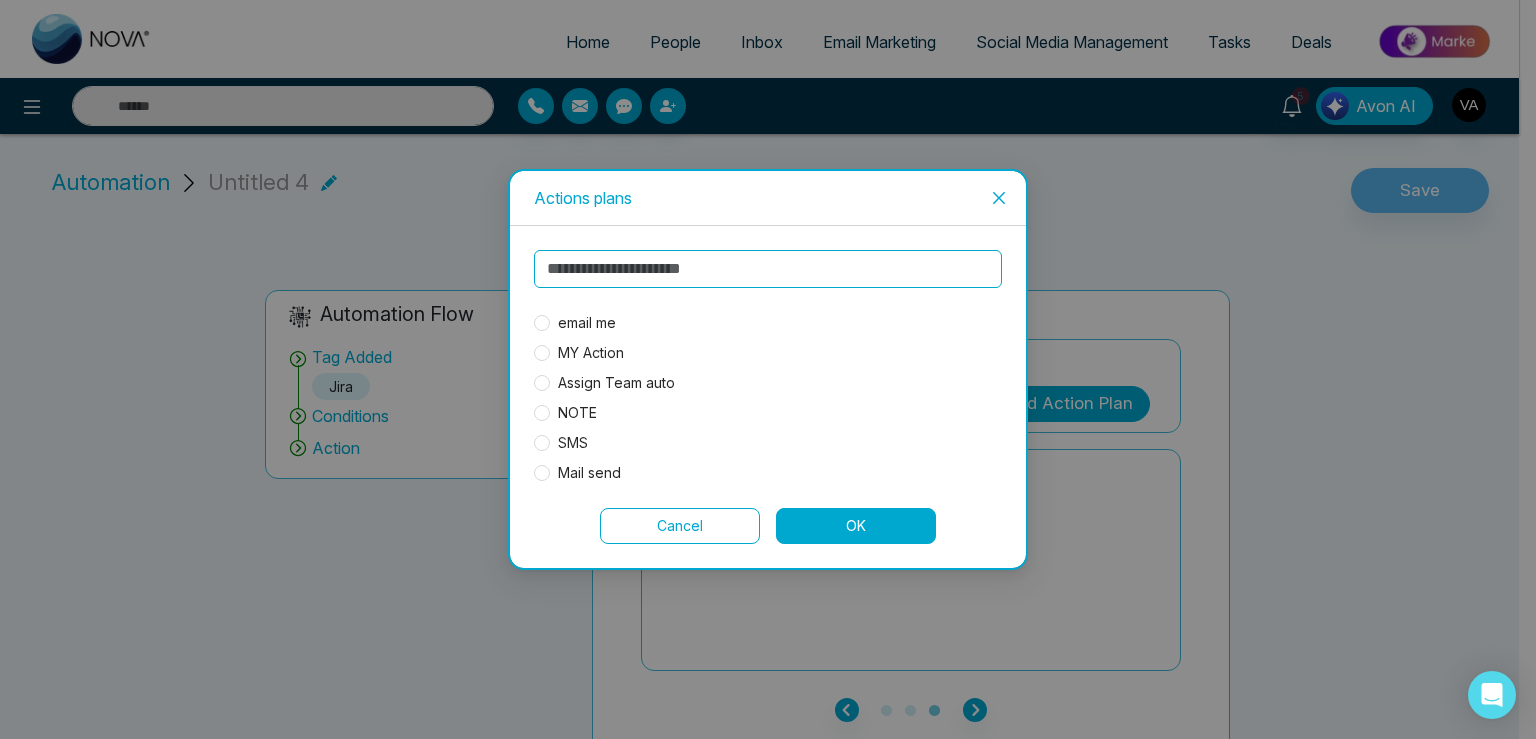 click on "email me" at bounding box center (587, 323) 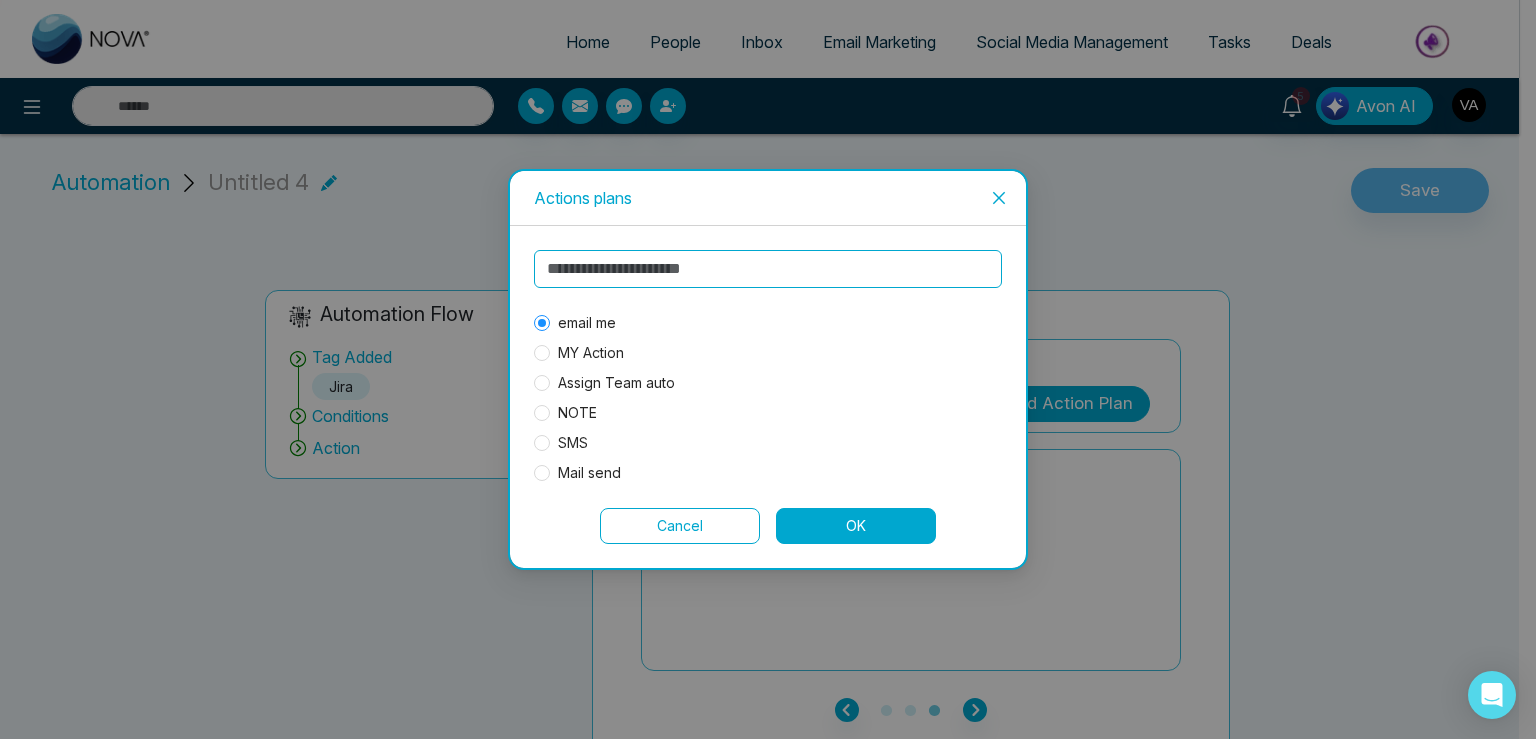 click on "OK" at bounding box center (856, 526) 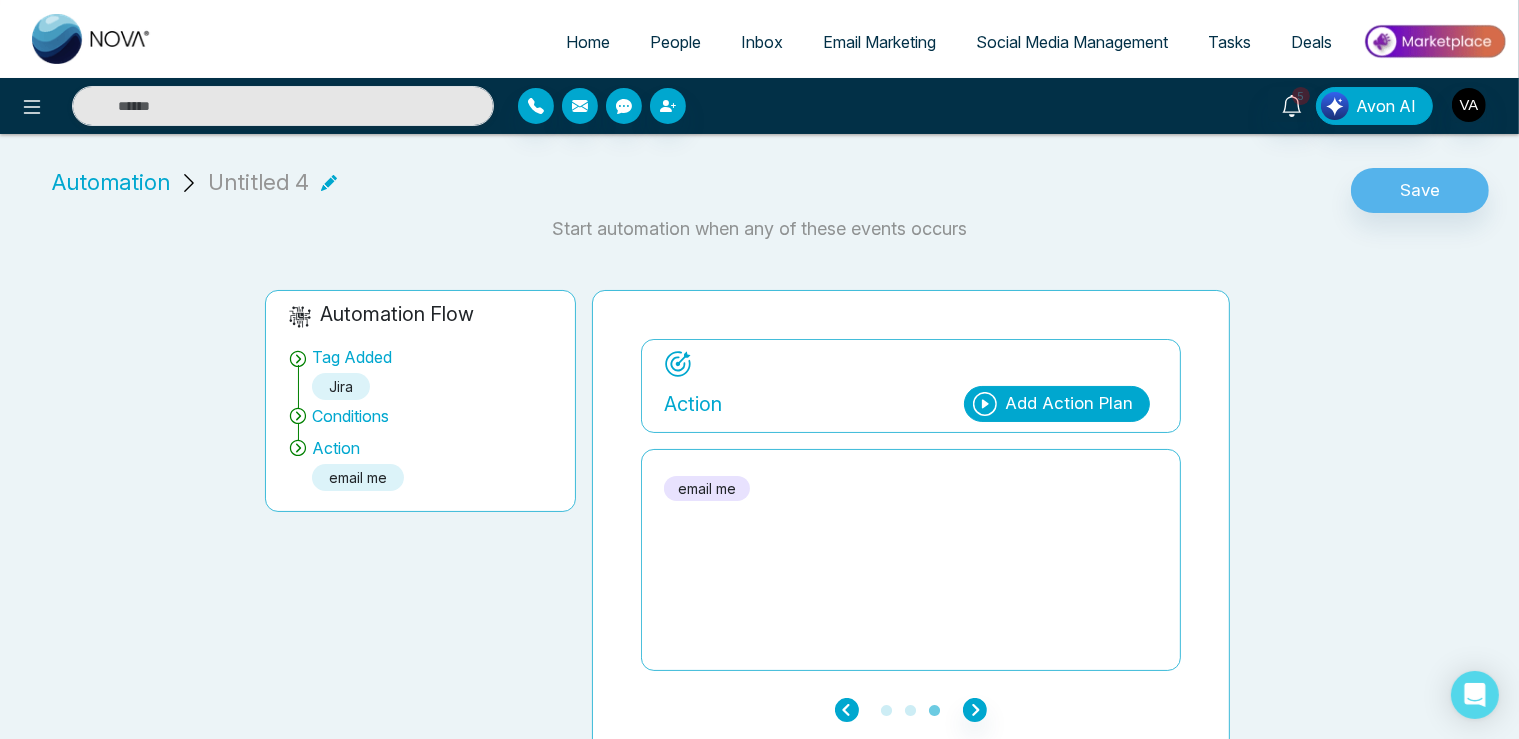 click 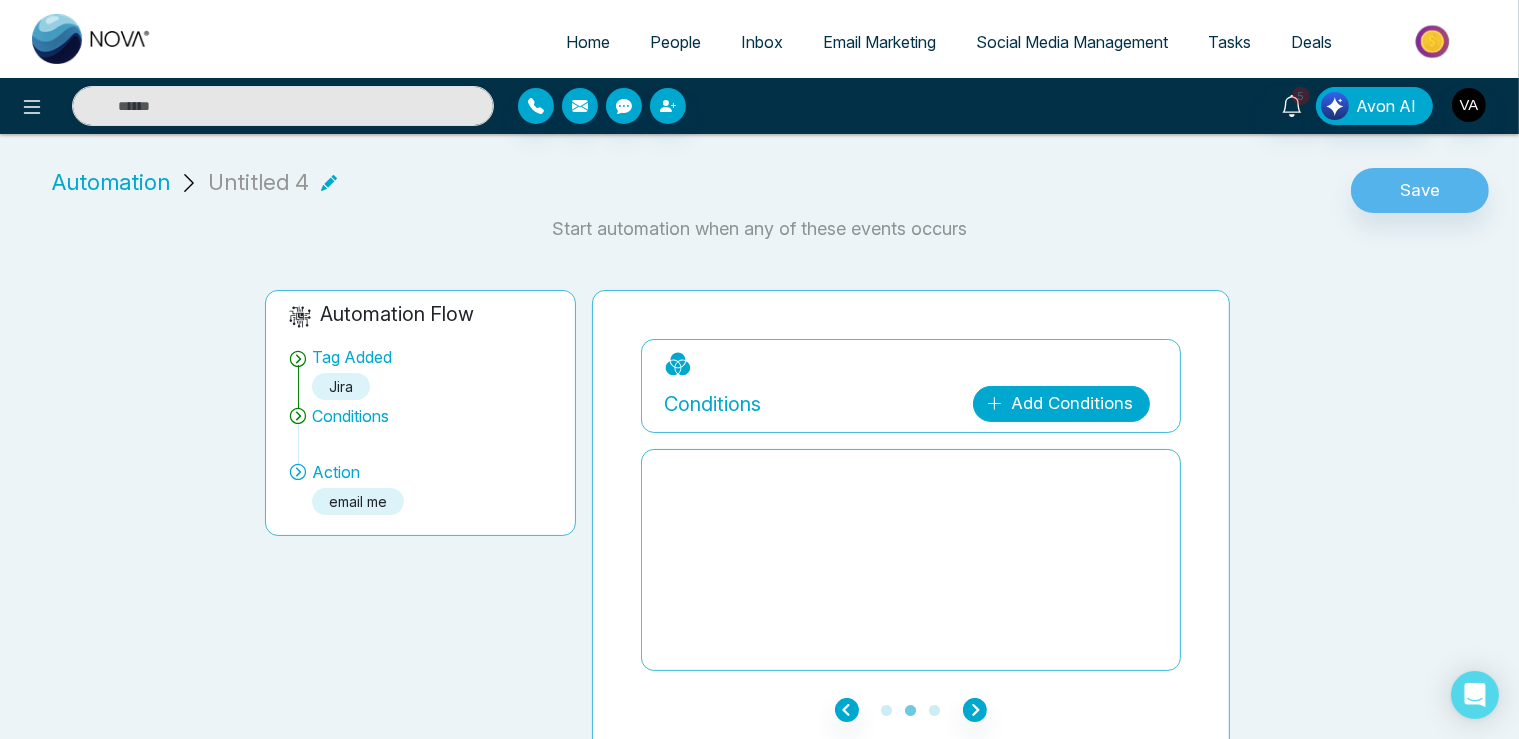 click on "Add Conditions" at bounding box center [1061, 404] 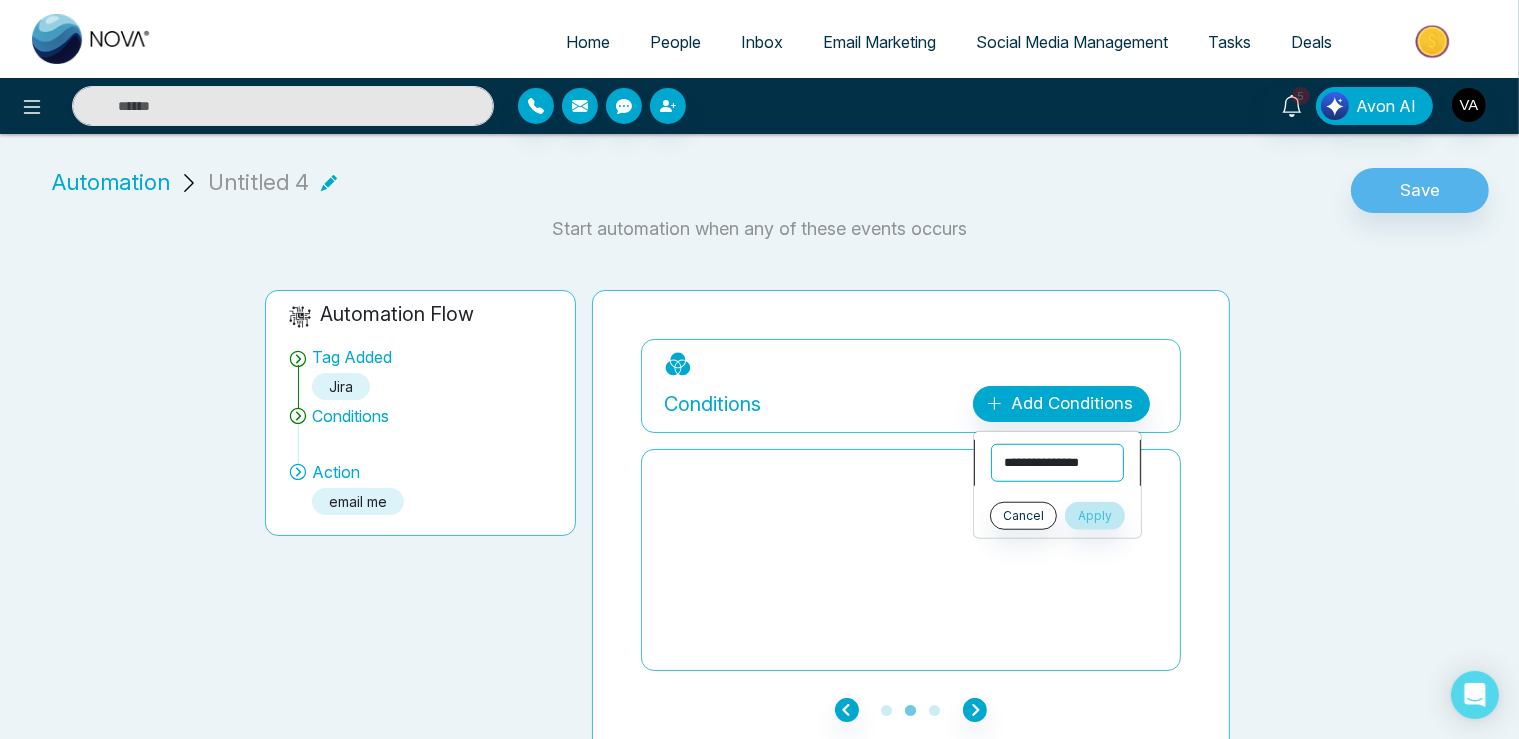 click on "**********" at bounding box center [1057, 463] 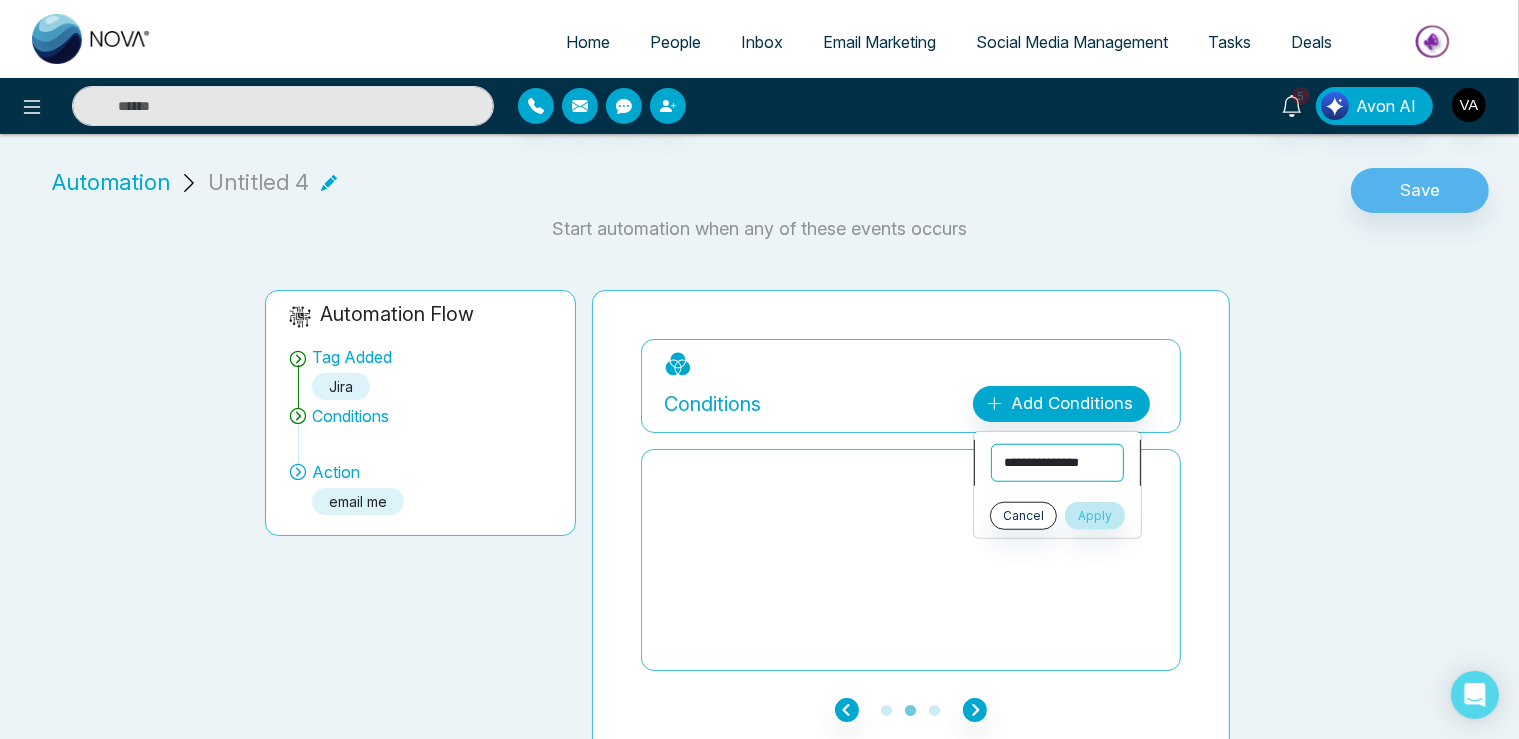 select on "*****" 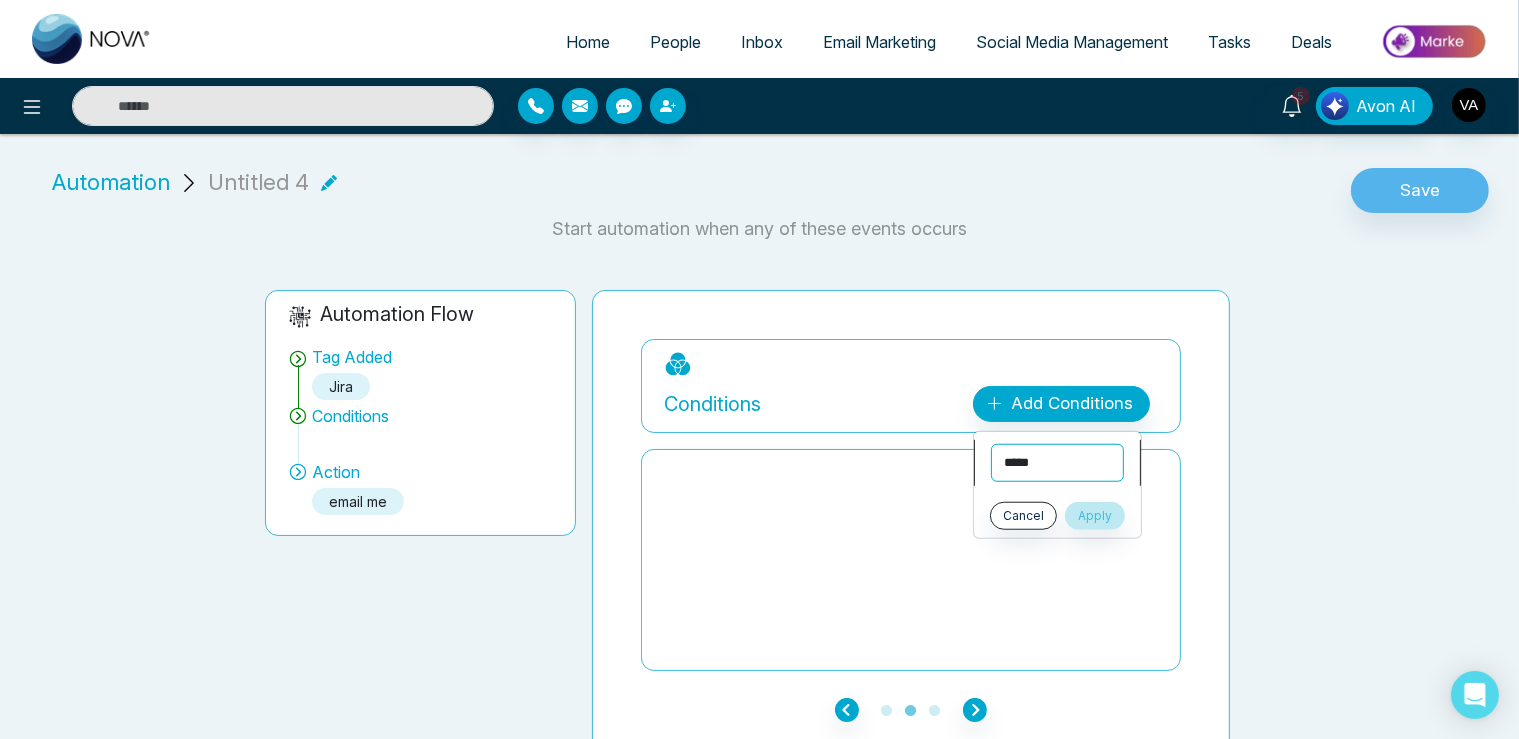 click on "******" at bounding box center (0, 0) 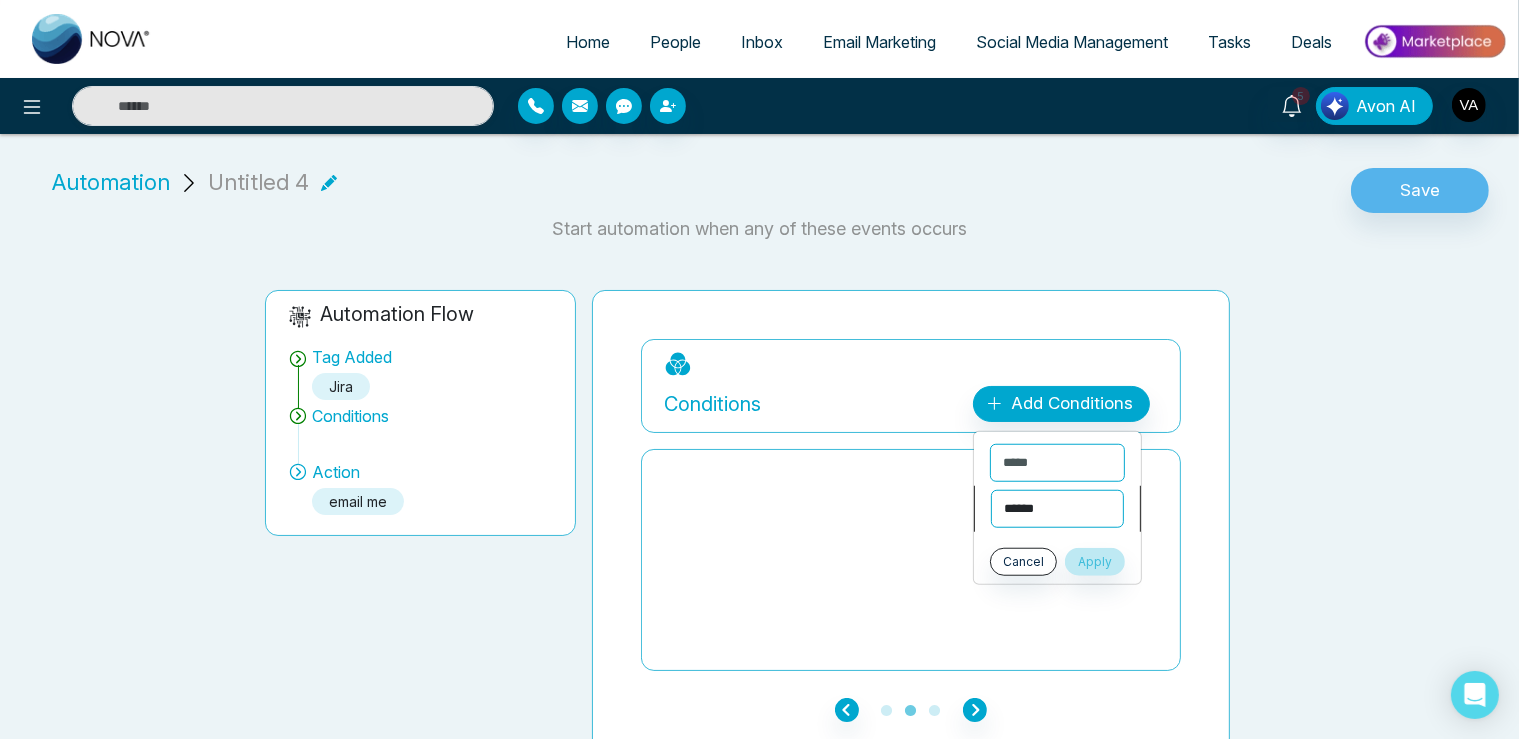 click on "**********" at bounding box center (1057, 509) 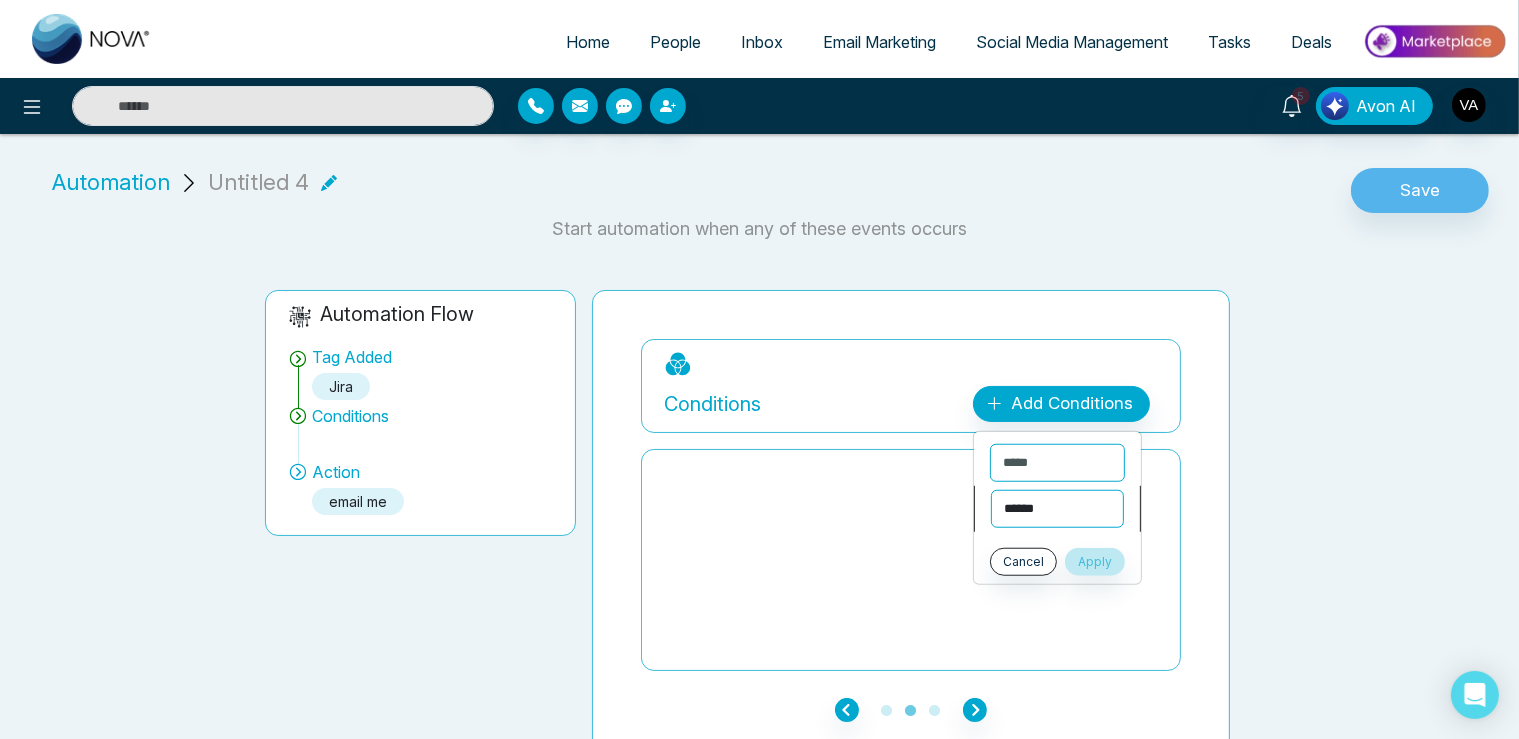 select on "*******" 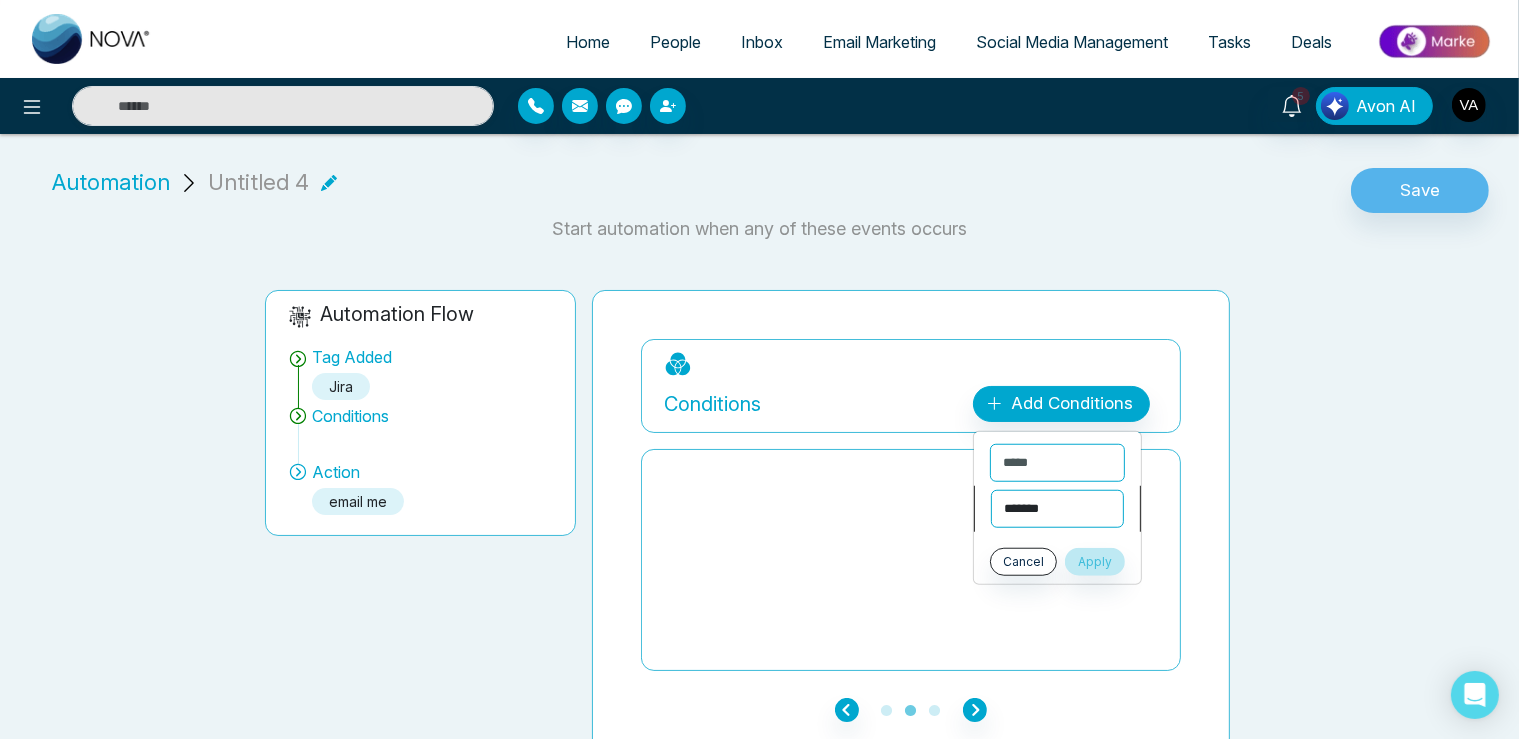 click on "*******" at bounding box center [0, 0] 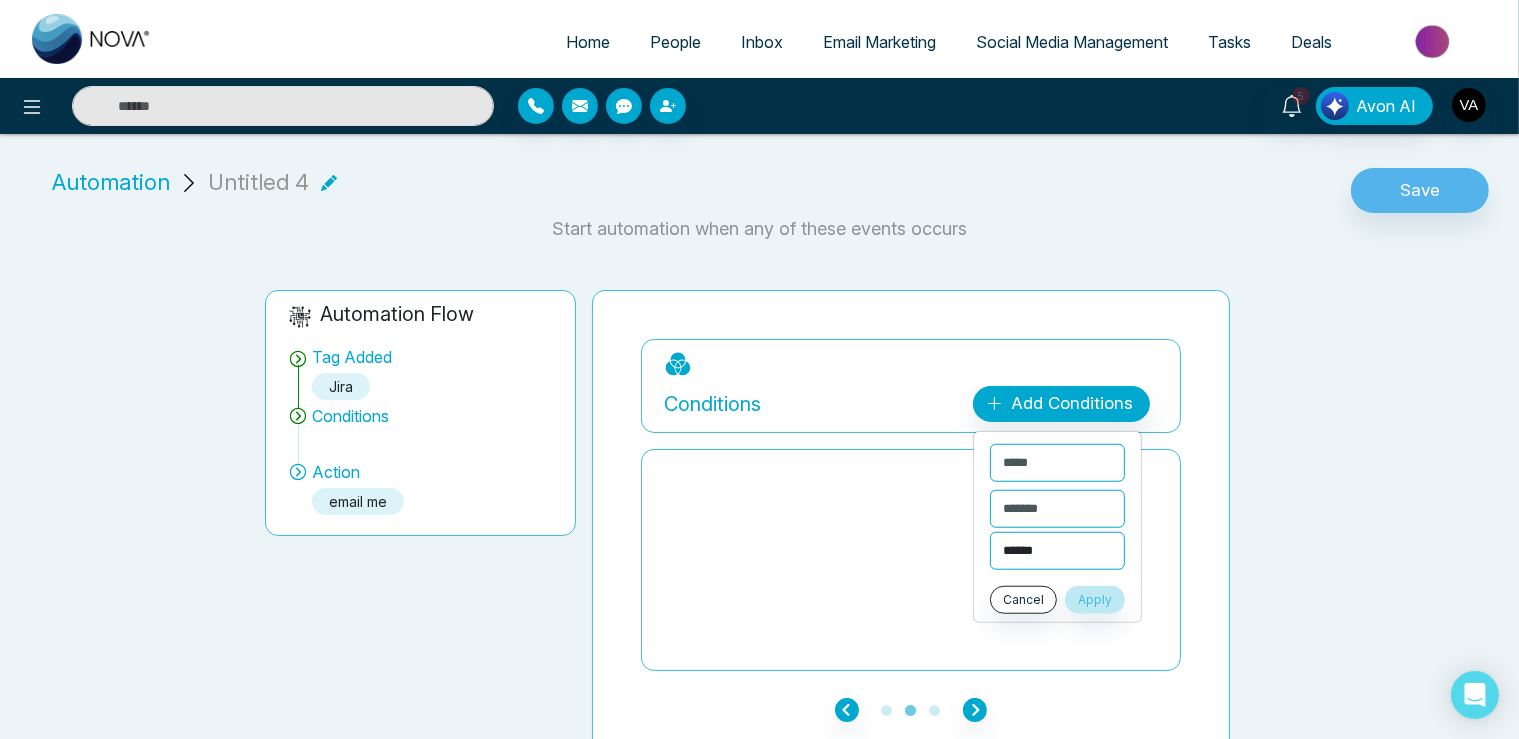 click on "**********" at bounding box center (1057, 551) 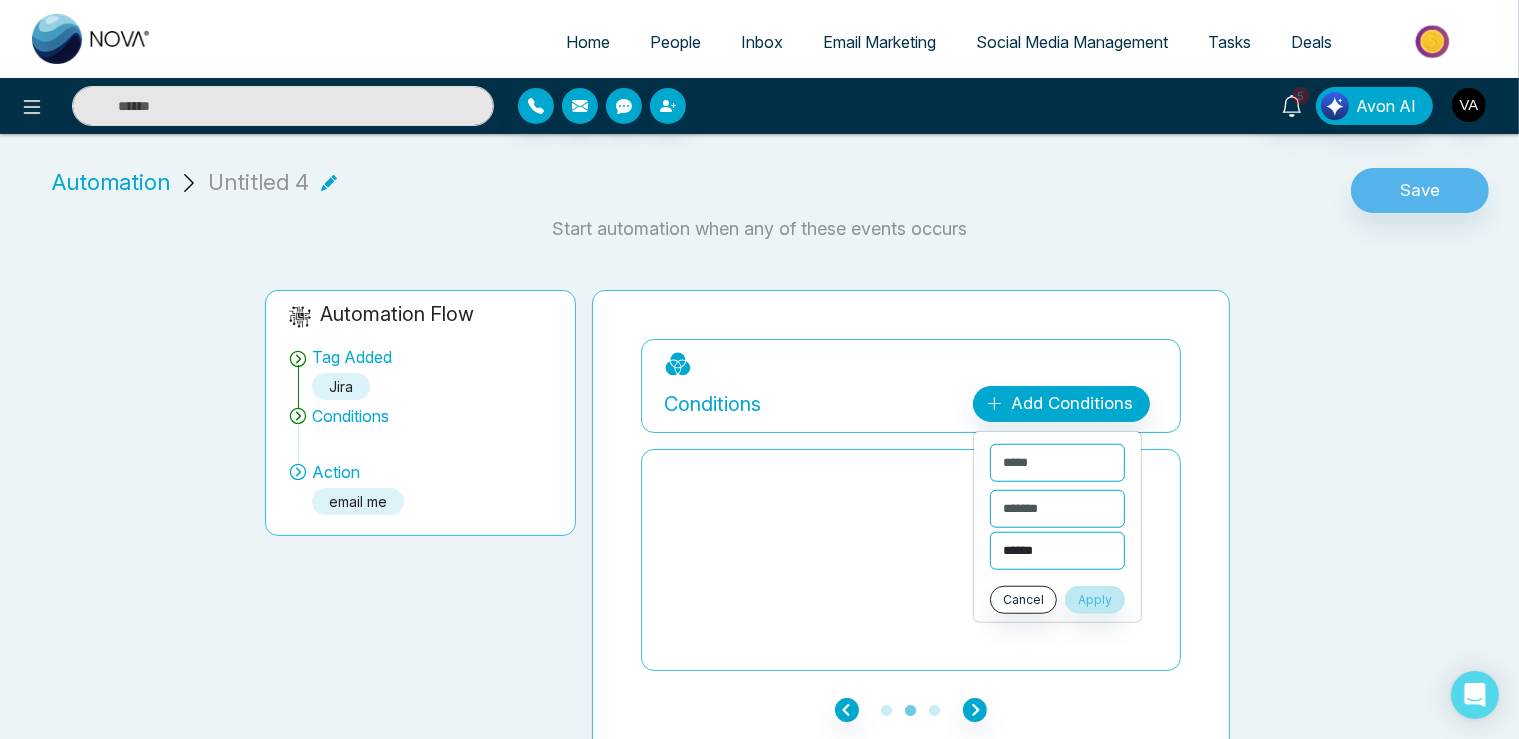 select on "****" 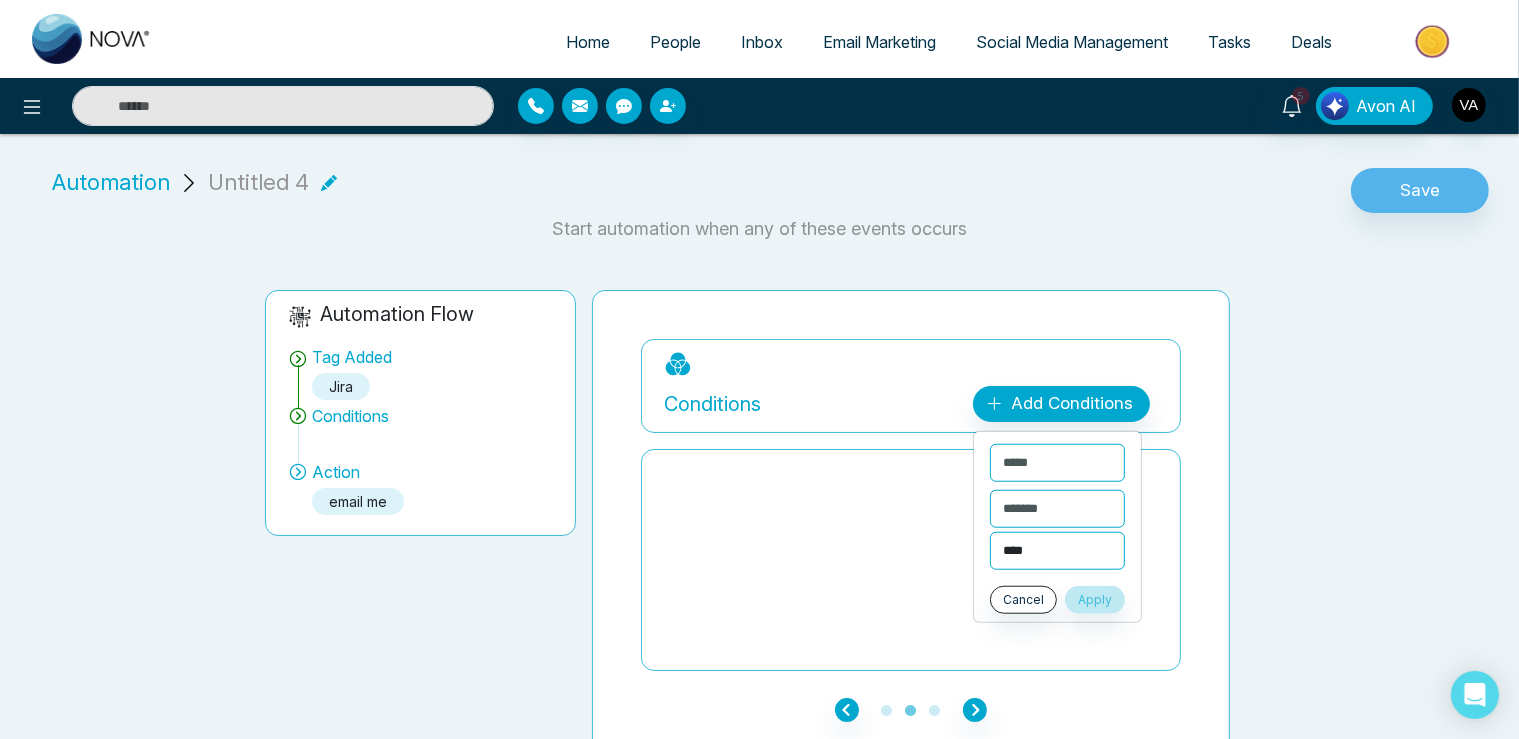 click on "****" at bounding box center (0, 0) 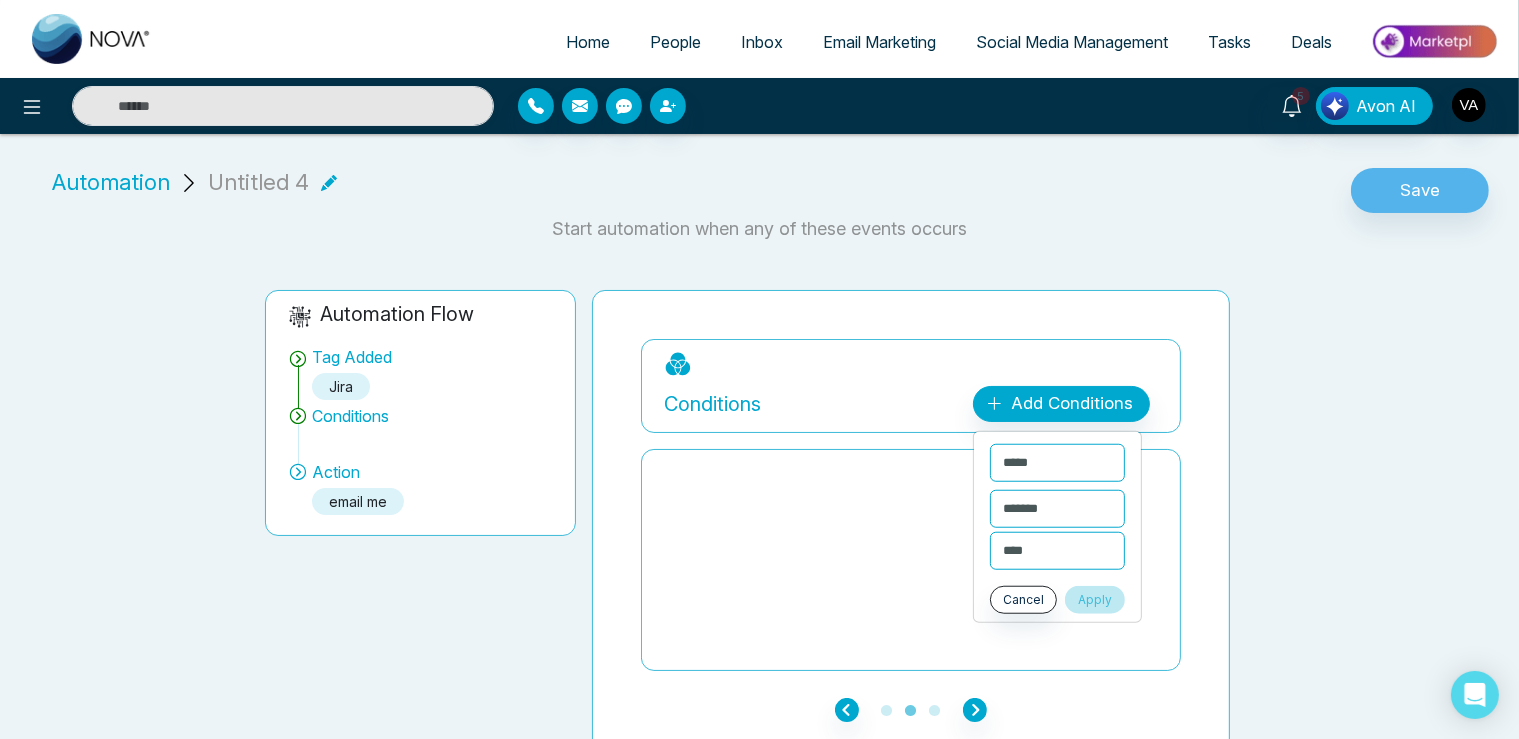 click on "Apply" at bounding box center [1095, 600] 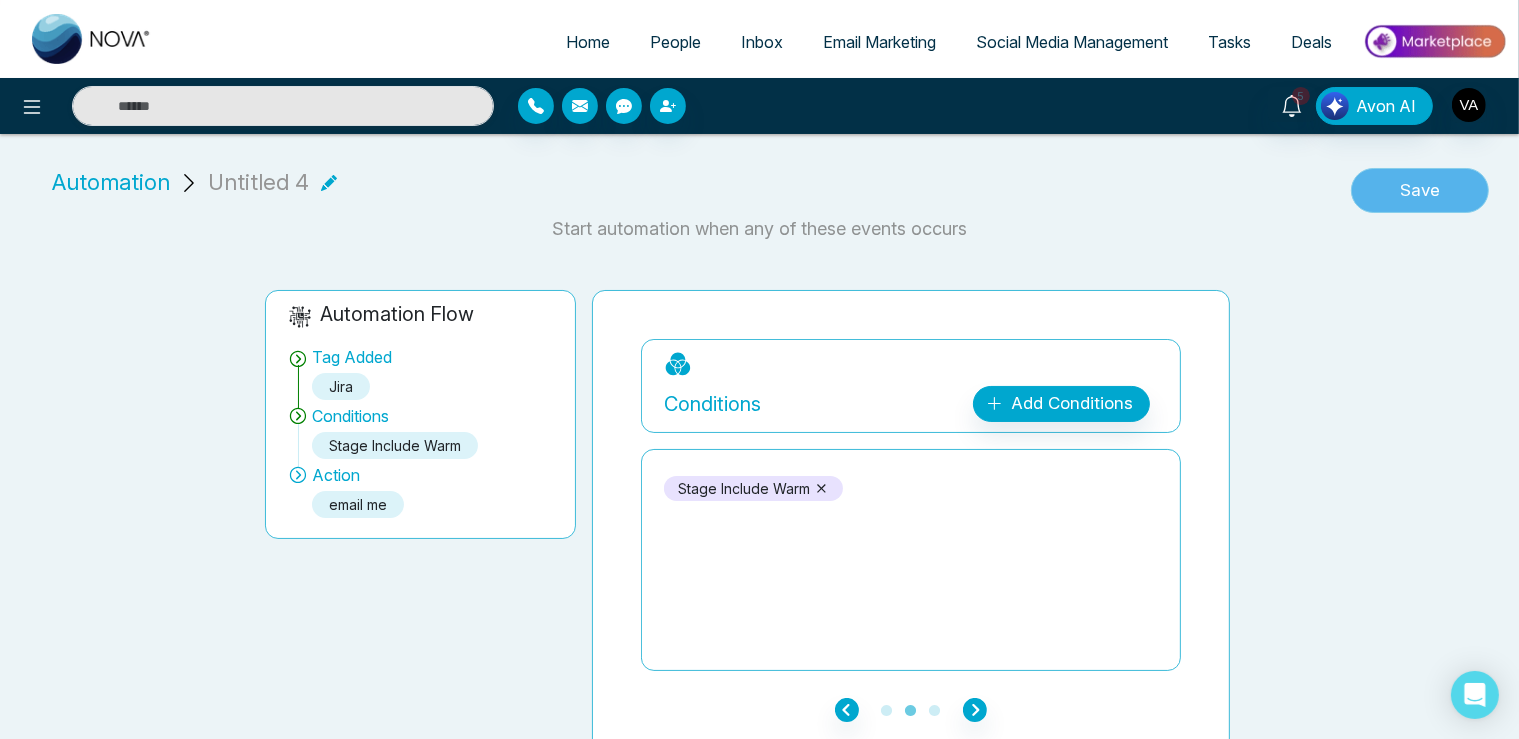 click on "Save" at bounding box center [1420, 191] 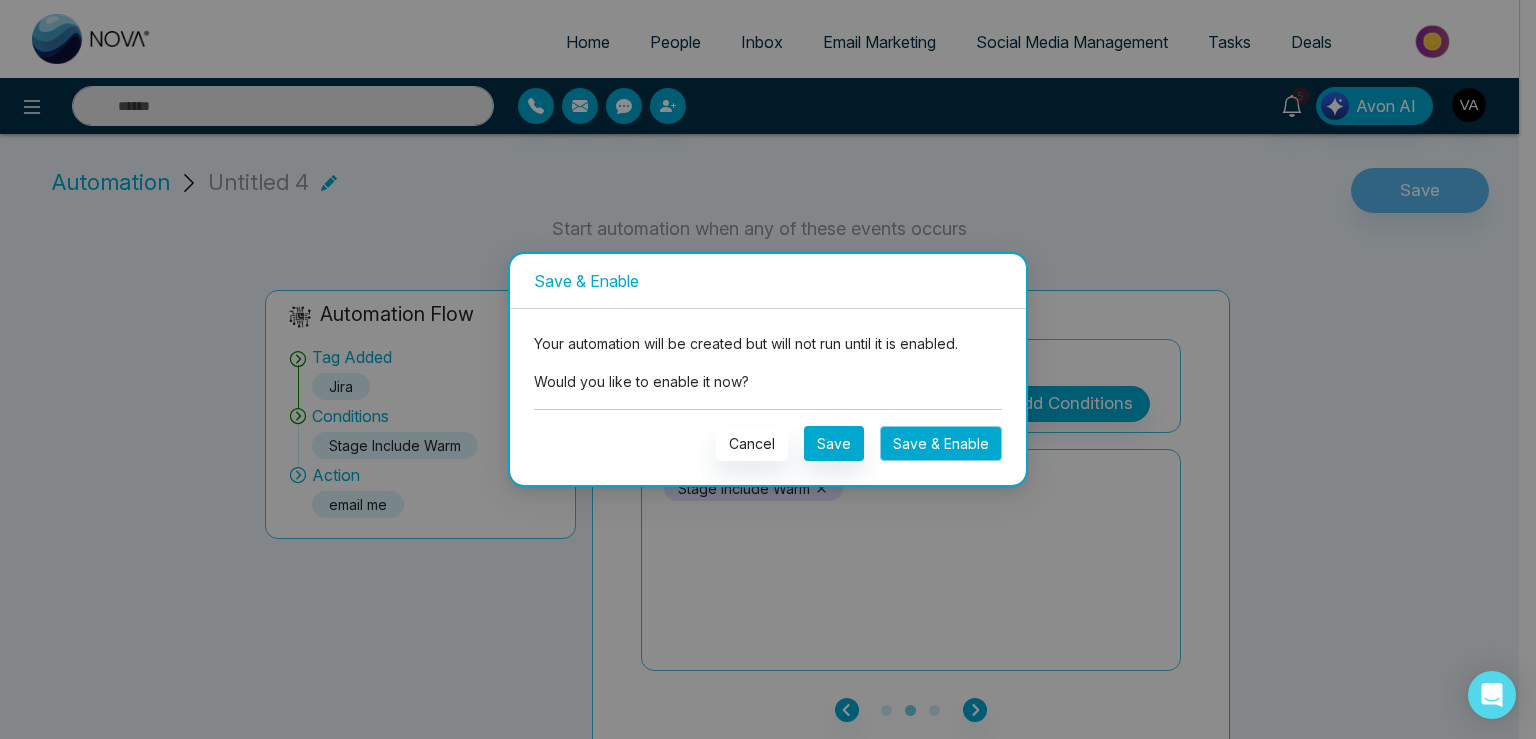 click on "Save & Enable" at bounding box center [941, 443] 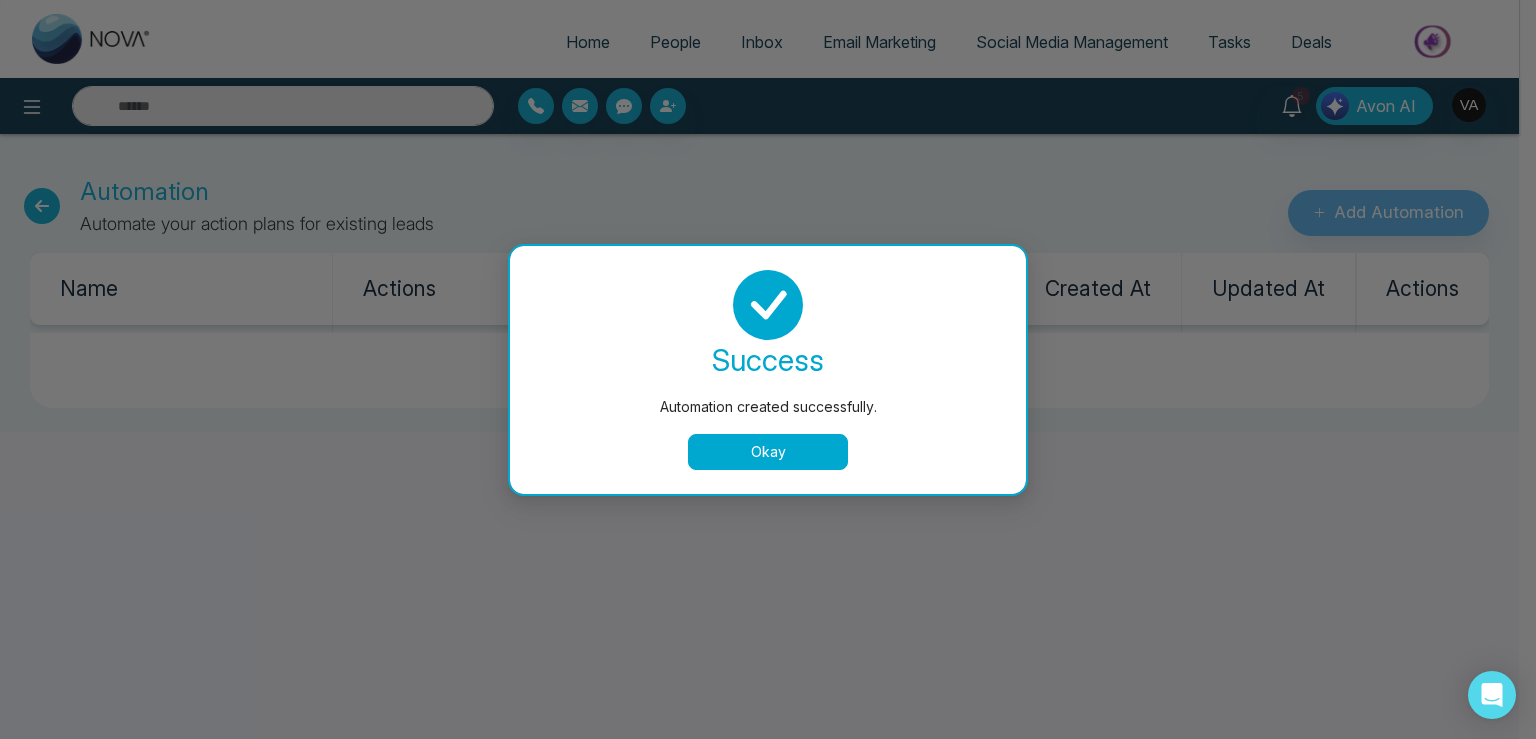 click on "Okay" at bounding box center (768, 452) 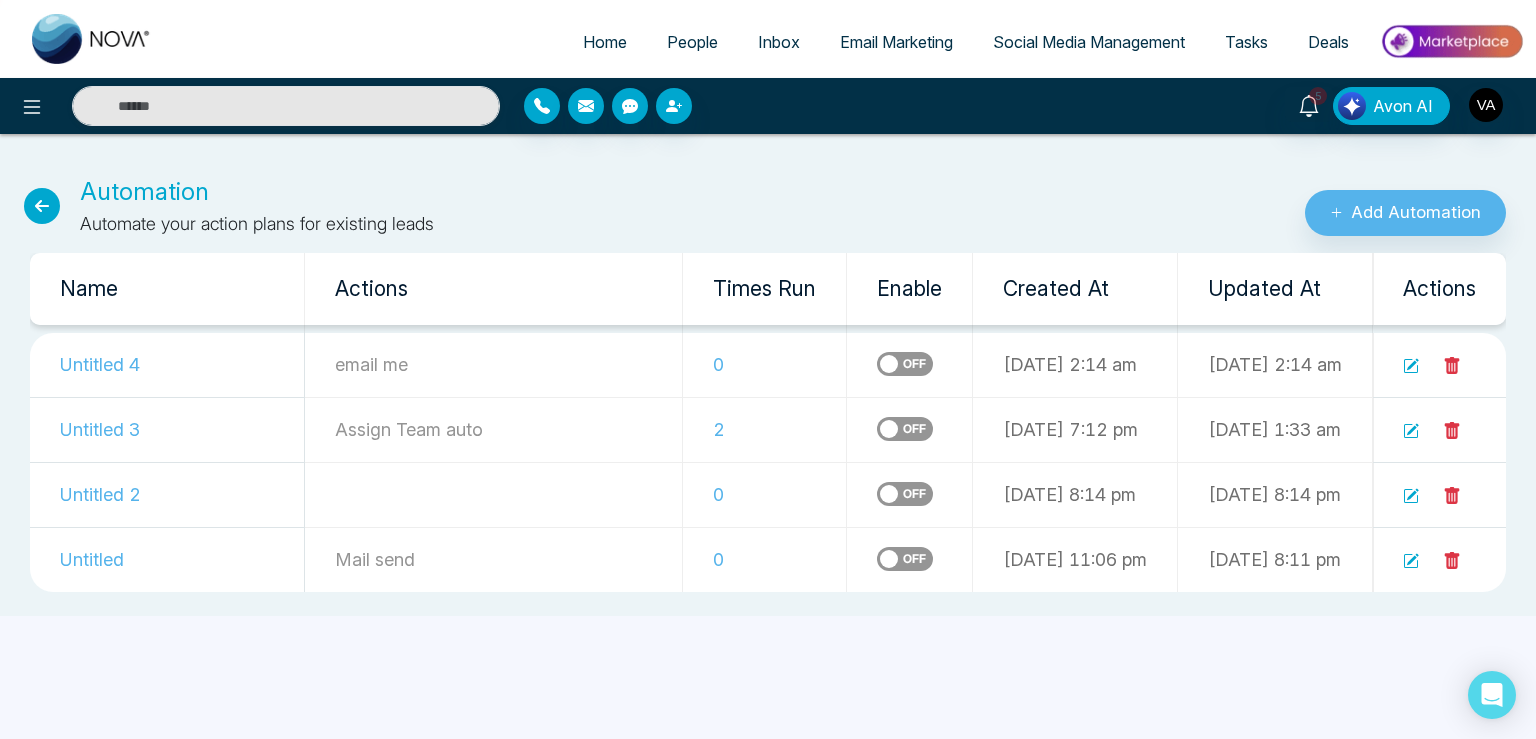 click on "People" at bounding box center (692, 42) 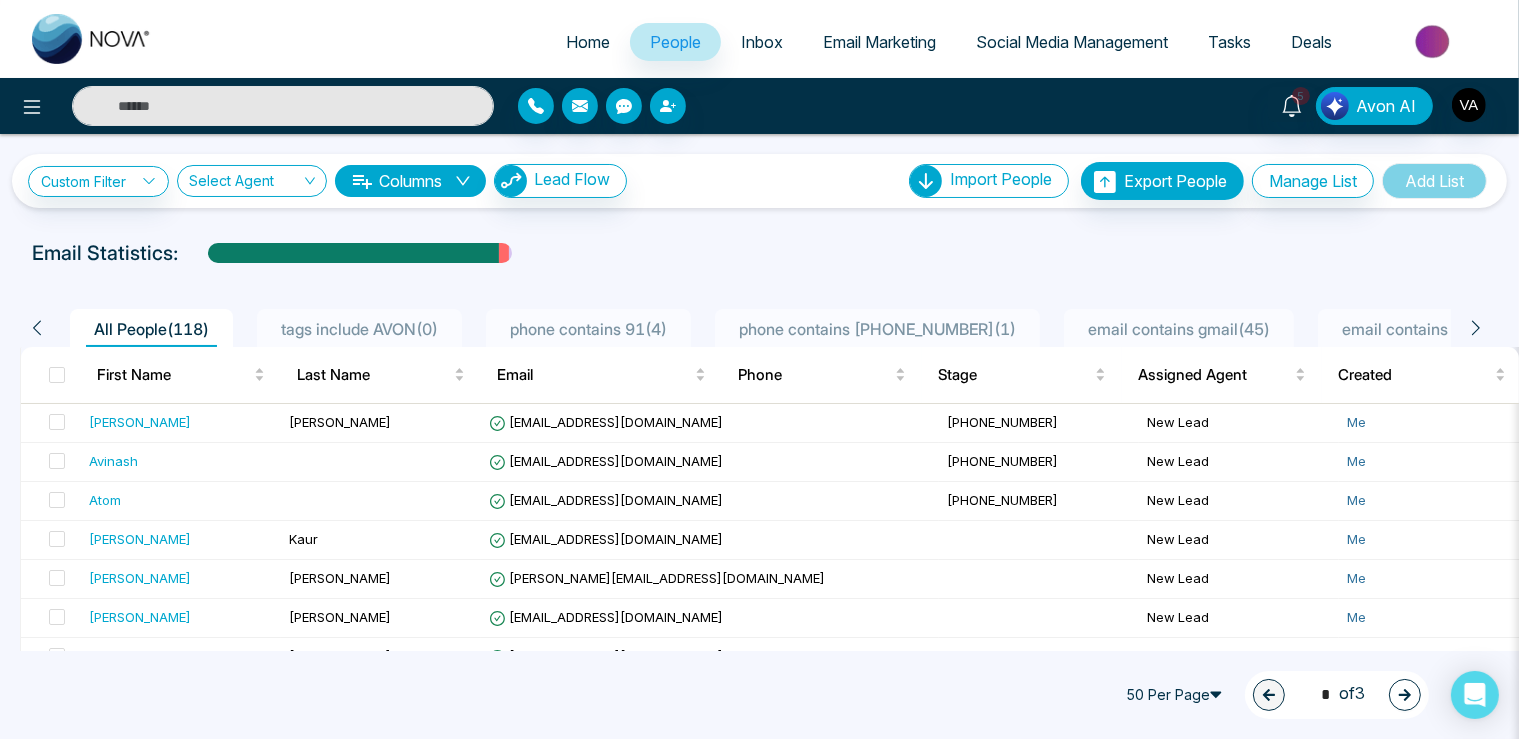 click at bounding box center (283, 106) 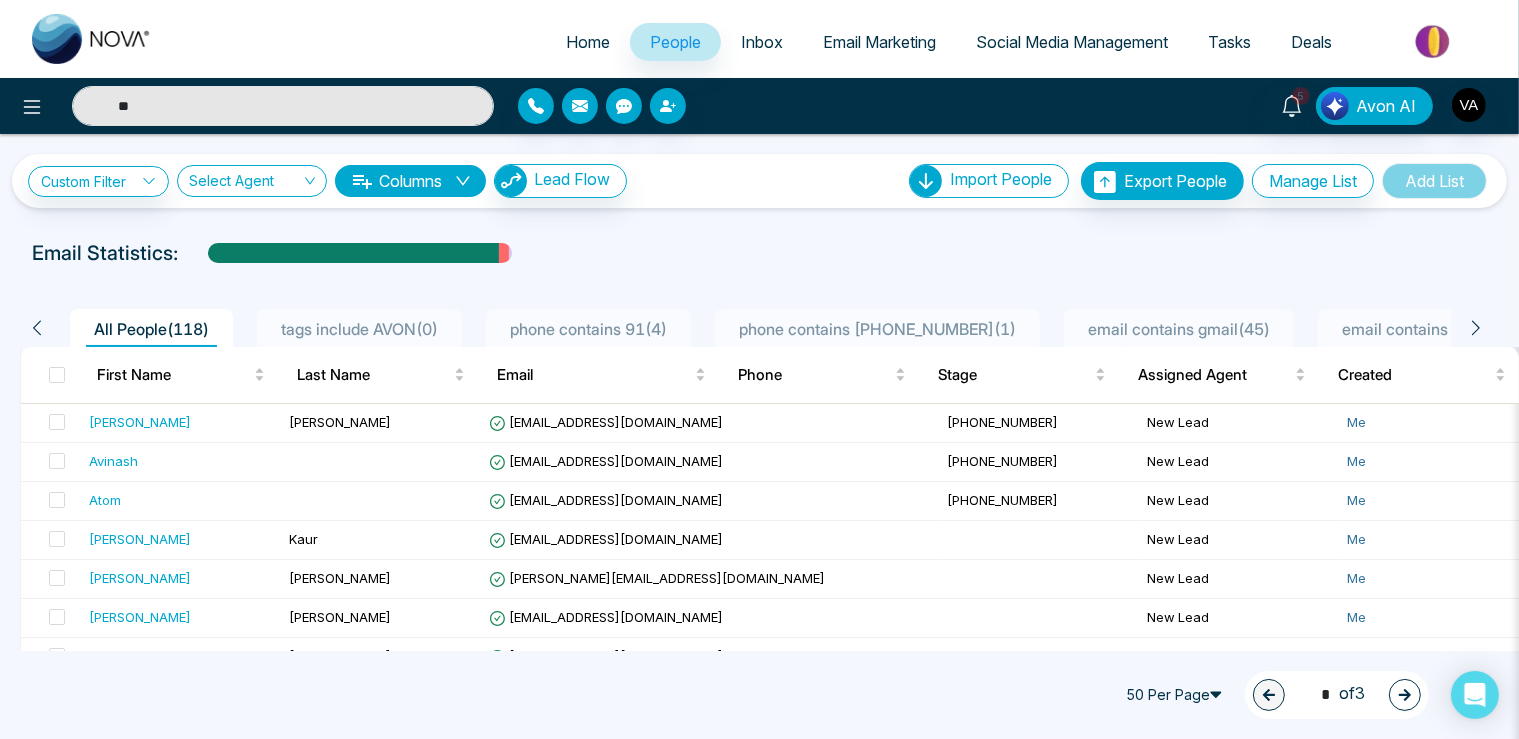 type on "***" 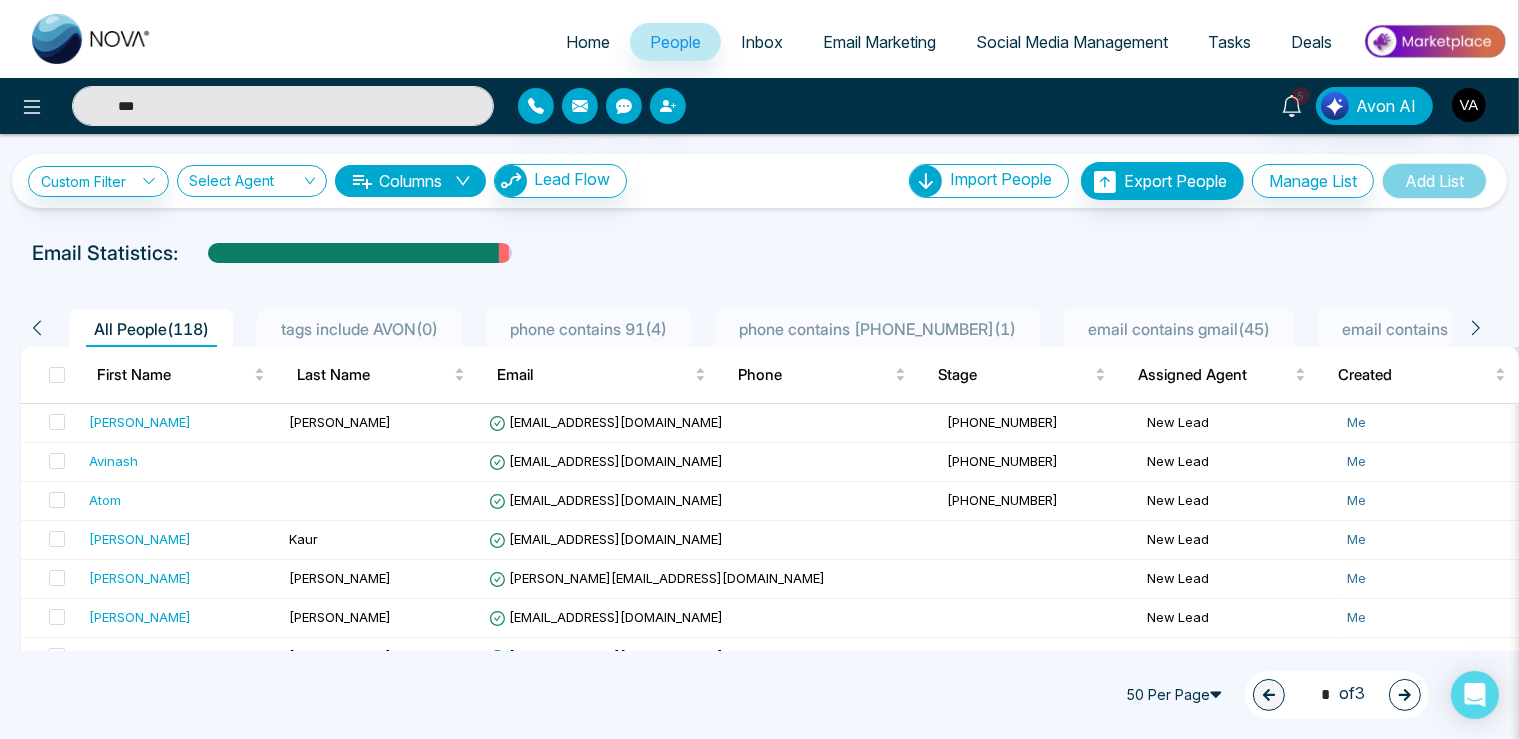 click on "***" at bounding box center [283, 106] 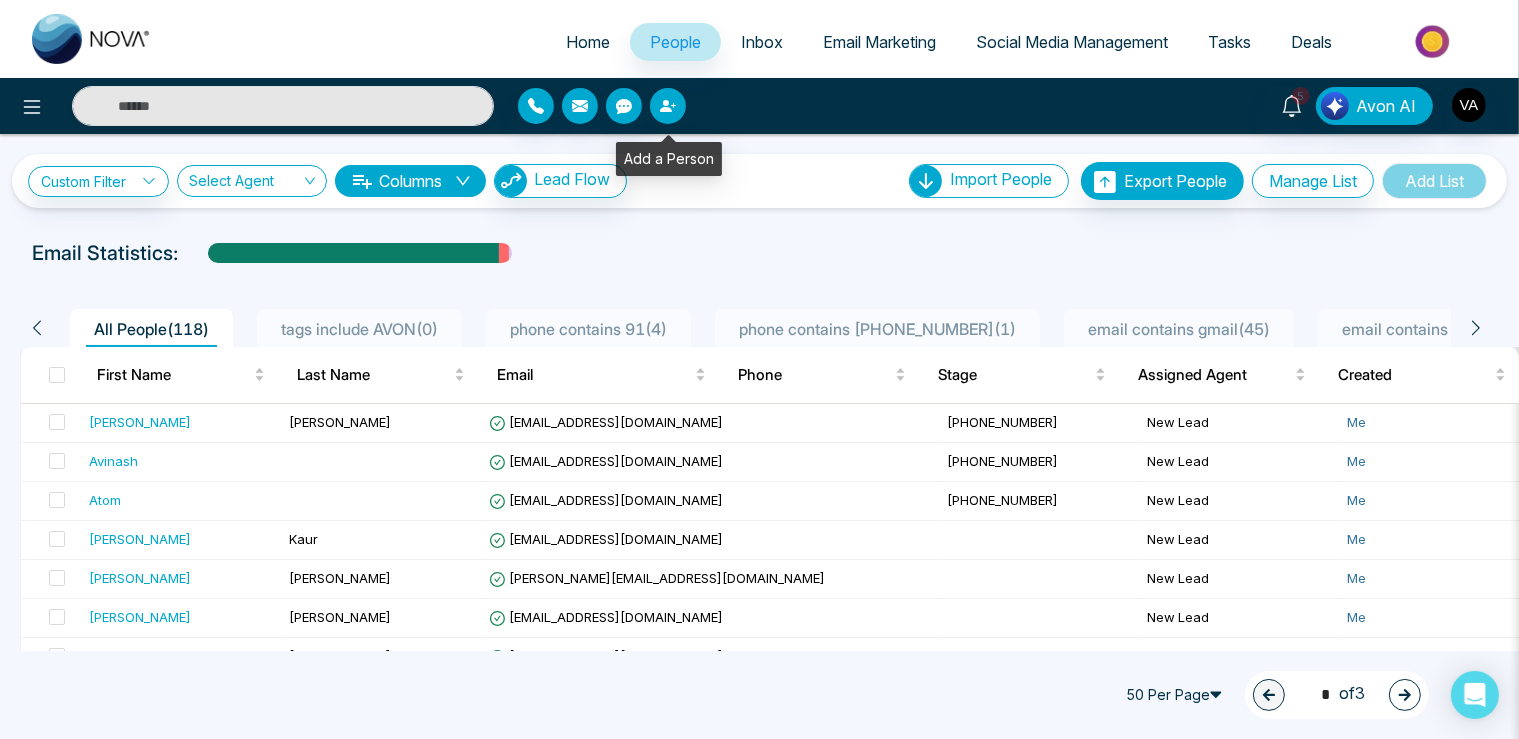 click at bounding box center [668, 106] 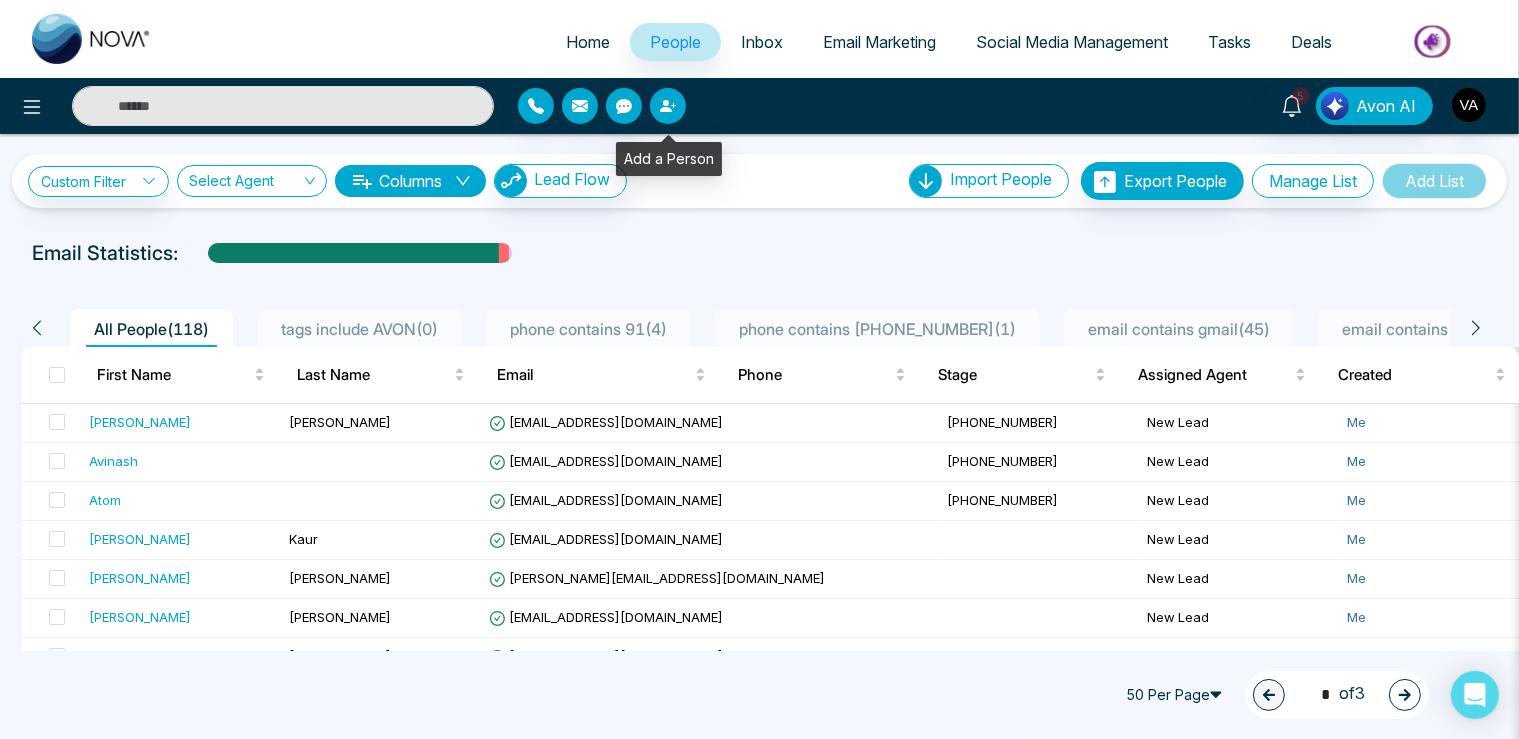 type 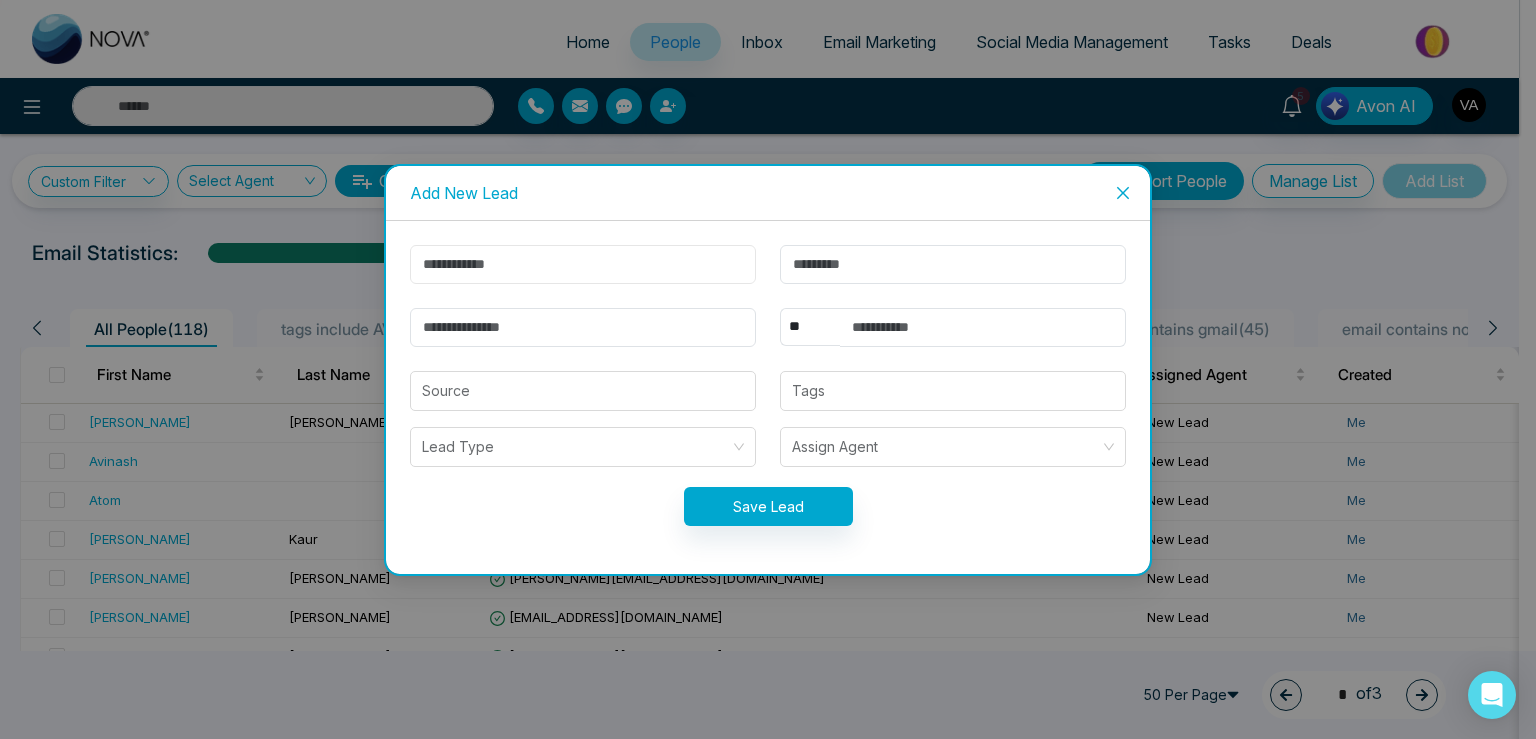 click at bounding box center [583, 264] 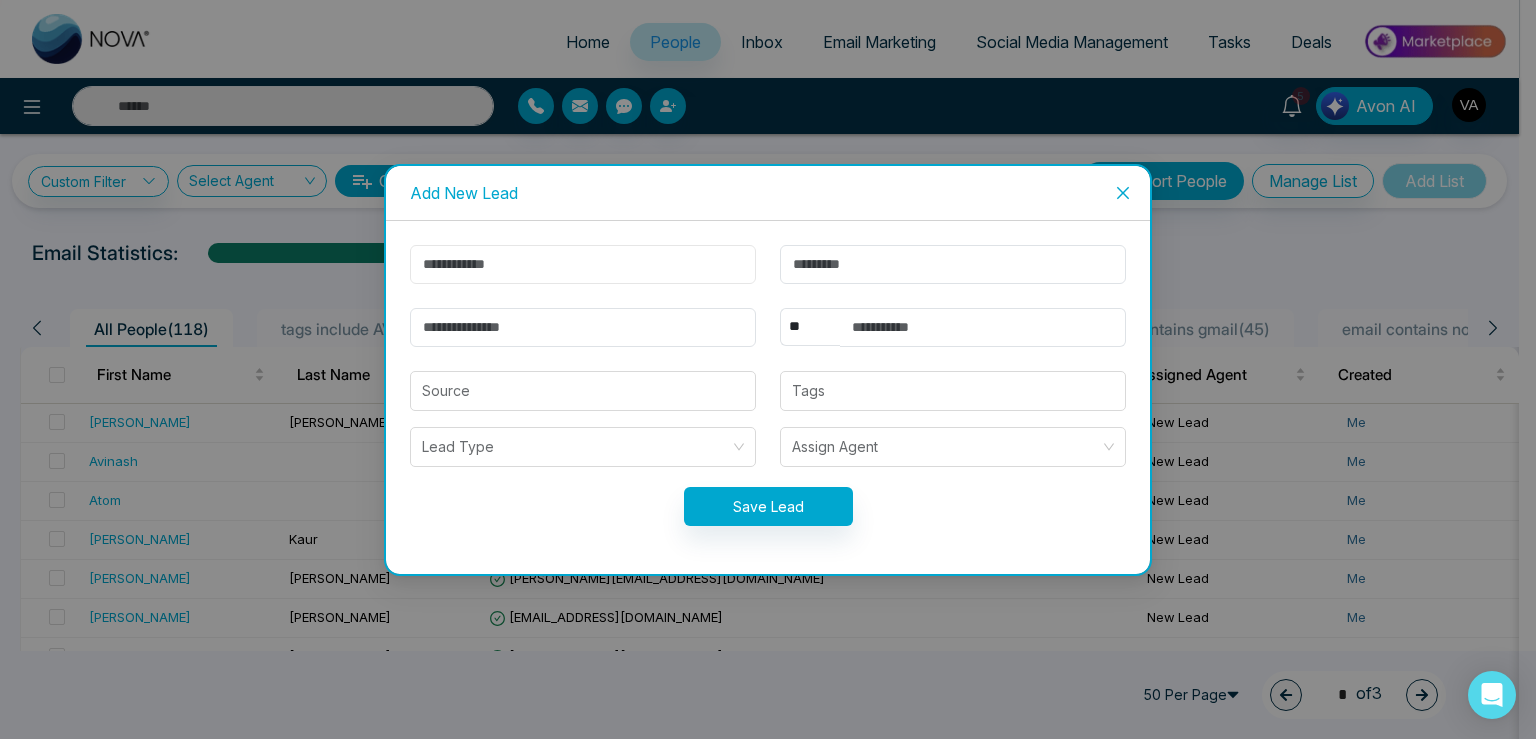 click at bounding box center [583, 264] 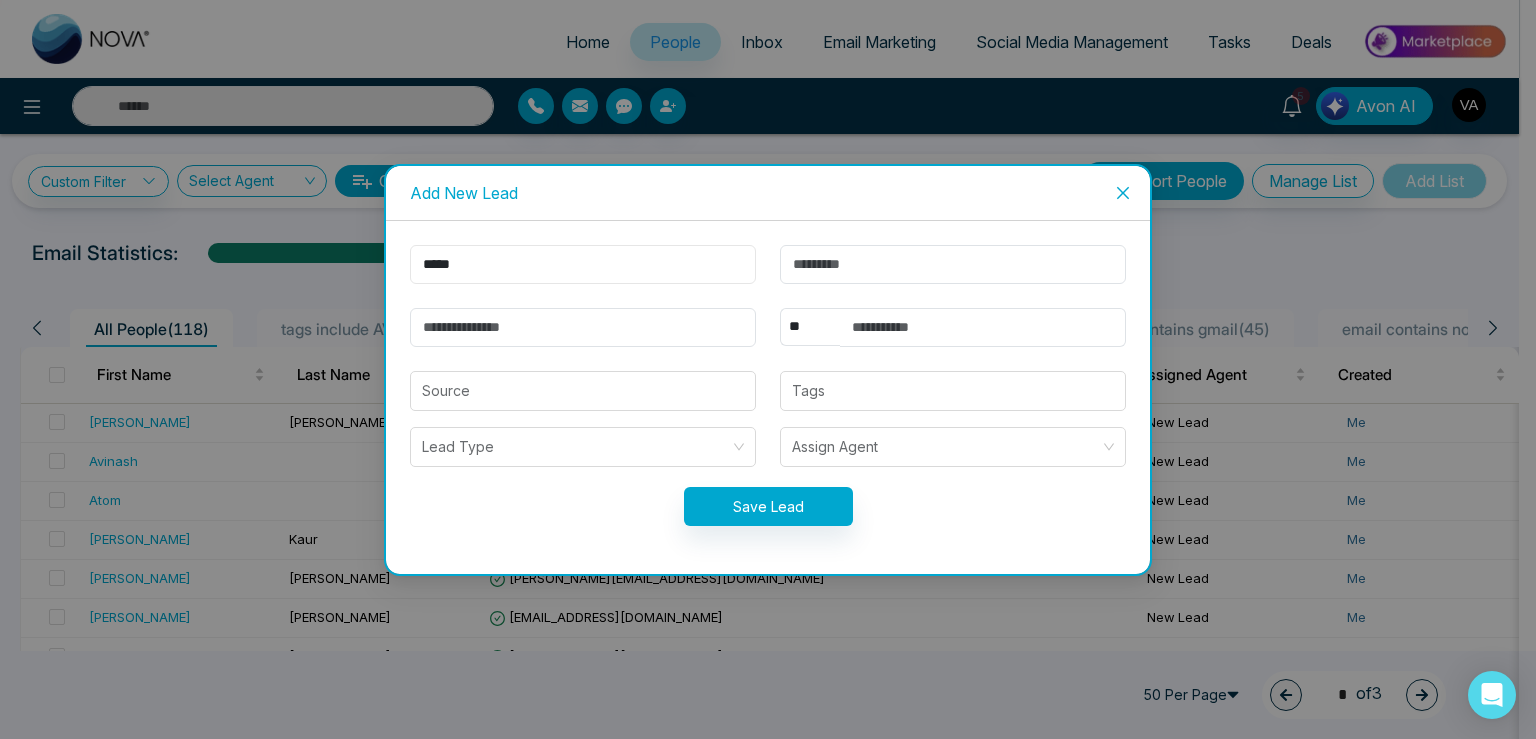 type on "*****" 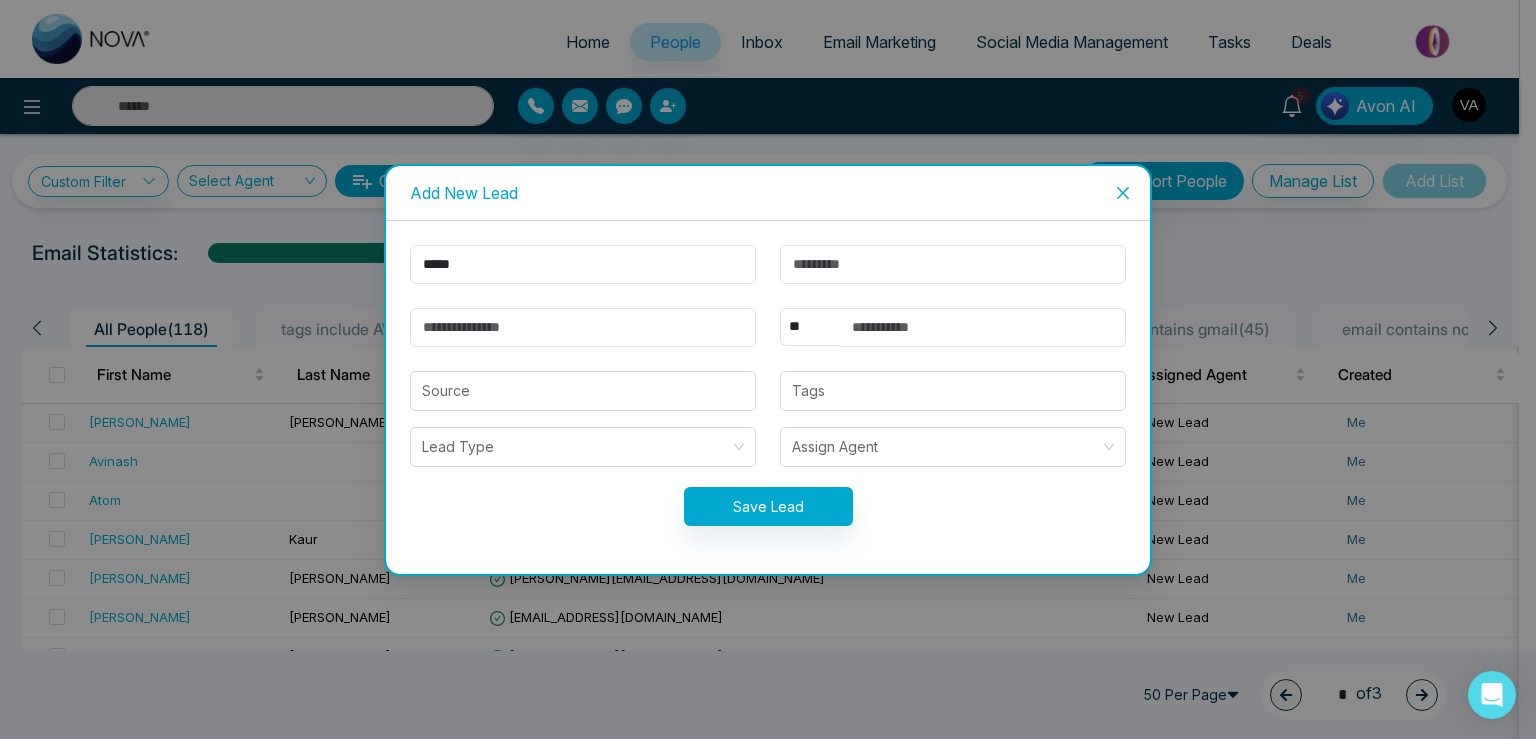 click on "***** ** **** *** *** *** **** *** Source   Tags Lead Type Assign Agent Save Lead" at bounding box center (768, 397) 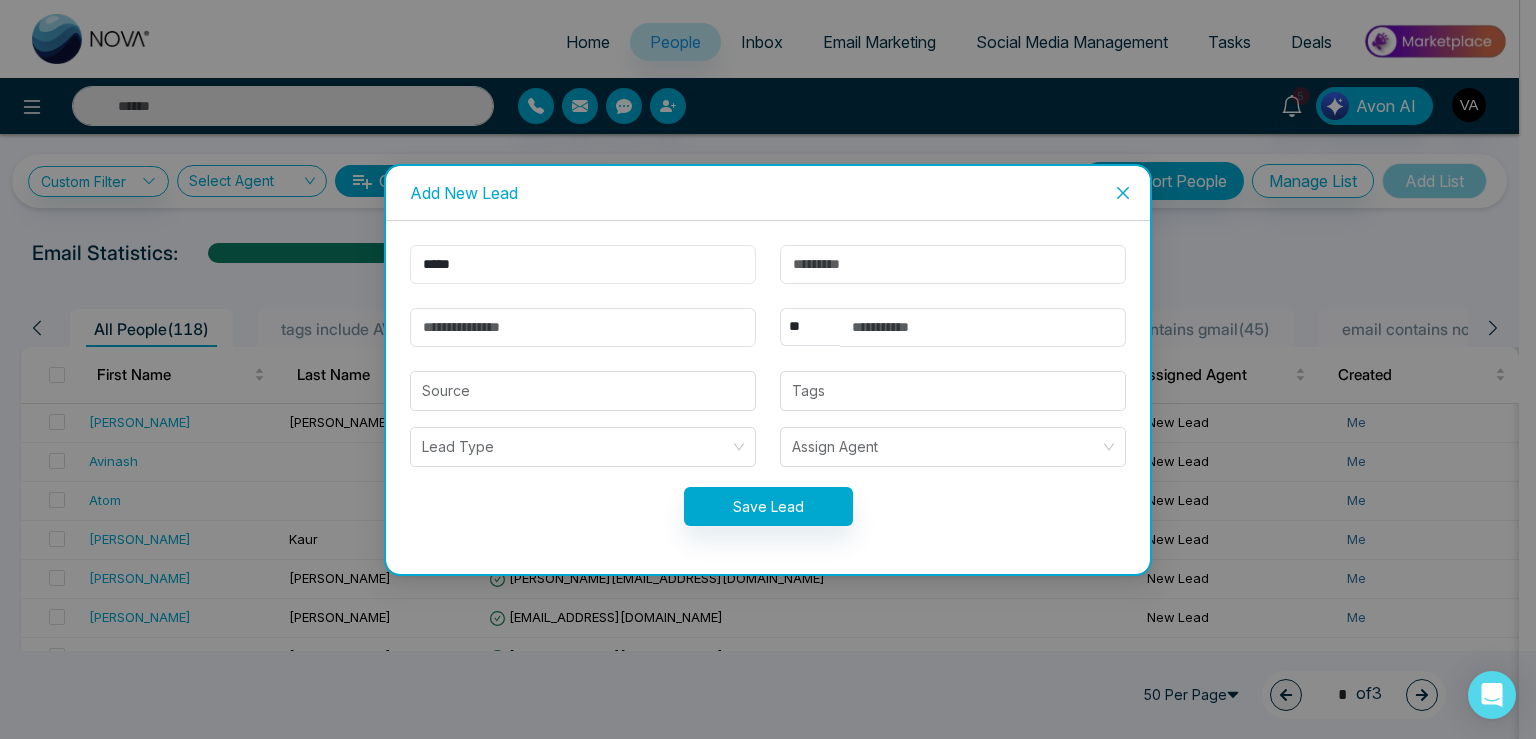 drag, startPoint x: 467, startPoint y: 270, endPoint x: 315, endPoint y: 264, distance: 152.11838 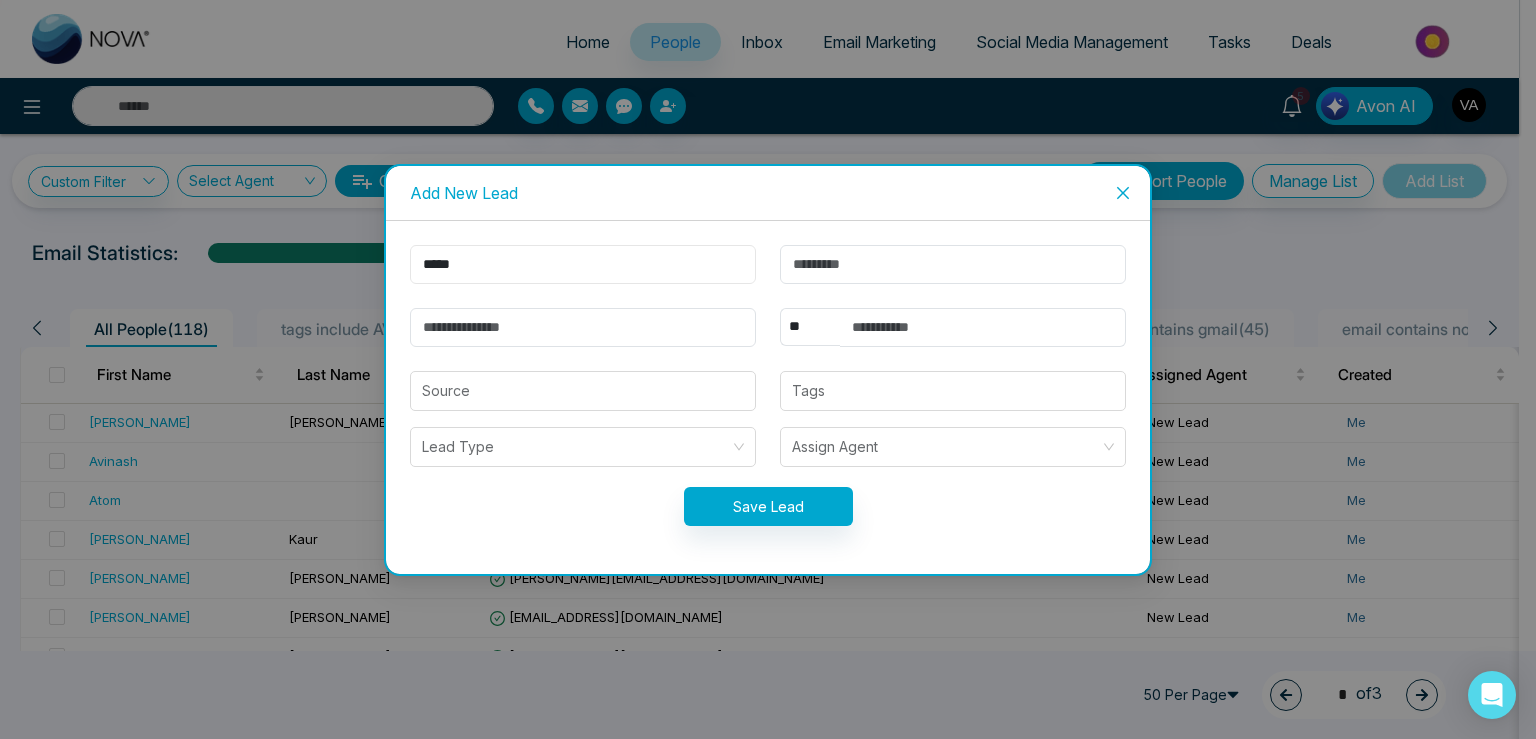 click on "*****" at bounding box center [583, 264] 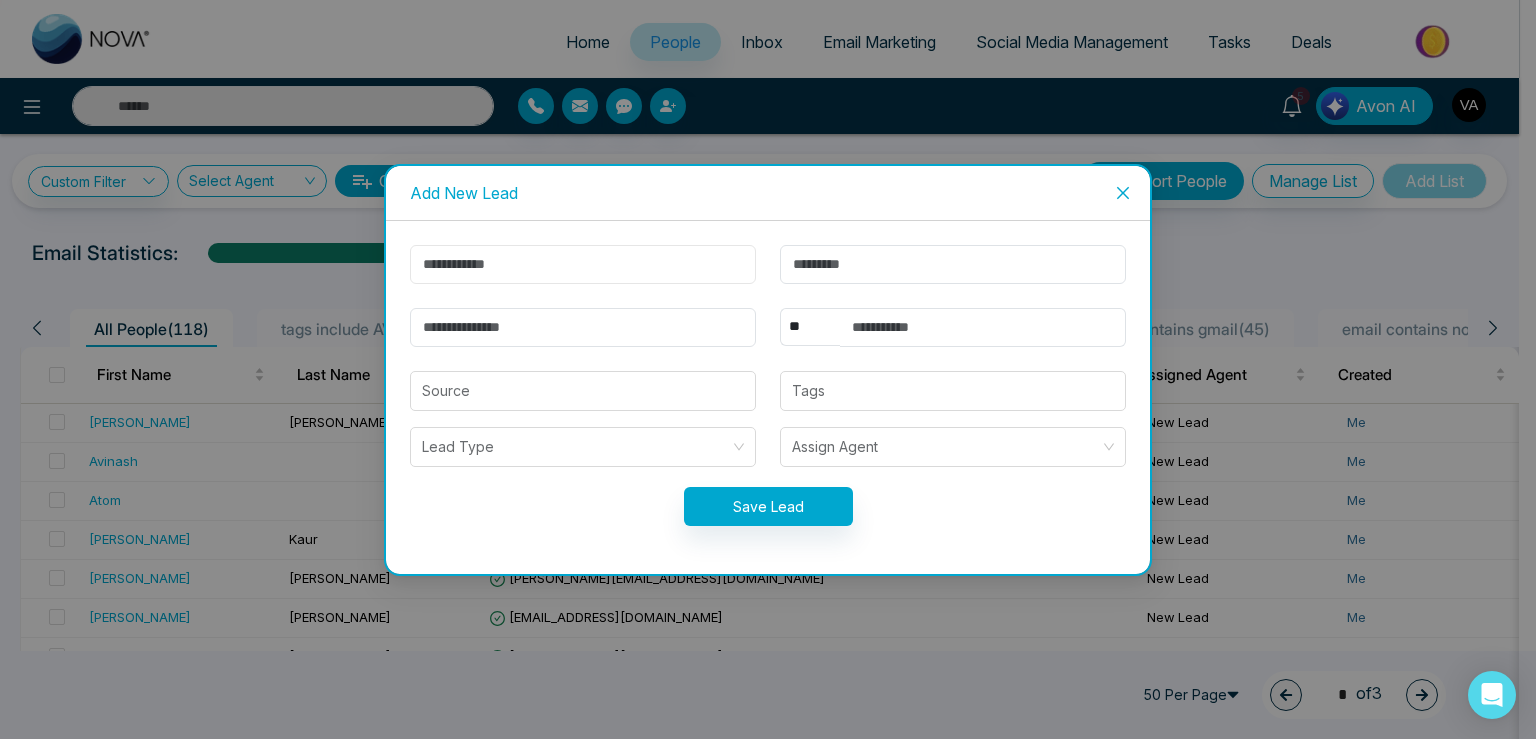 click at bounding box center (583, 264) 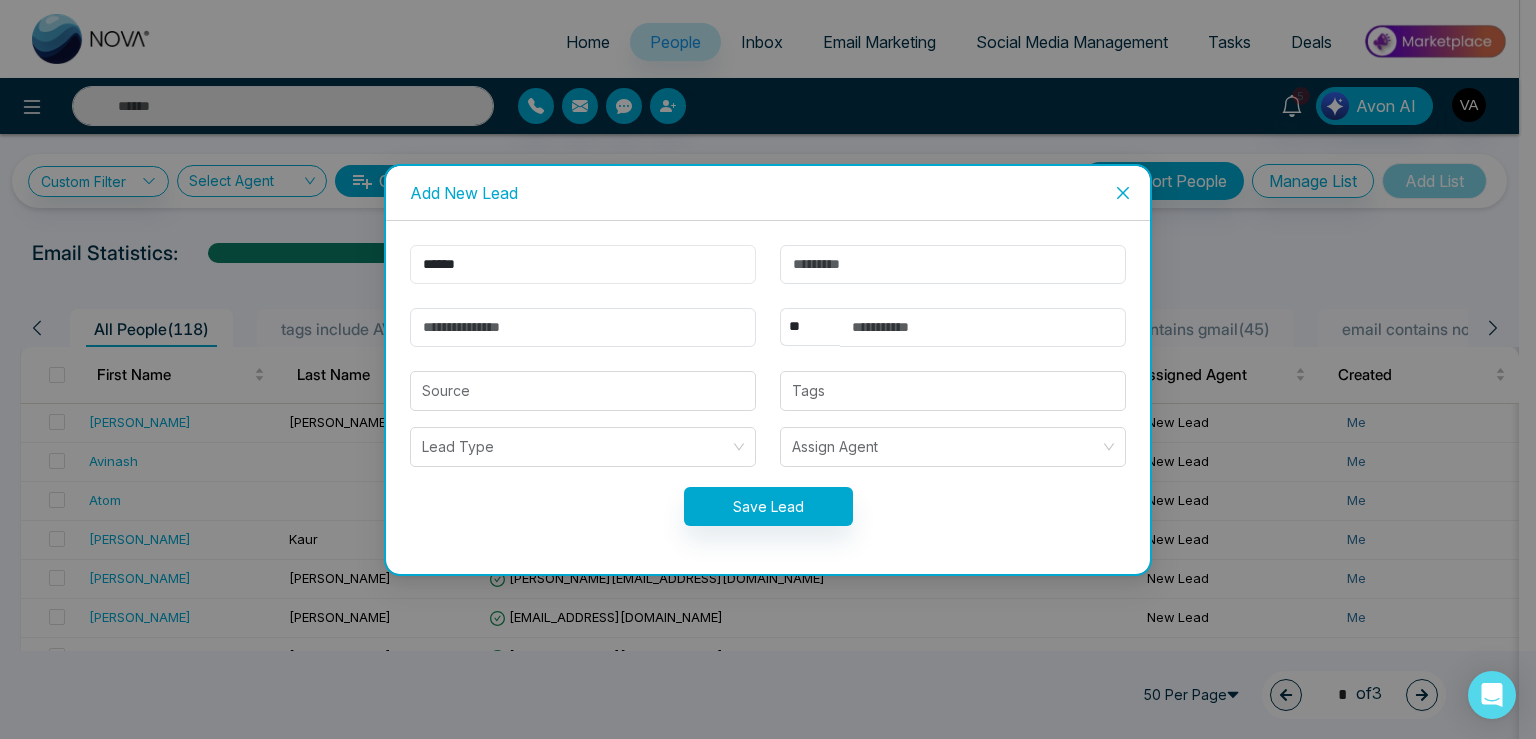 type on "******" 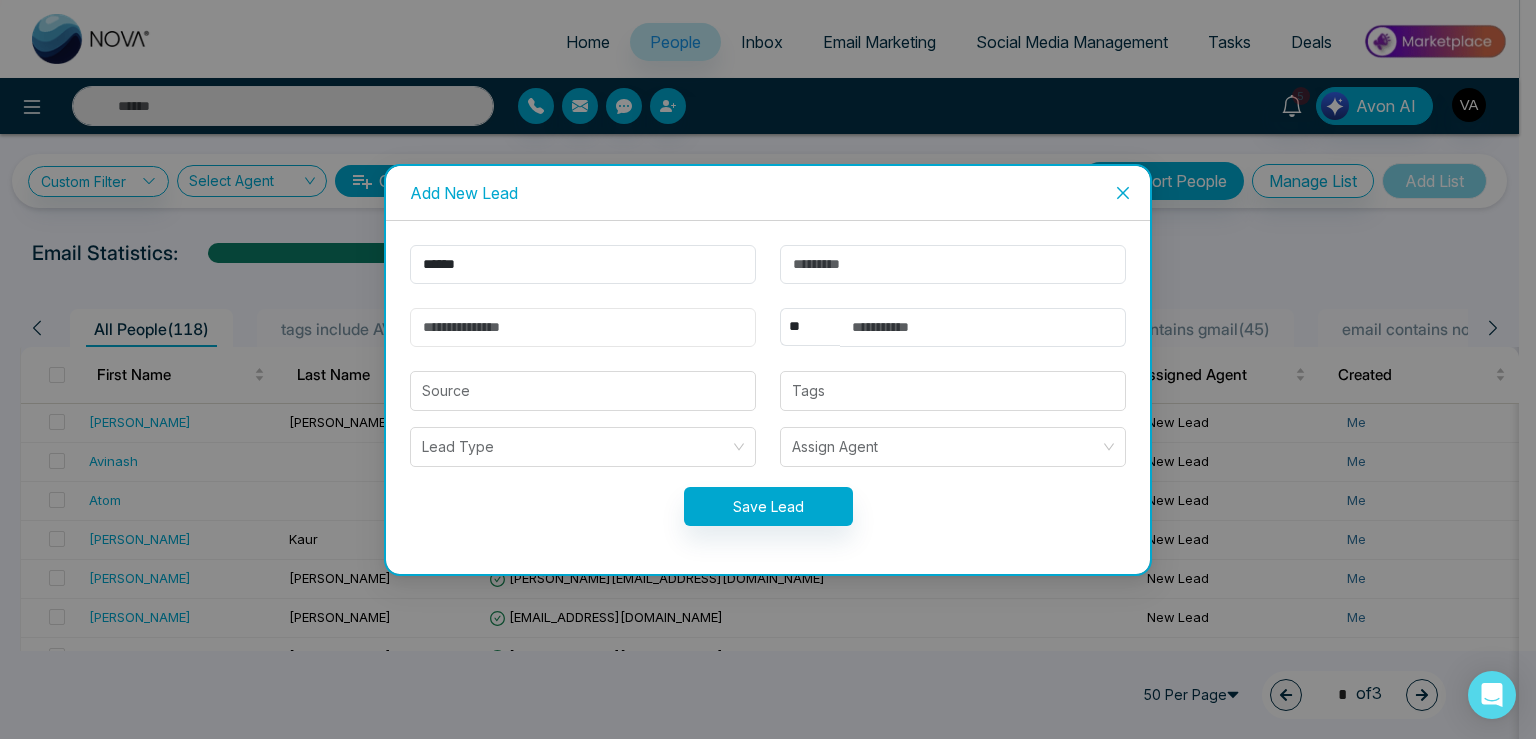 click at bounding box center [583, 327] 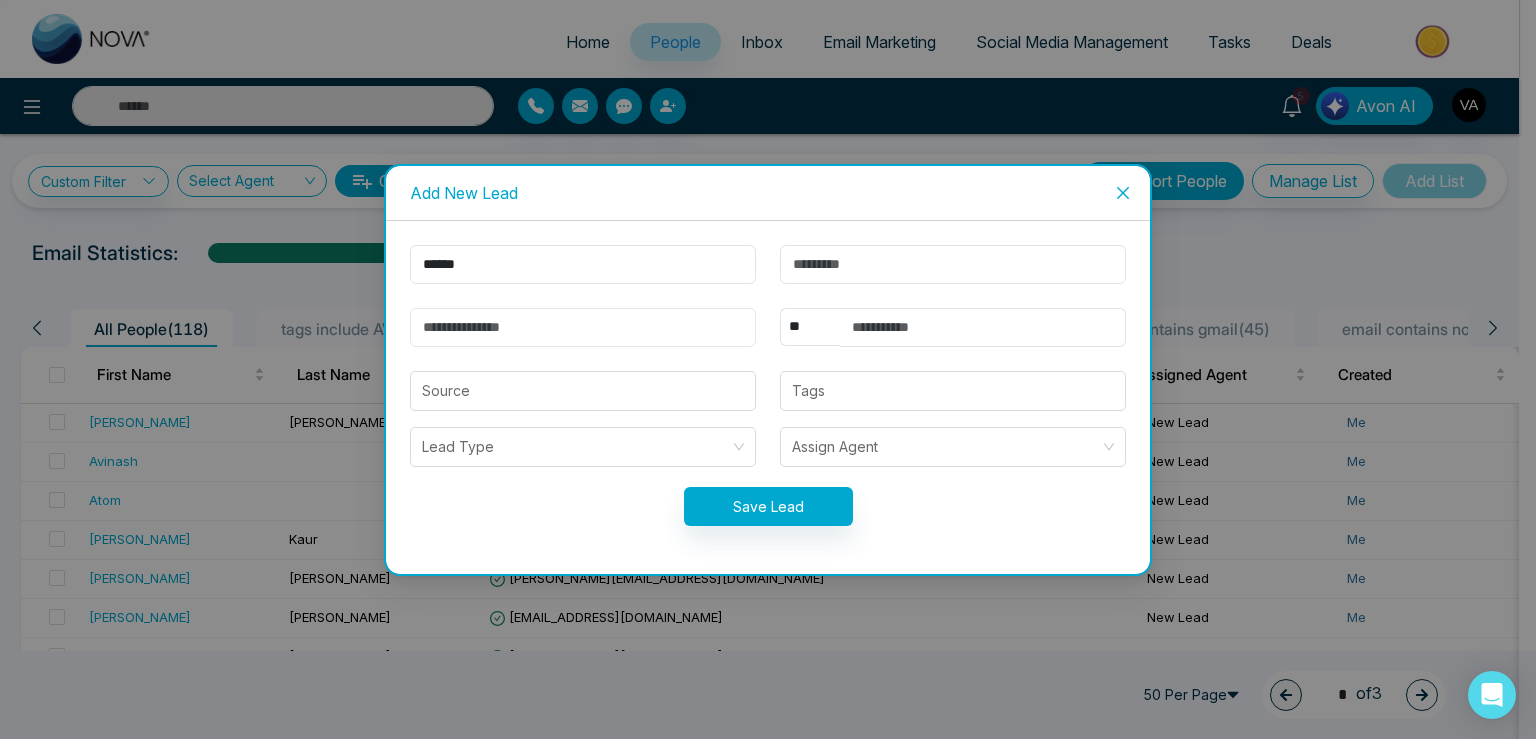 click at bounding box center (583, 327) 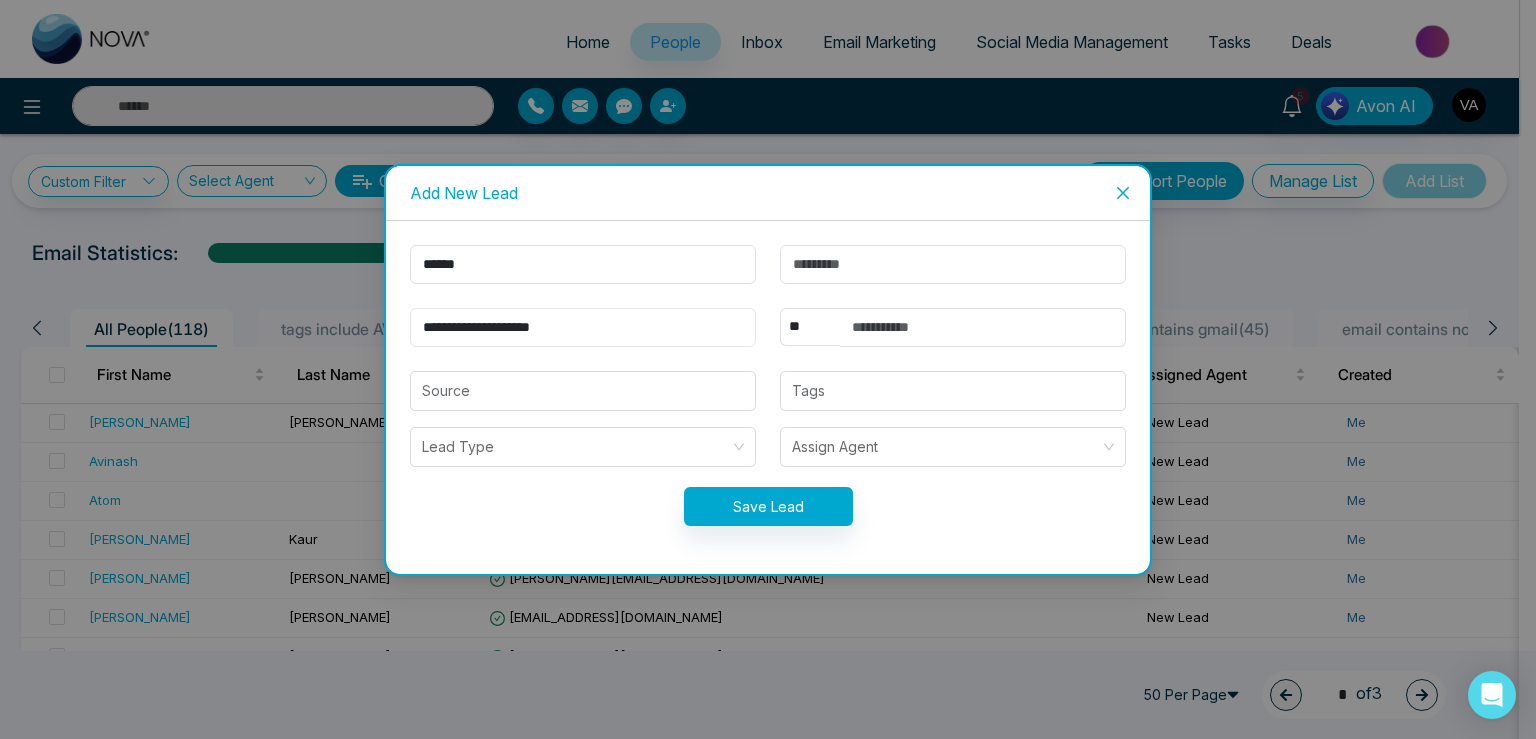 type on "**********" 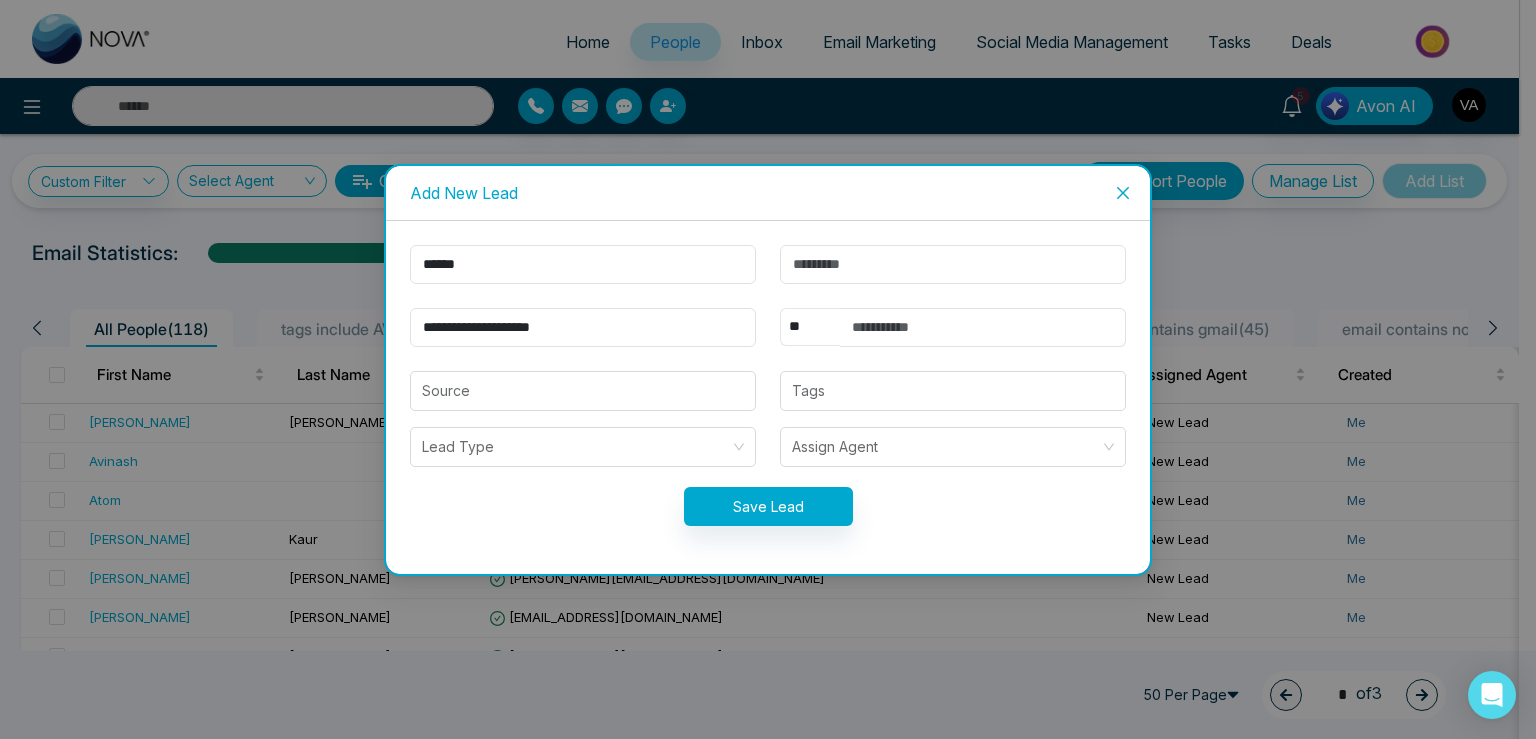 click on "** **** *** *** *** **** ***" at bounding box center [810, 327] 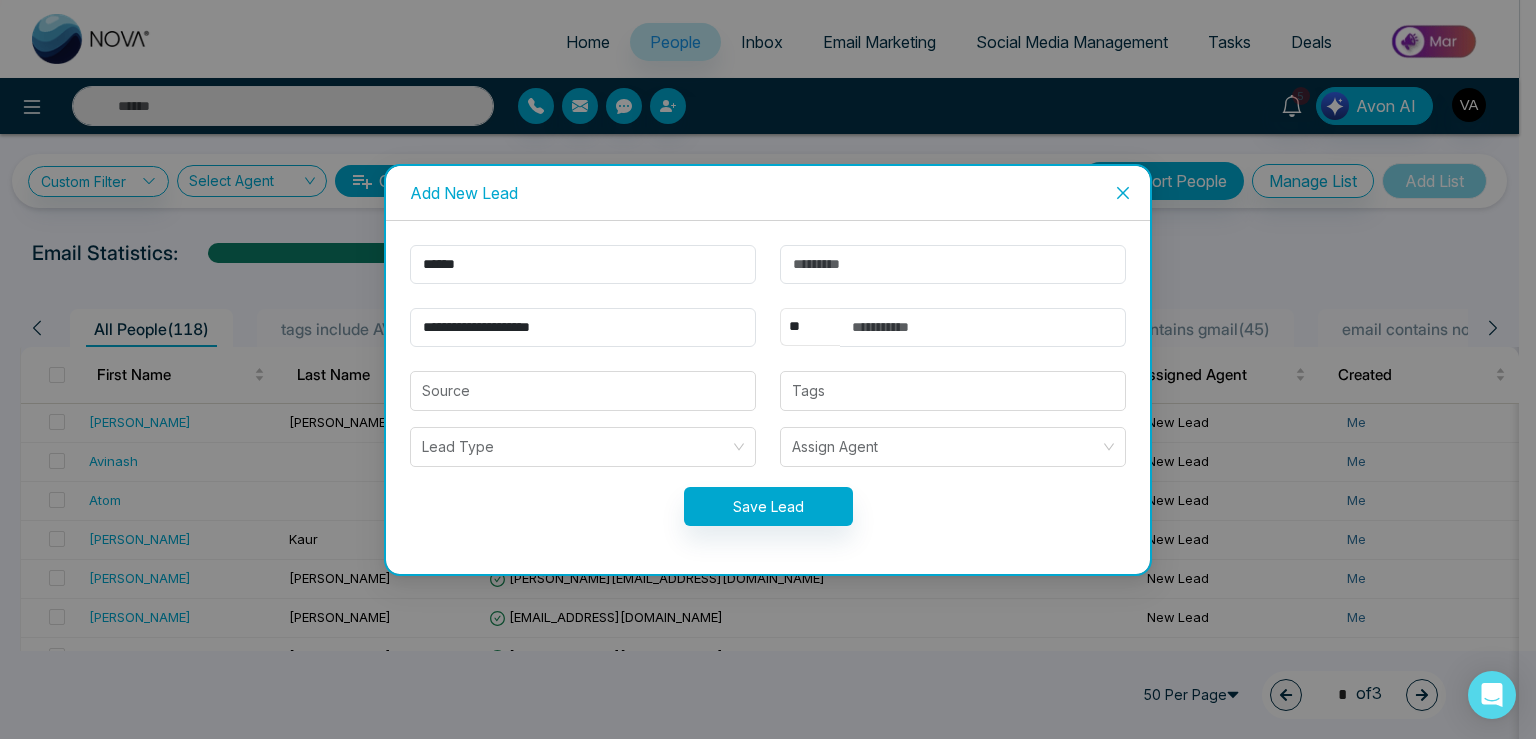 select on "***" 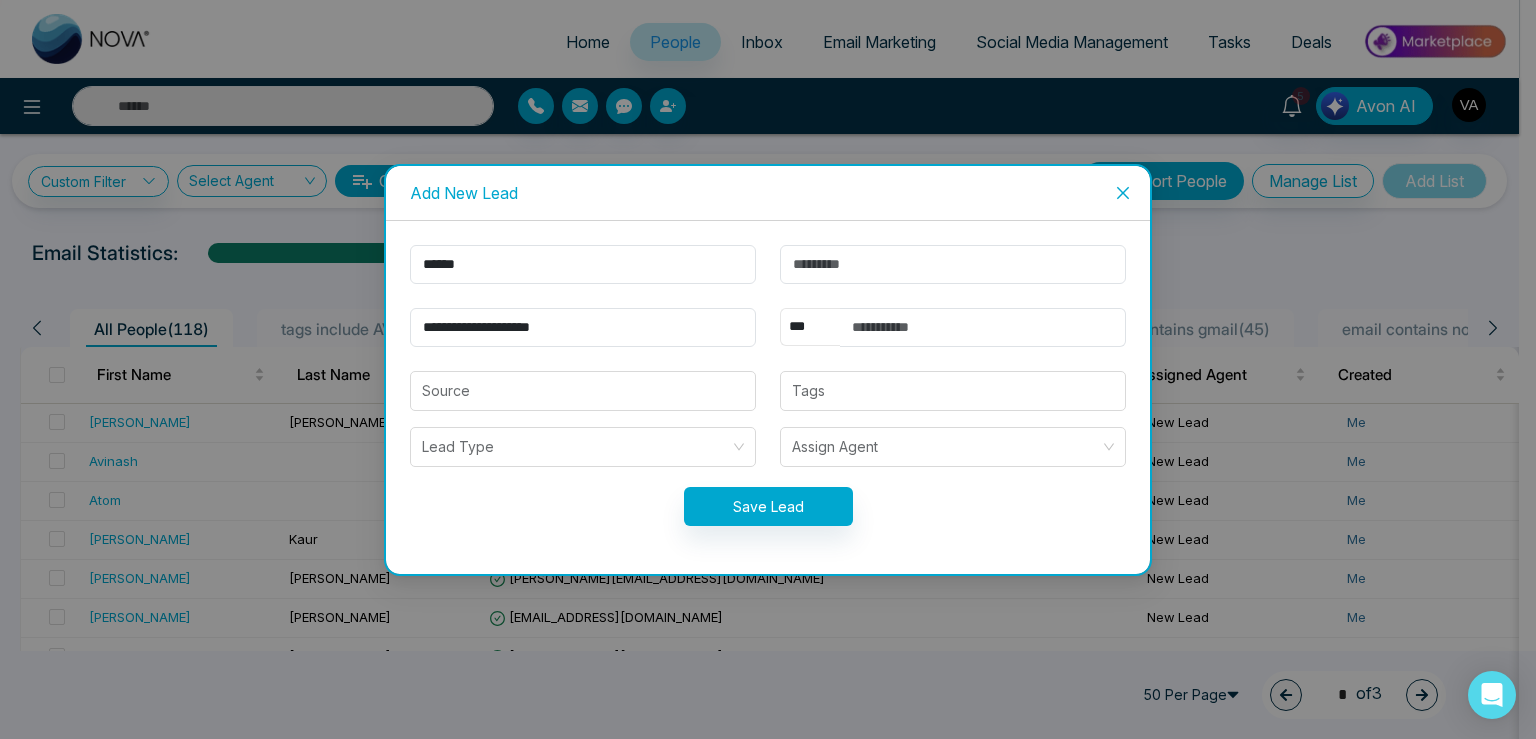 click on "***" at bounding box center [0, 0] 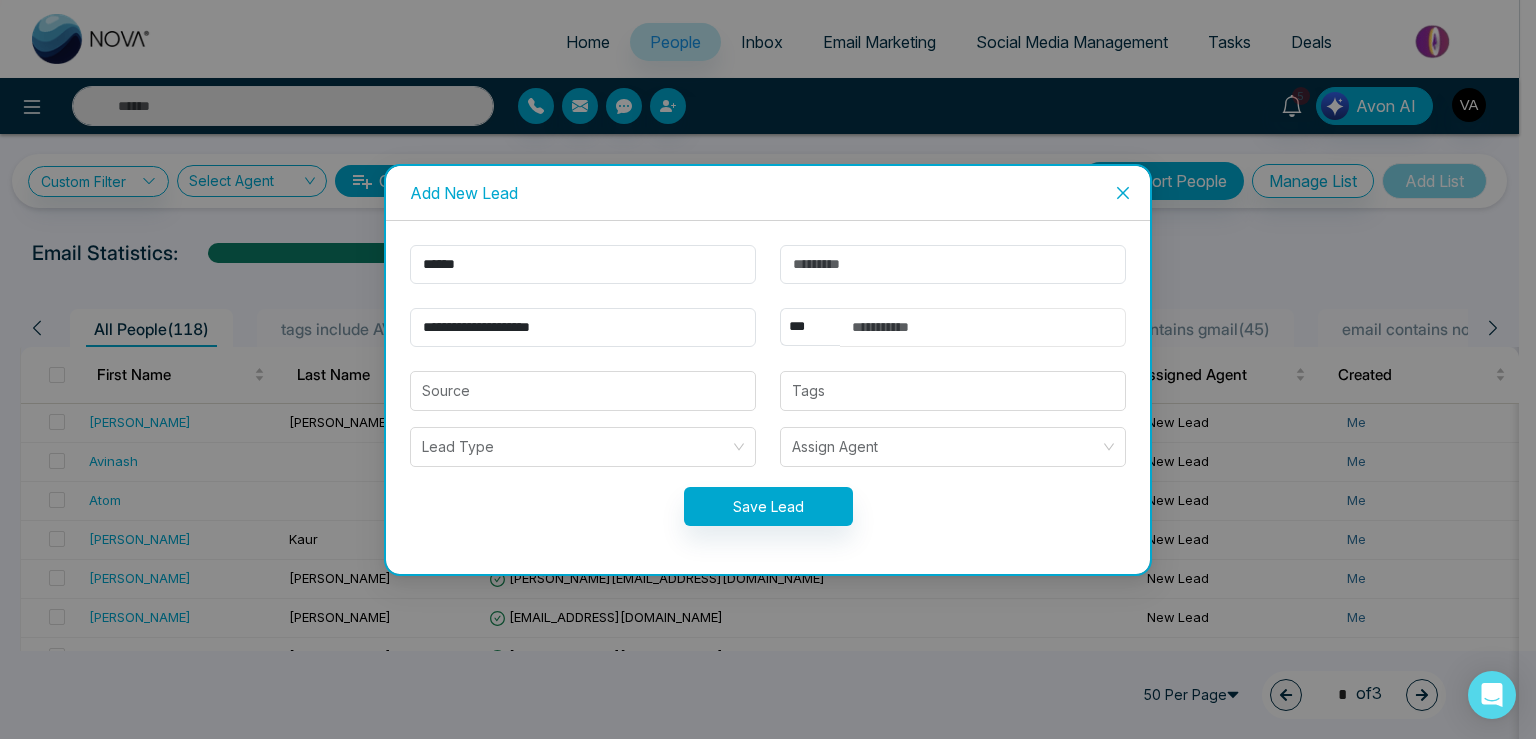 click at bounding box center [983, 327] 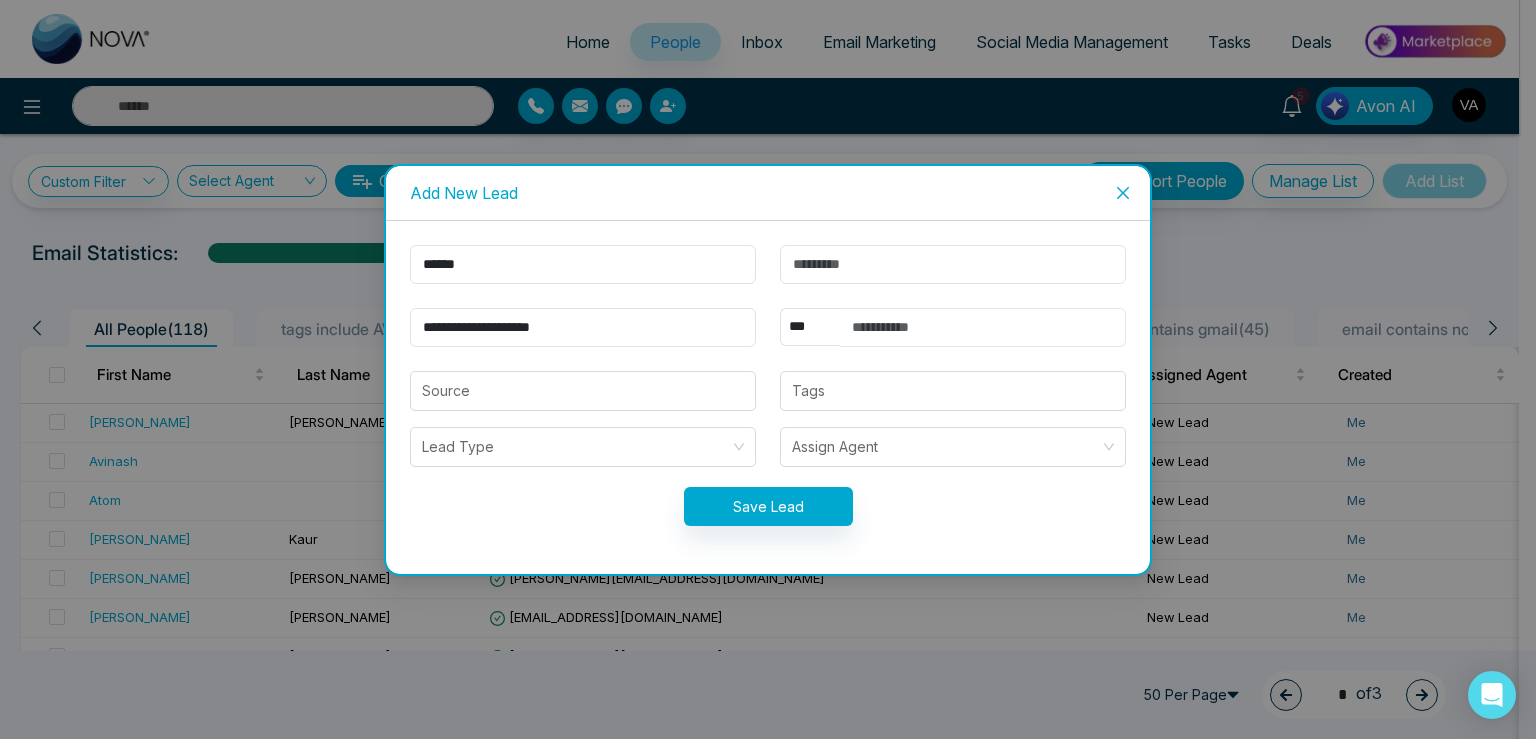 click at bounding box center (983, 327) 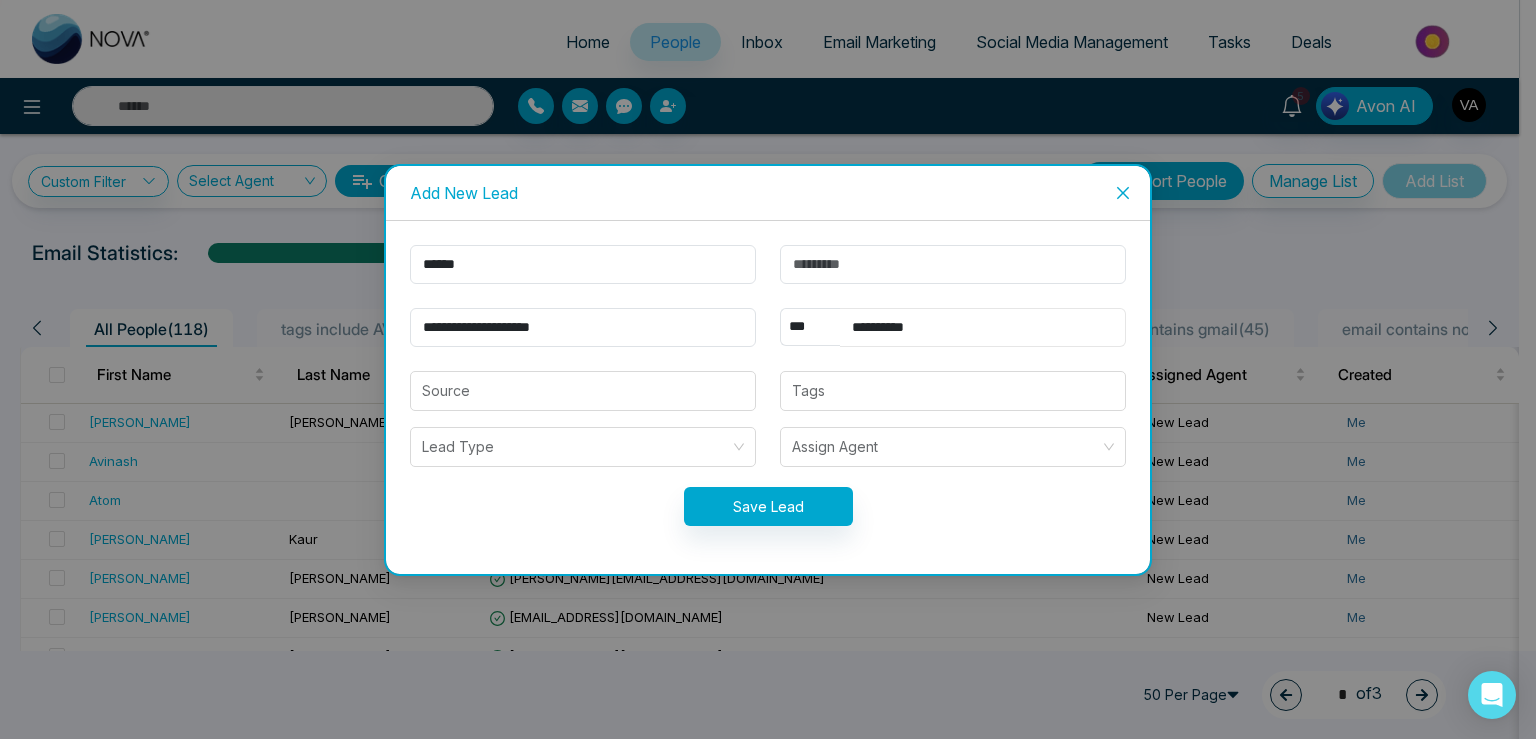 type on "**********" 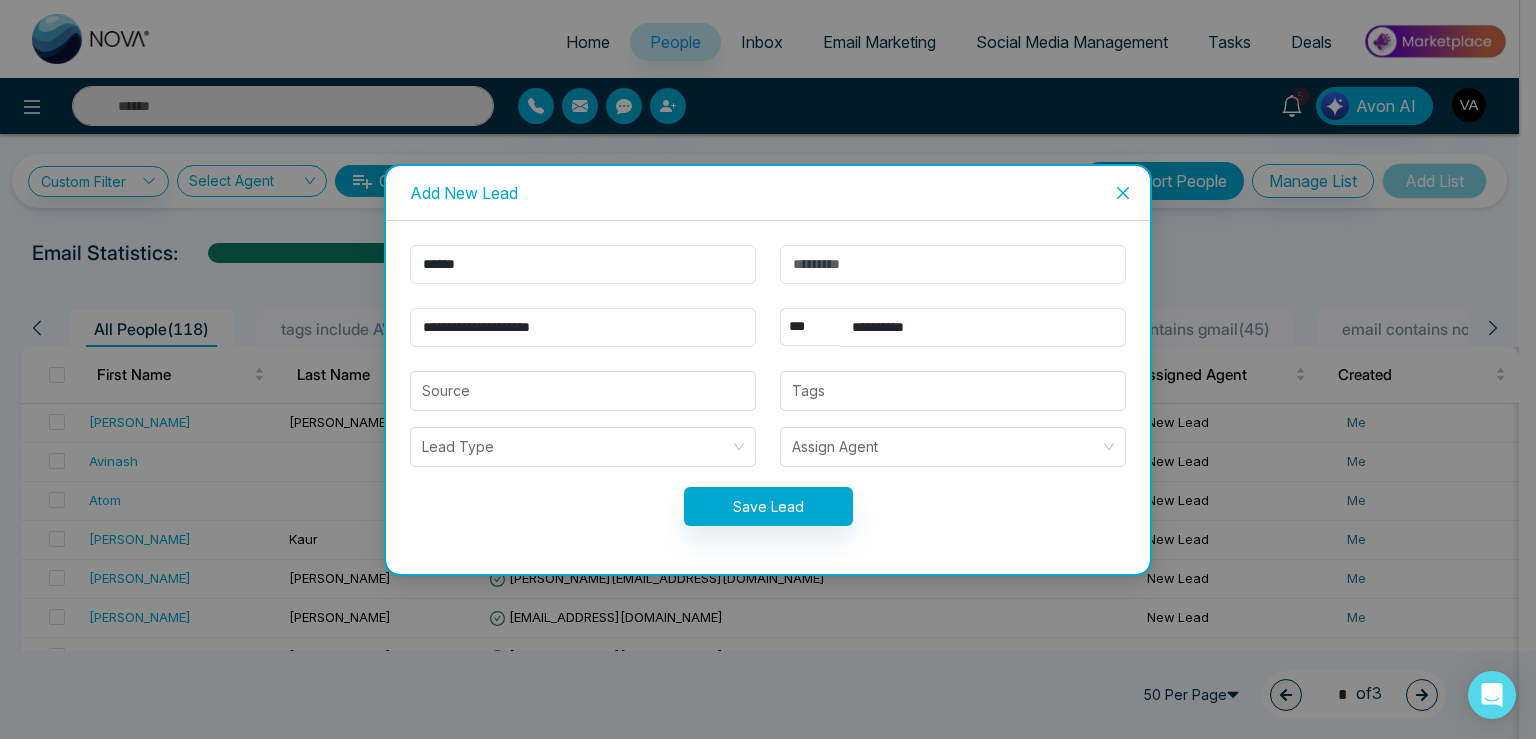 click on "**********" at bounding box center [768, 397] 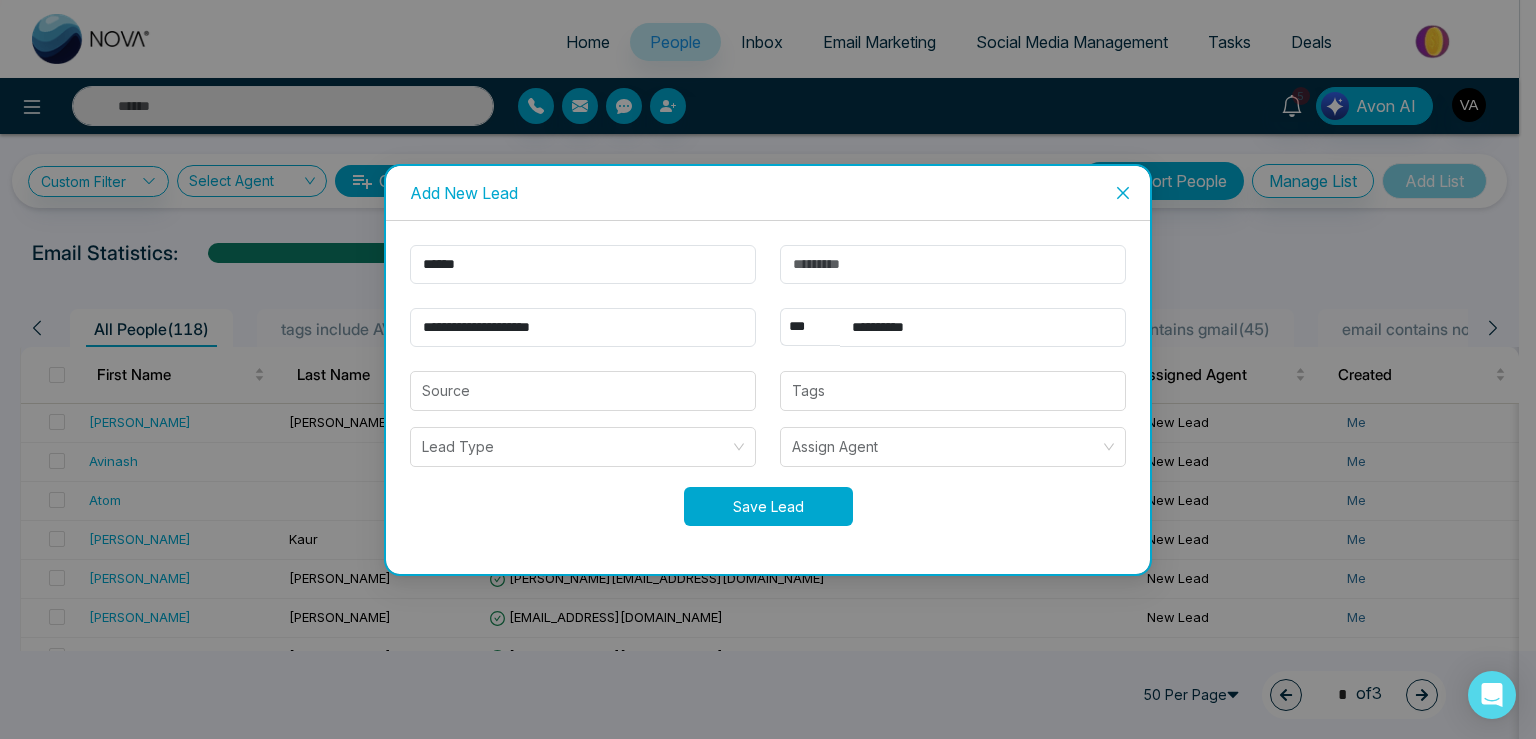 click on "Save Lead" at bounding box center (768, 506) 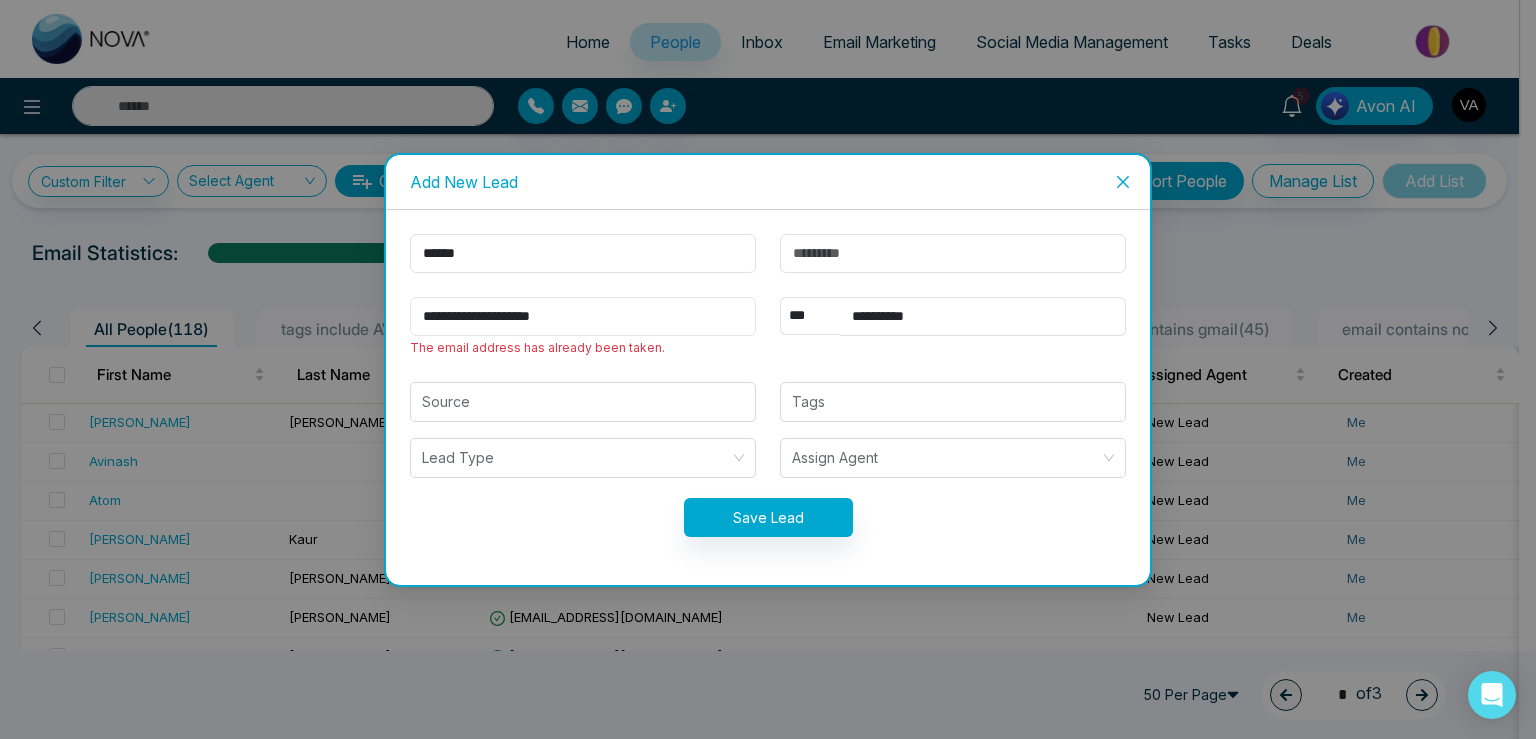 click on "**********" at bounding box center [583, 316] 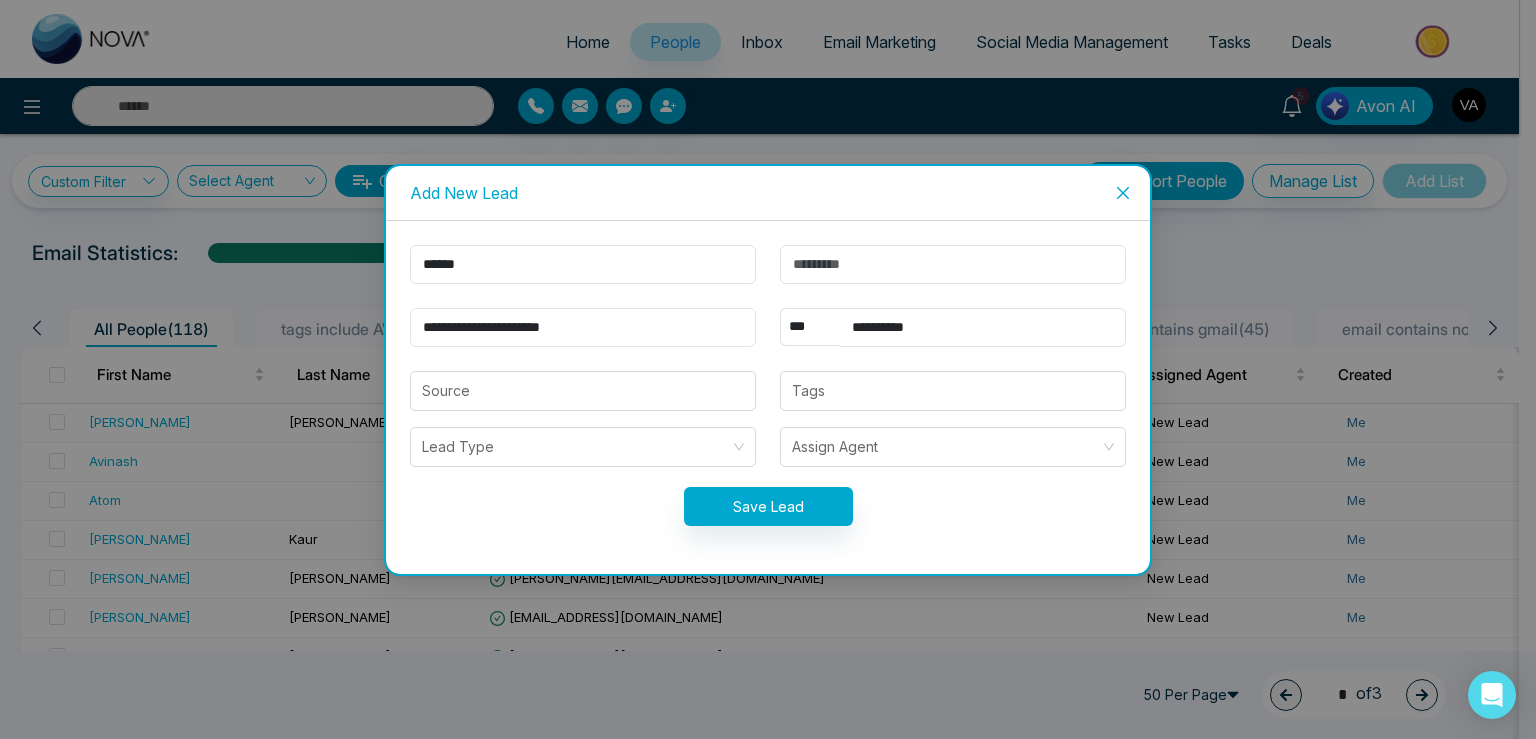 type on "**********" 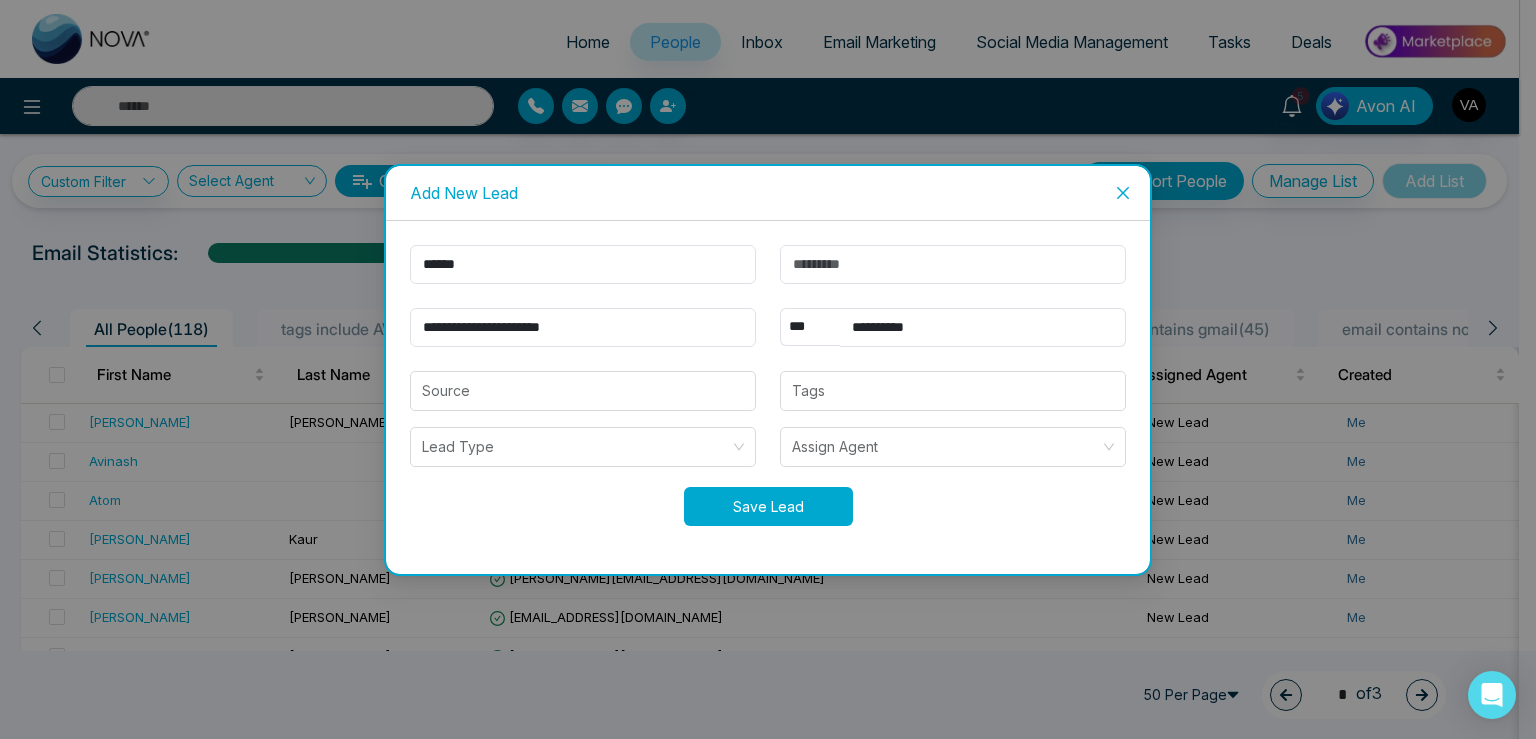 click on "Save Lead" at bounding box center [768, 506] 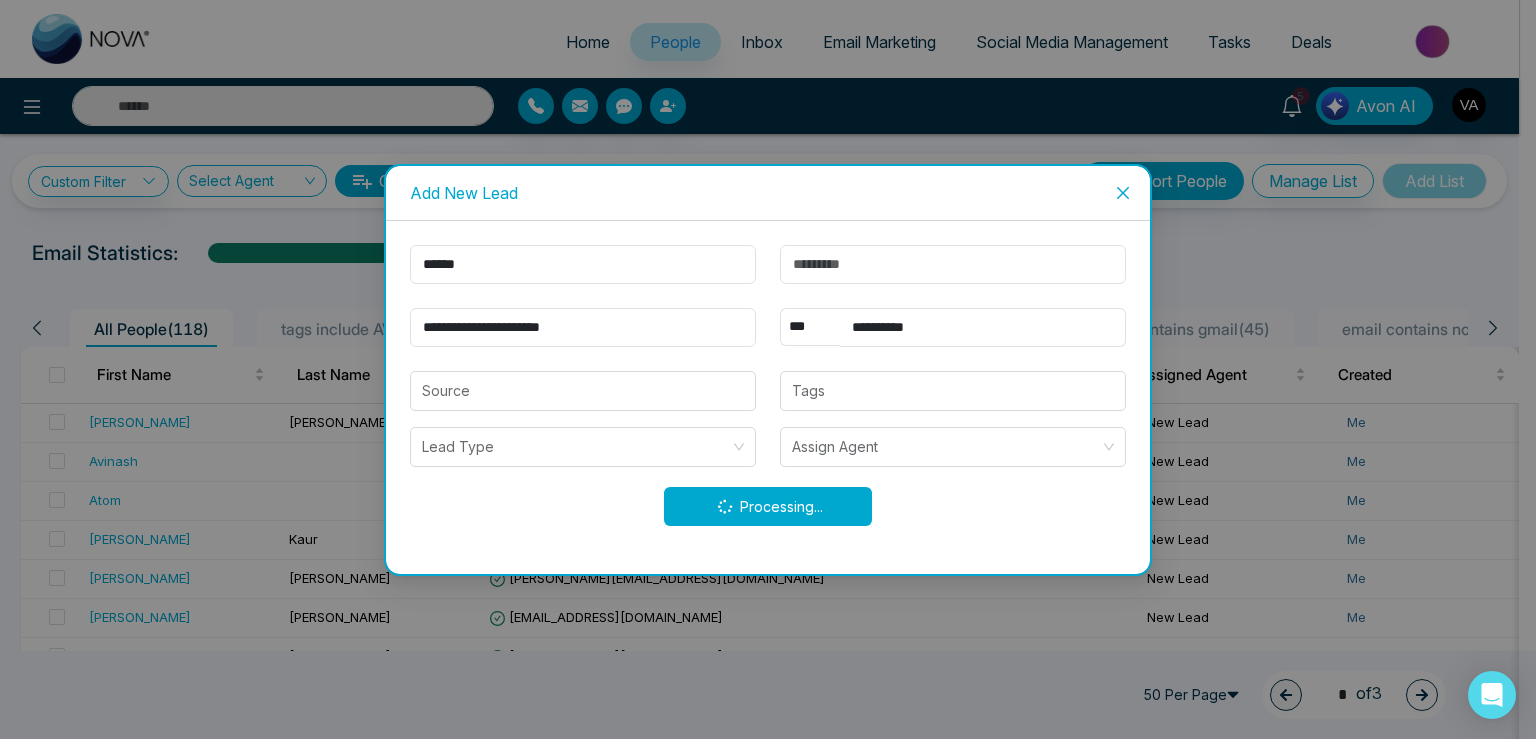 type on "***" 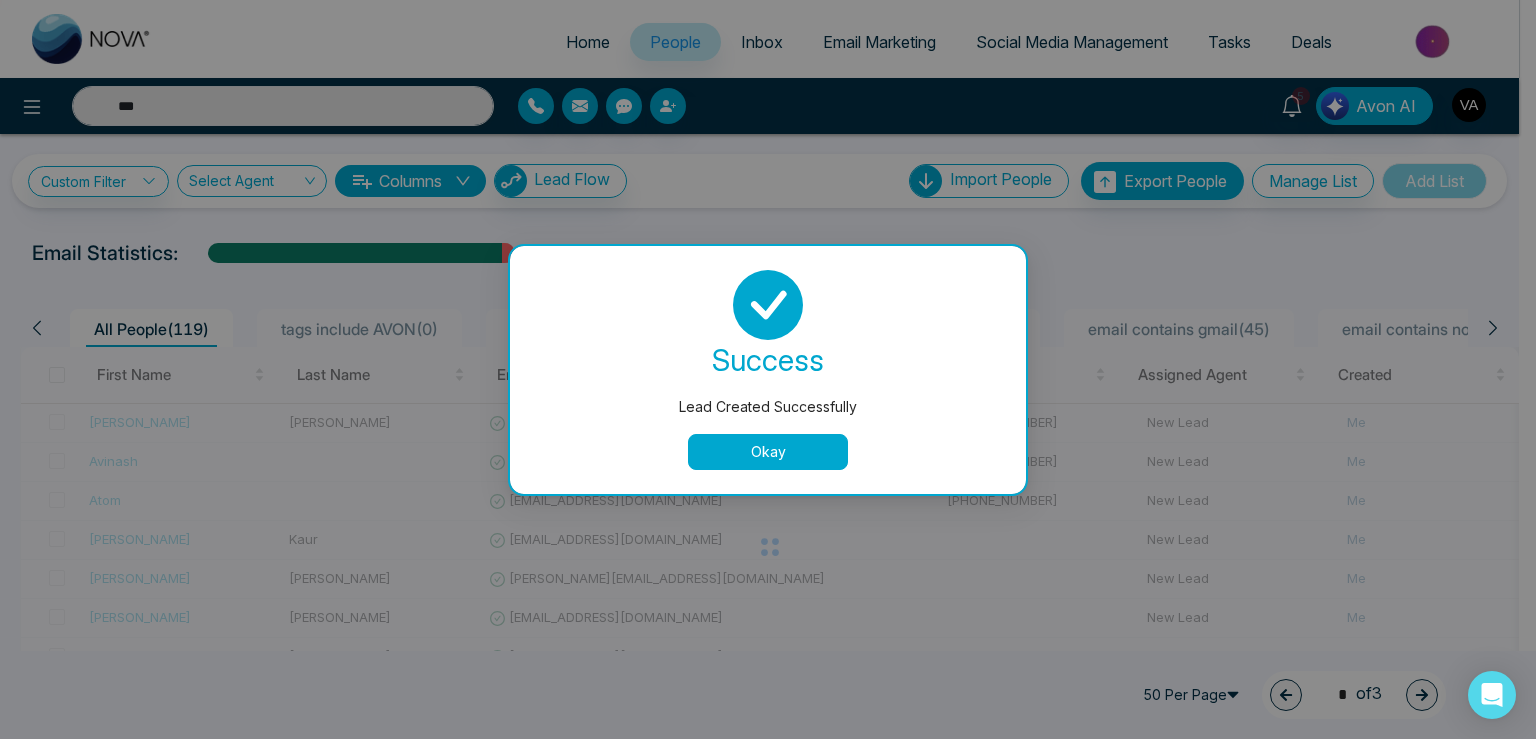 click on "Okay" at bounding box center [768, 452] 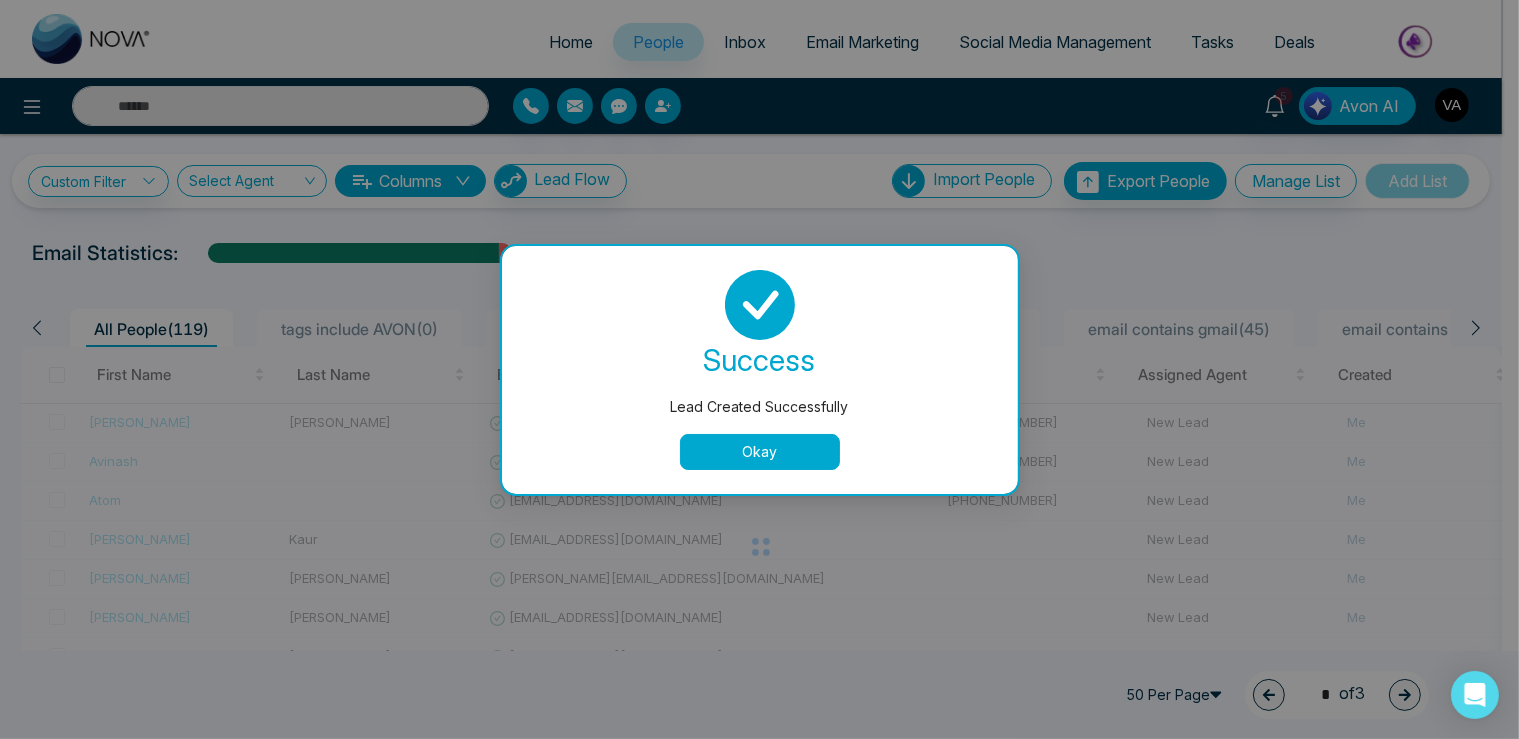 type on "***" 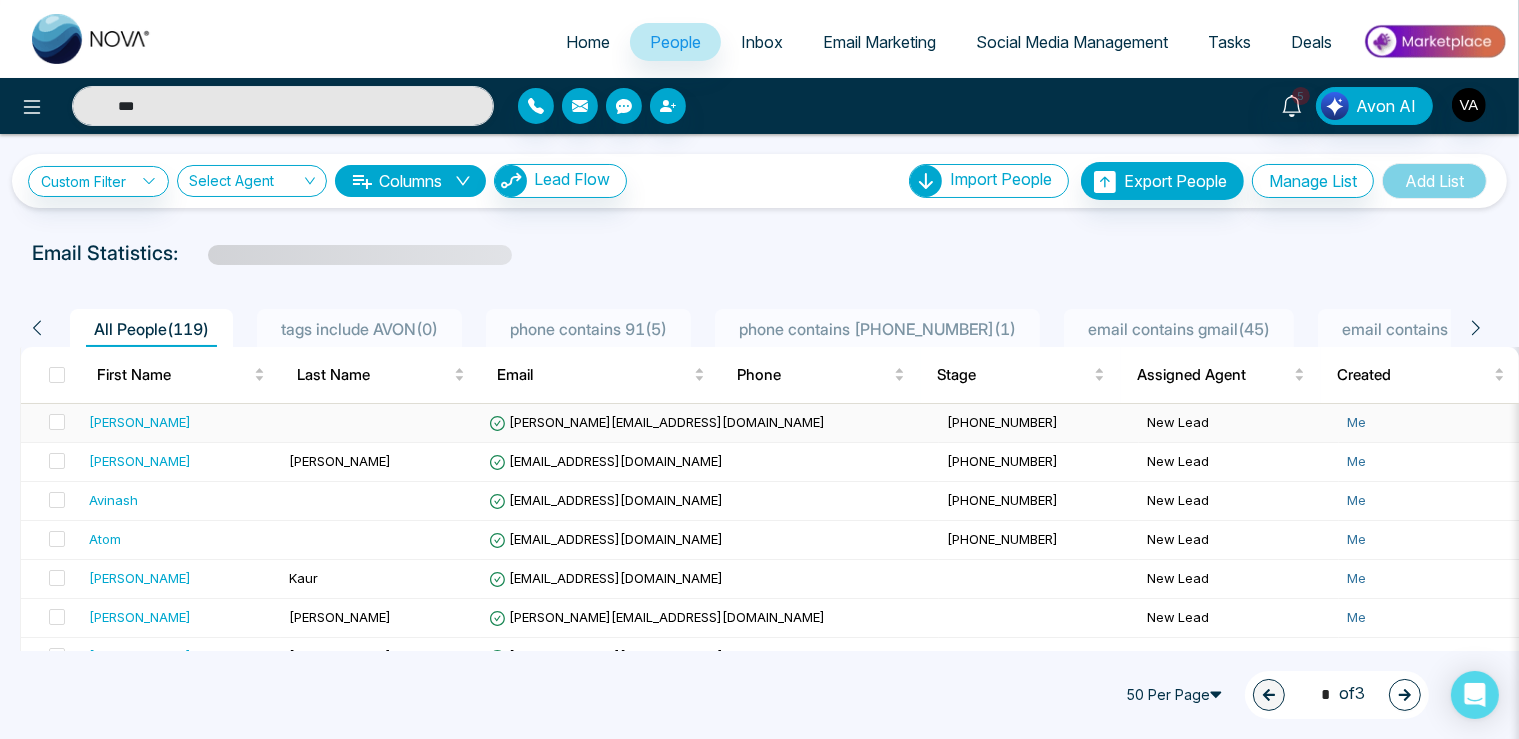 click on "[PERSON_NAME][EMAIL_ADDRESS][DOMAIN_NAME]" at bounding box center [657, 422] 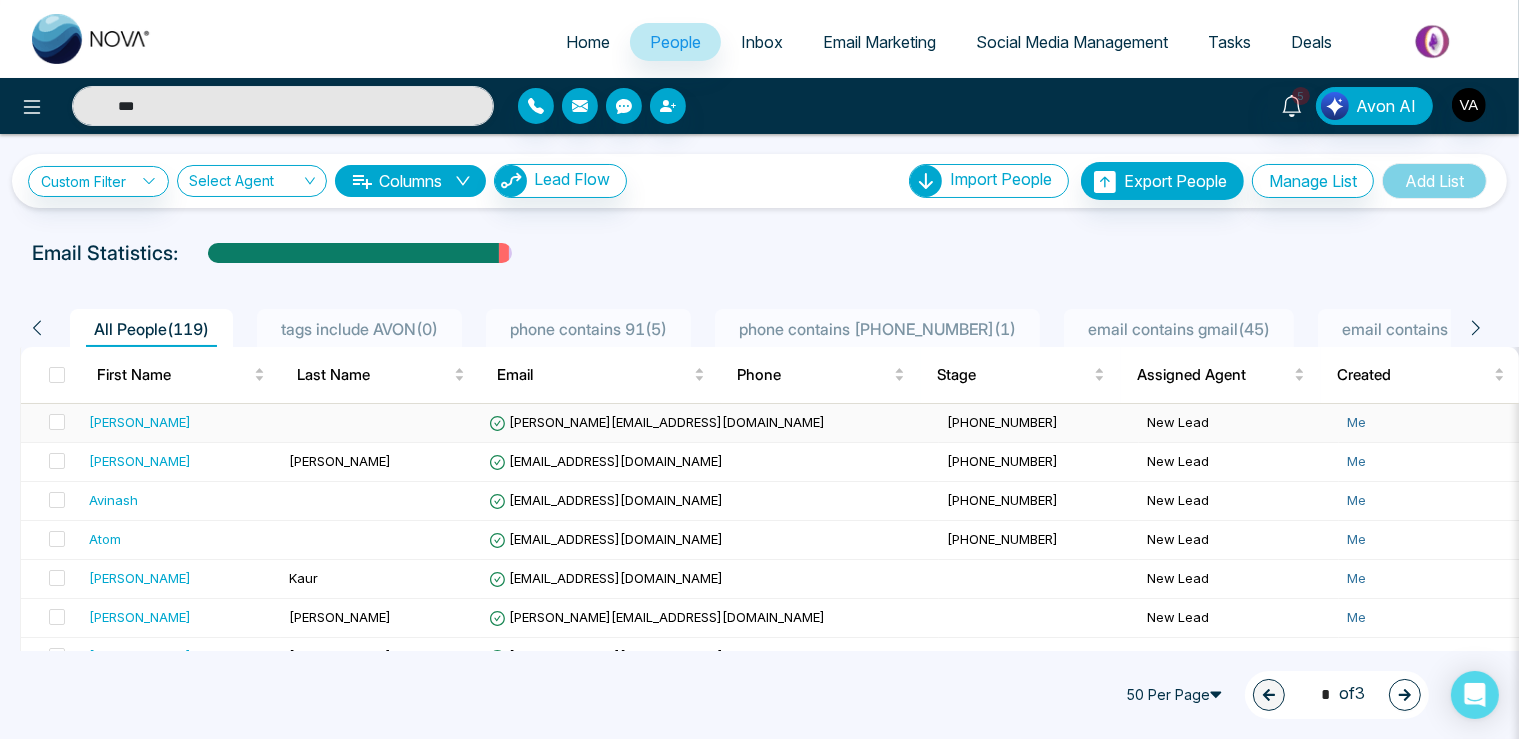 type 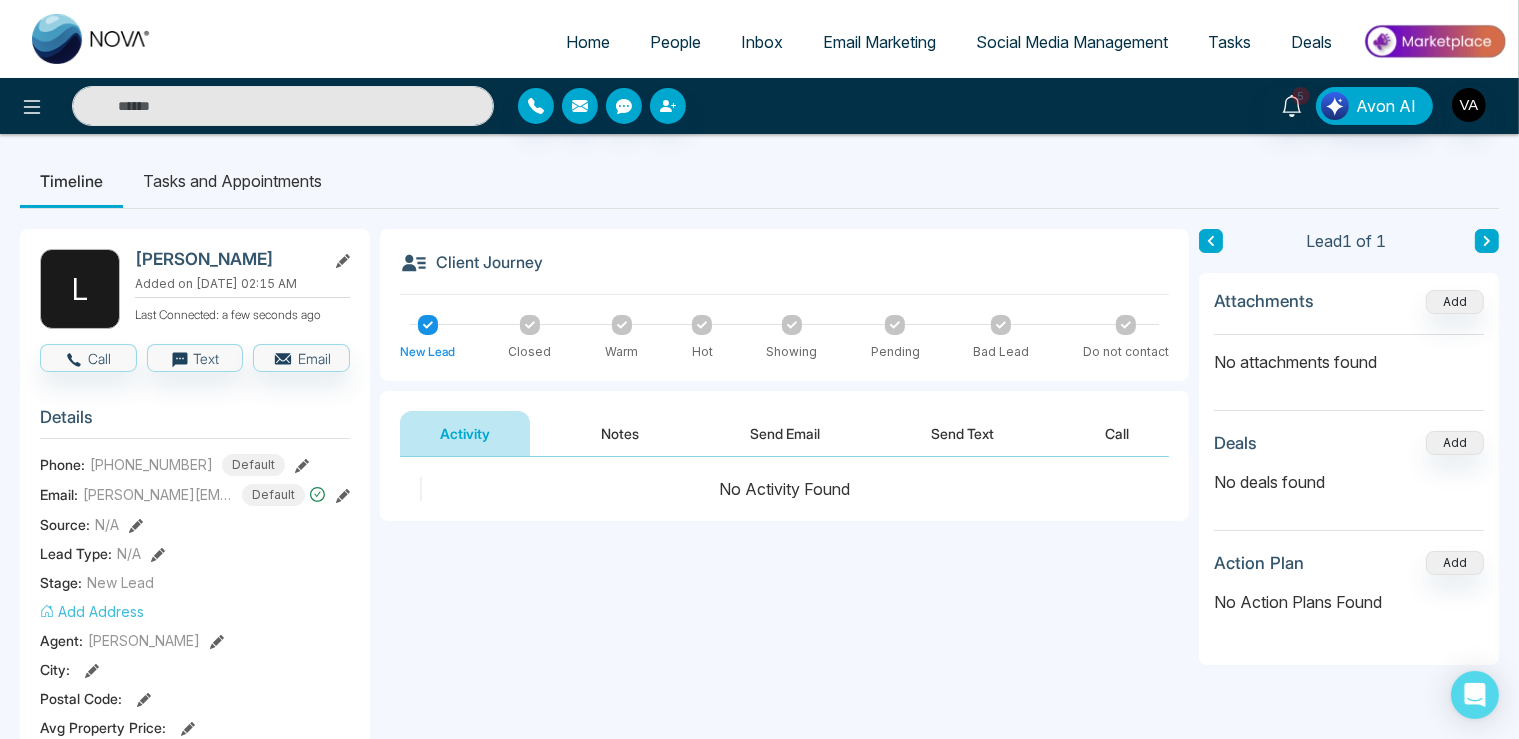 click on "New Lead Closed Warm Hot Showing Pending Bad Lead Do not contact" at bounding box center (784, 338) 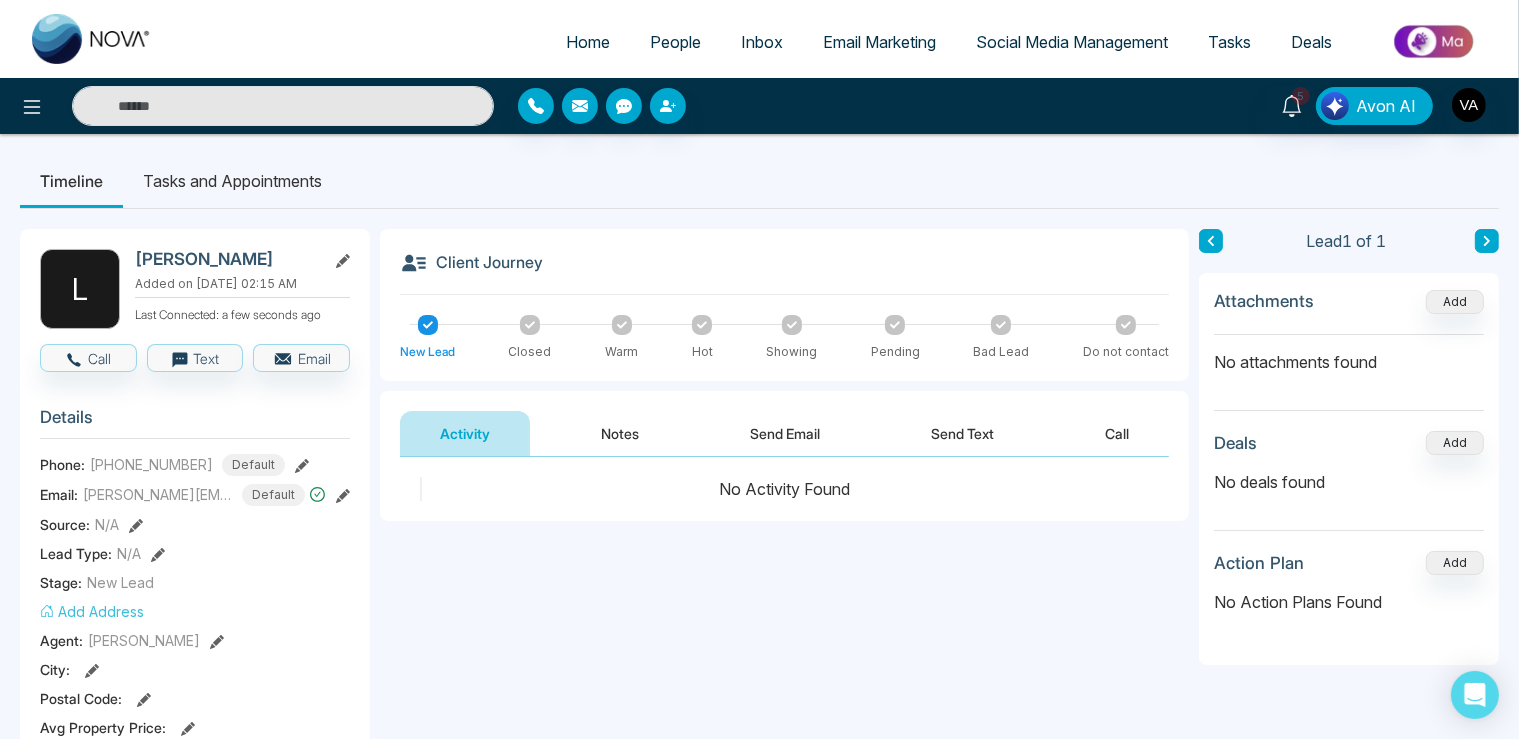 click at bounding box center (622, 325) 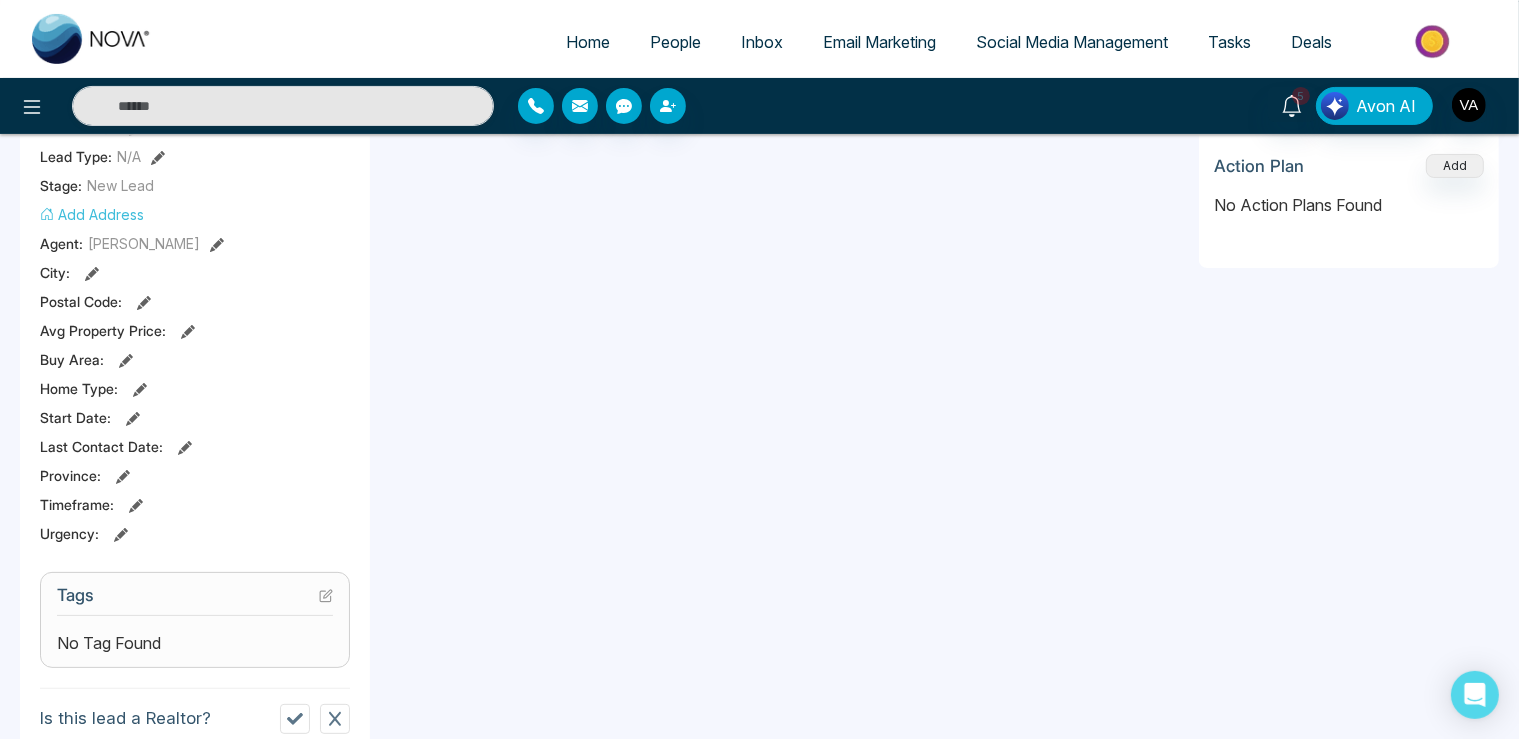 scroll, scrollTop: 528, scrollLeft: 0, axis: vertical 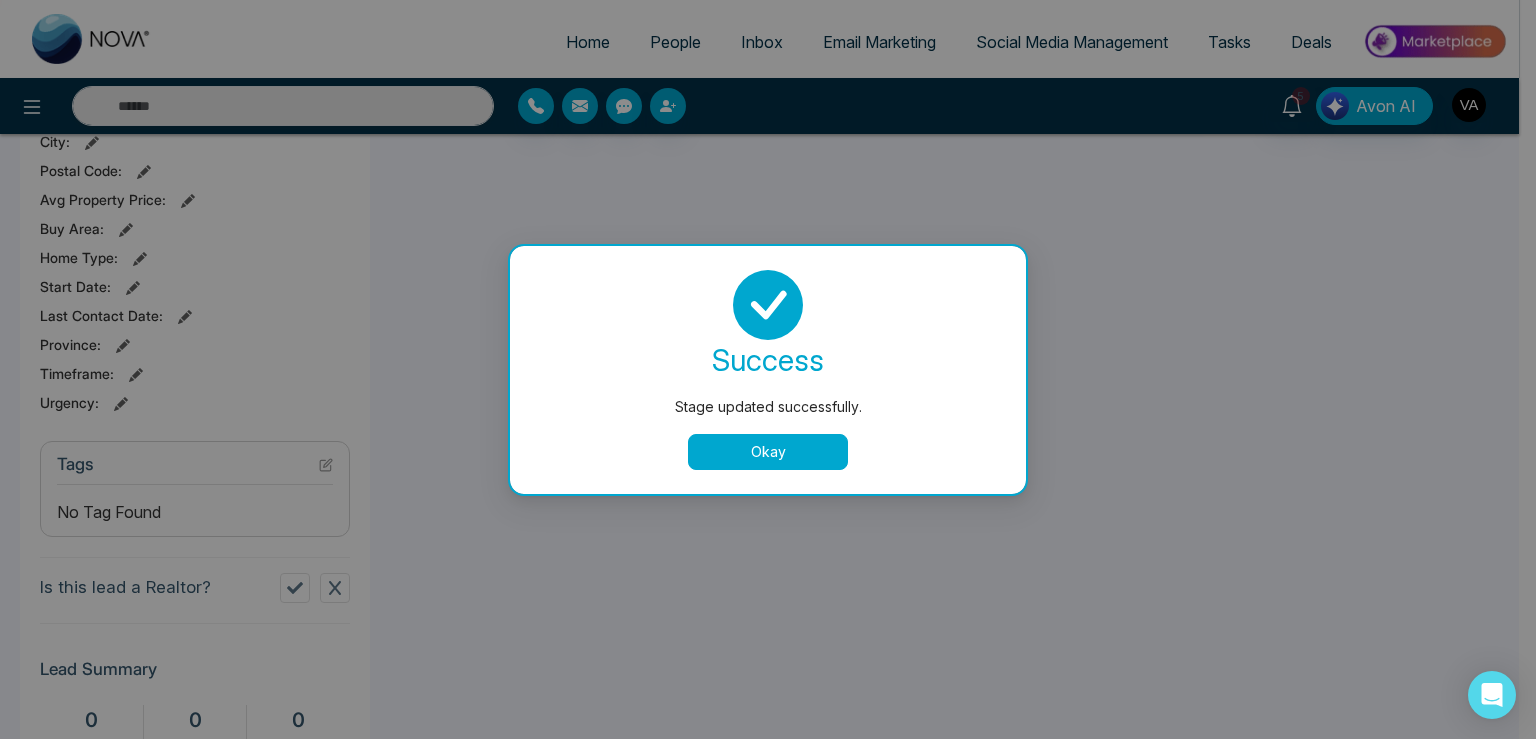 click on "Okay" at bounding box center (768, 452) 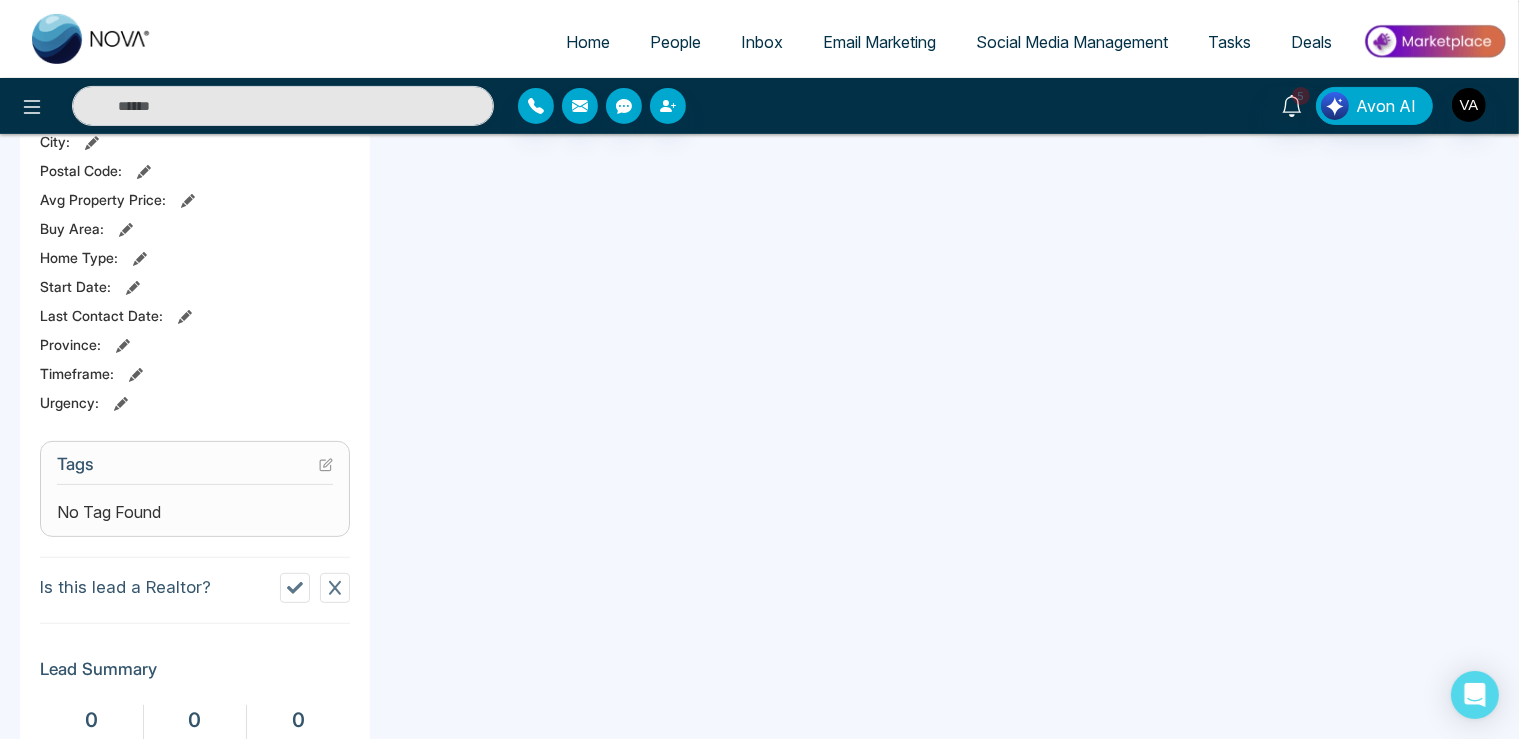 click 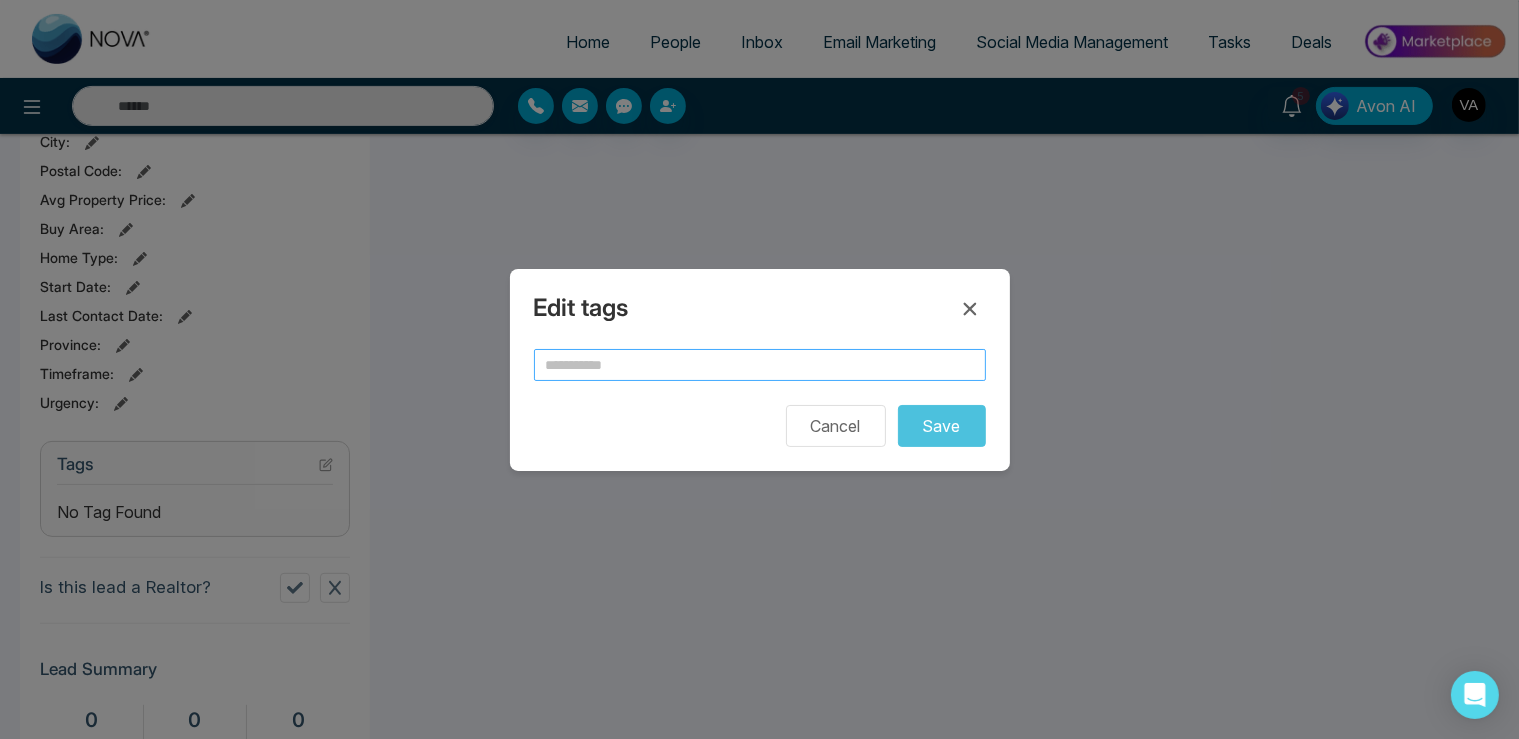 click at bounding box center [760, 365] 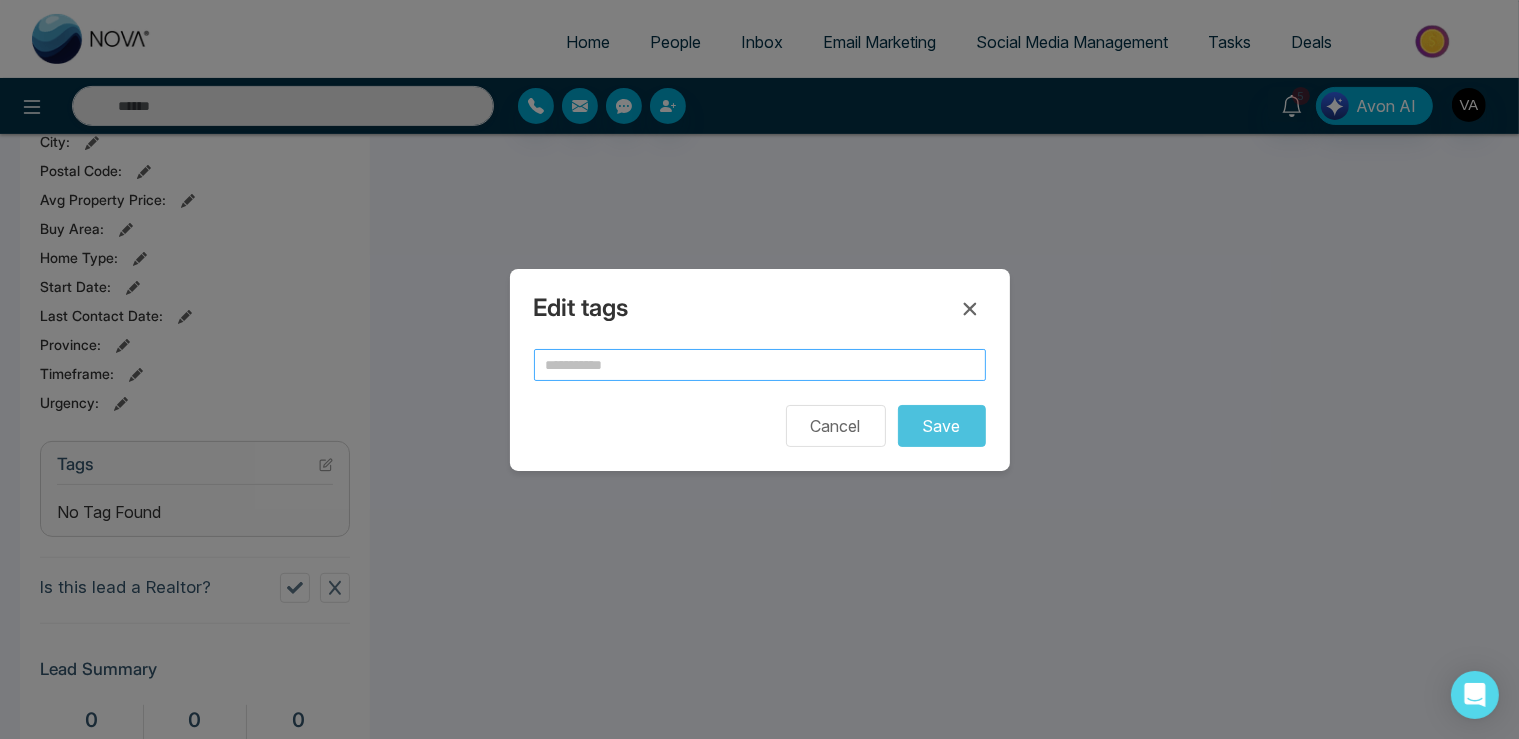 type on "*" 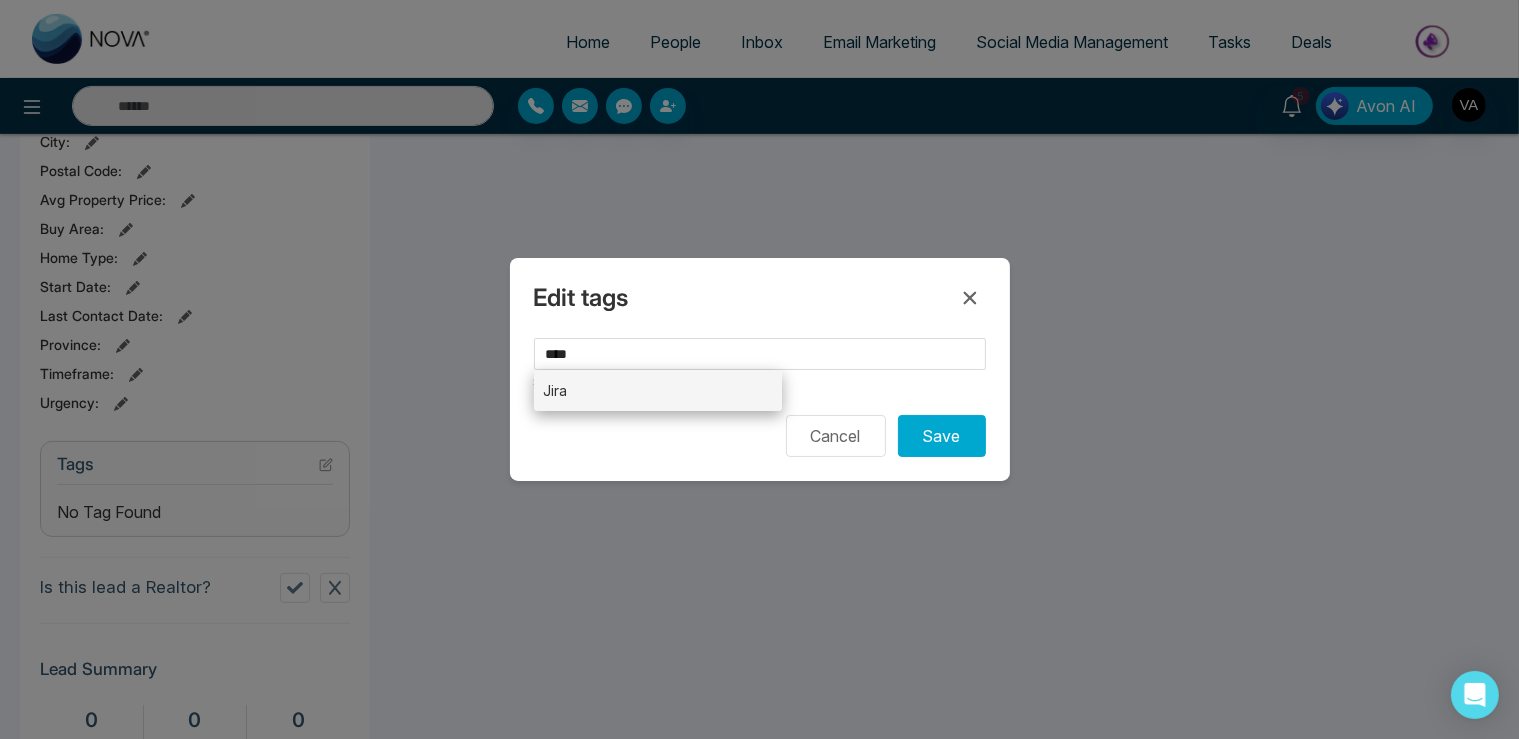 click on "Jira" at bounding box center [658, 390] 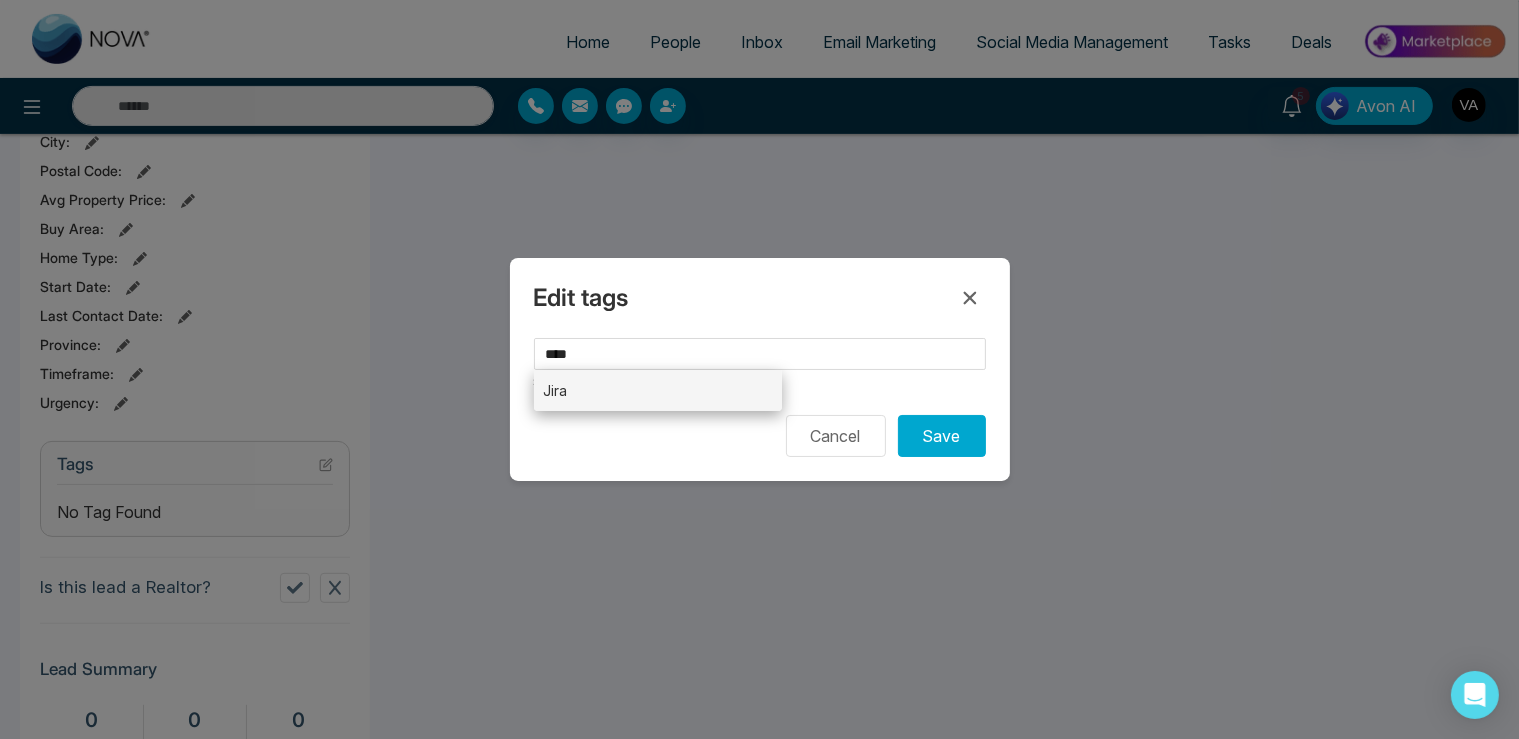 type on "****" 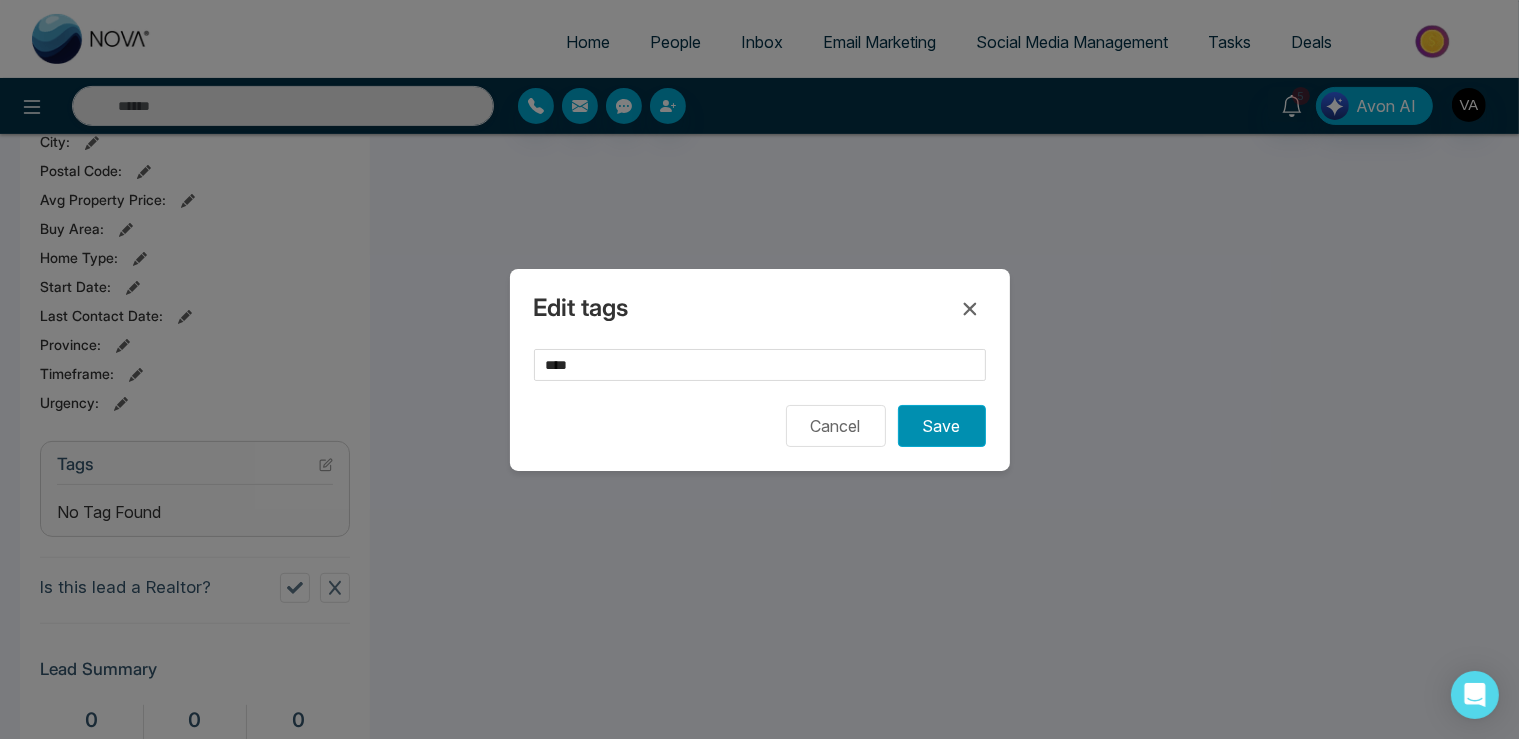 click on "Save" at bounding box center [942, 426] 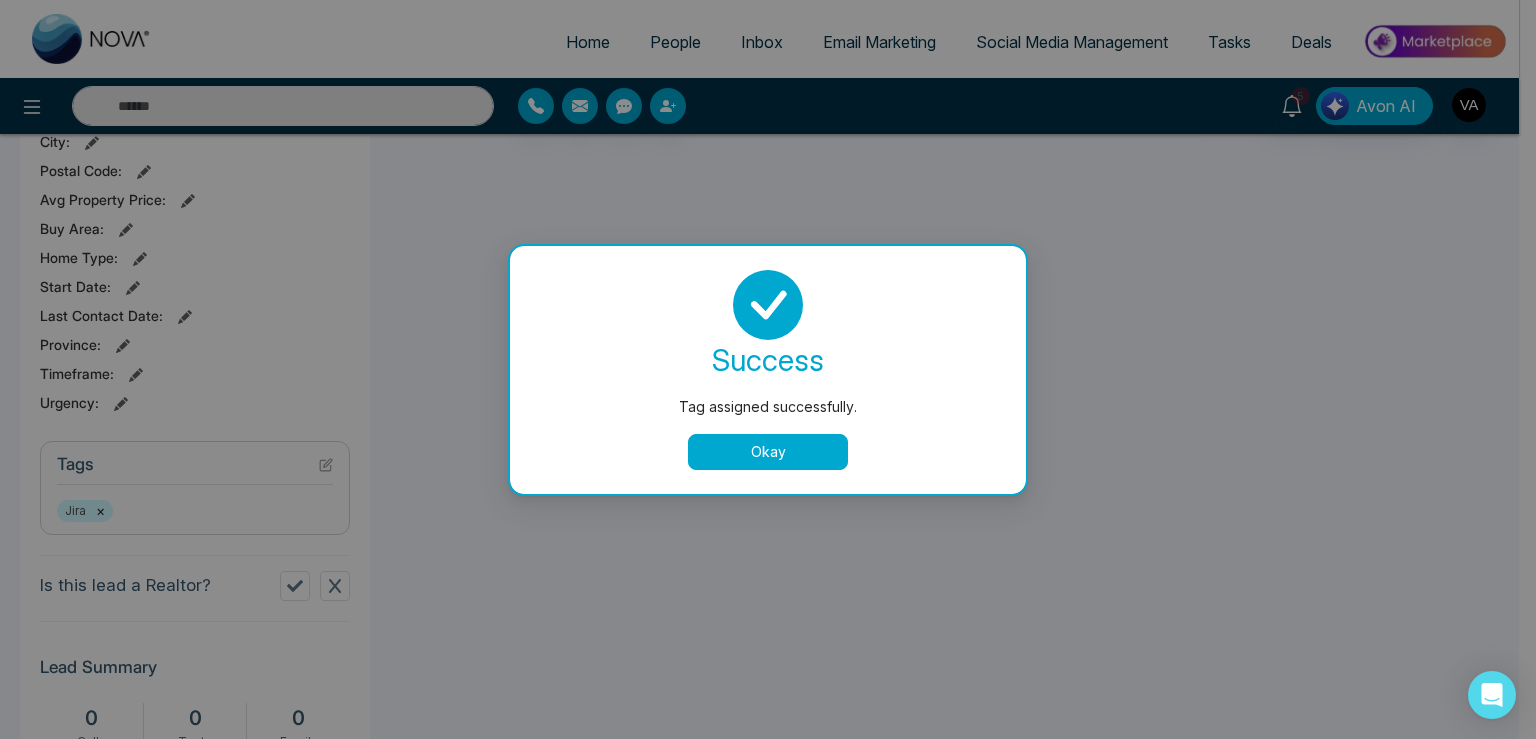 click on "Okay" at bounding box center [768, 452] 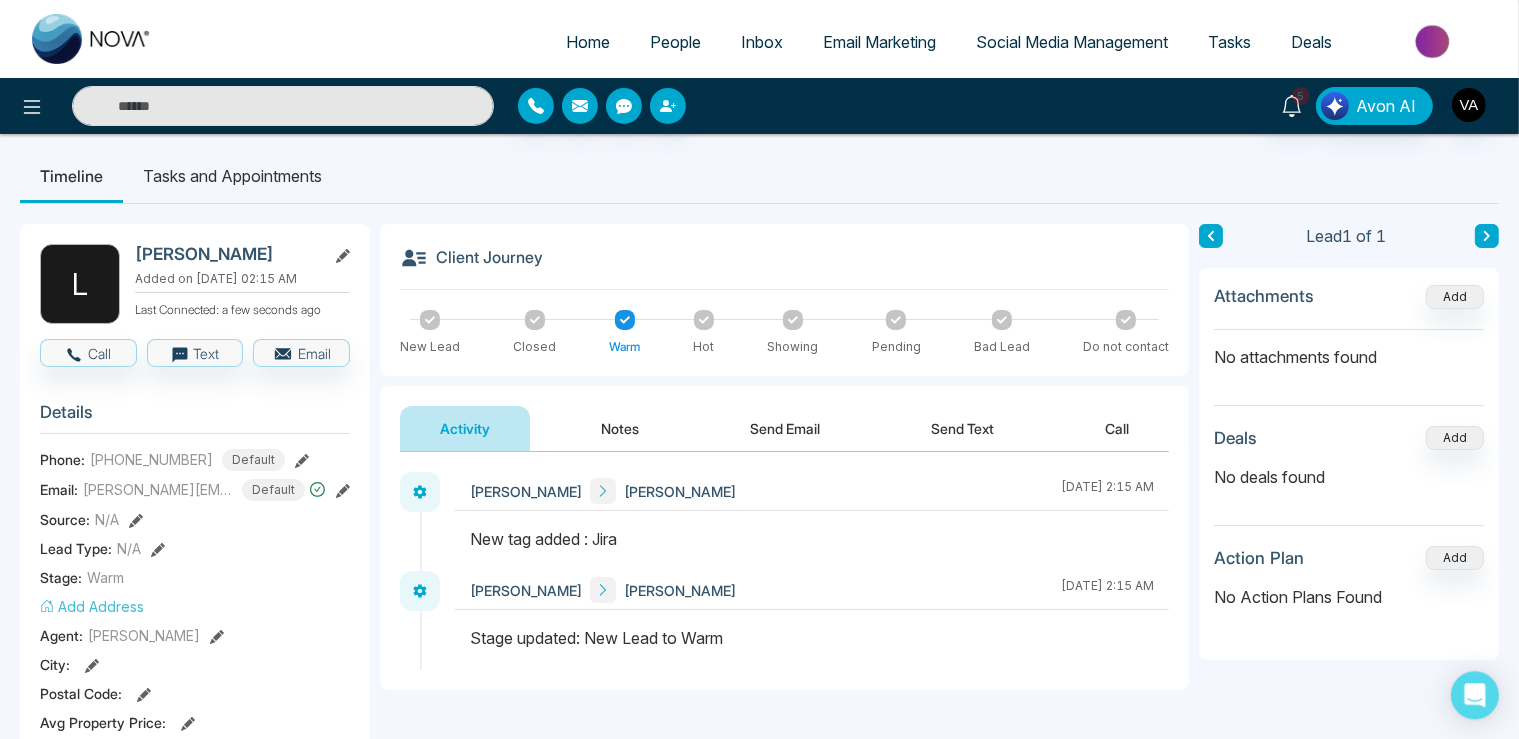 scroll, scrollTop: 0, scrollLeft: 0, axis: both 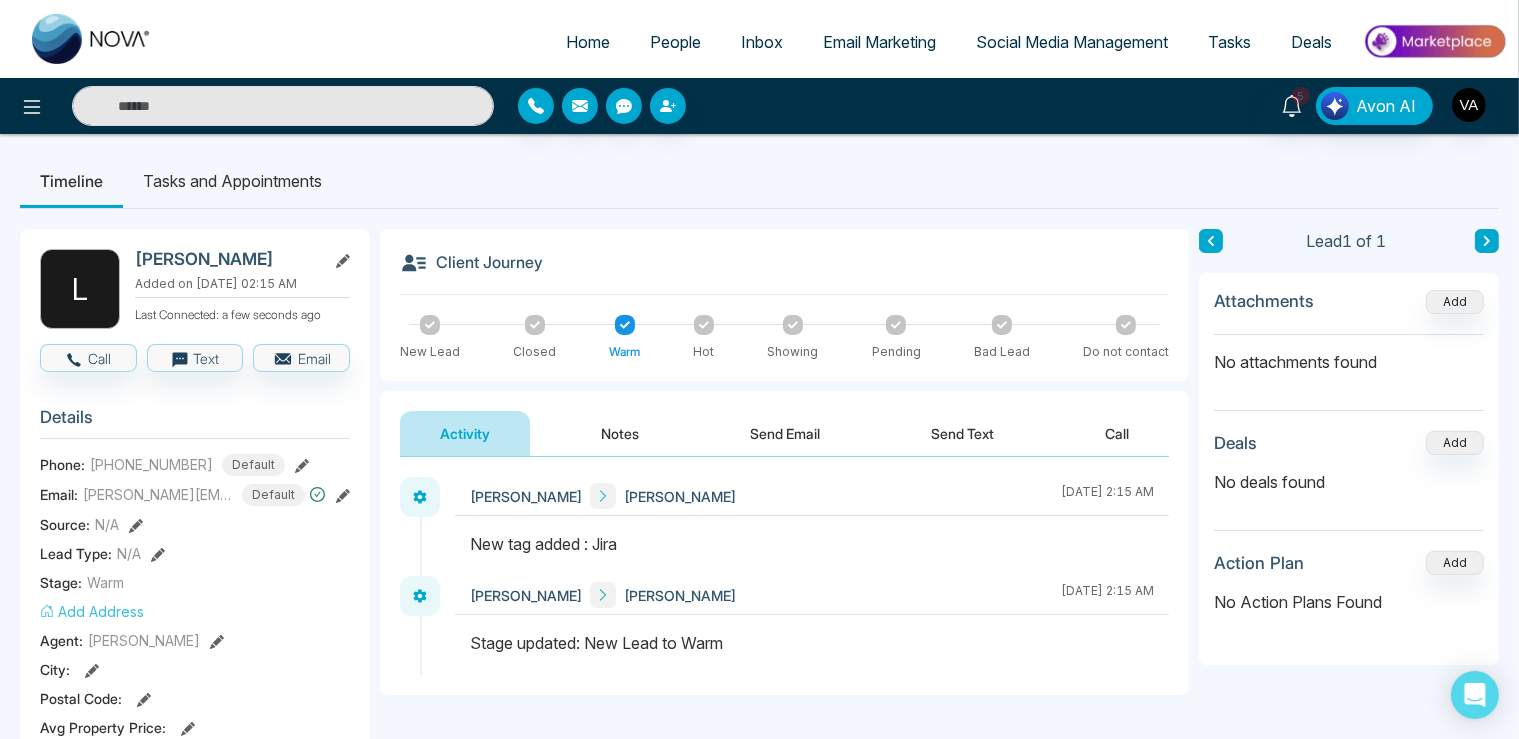 click on "Notes" at bounding box center [620, 433] 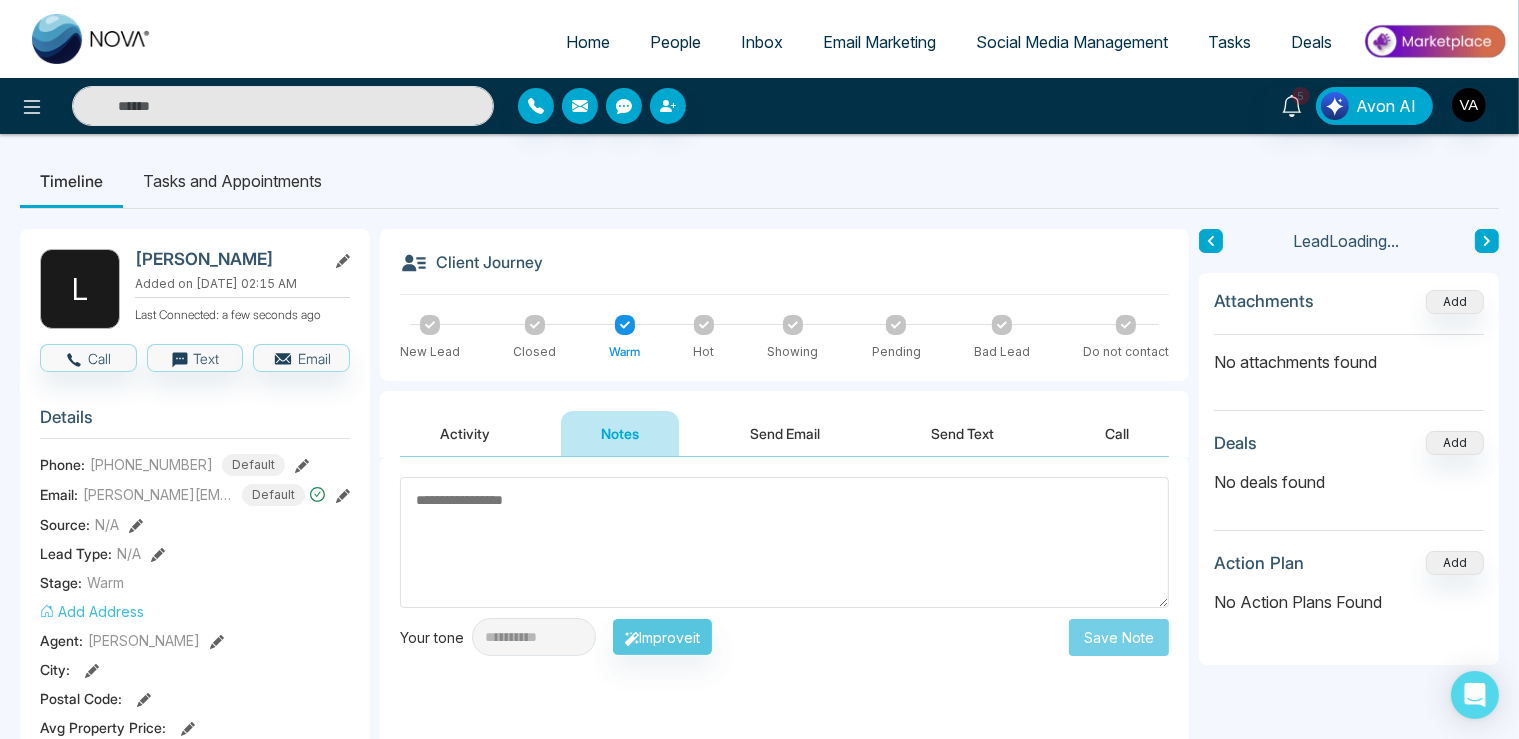 click on "Activity" at bounding box center (465, 433) 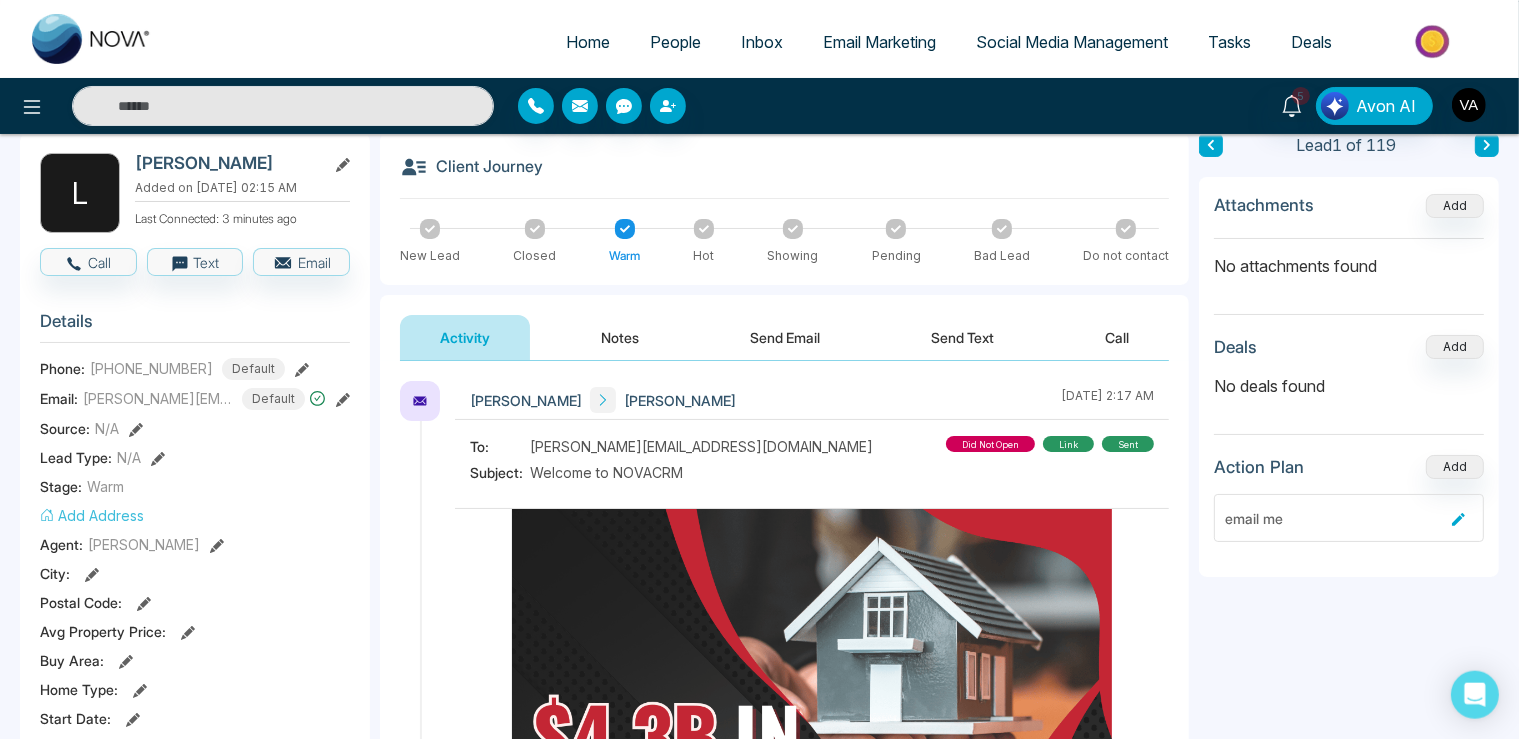 scroll, scrollTop: 211, scrollLeft: 0, axis: vertical 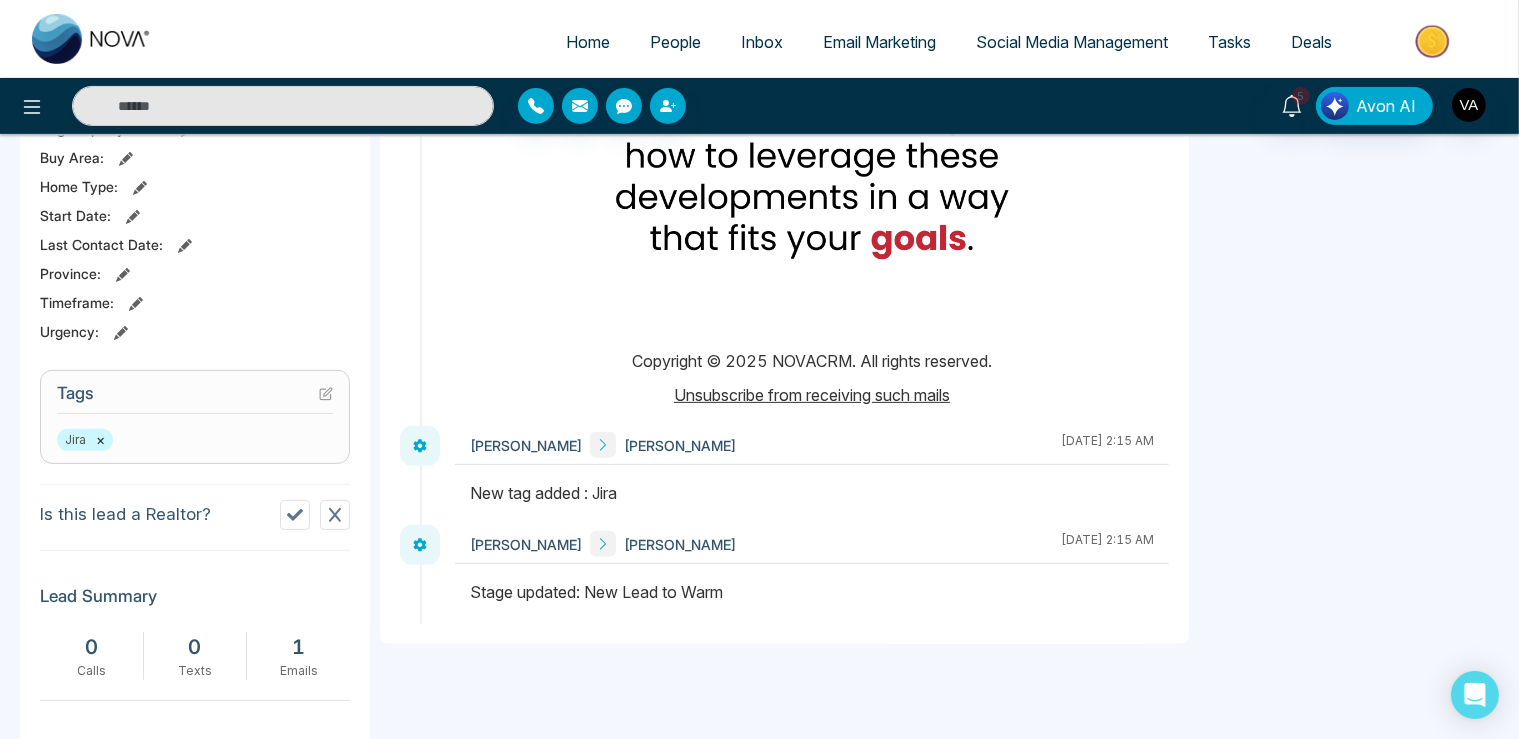 click on "Email Marketing" at bounding box center (879, 42) 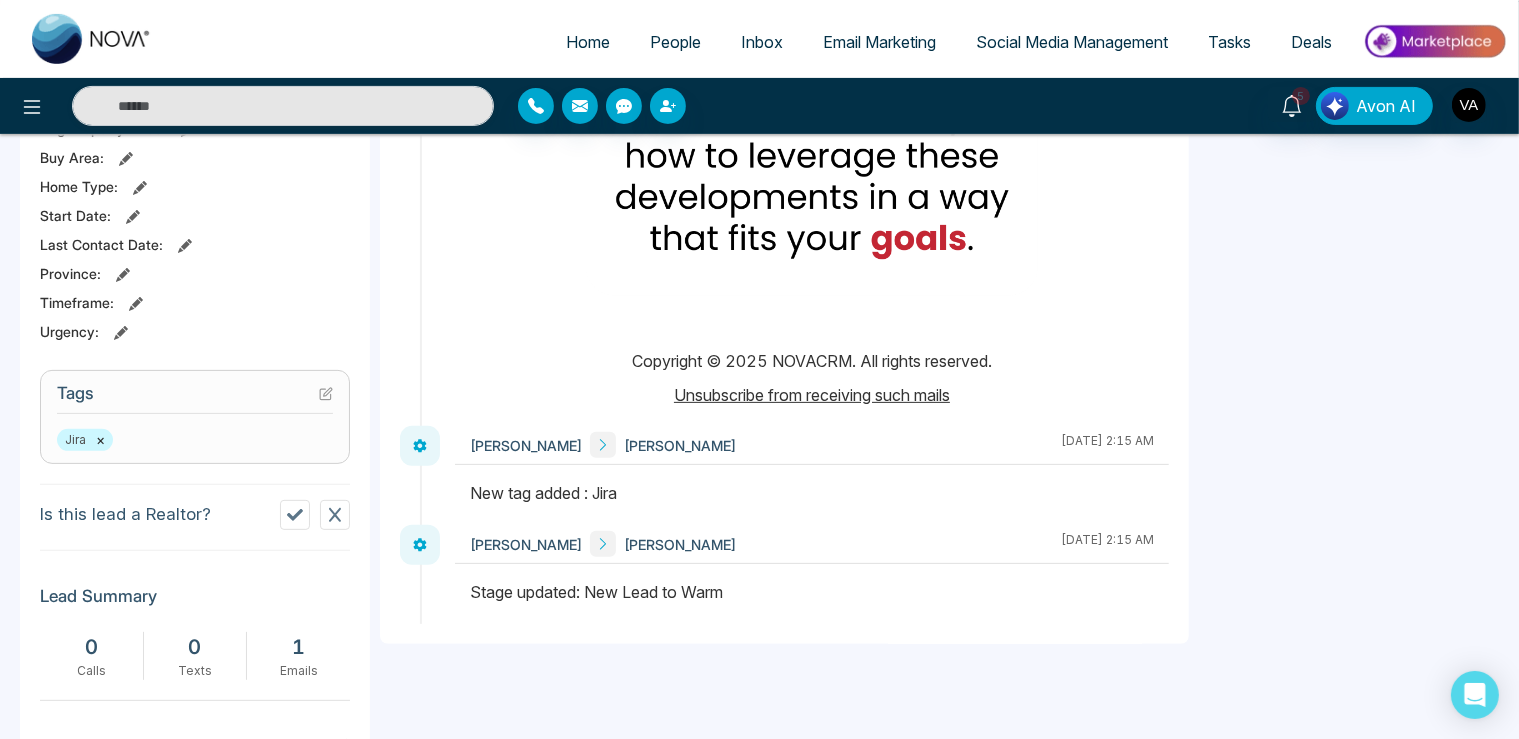 scroll, scrollTop: 0, scrollLeft: 0, axis: both 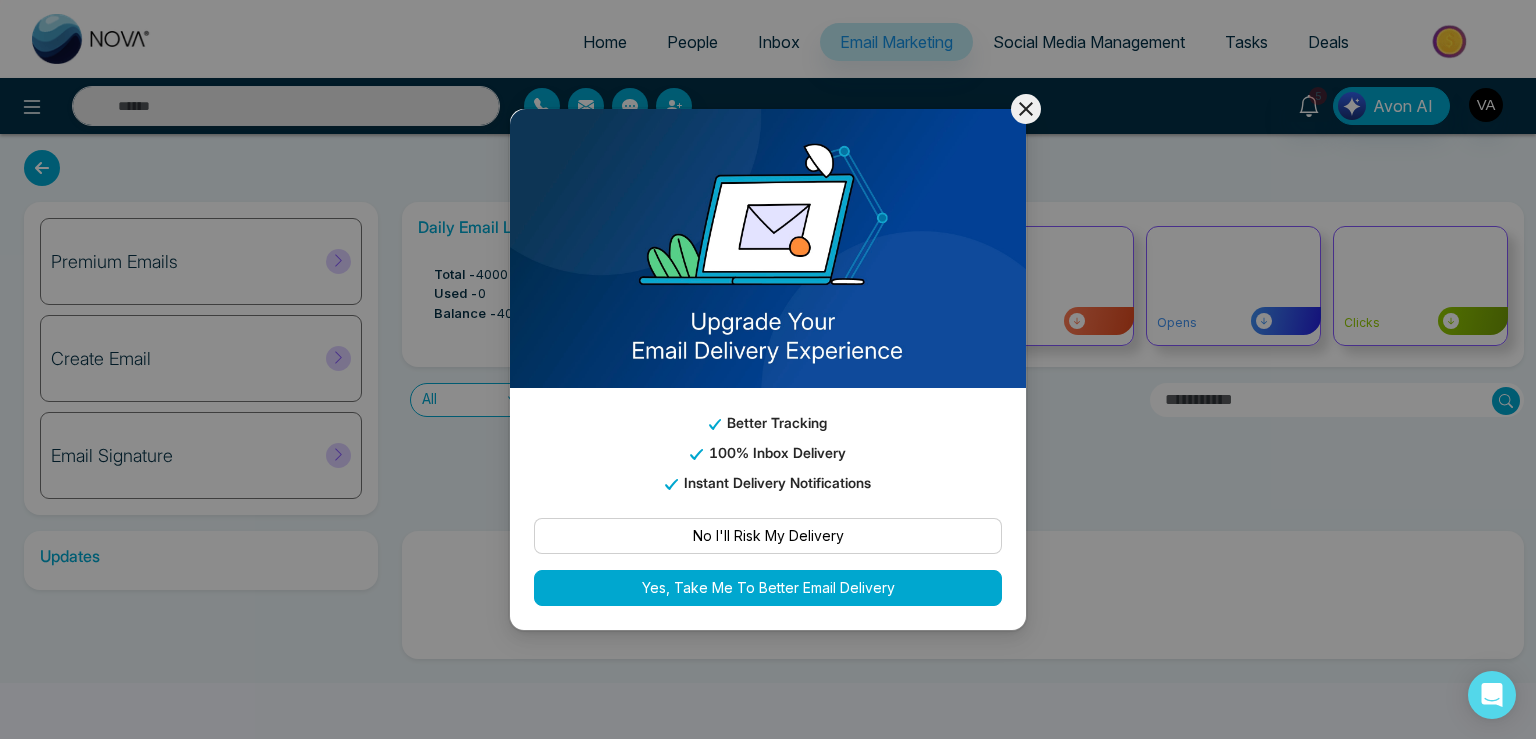click 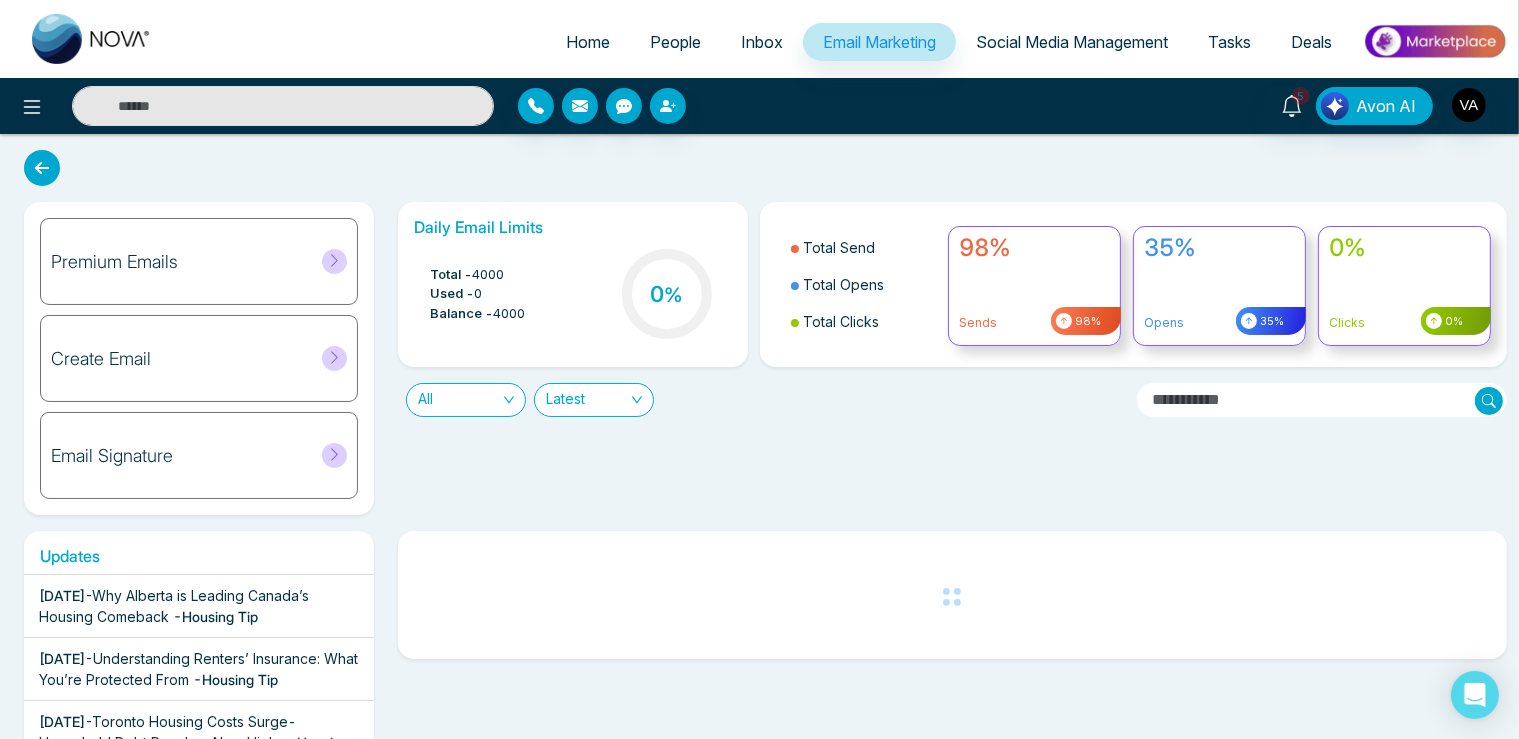 click on "Email Signature" at bounding box center (199, 455) 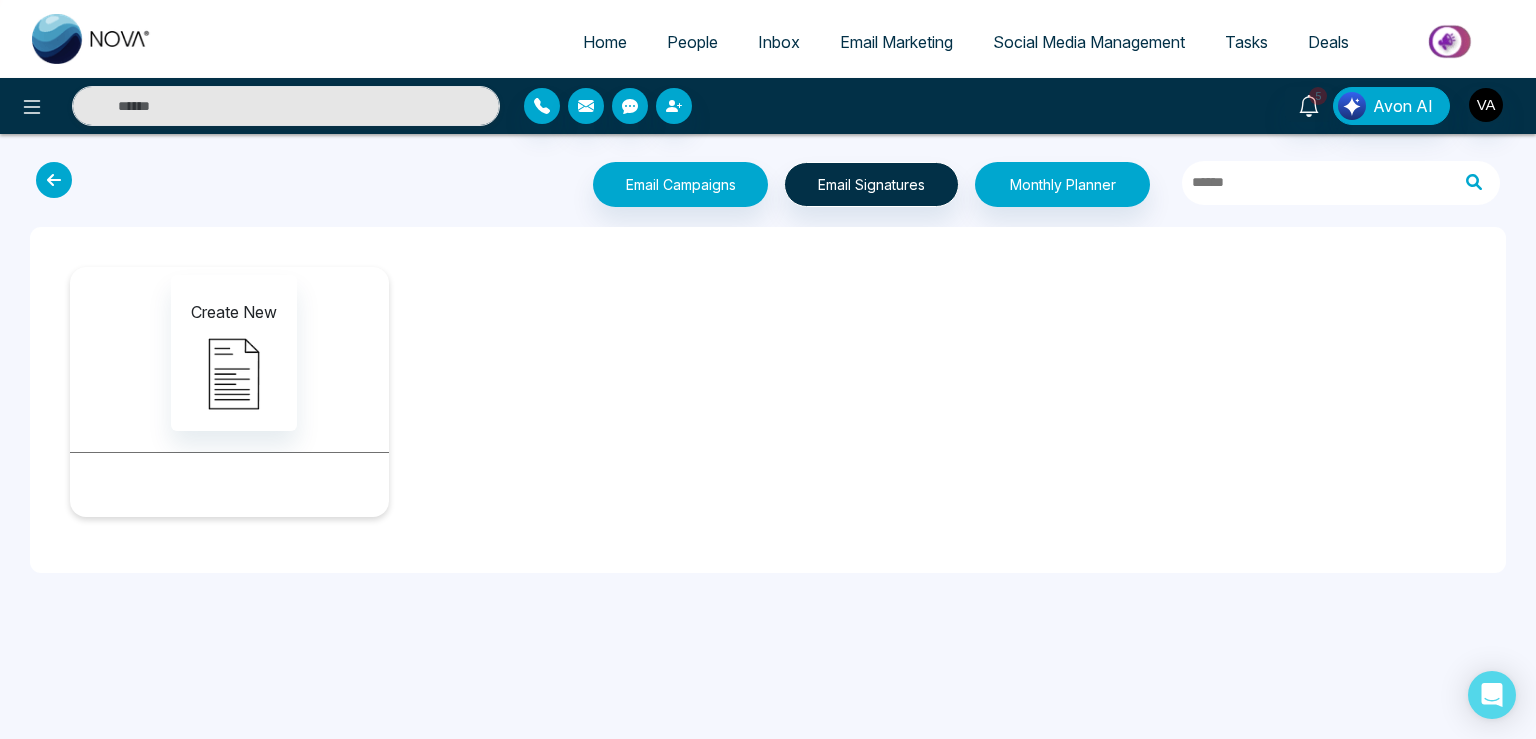 click on "Create New" at bounding box center [229, 353] 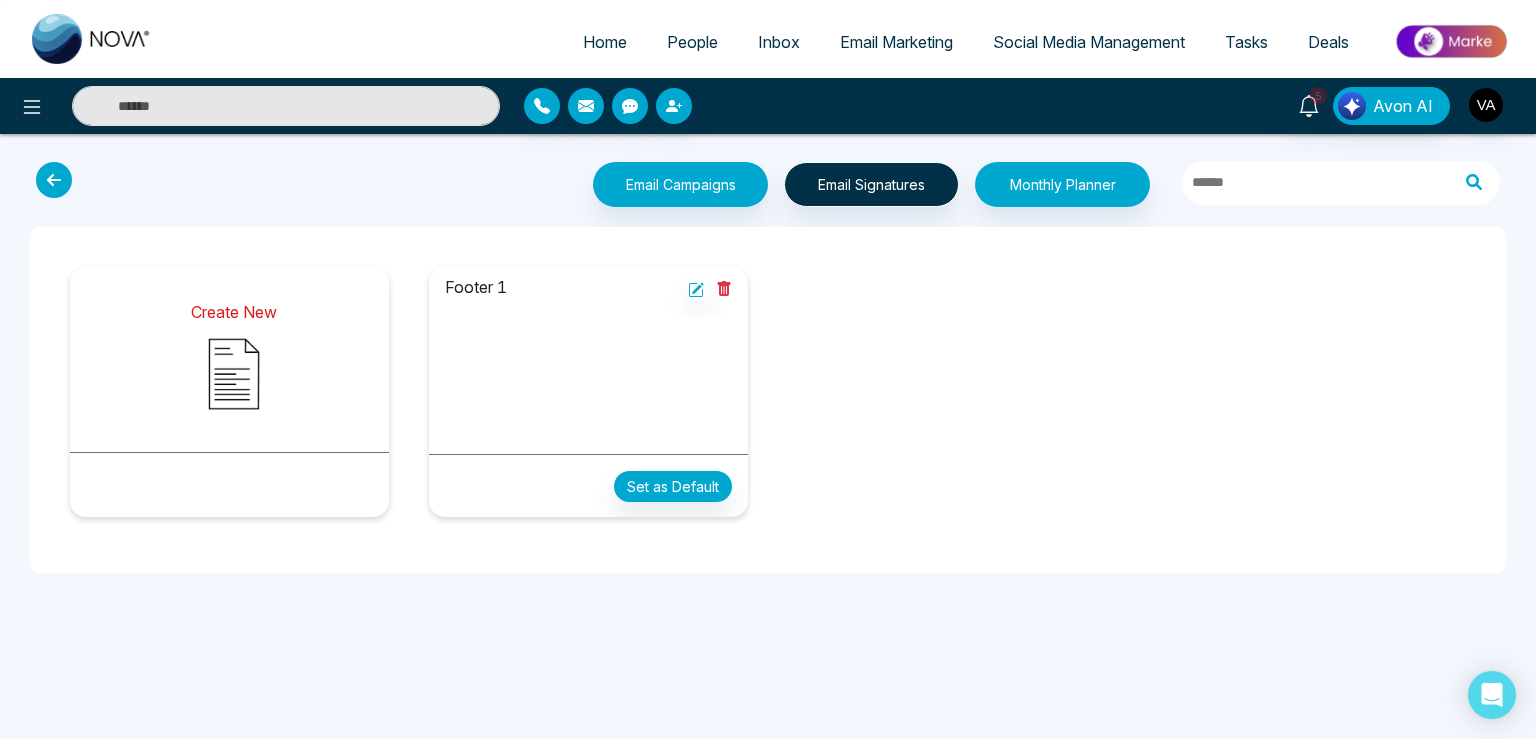 click at bounding box center (234, 374) 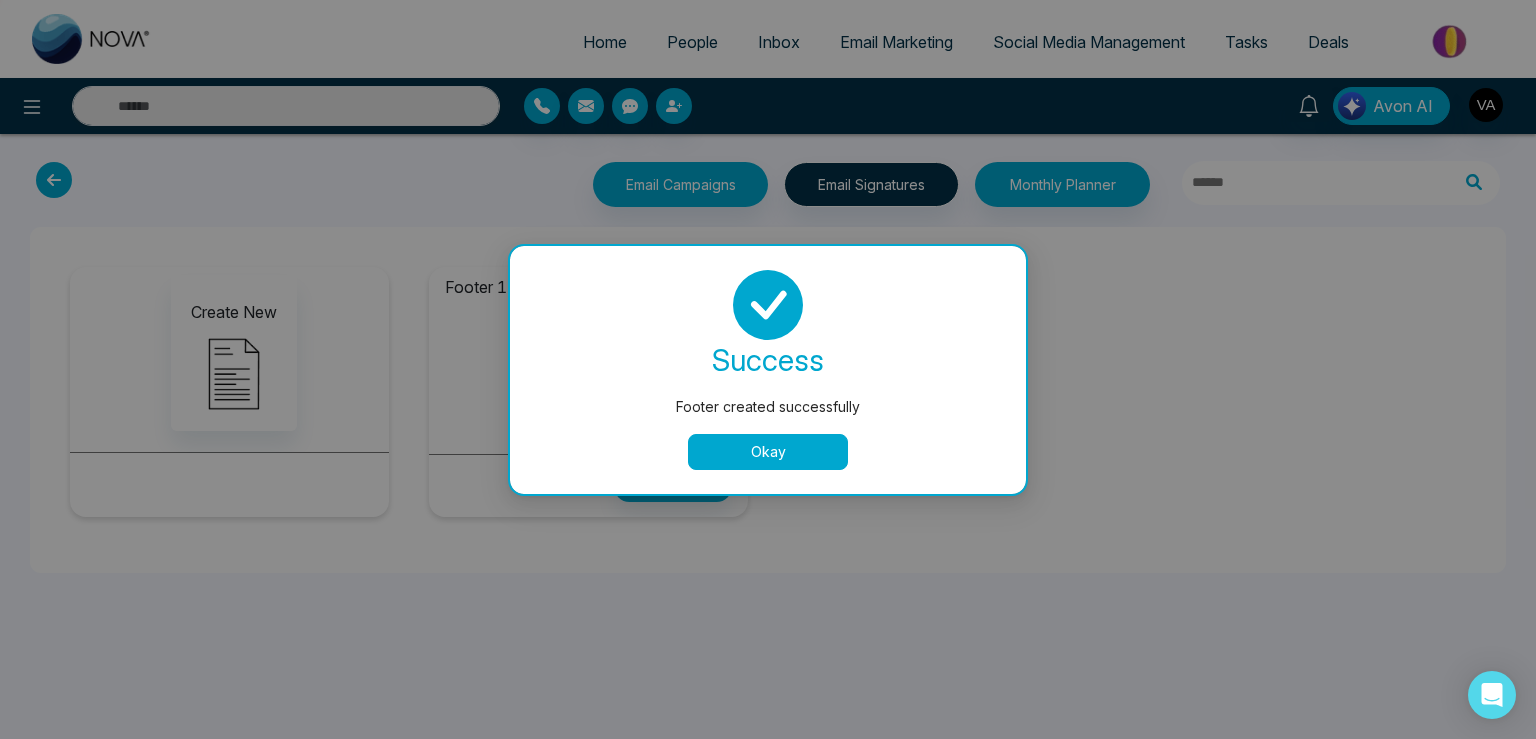 click on "Okay" at bounding box center (768, 452) 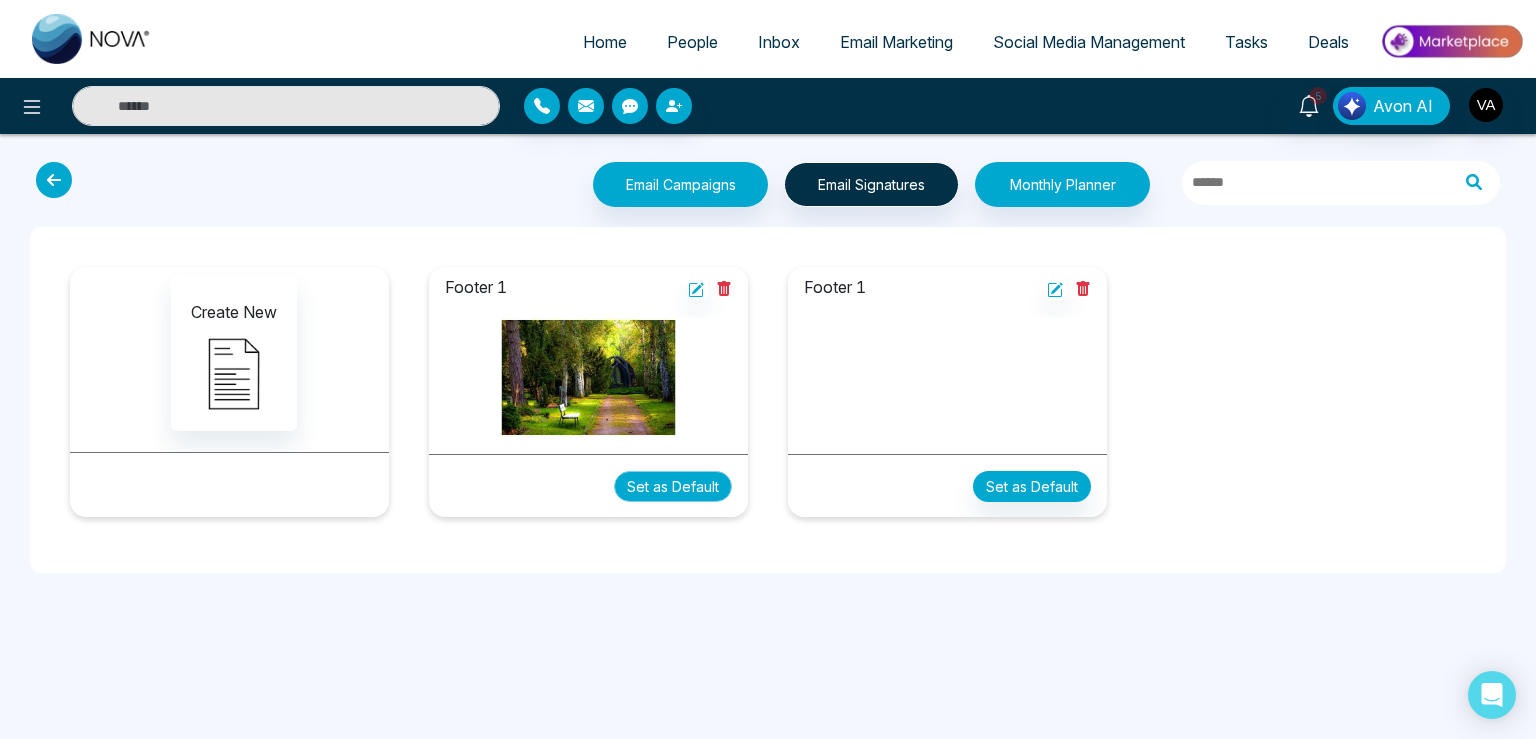 click on "Set as Default" at bounding box center (673, 486) 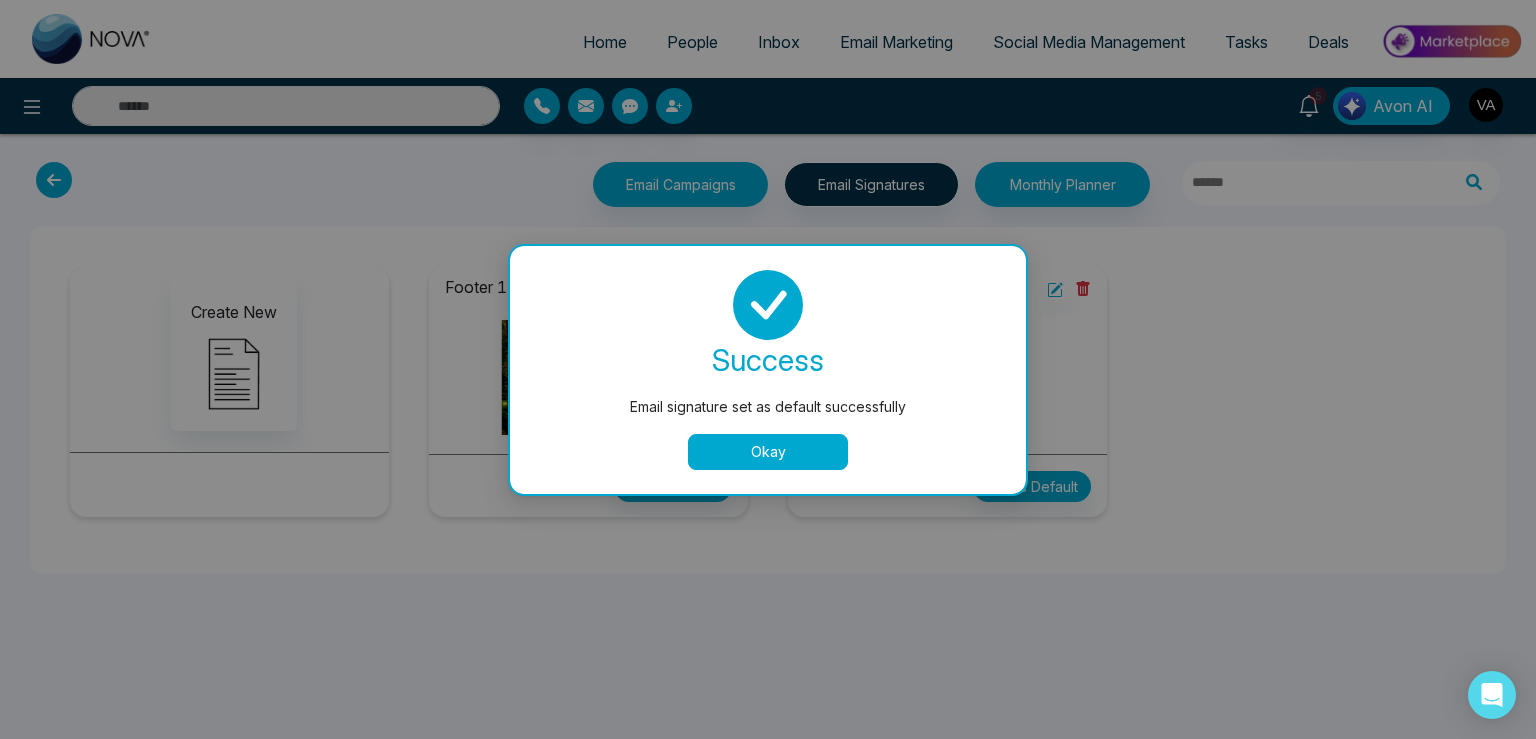 click on "Okay" at bounding box center (768, 452) 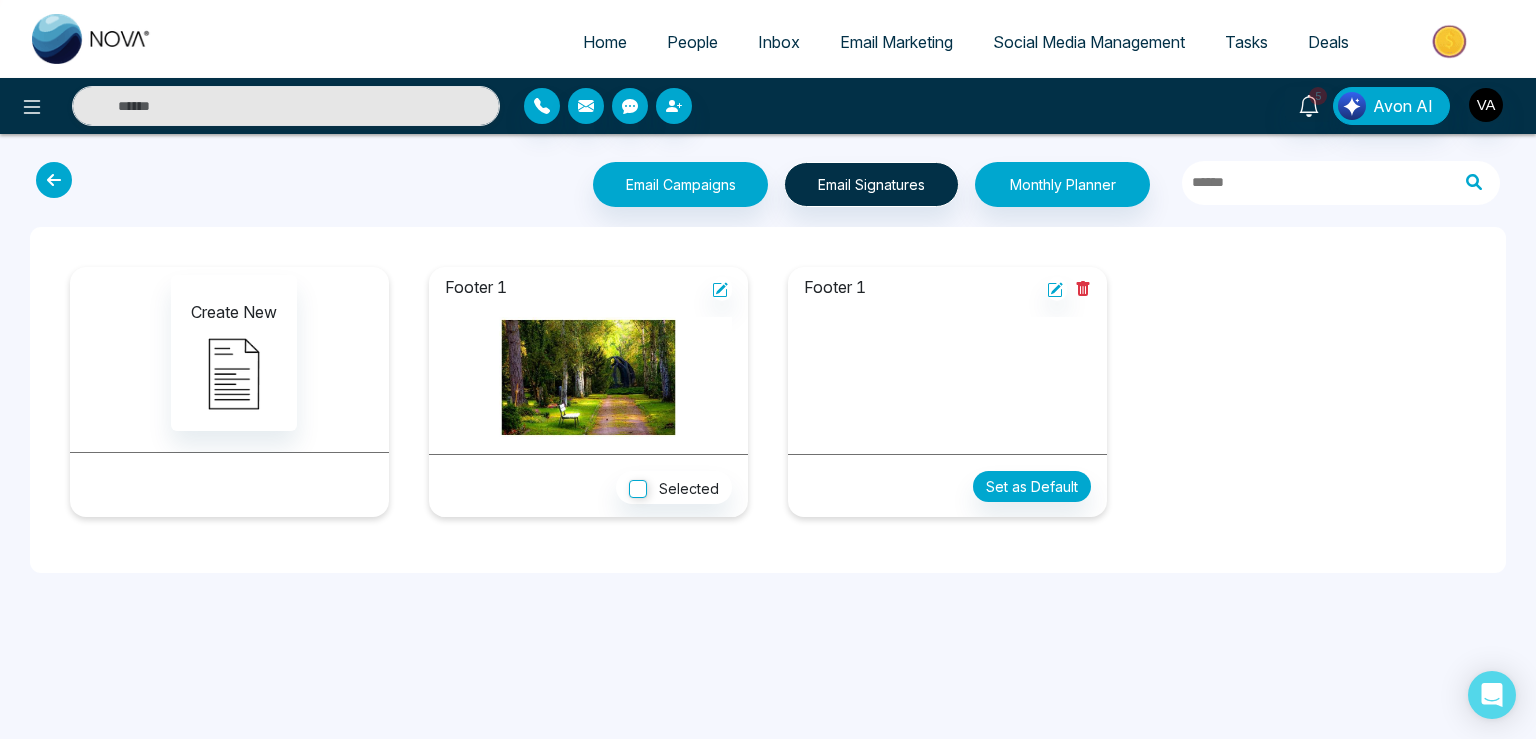 click on "People" at bounding box center (692, 42) 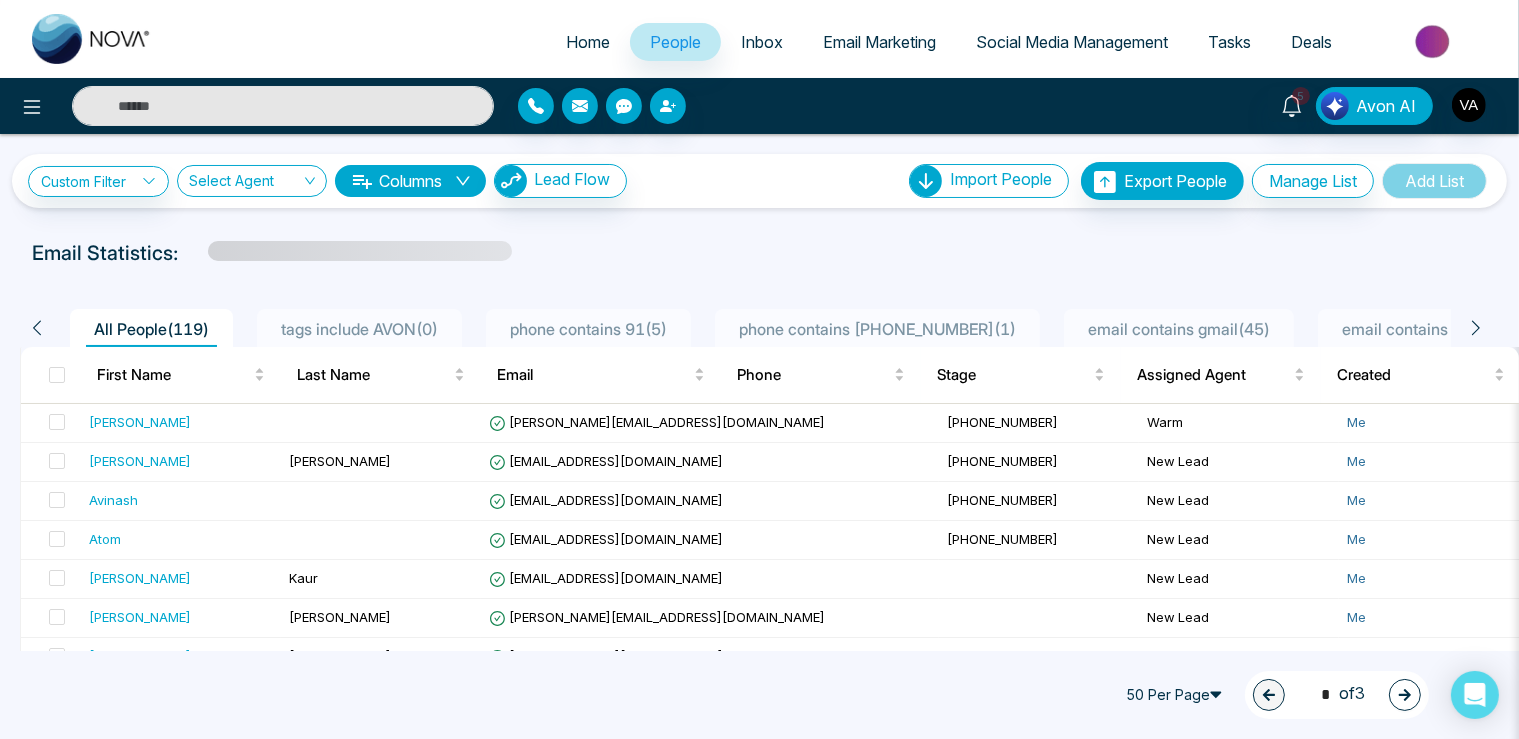 click at bounding box center (283, 106) 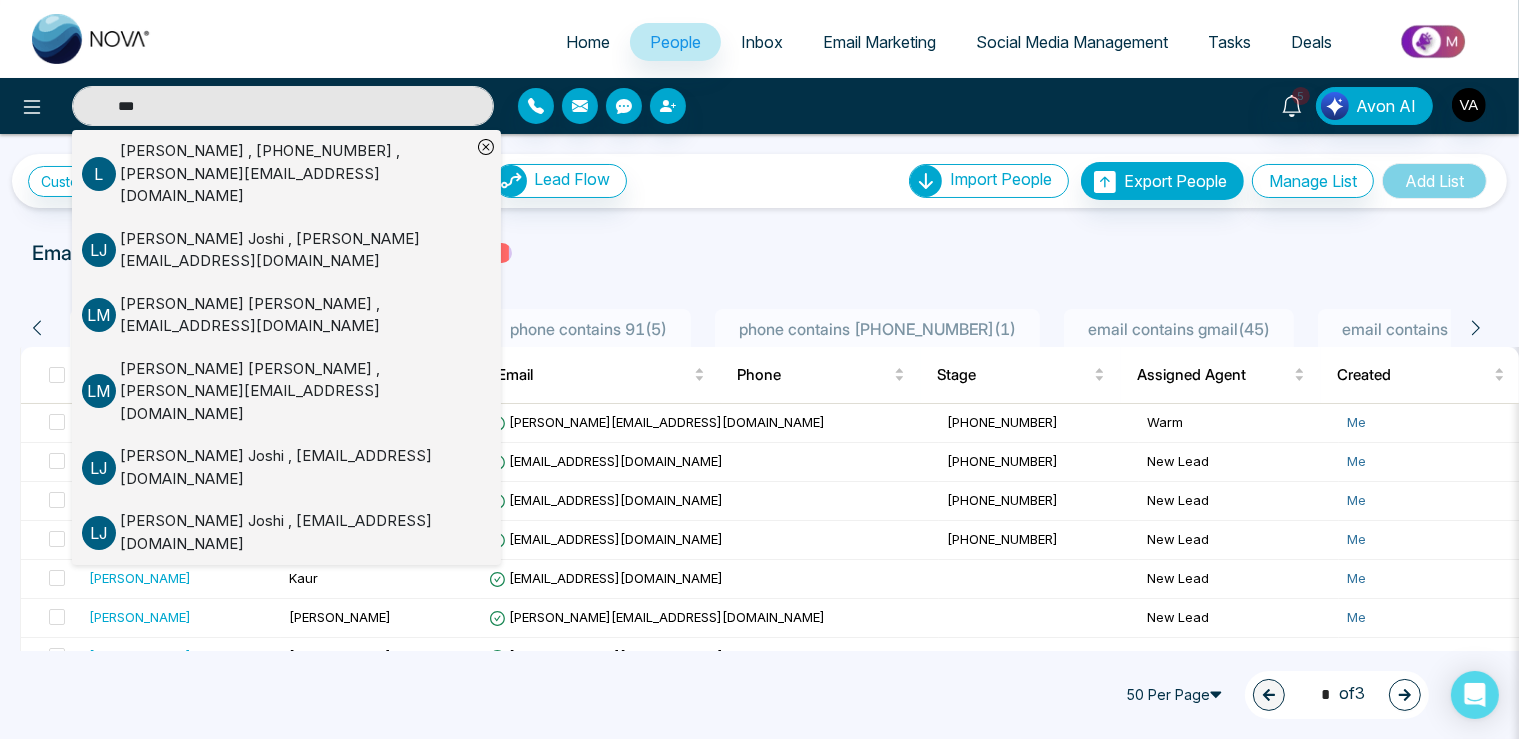 type on "***" 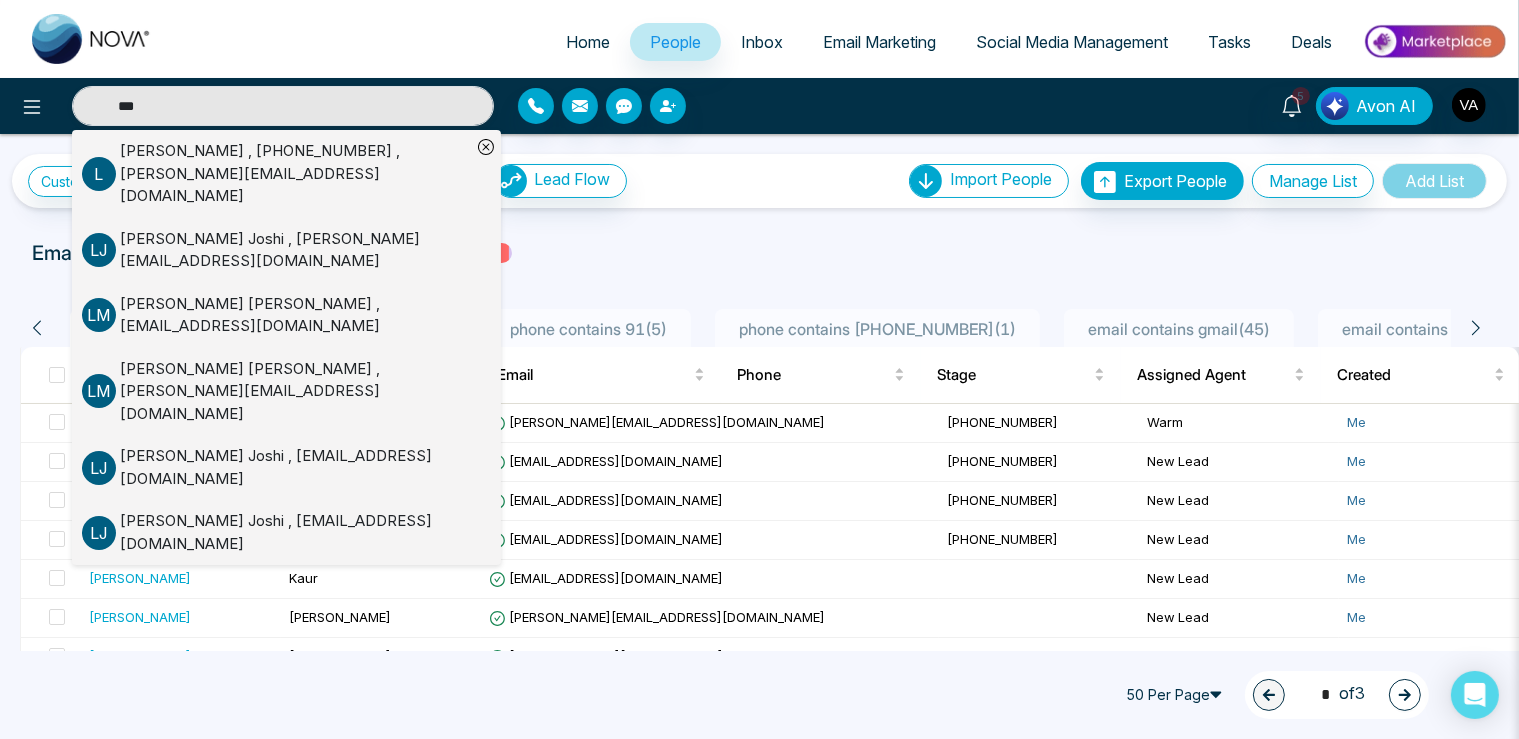 click on "[PERSON_NAME]     , [PERSON_NAME][EMAIL_ADDRESS][DOMAIN_NAME]" at bounding box center [295, 250] 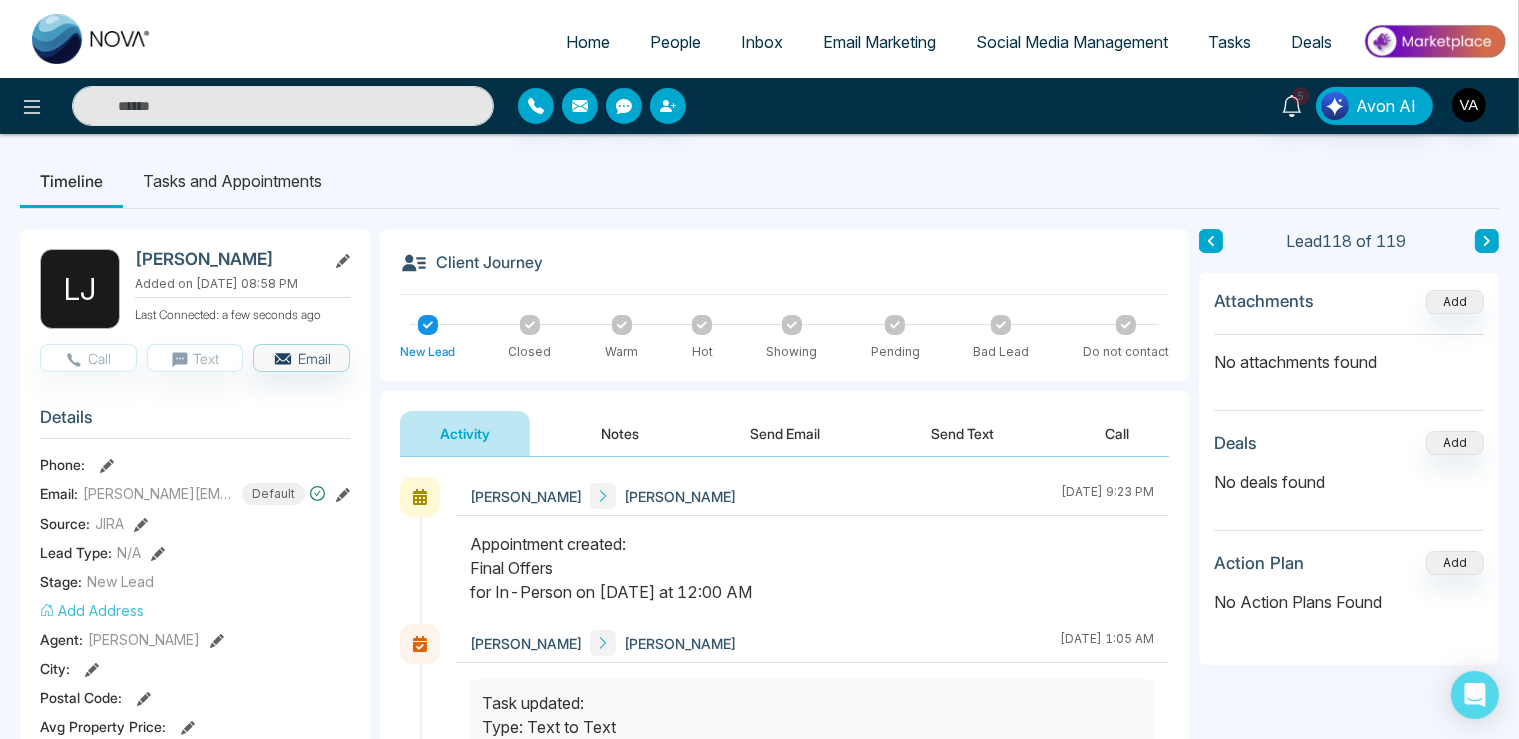 click 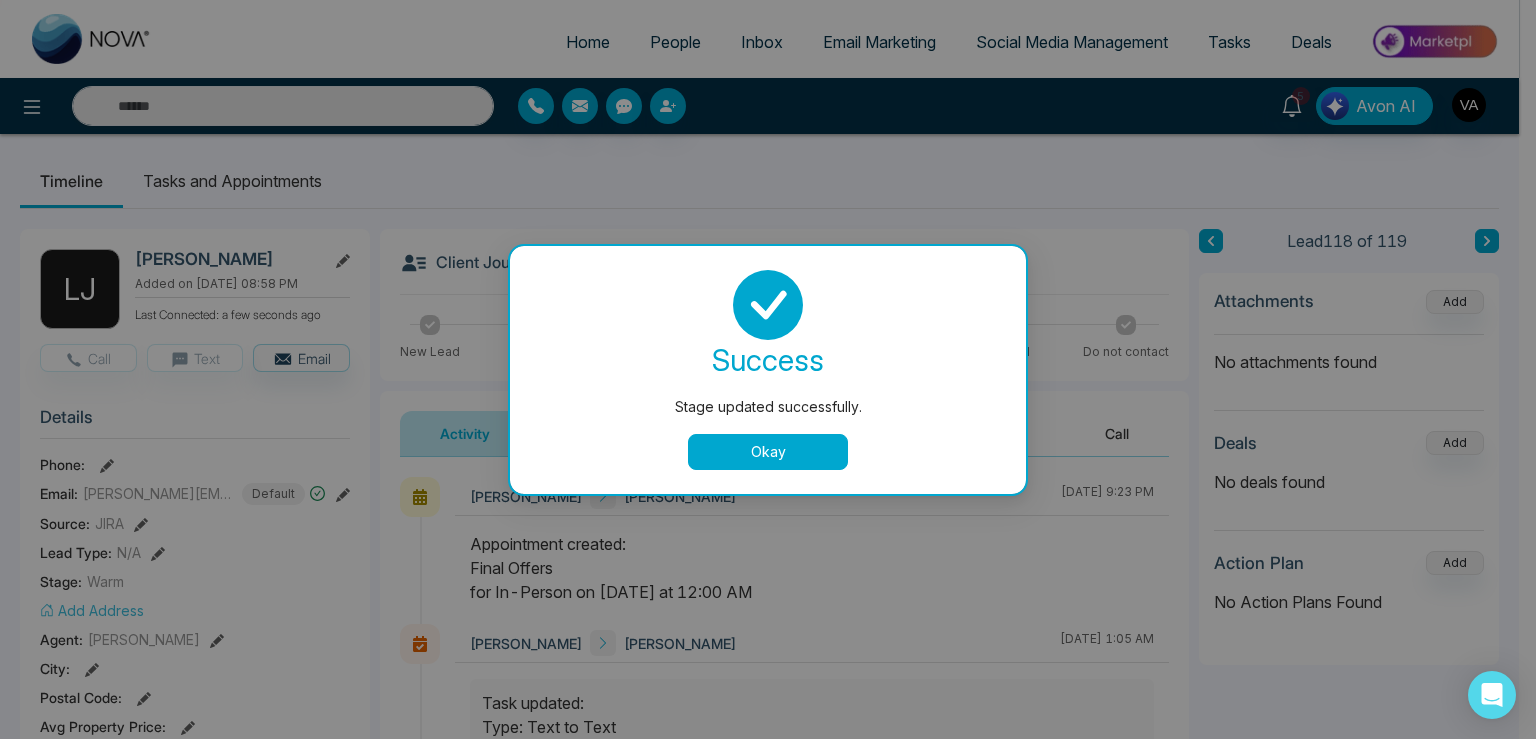 click on "Okay" at bounding box center (768, 452) 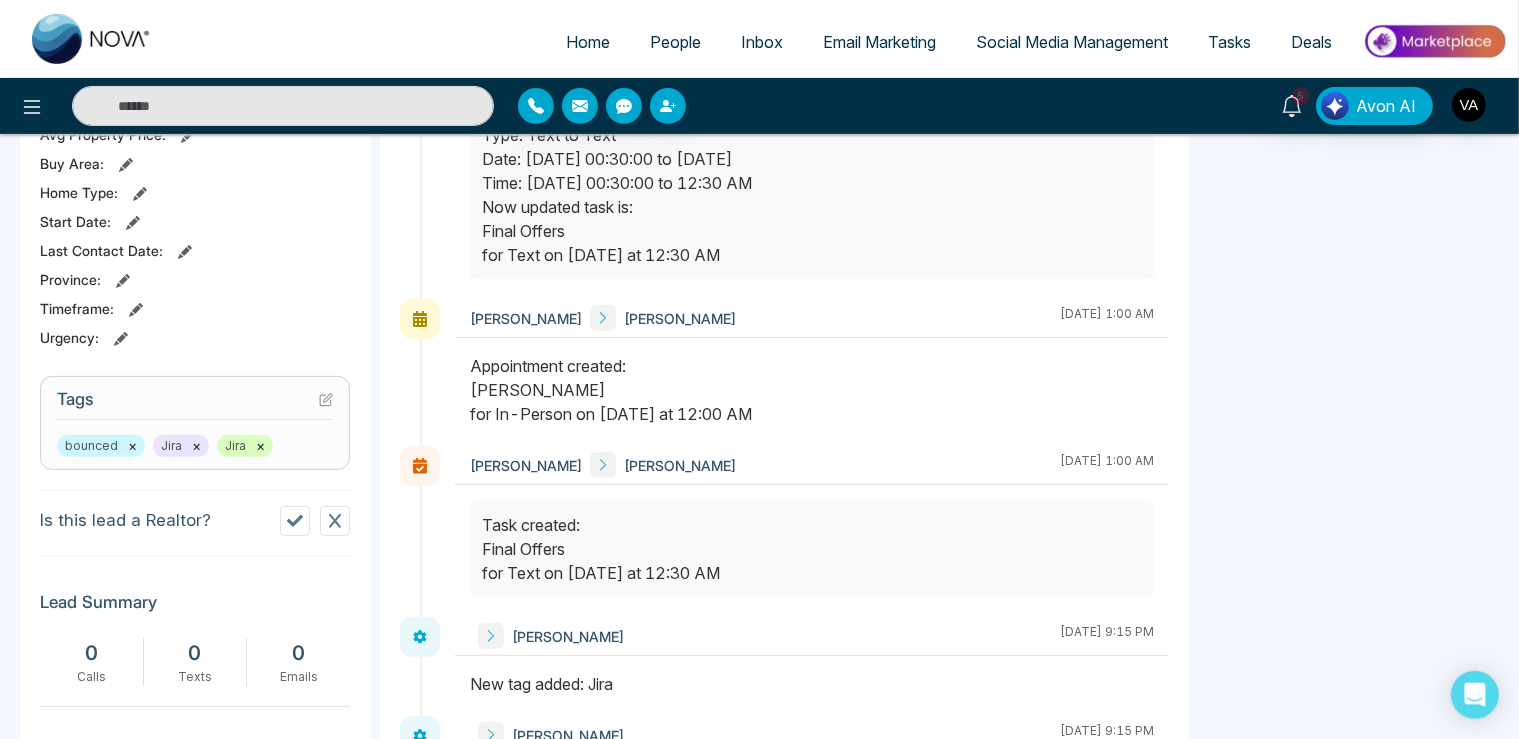 scroll, scrollTop: 633, scrollLeft: 0, axis: vertical 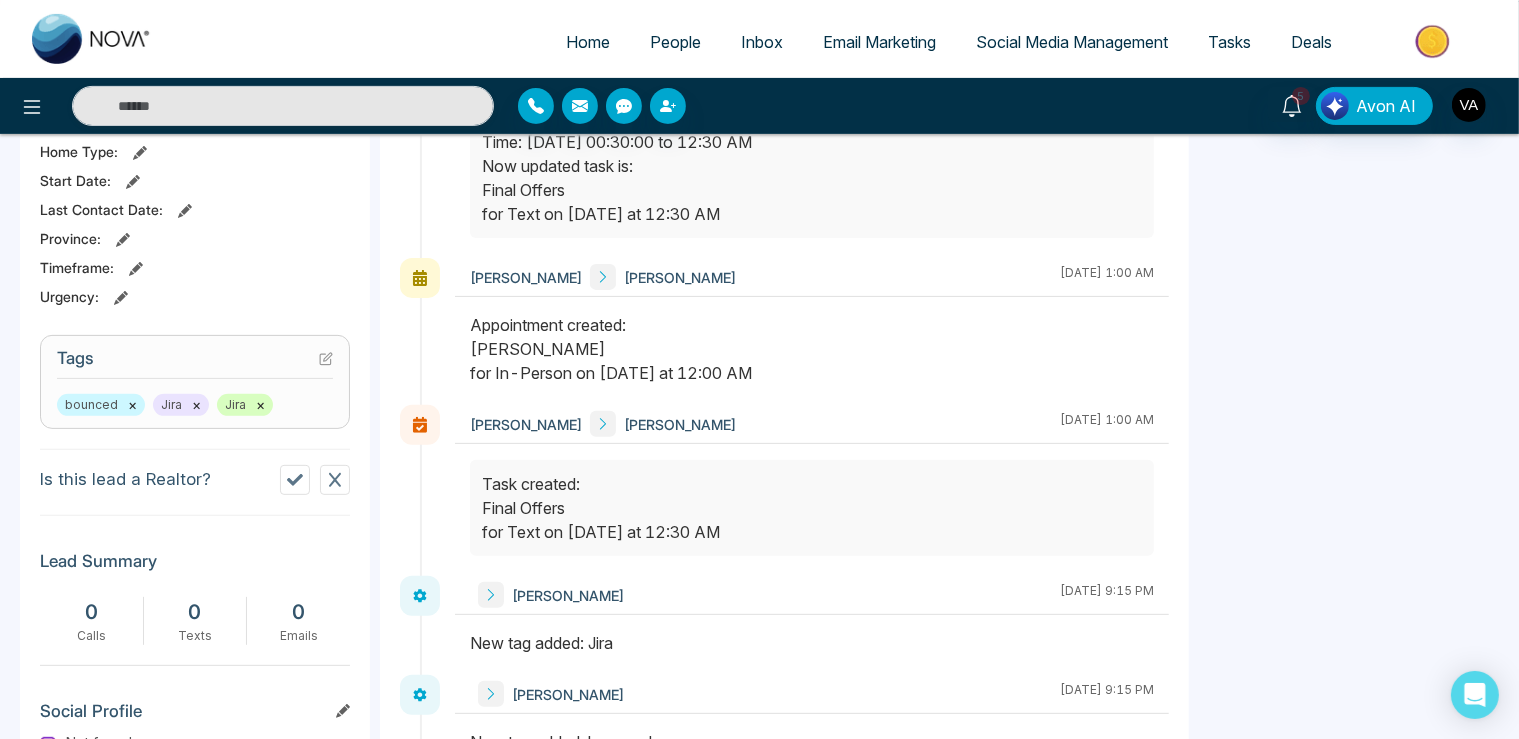 click on "×" at bounding box center [196, 405] 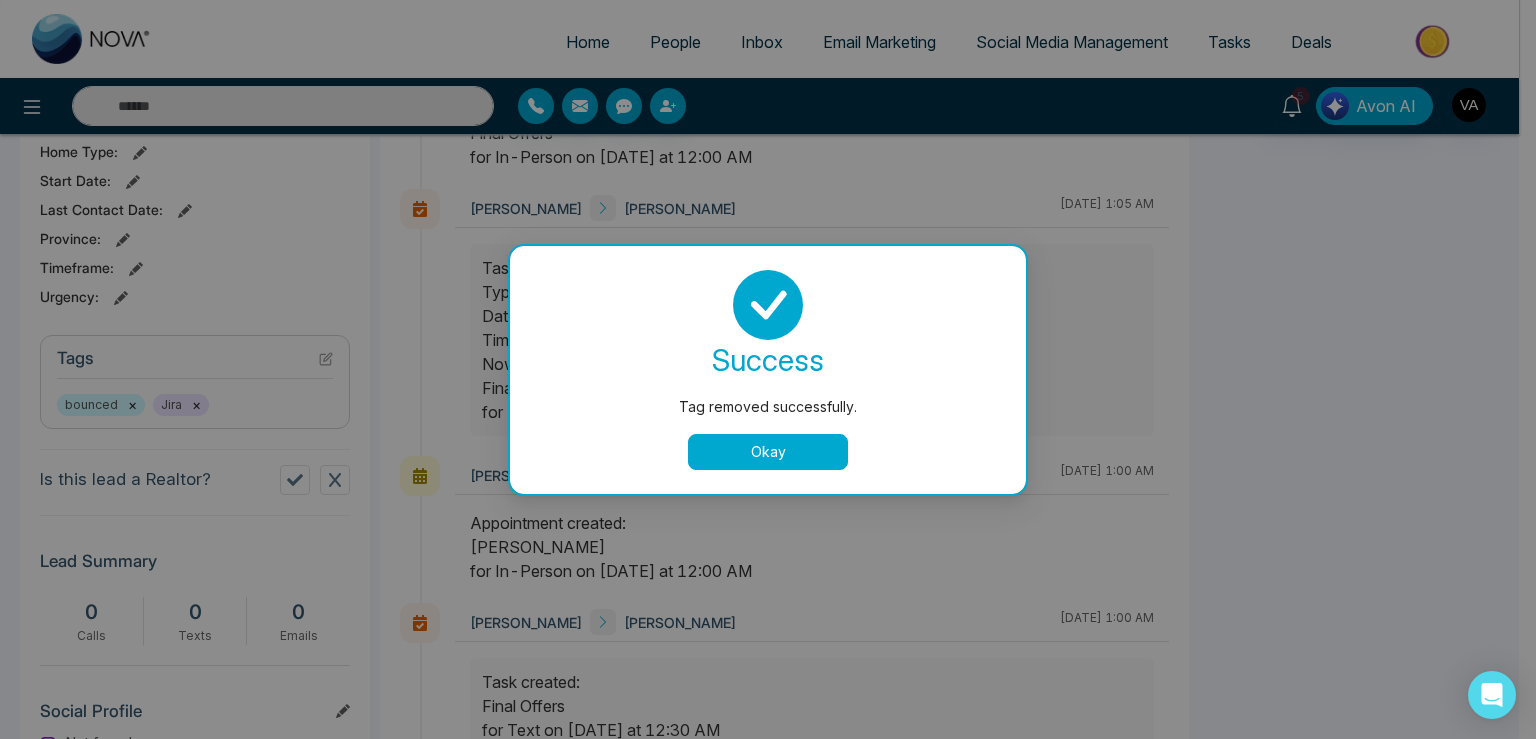 click on "Okay" at bounding box center (768, 452) 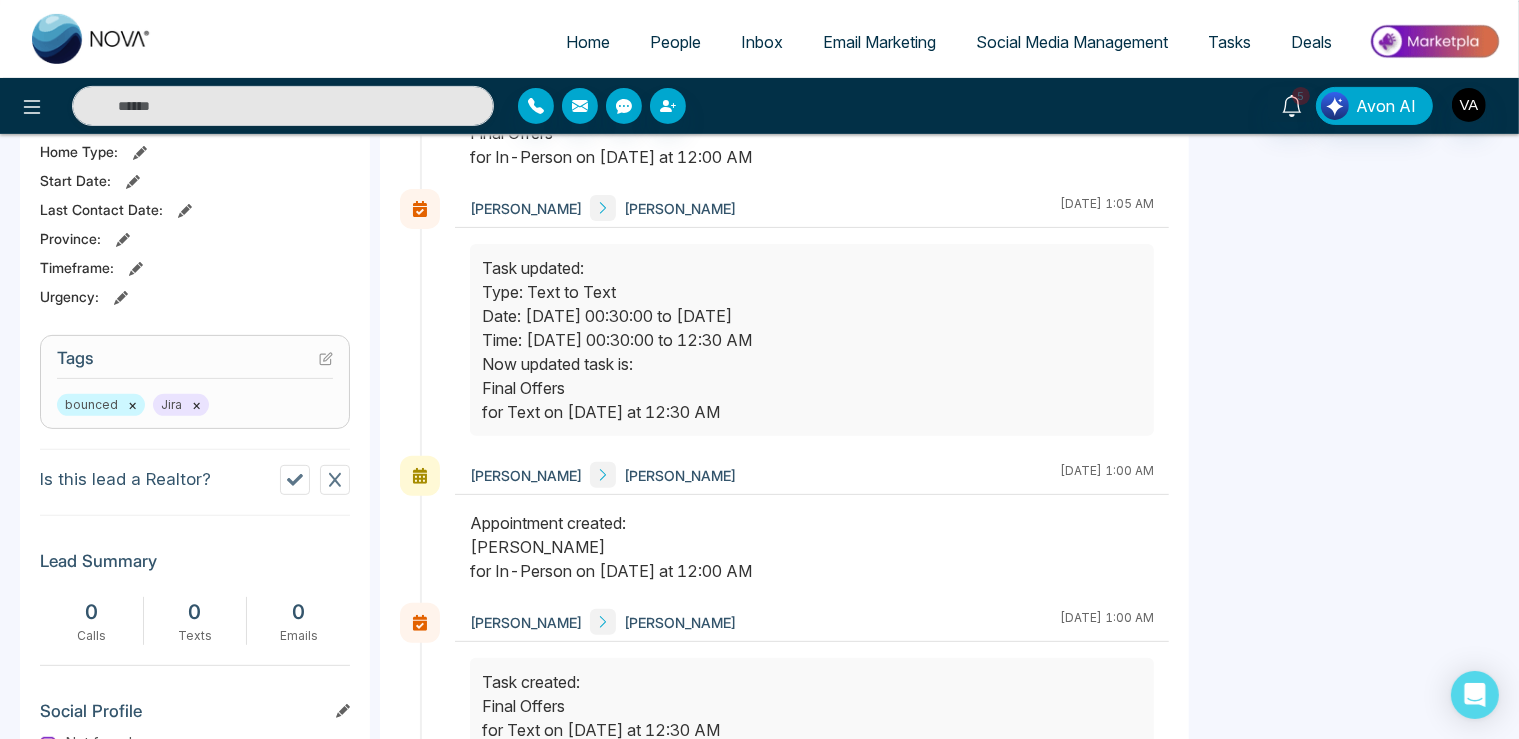 click on "×" at bounding box center [196, 405] 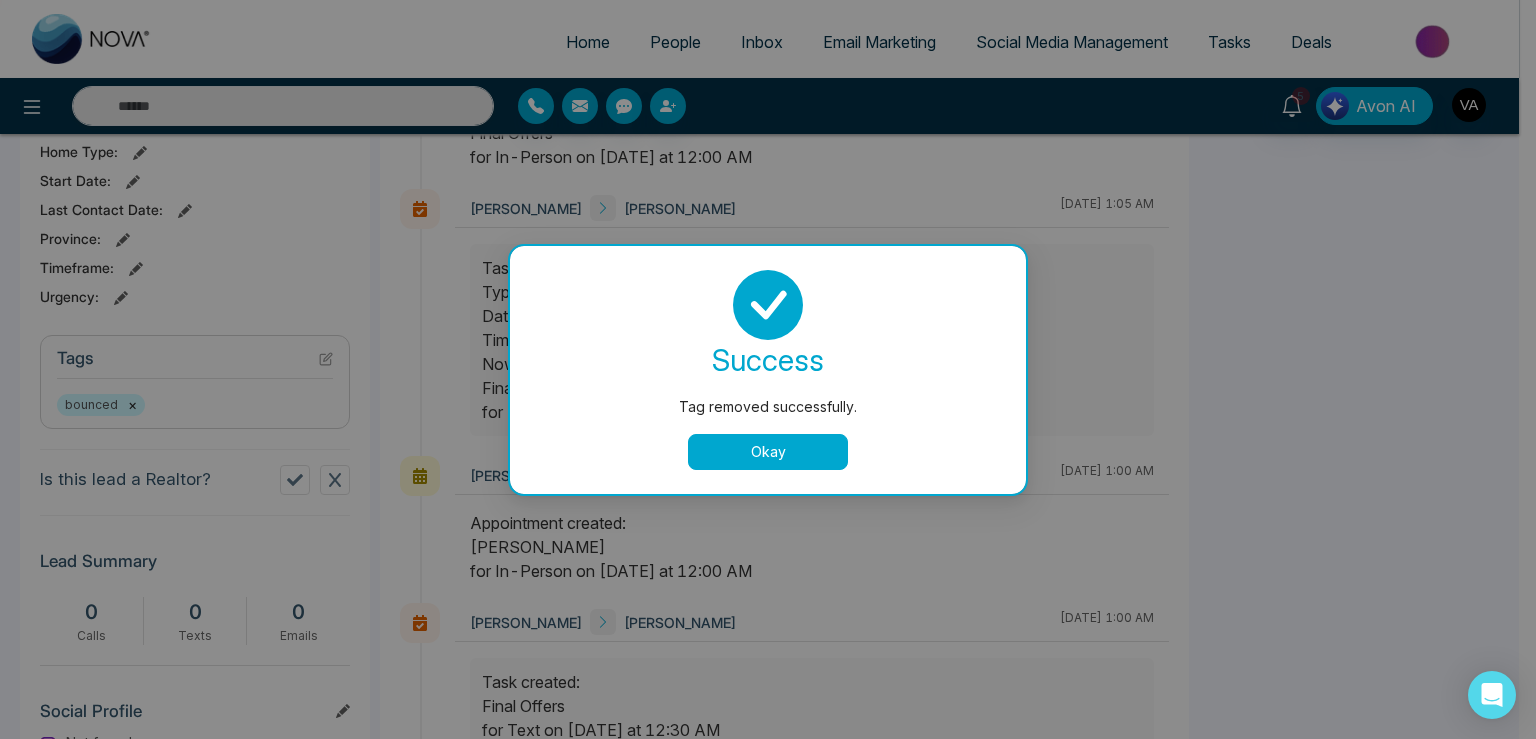 drag, startPoint x: 742, startPoint y: 456, endPoint x: 578, endPoint y: 426, distance: 166.72133 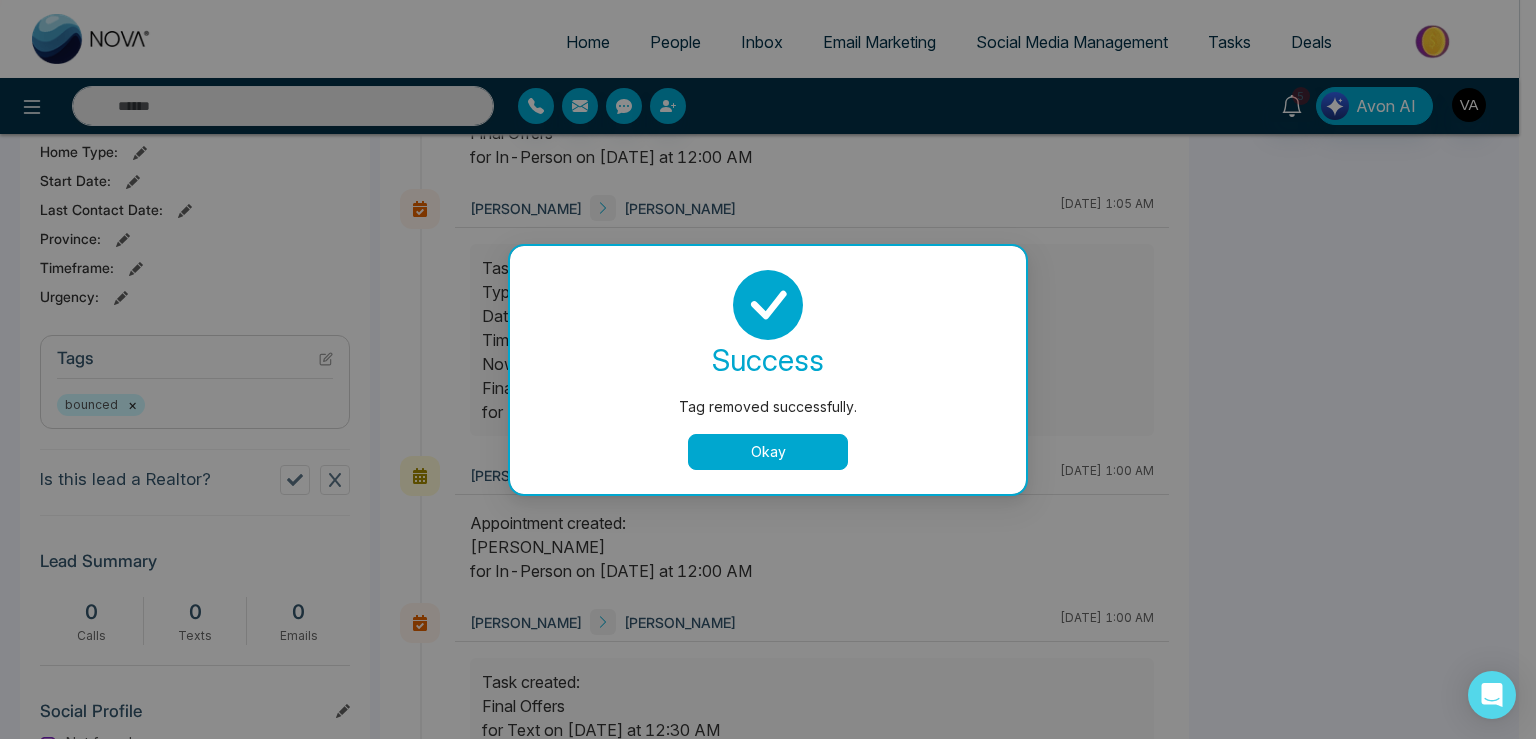 click on "Okay" at bounding box center [768, 452] 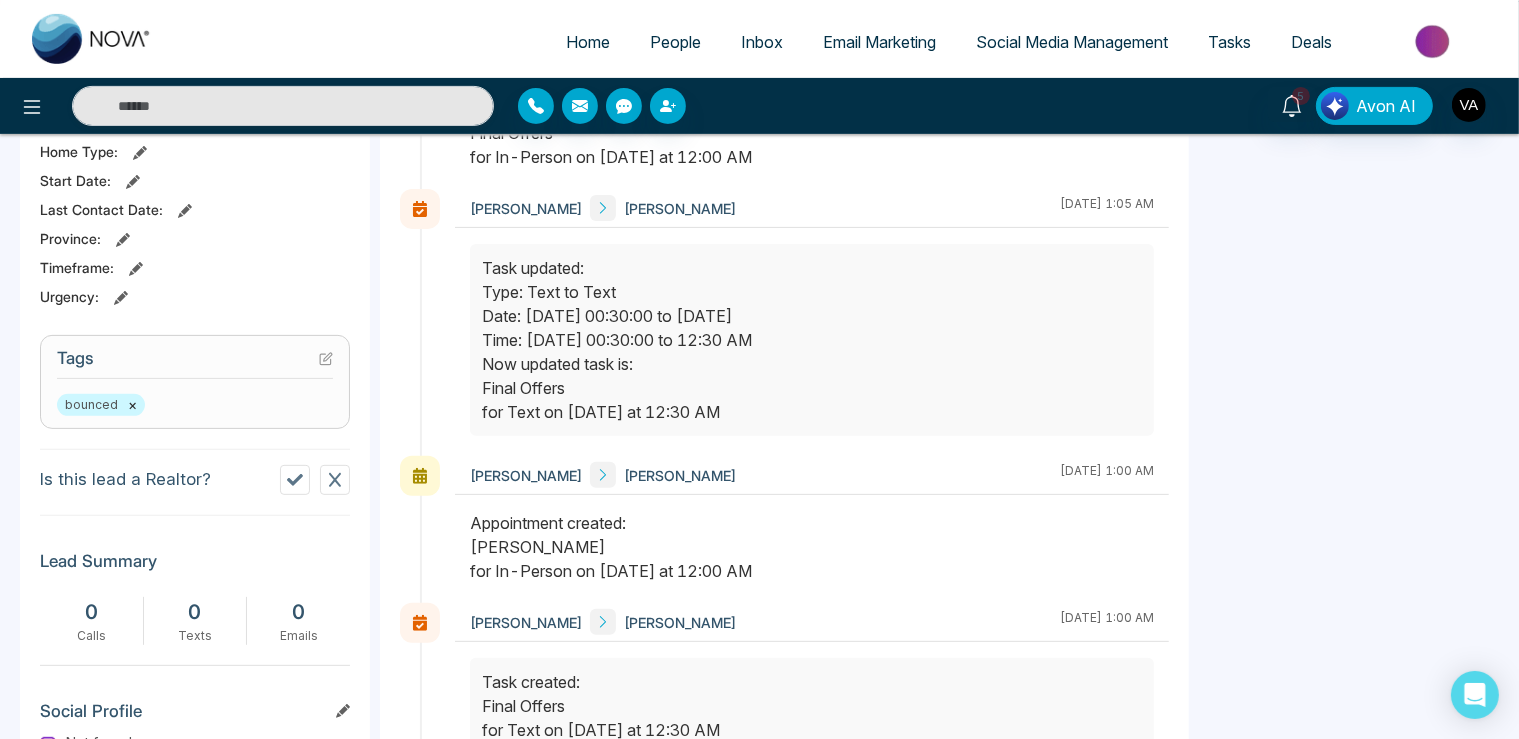 click 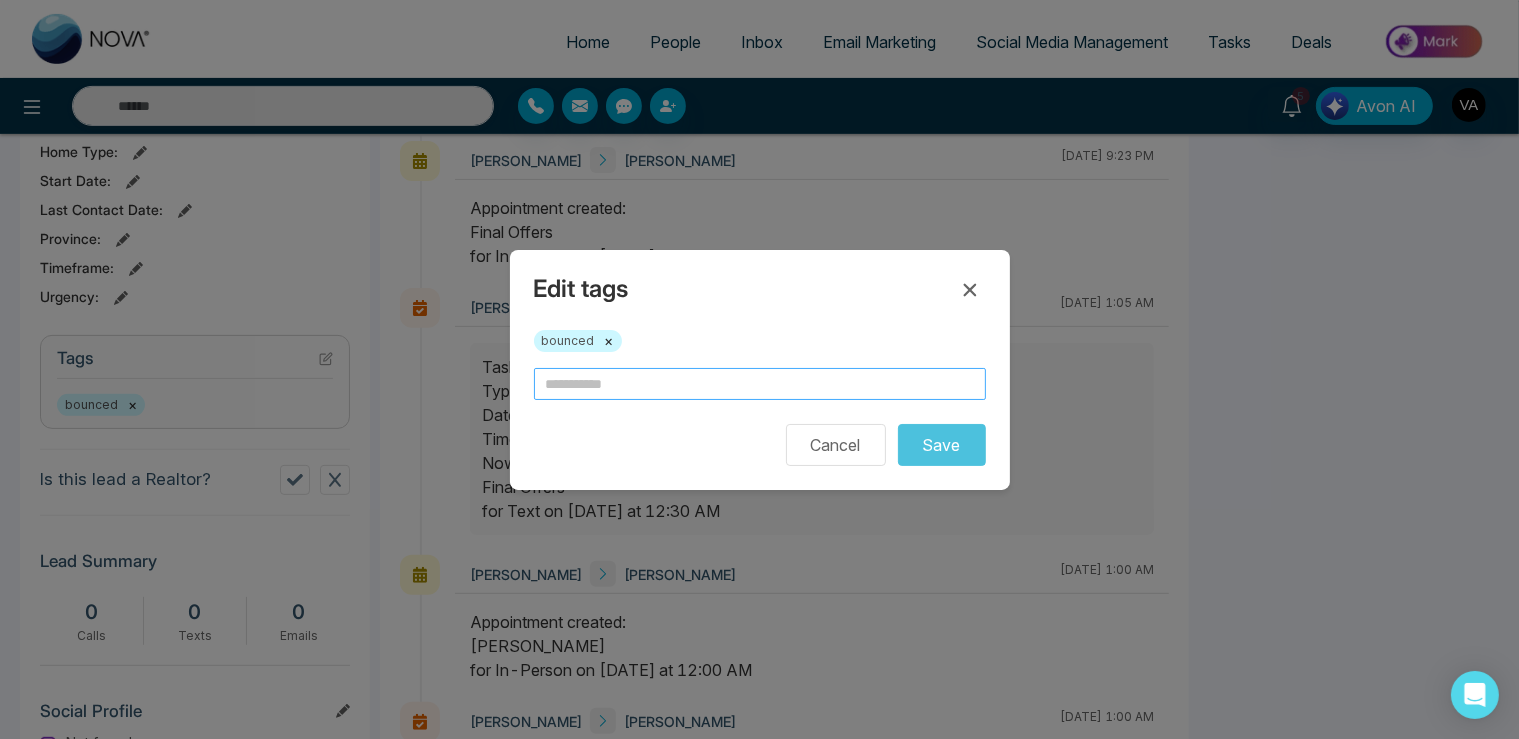 click at bounding box center (760, 384) 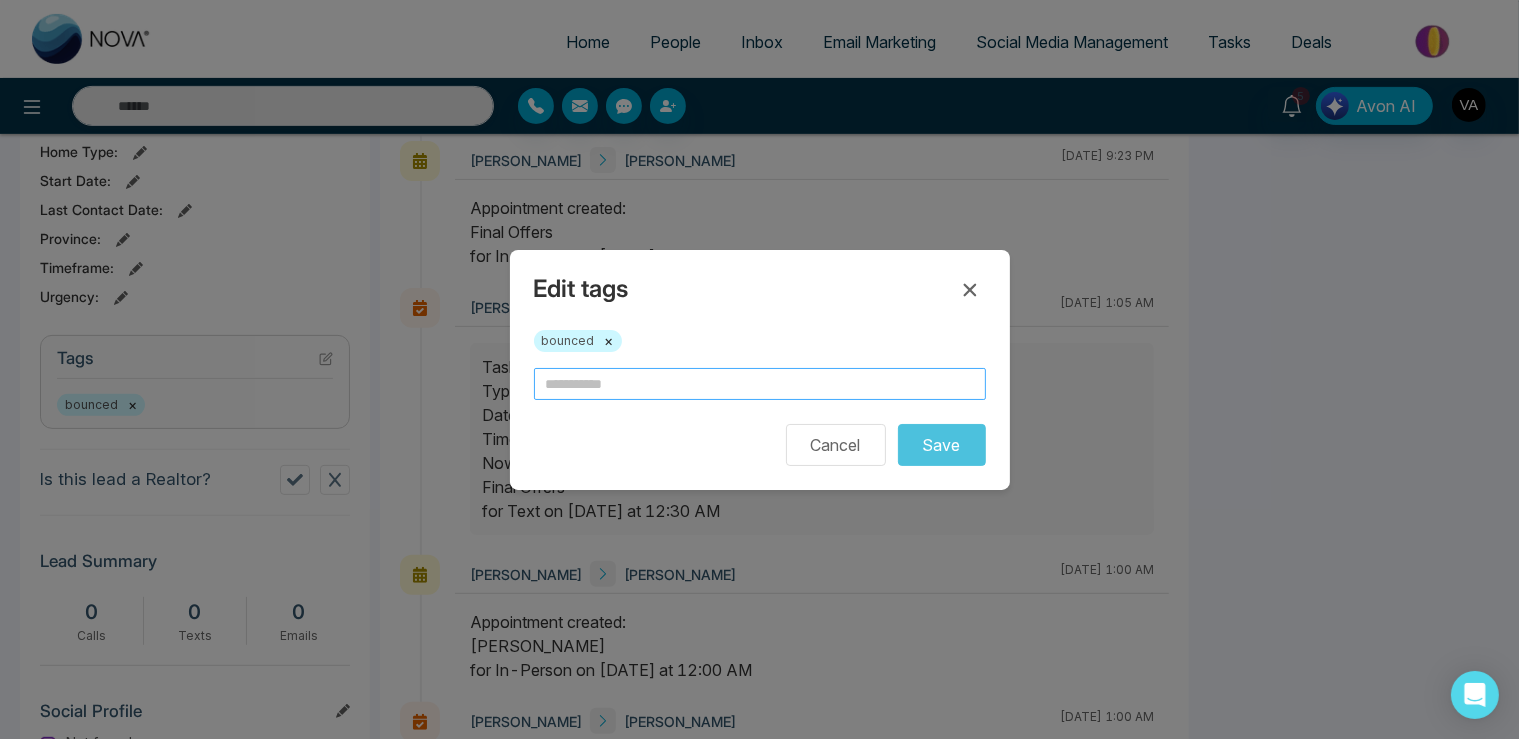 click at bounding box center (760, 384) 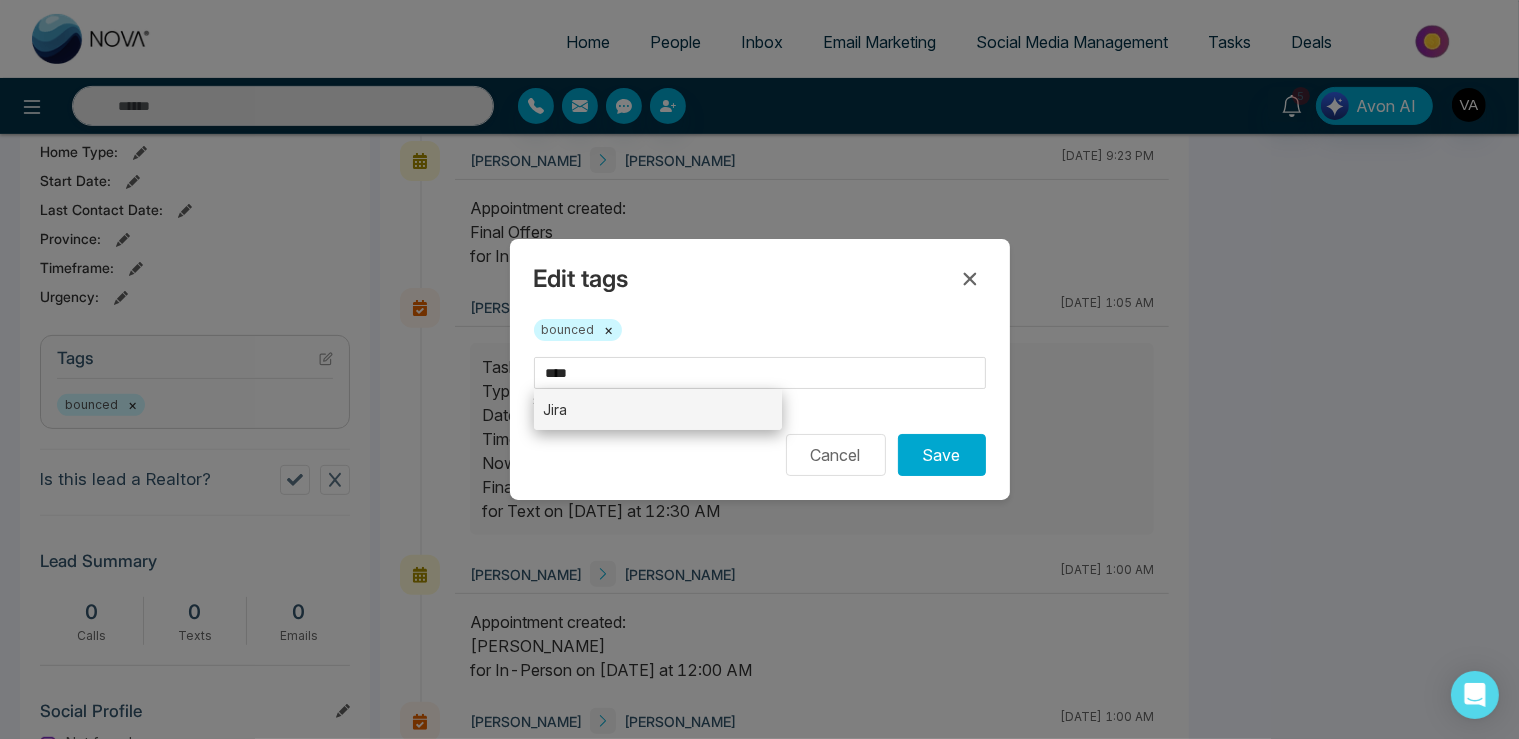 click on "Jira" at bounding box center (658, 409) 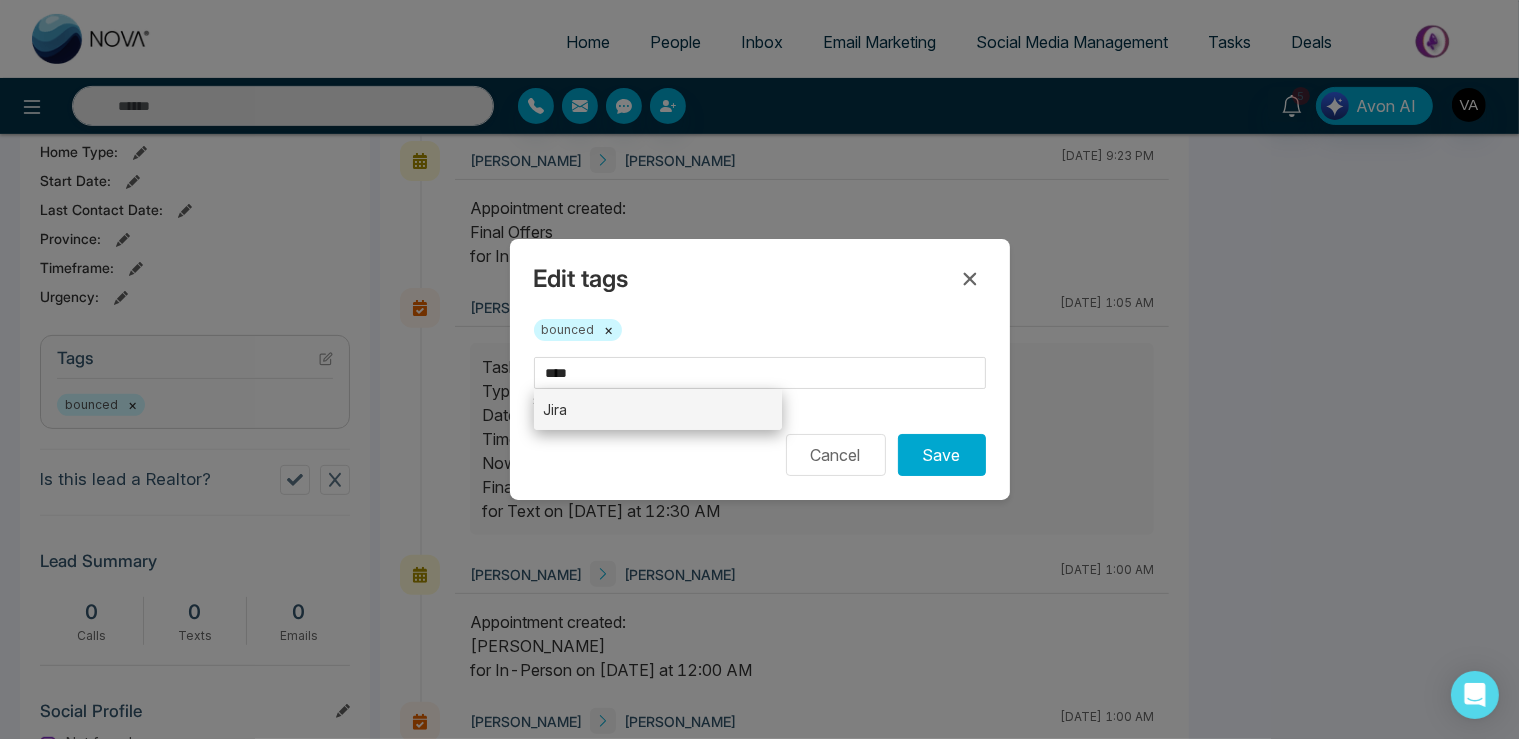 type on "****" 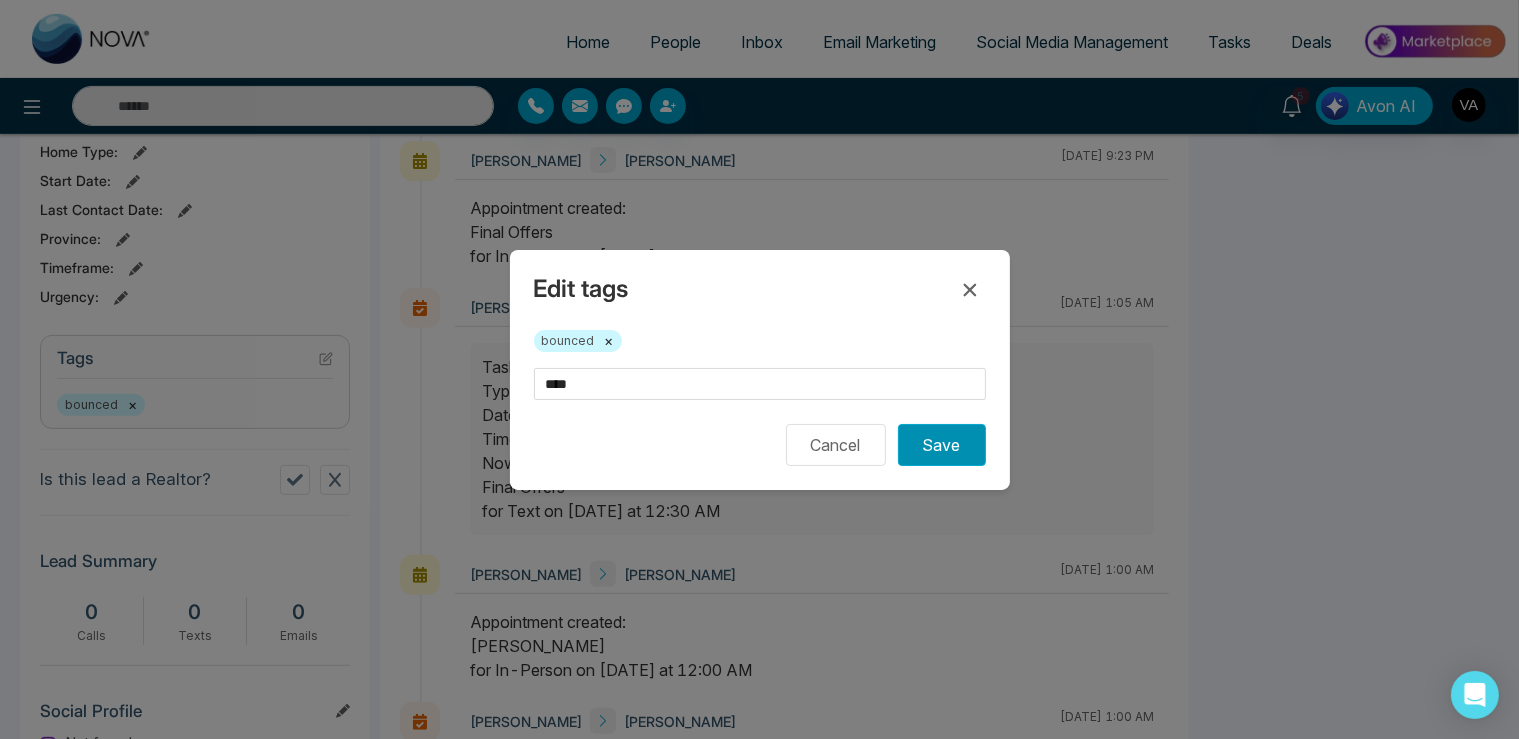 click on "Save" at bounding box center (942, 445) 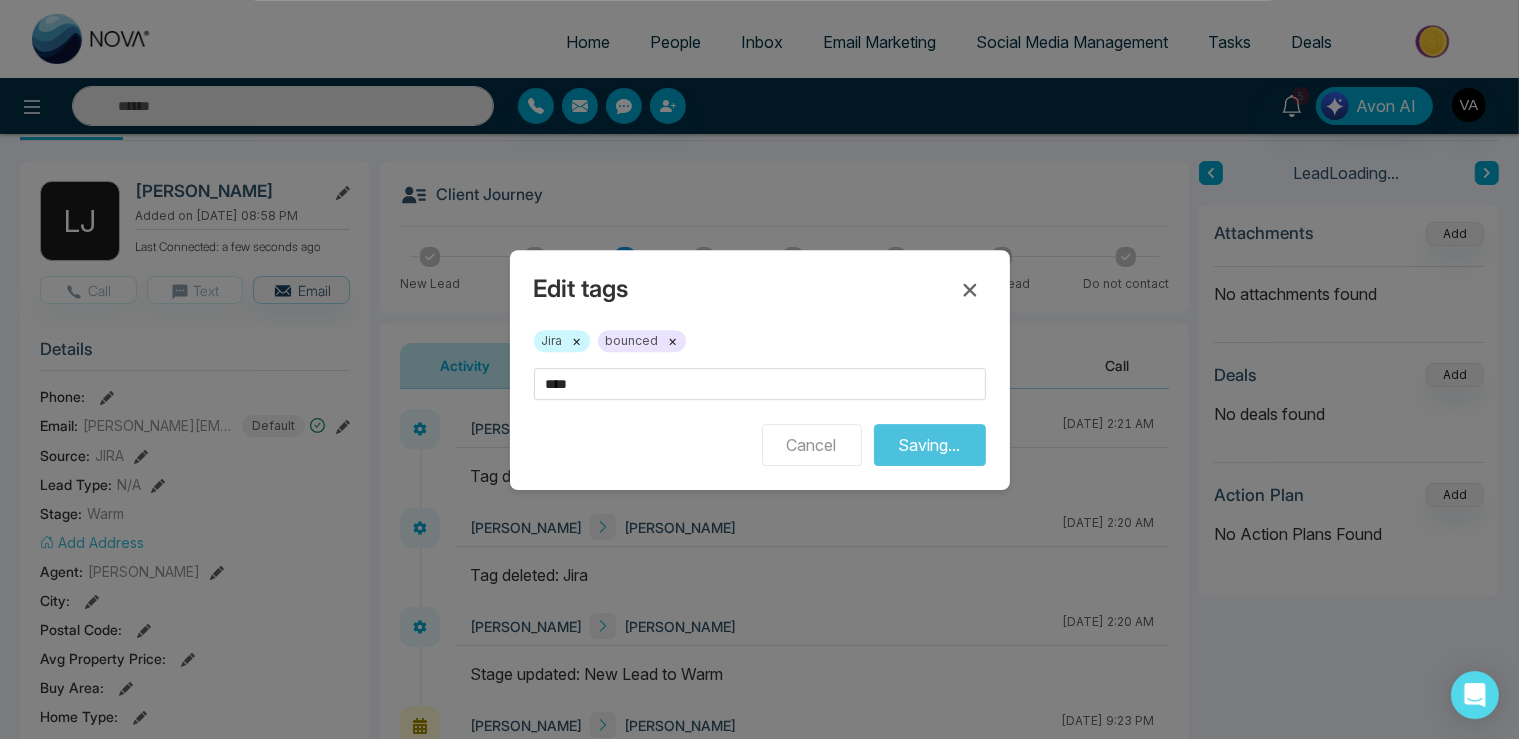 scroll, scrollTop: 0, scrollLeft: 0, axis: both 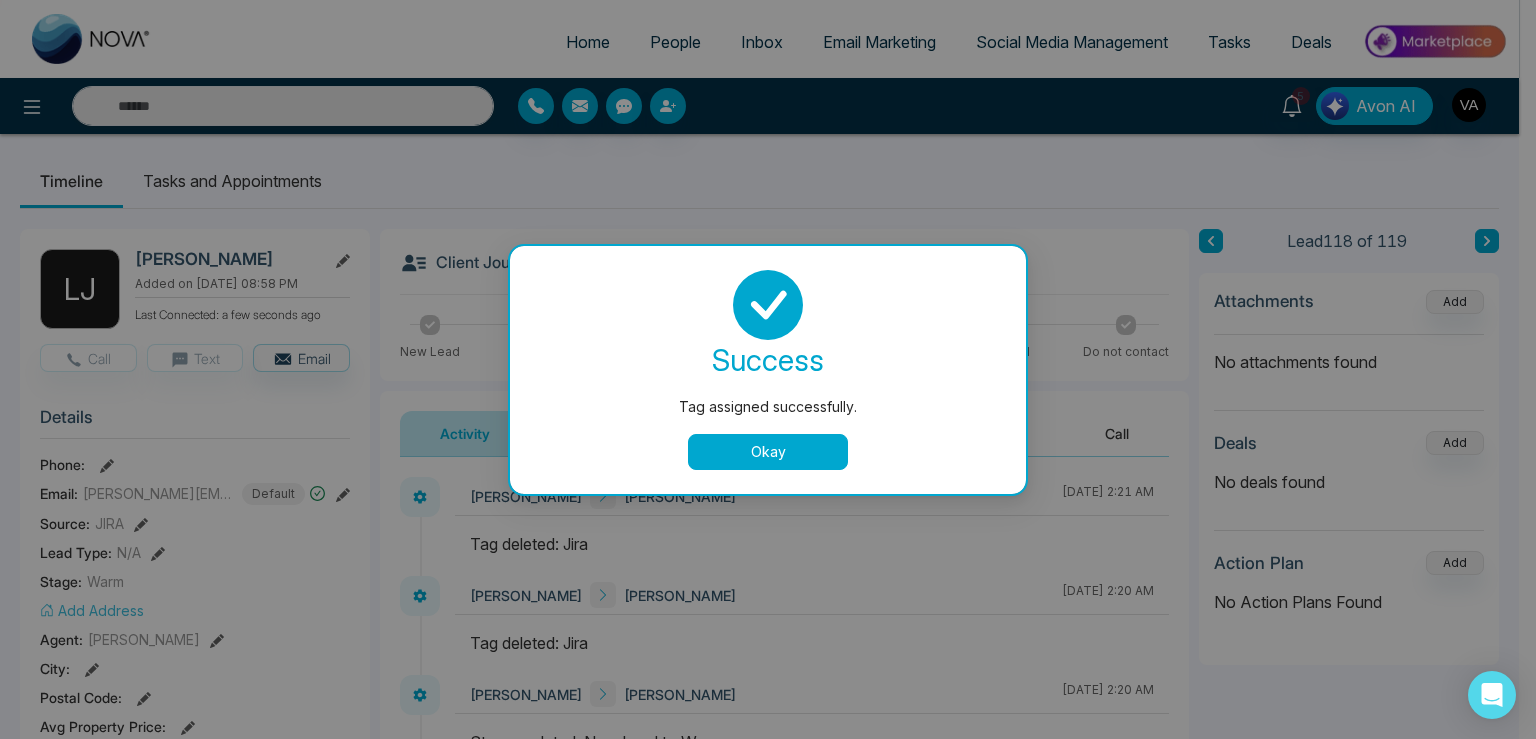 click on "Okay" at bounding box center (768, 452) 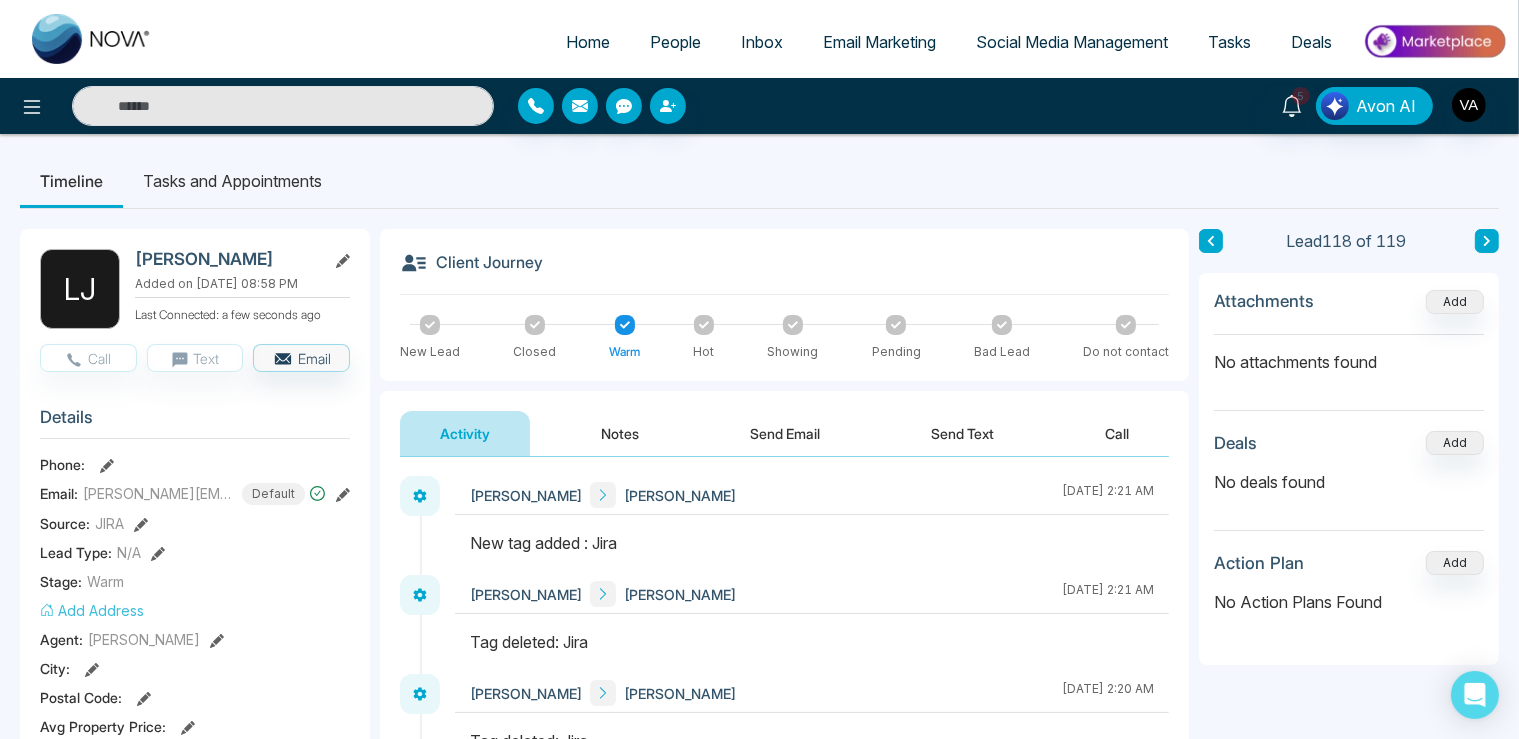 scroll, scrollTop: 0, scrollLeft: 0, axis: both 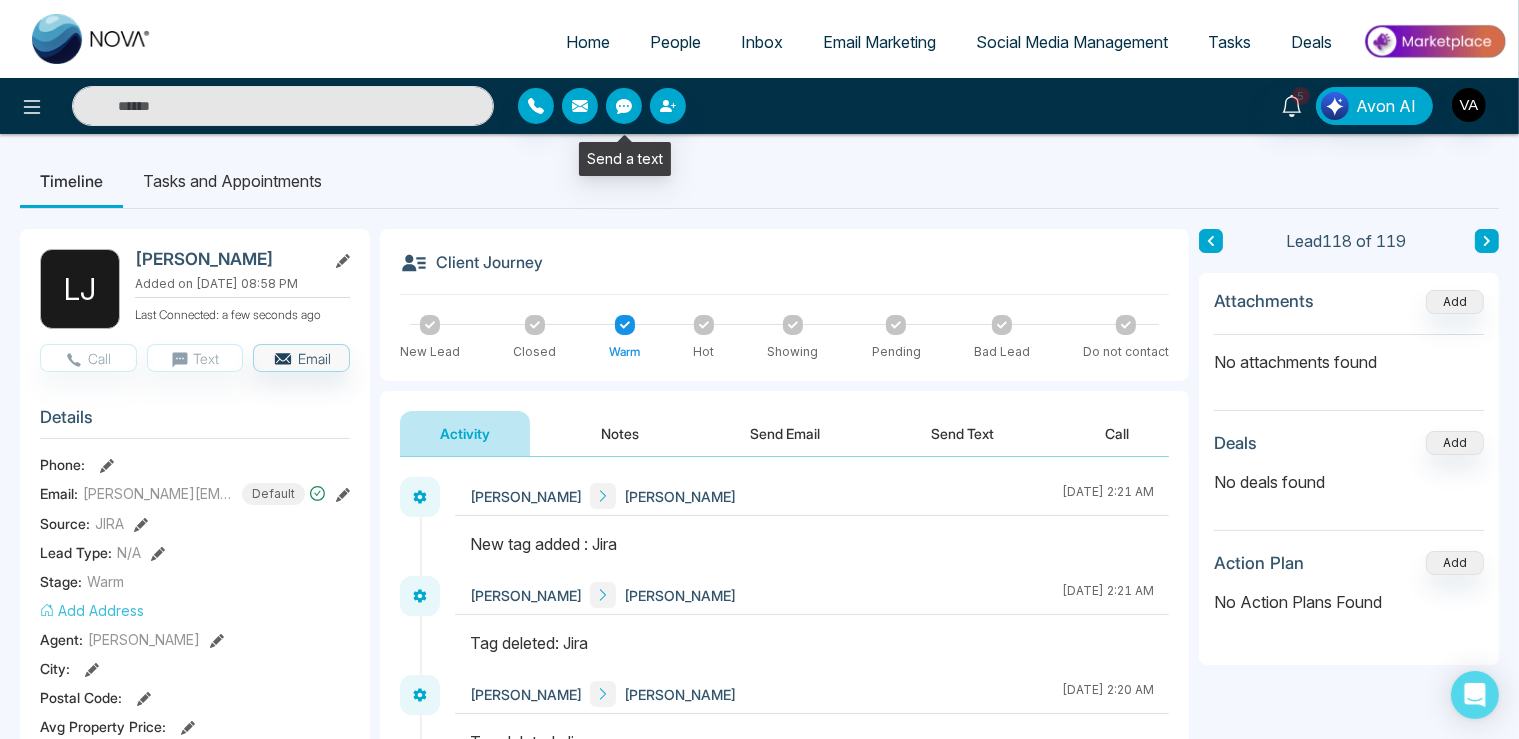 click on "People" at bounding box center [675, 42] 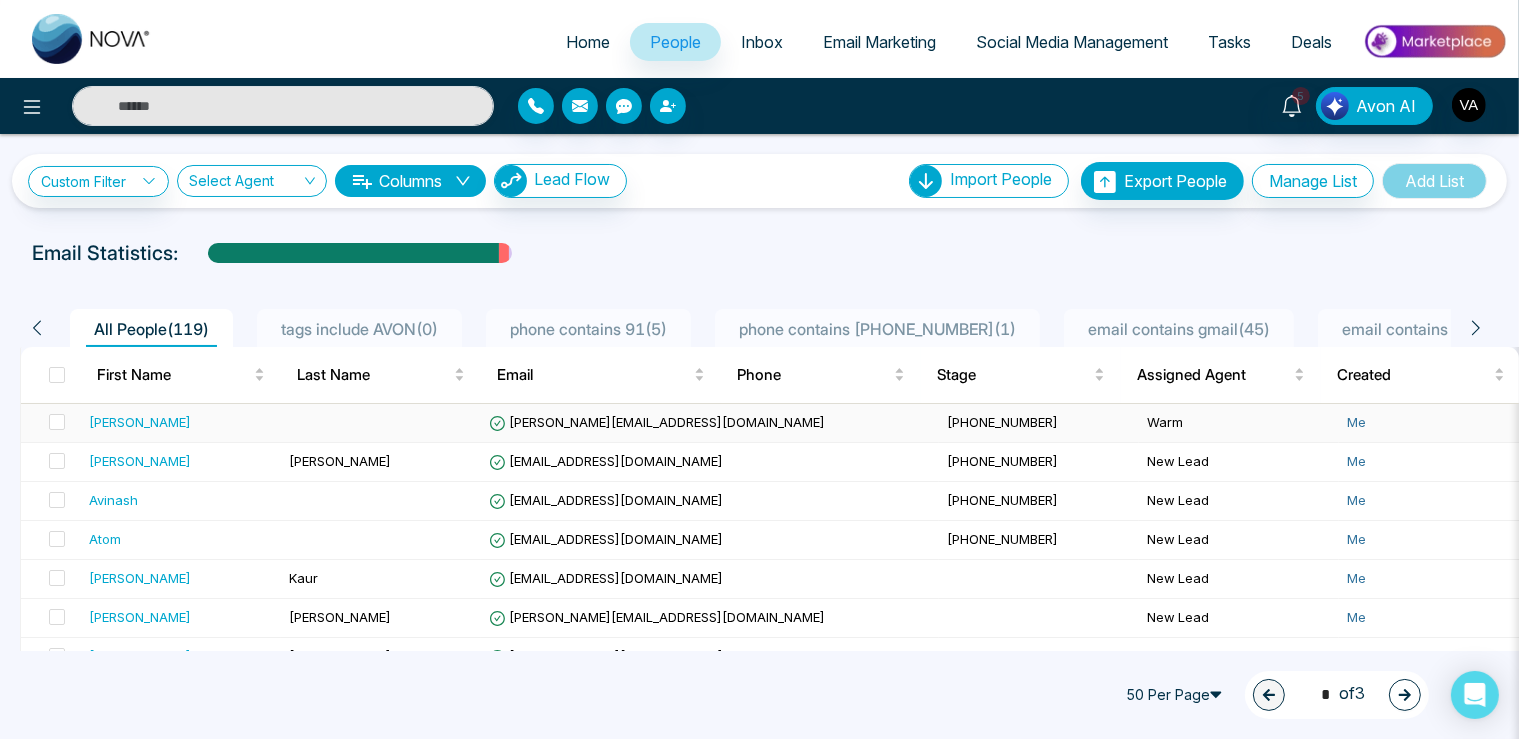 click on "[PERSON_NAME][EMAIL_ADDRESS][DOMAIN_NAME]" at bounding box center (657, 422) 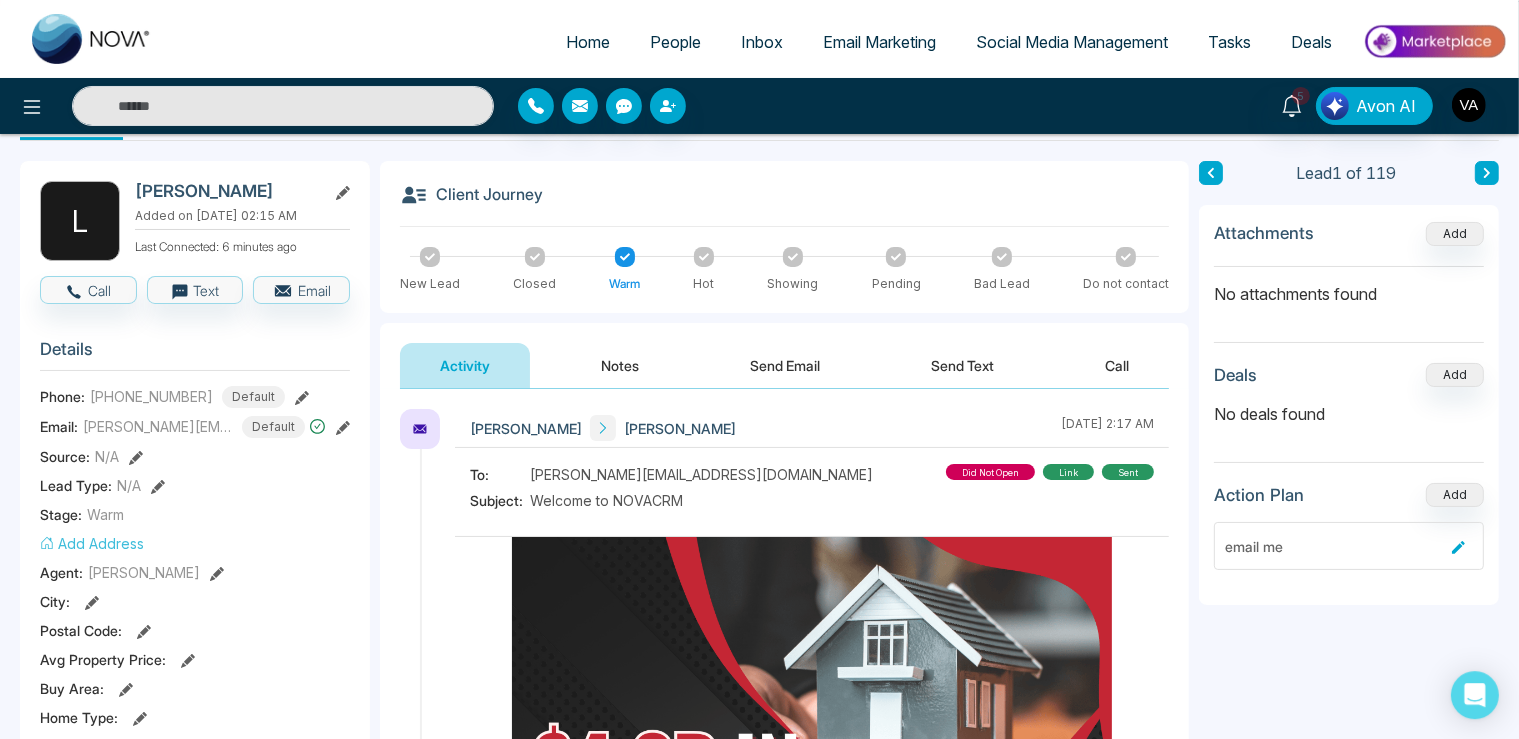 scroll, scrollTop: 105, scrollLeft: 0, axis: vertical 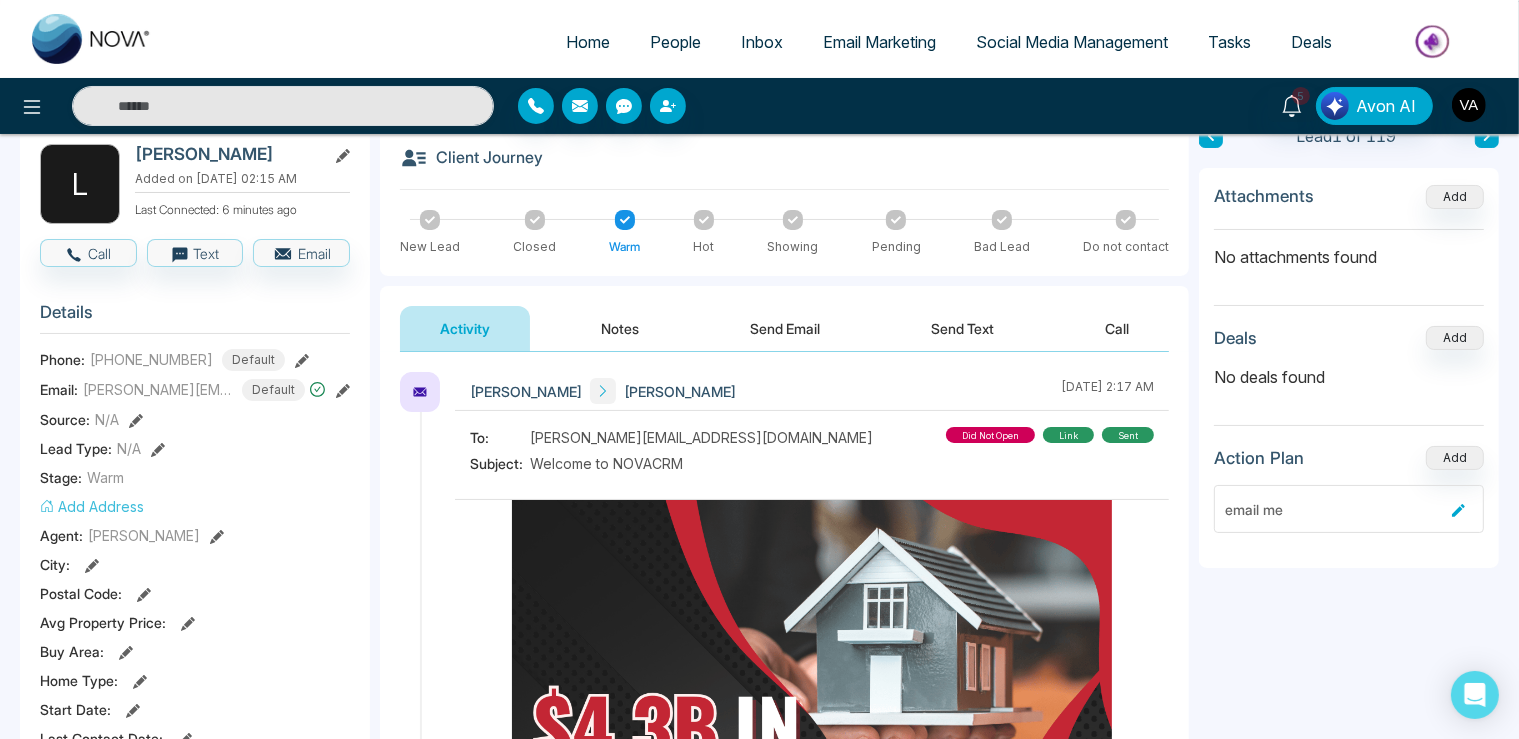 click 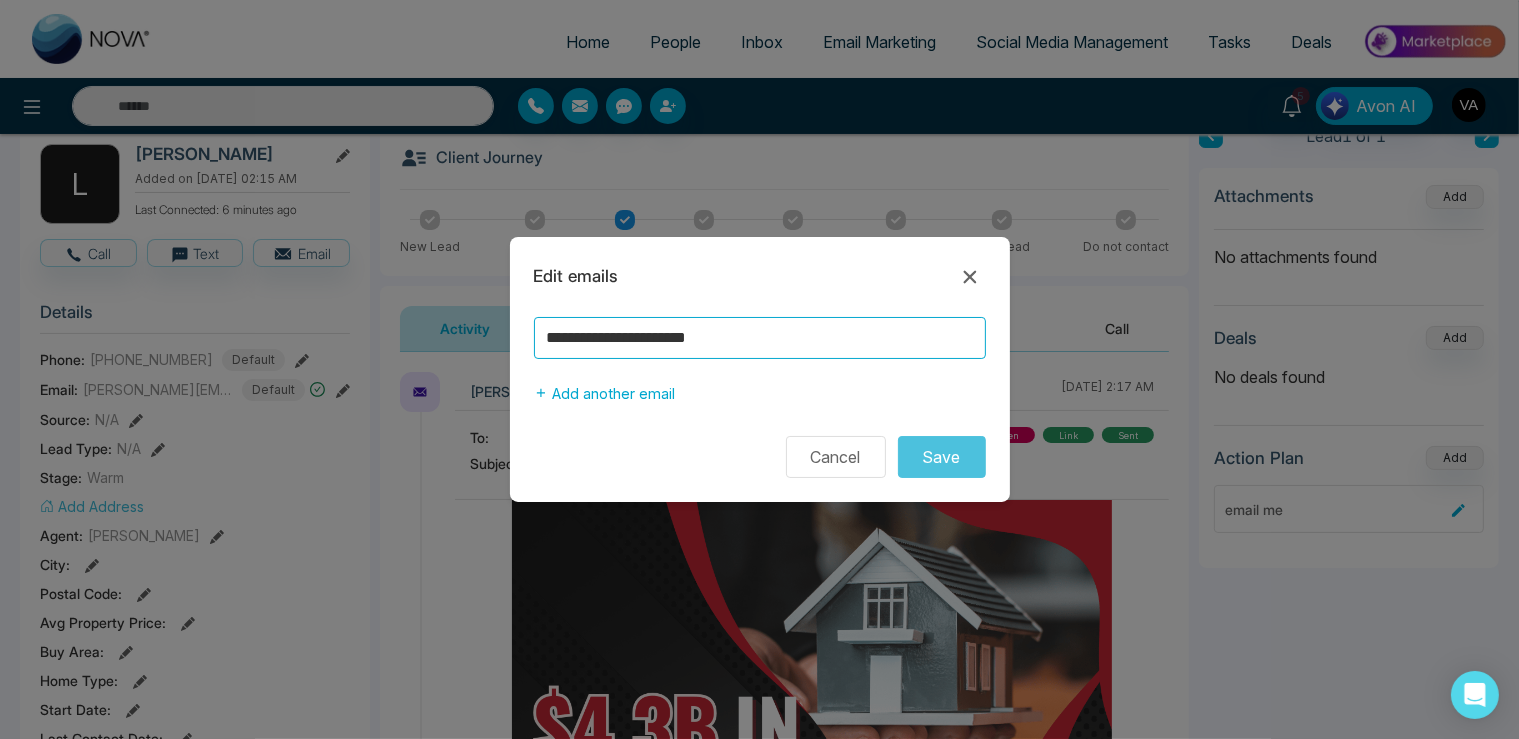drag, startPoint x: 787, startPoint y: 342, endPoint x: 287, endPoint y: 335, distance: 500.049 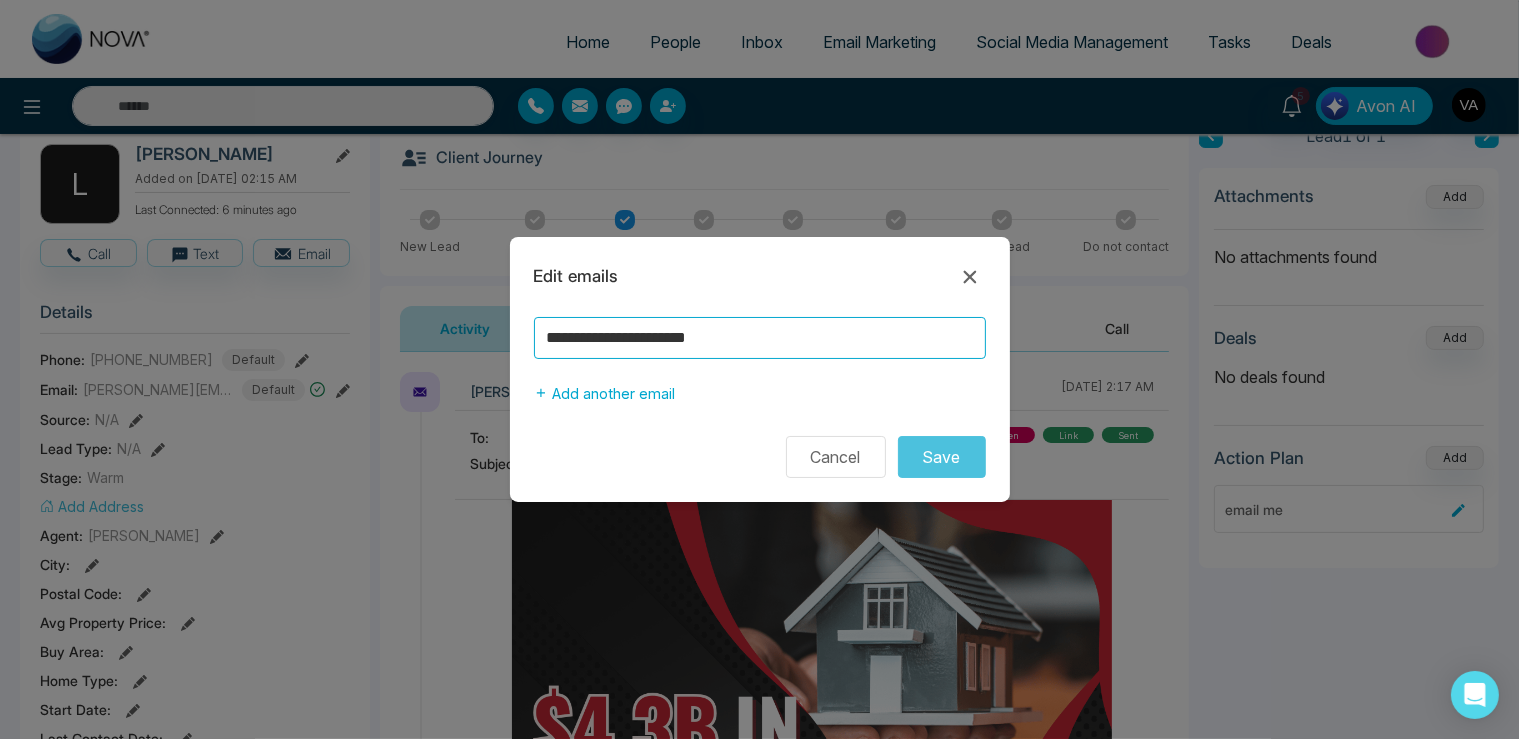 click on "**********" at bounding box center (760, 338) 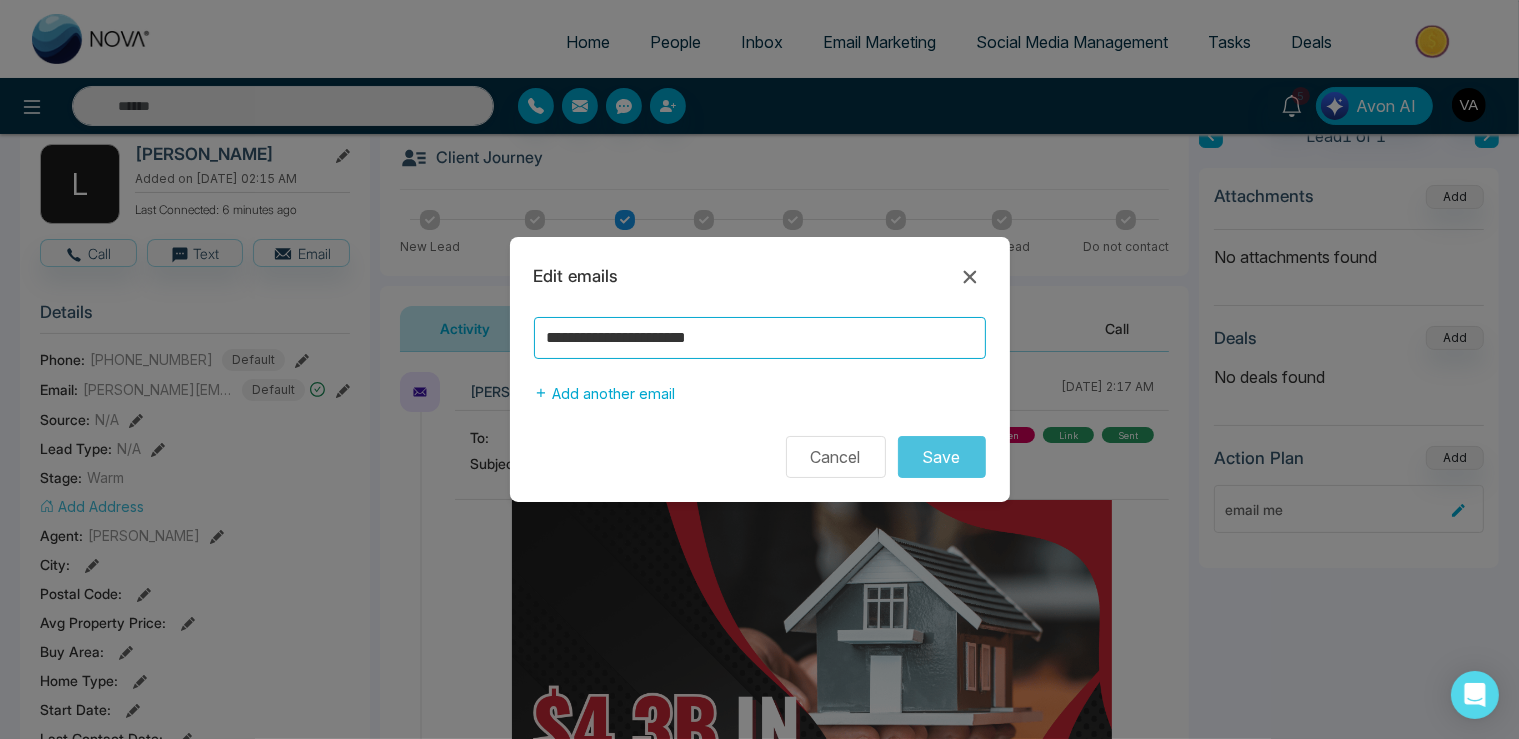 paste on "****" 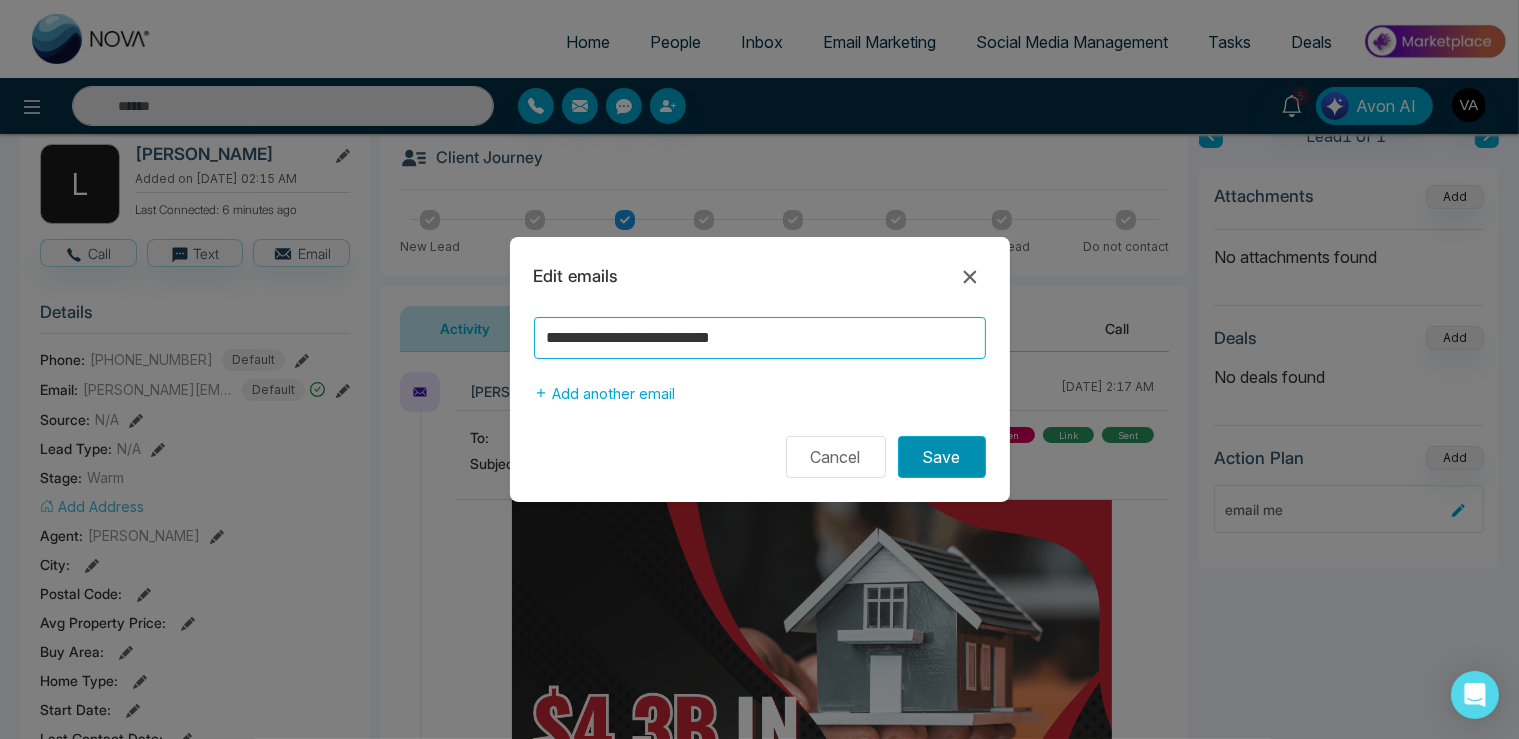 type on "**********" 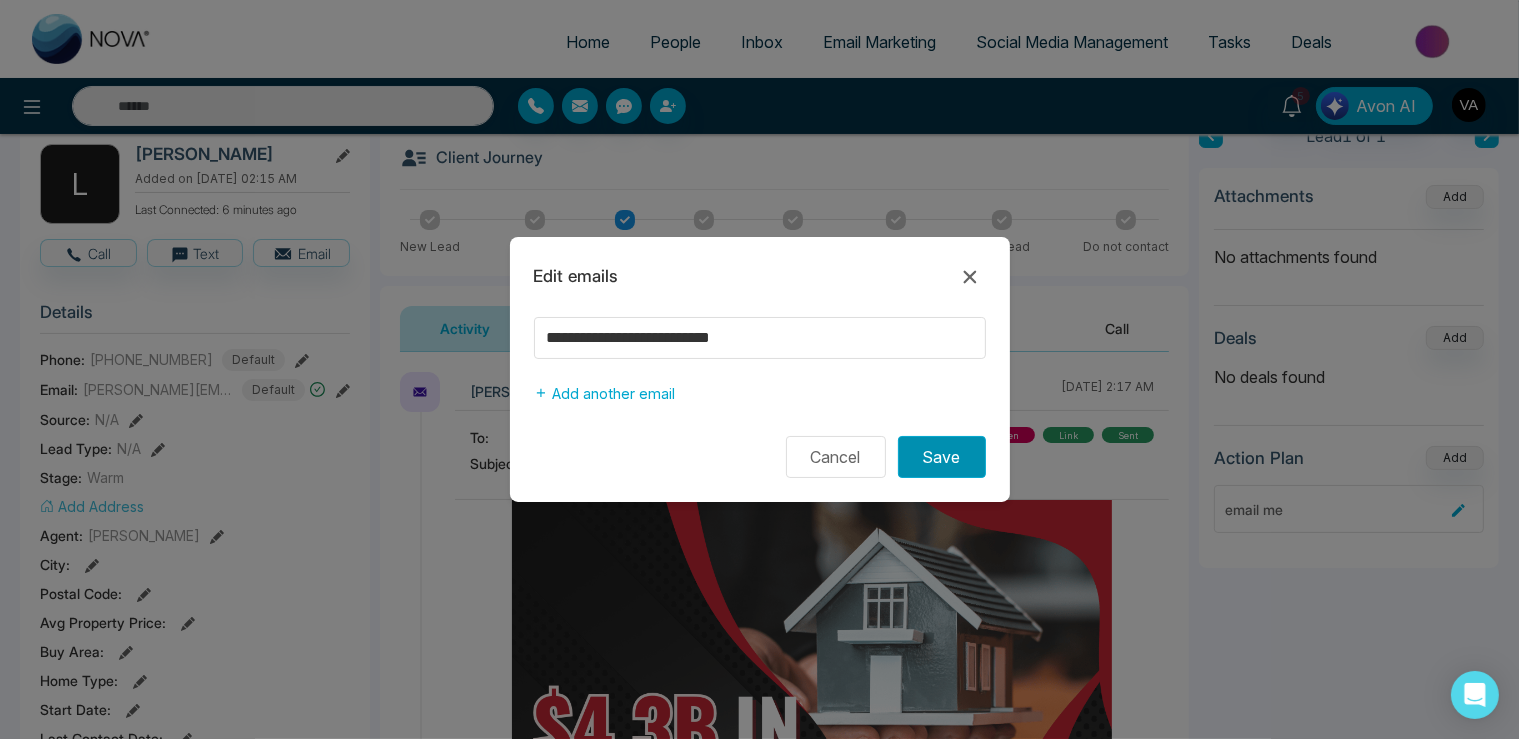click on "Save" at bounding box center (942, 457) 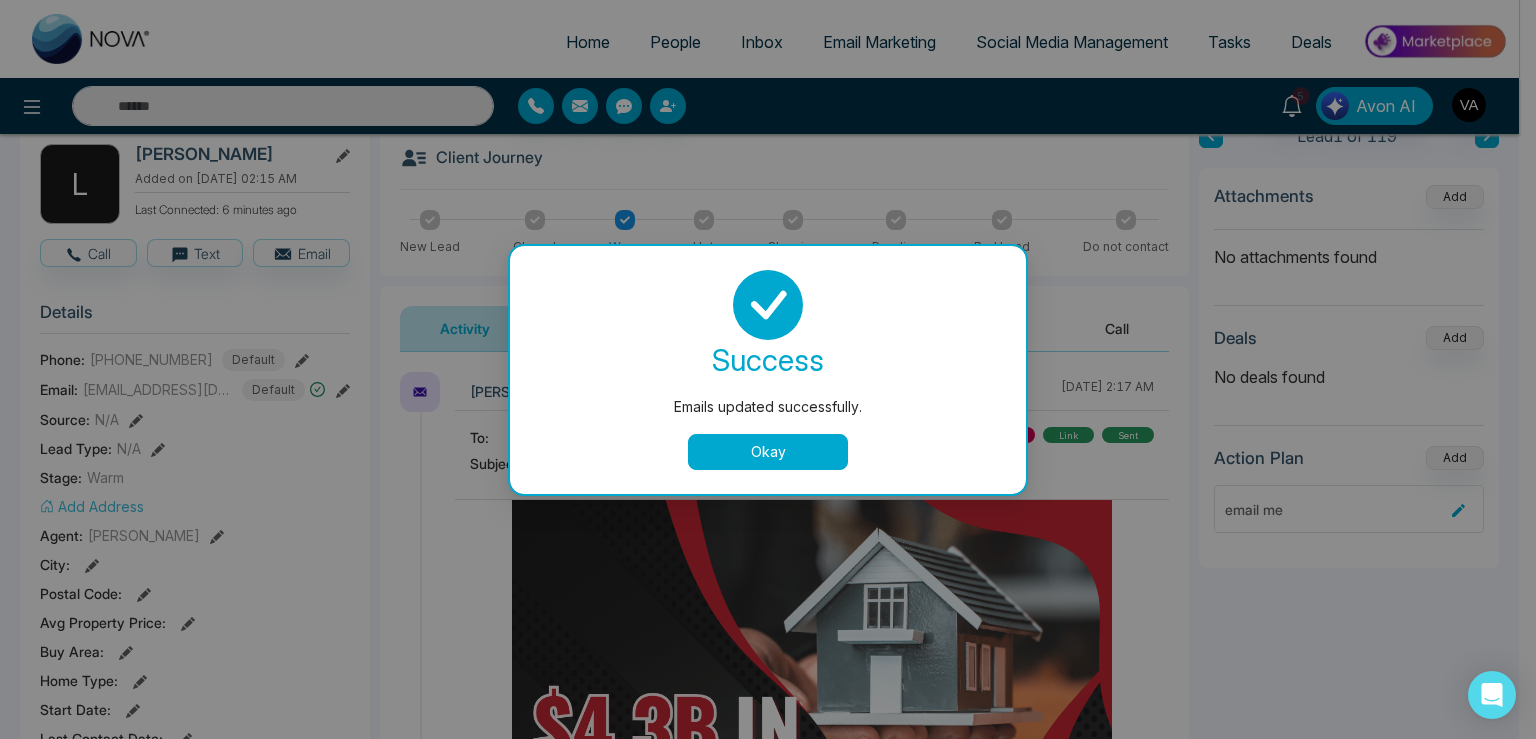 click on "Okay" at bounding box center [768, 452] 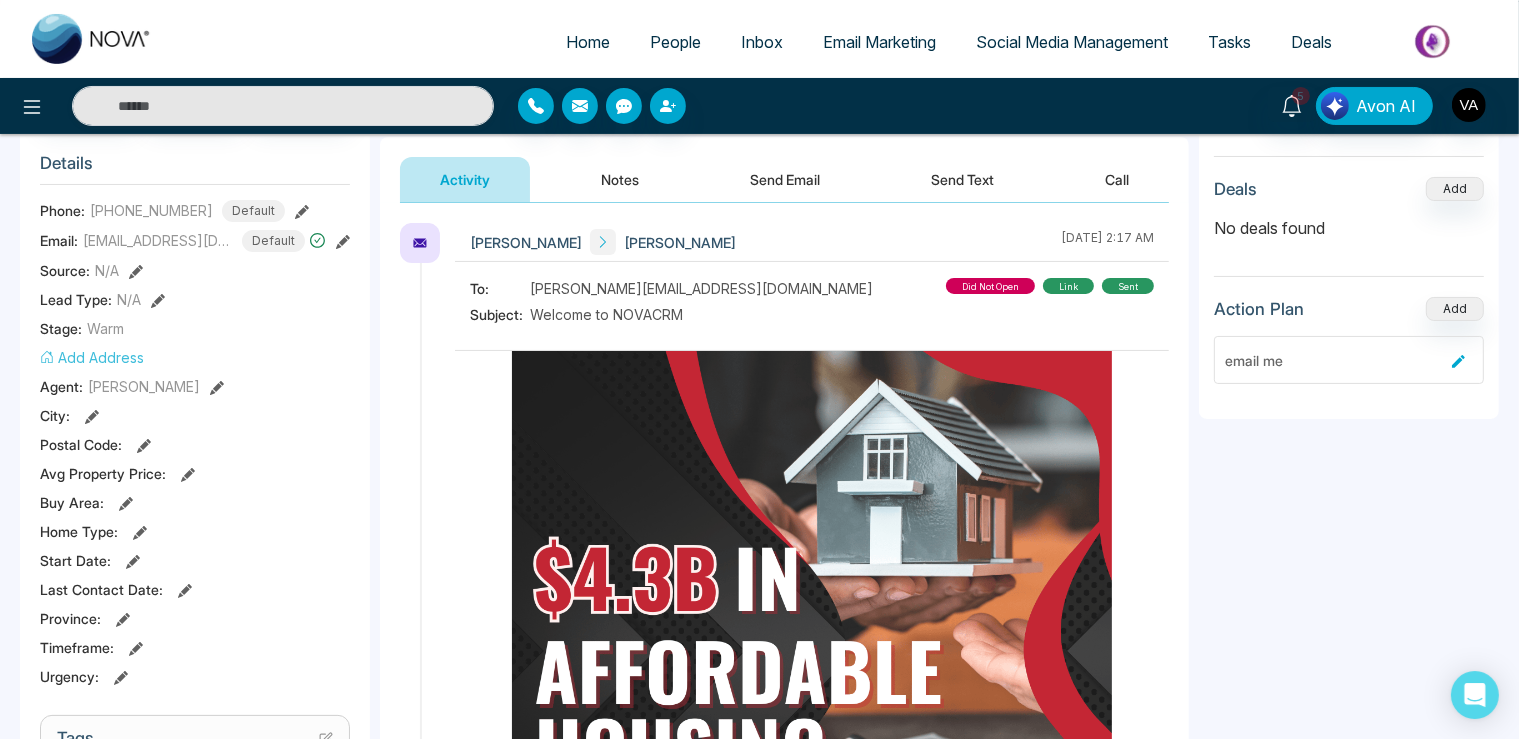 scroll, scrollTop: 633, scrollLeft: 0, axis: vertical 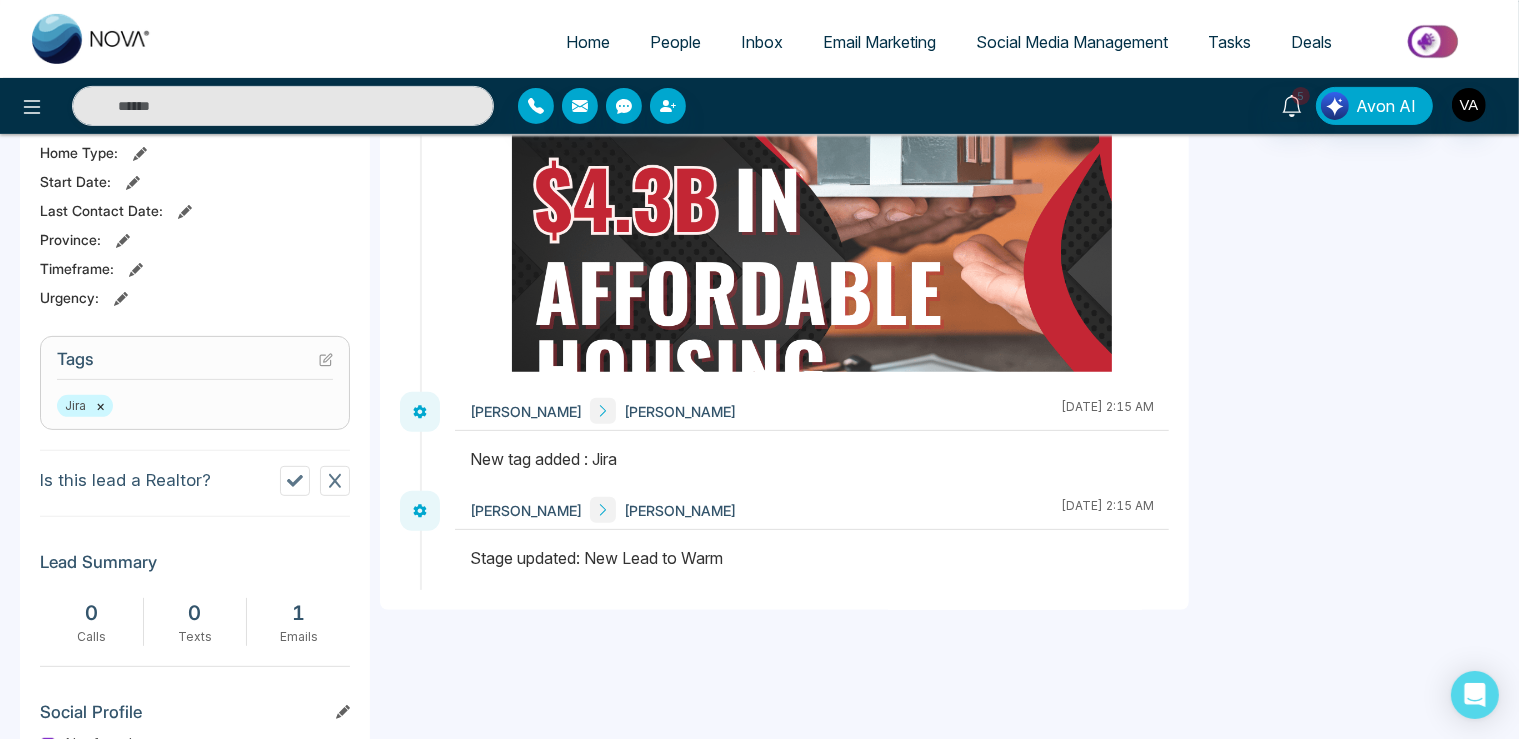click on "×" at bounding box center [100, 406] 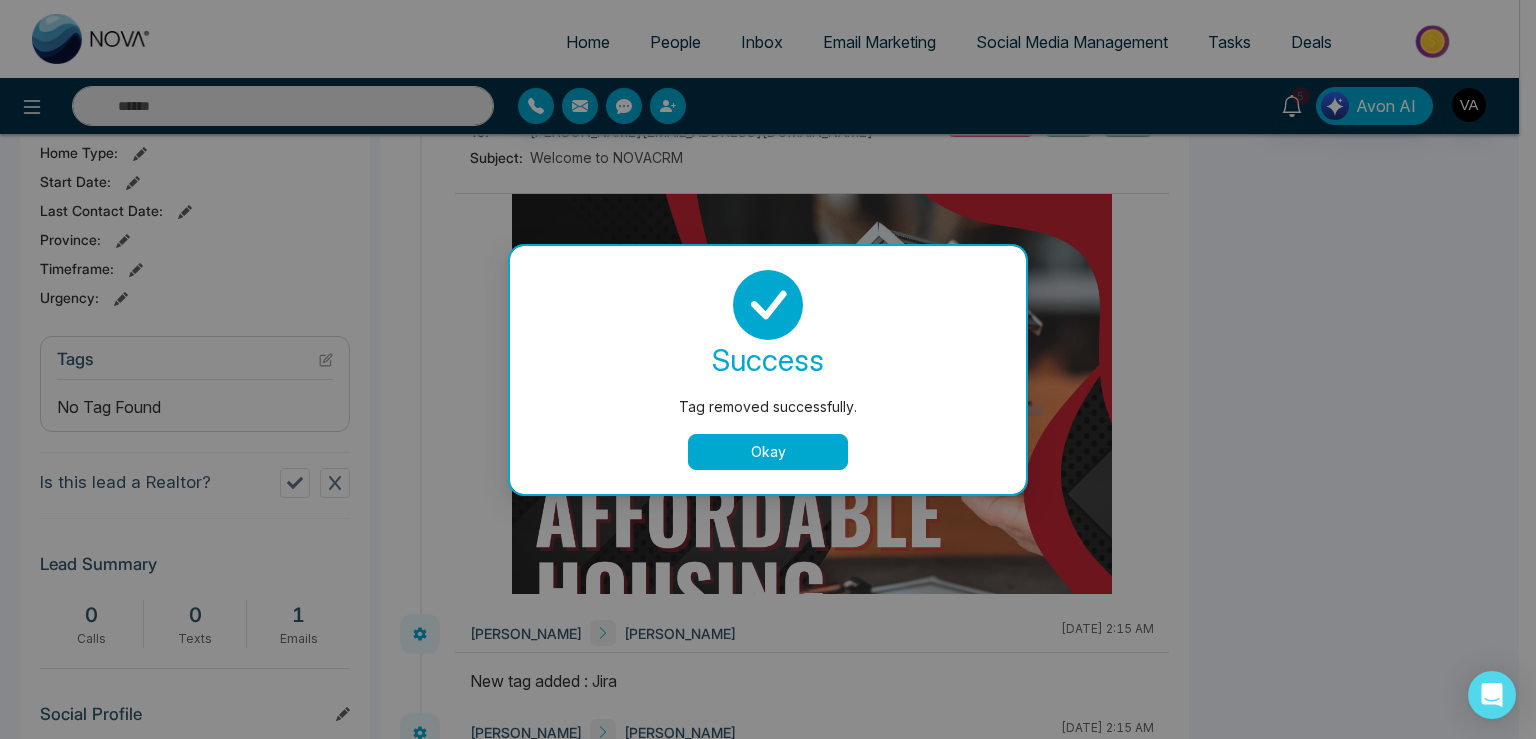 click on "Tag removed successfully. success Tag removed successfully.   Okay" at bounding box center [768, 369] 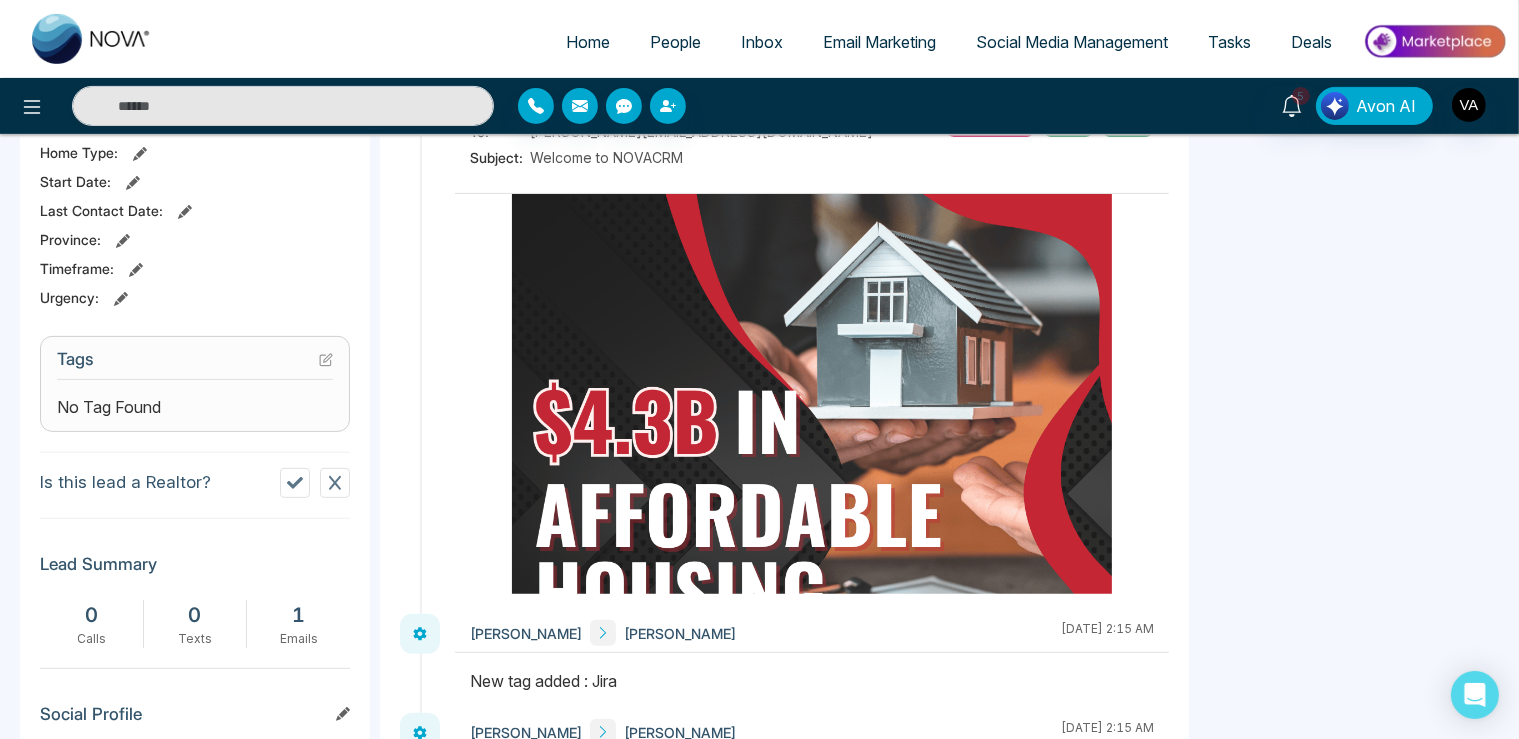 click 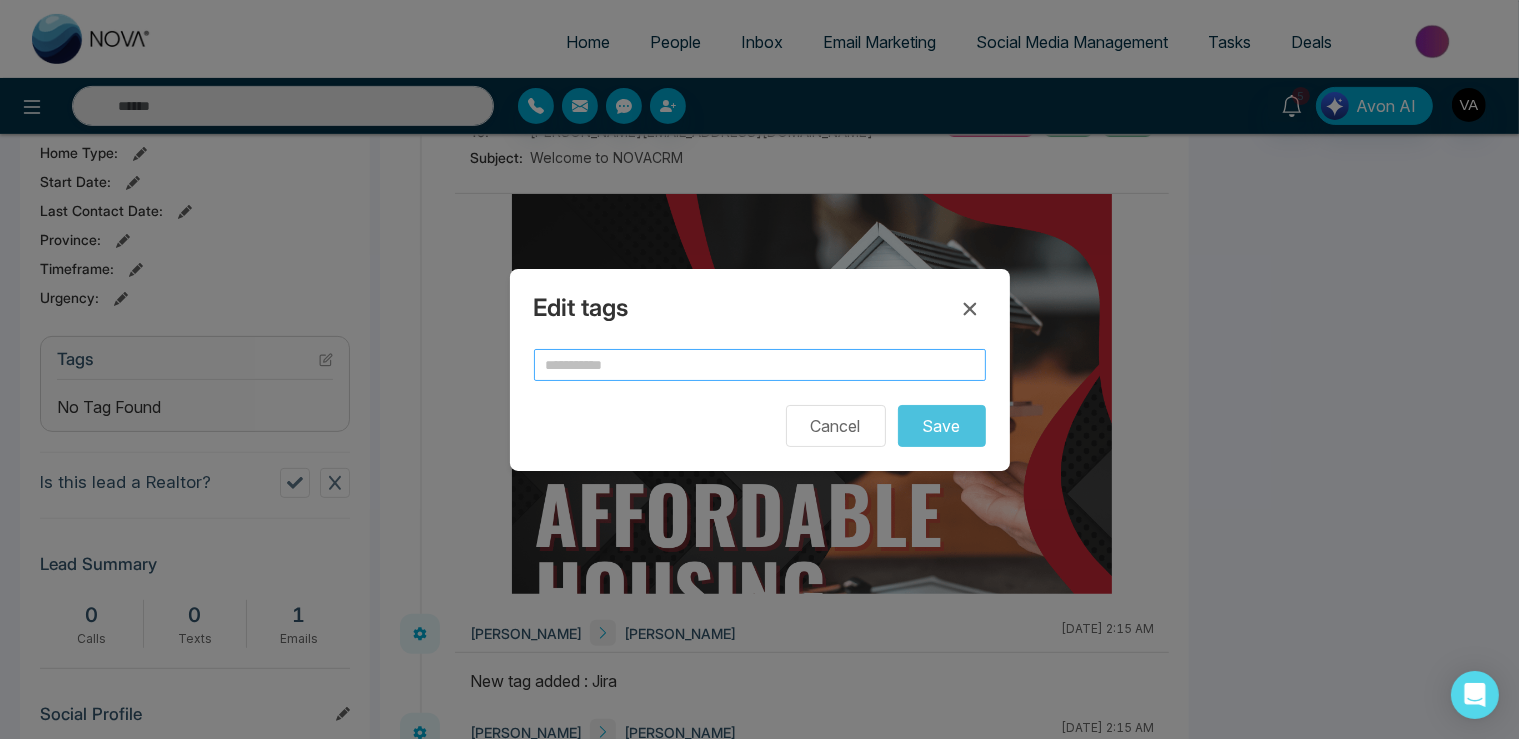 click at bounding box center (760, 365) 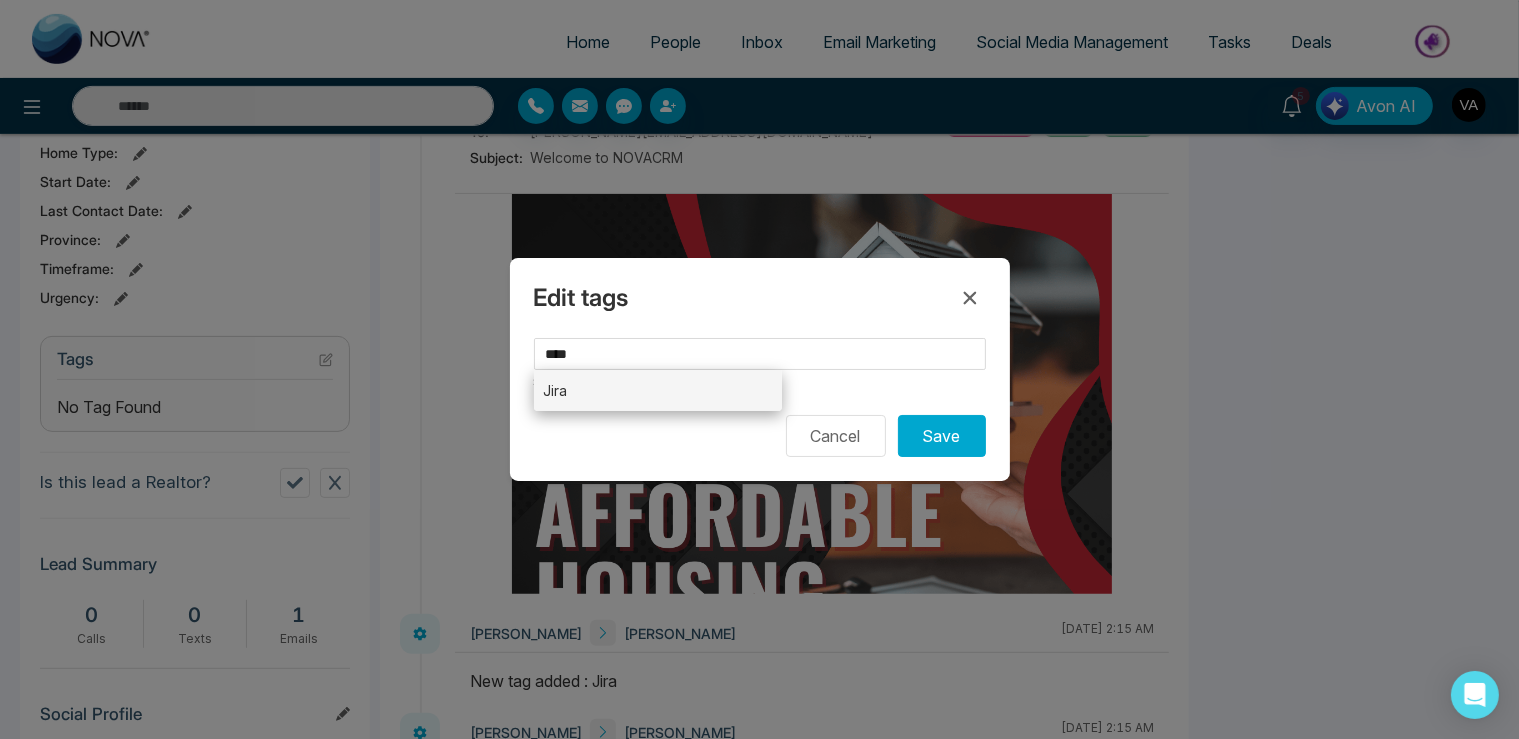click on "Jira" at bounding box center (658, 390) 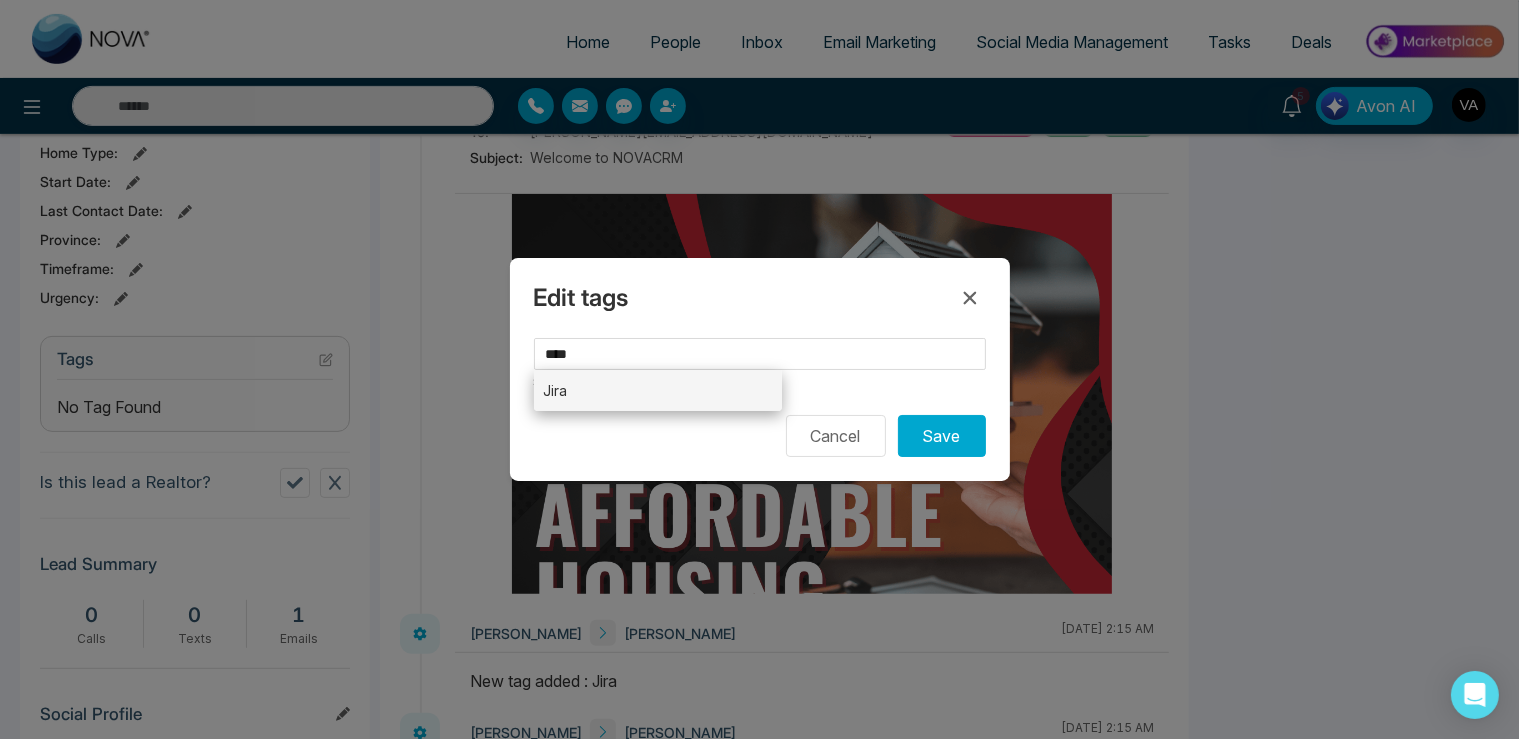 type on "****" 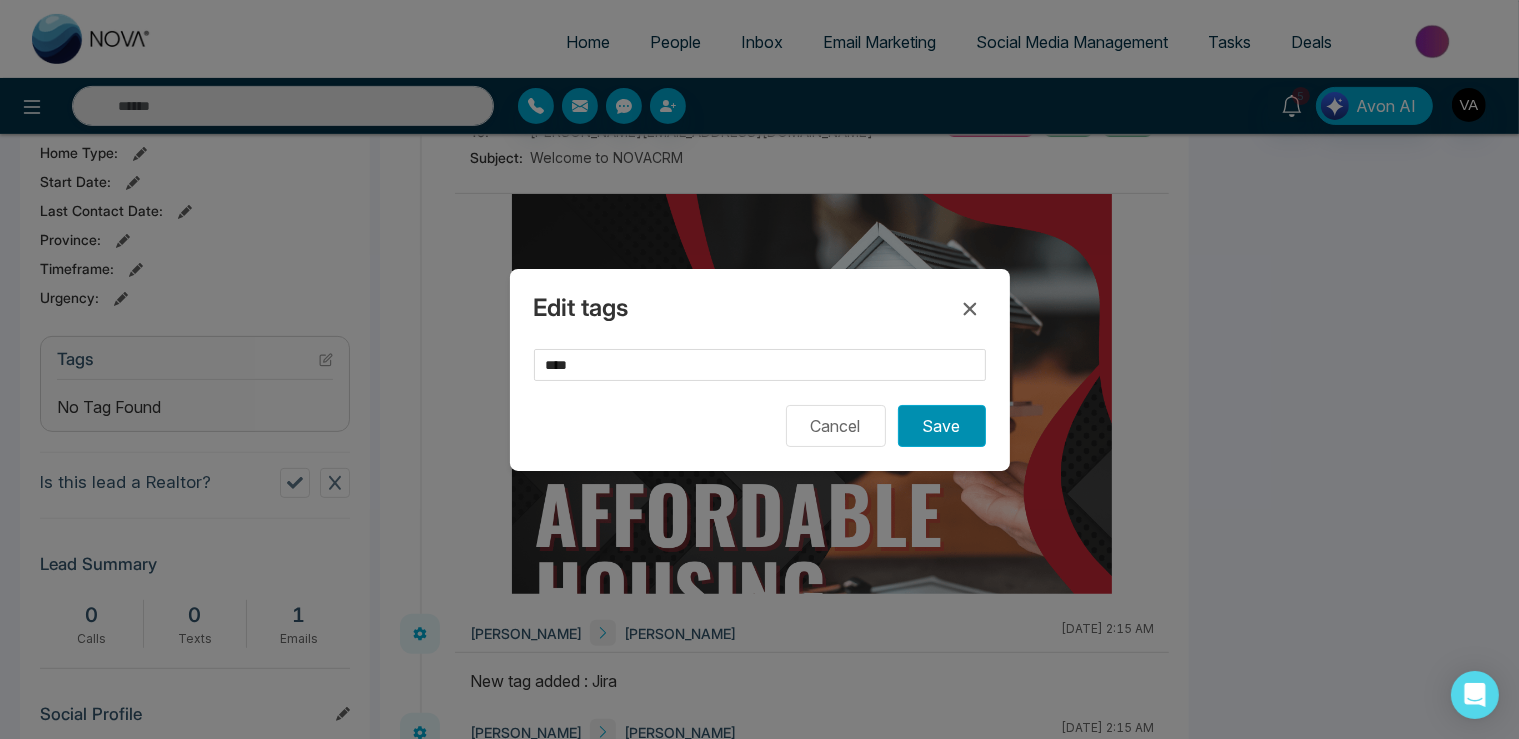 drag, startPoint x: 958, startPoint y: 421, endPoint x: 948, endPoint y: 423, distance: 10.198039 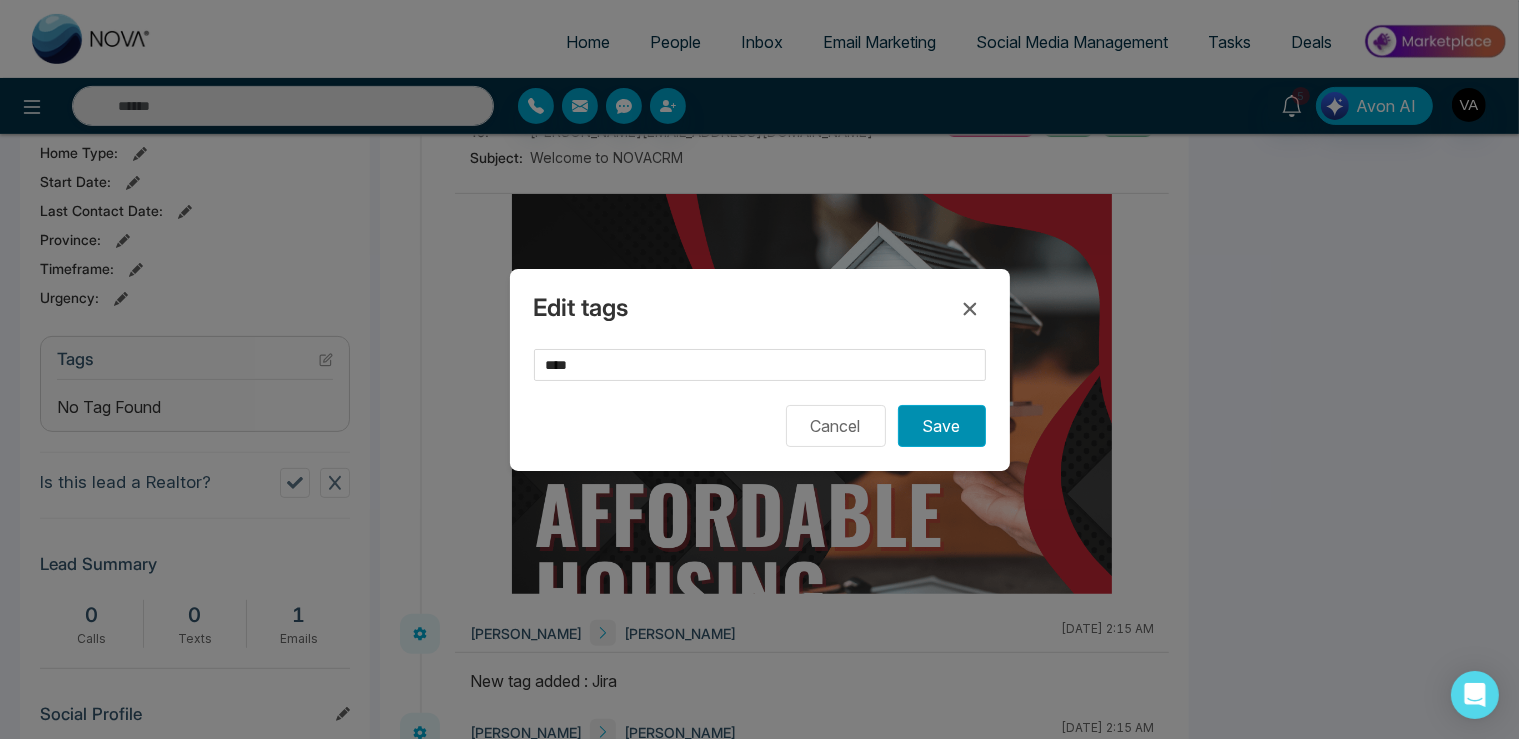 click on "Save" at bounding box center [942, 426] 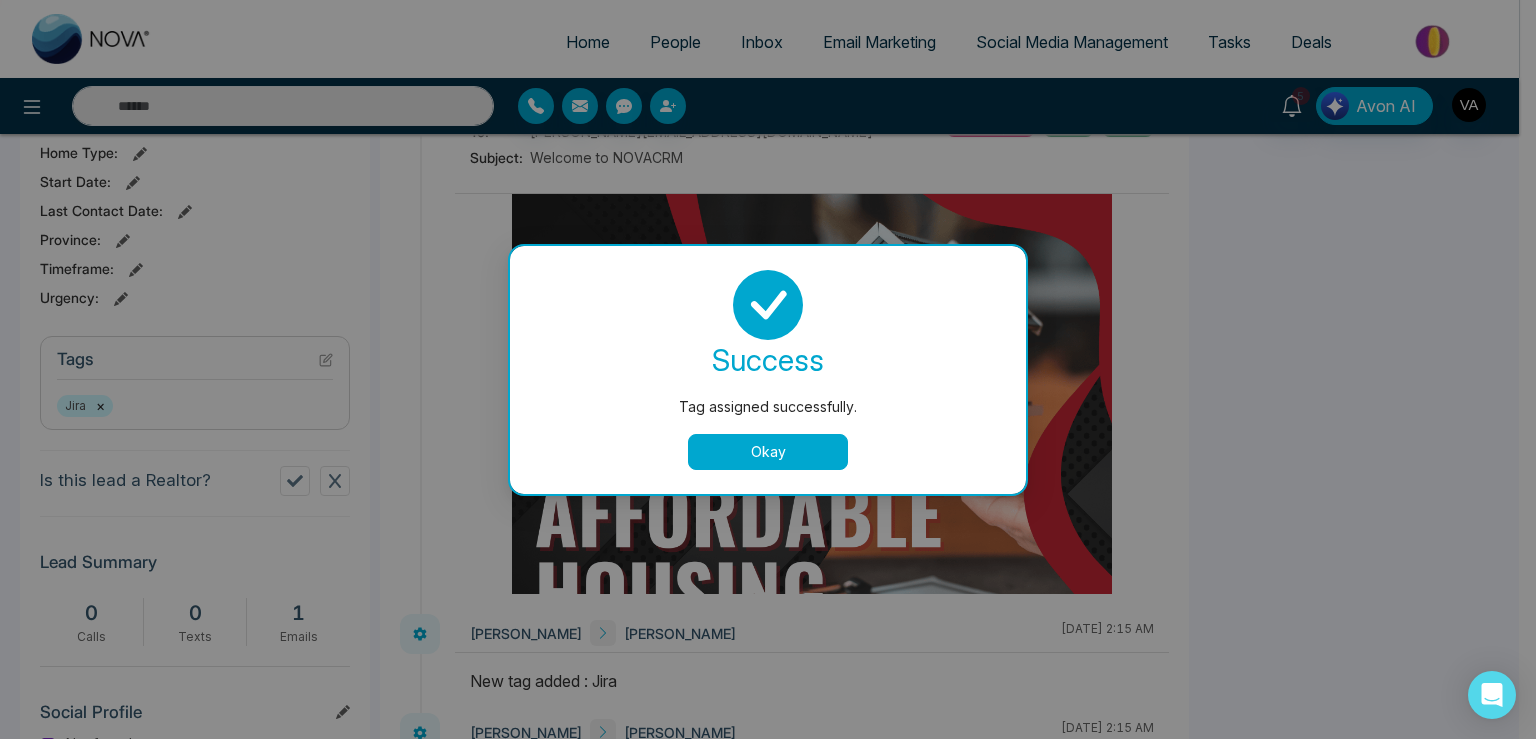 click on "Okay" at bounding box center (768, 452) 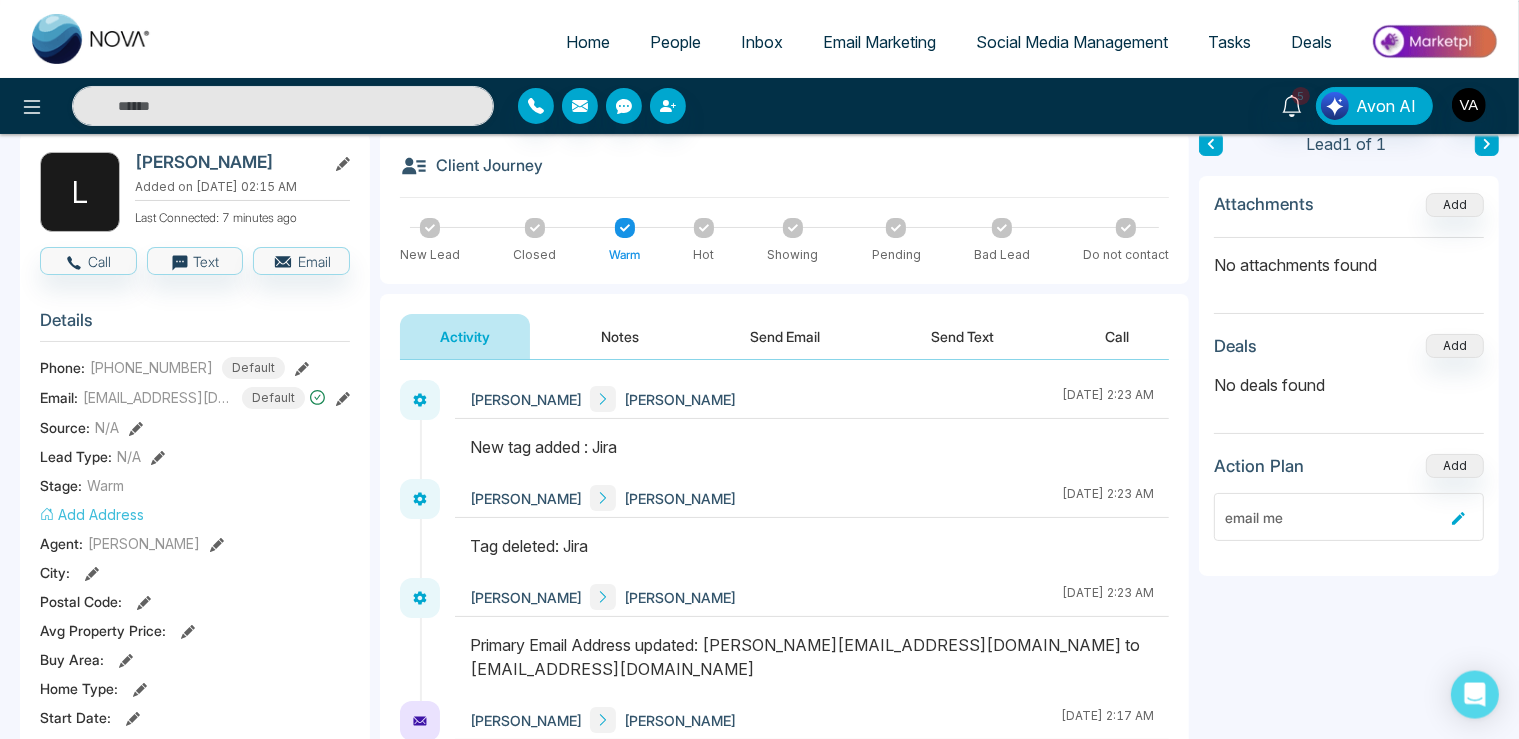 scroll, scrollTop: 0, scrollLeft: 0, axis: both 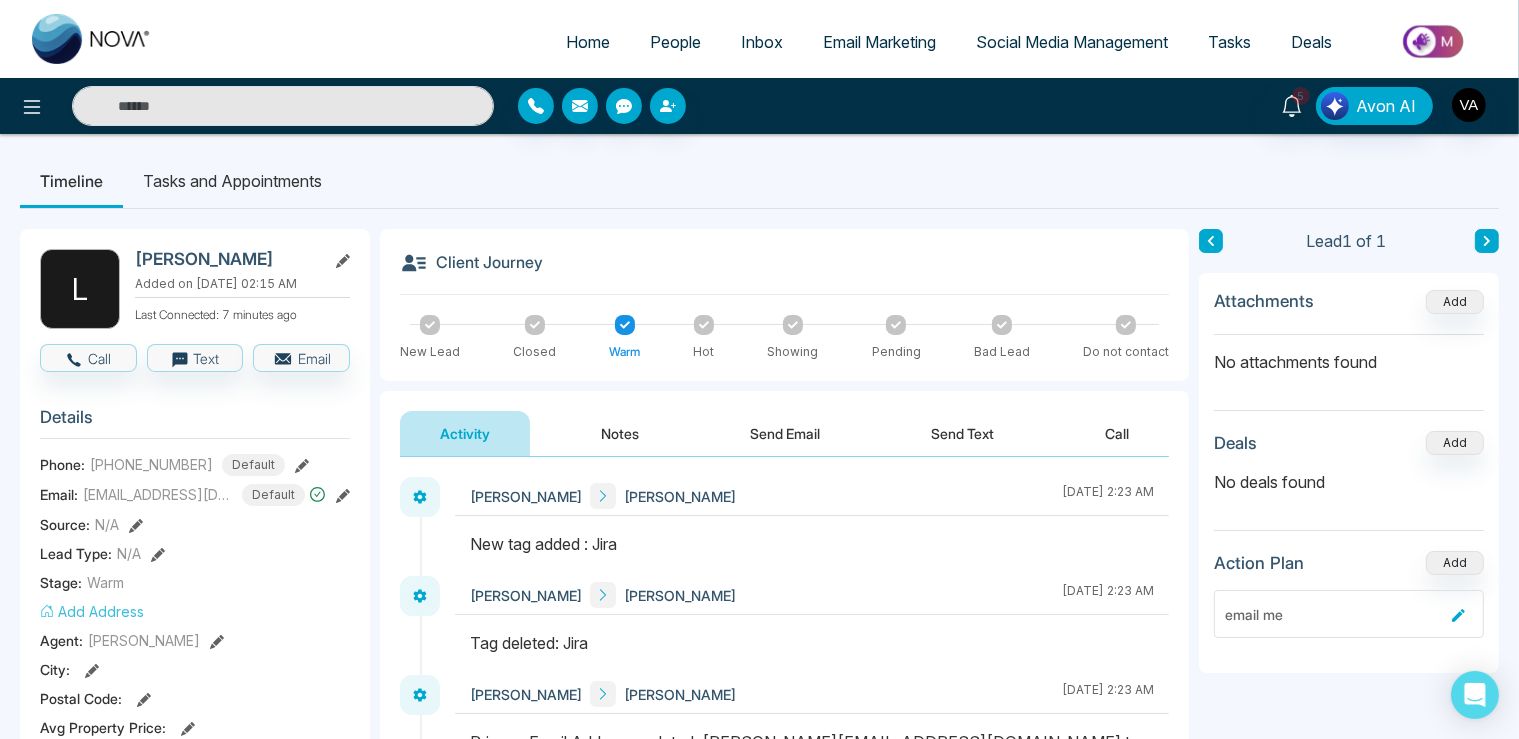 click on "People" at bounding box center (675, 42) 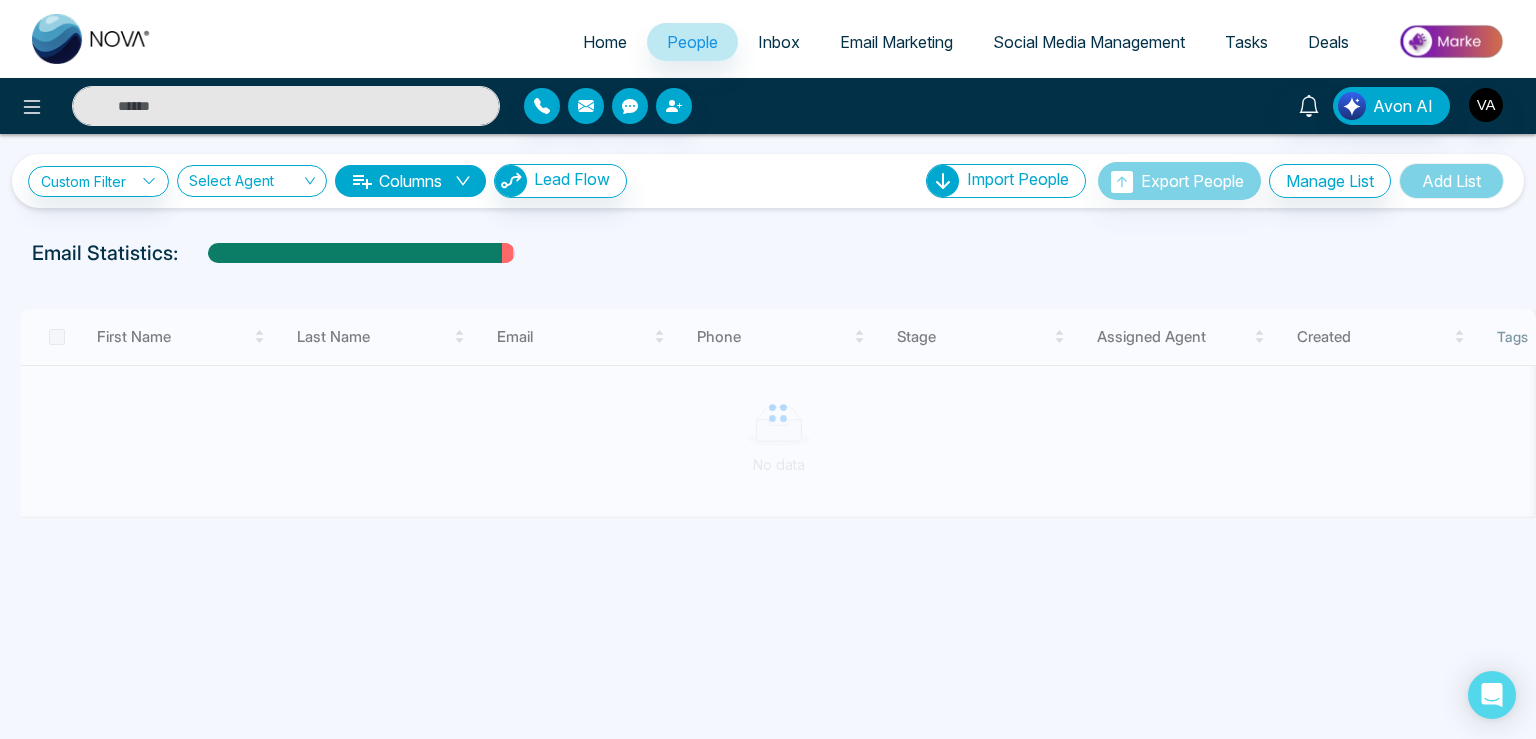 click at bounding box center [286, 106] 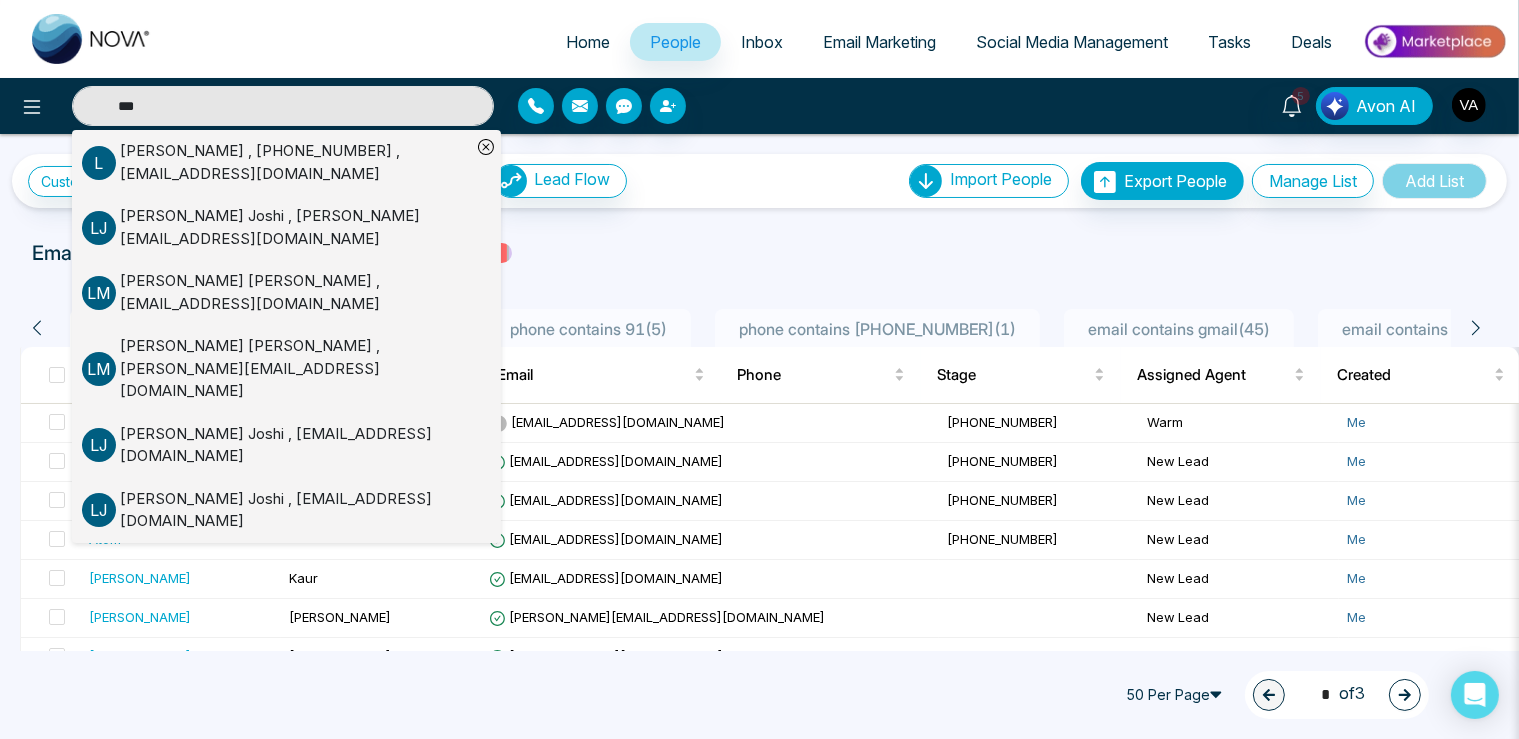 type on "***" 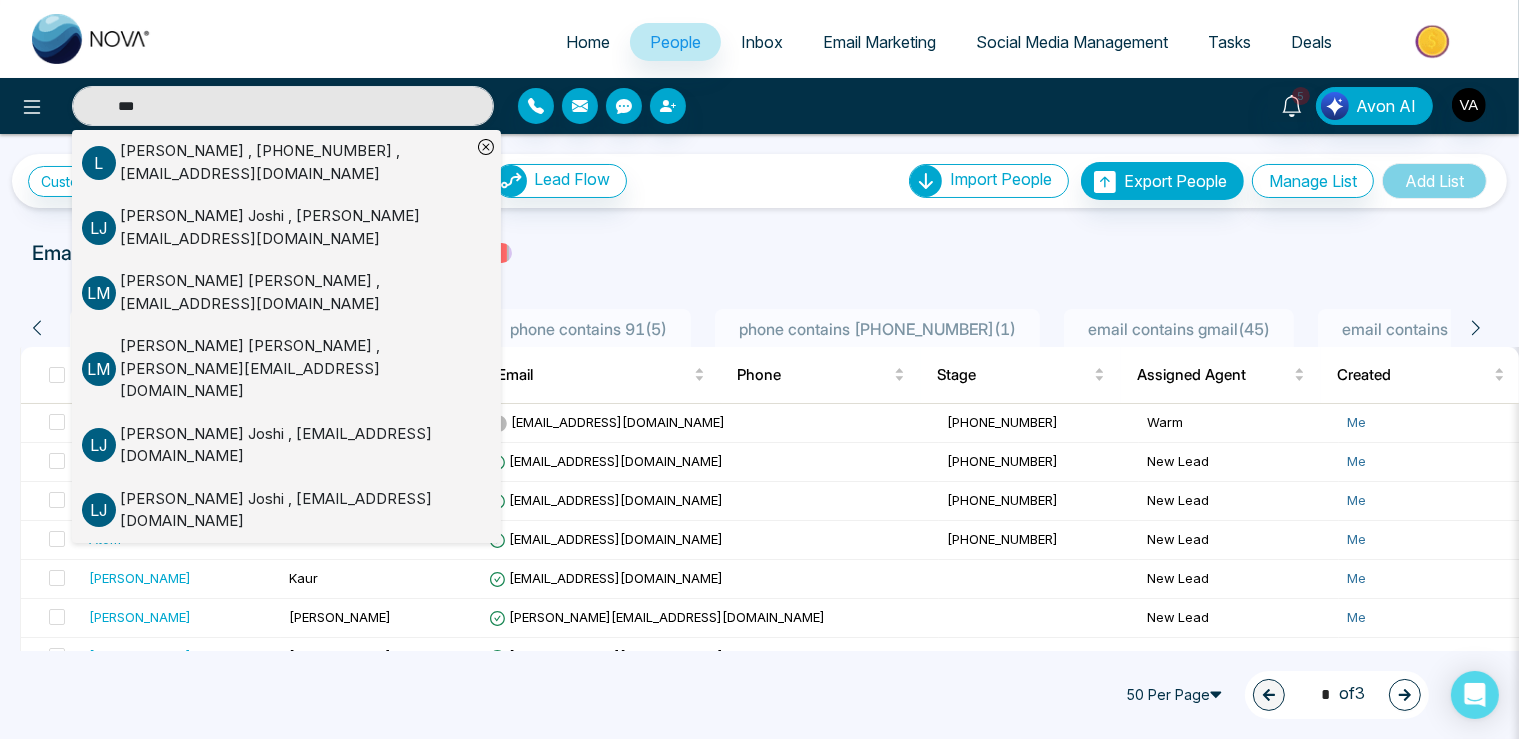click on "[PERSON_NAME]     , [PERSON_NAME][EMAIL_ADDRESS][DOMAIN_NAME]" at bounding box center [295, 227] 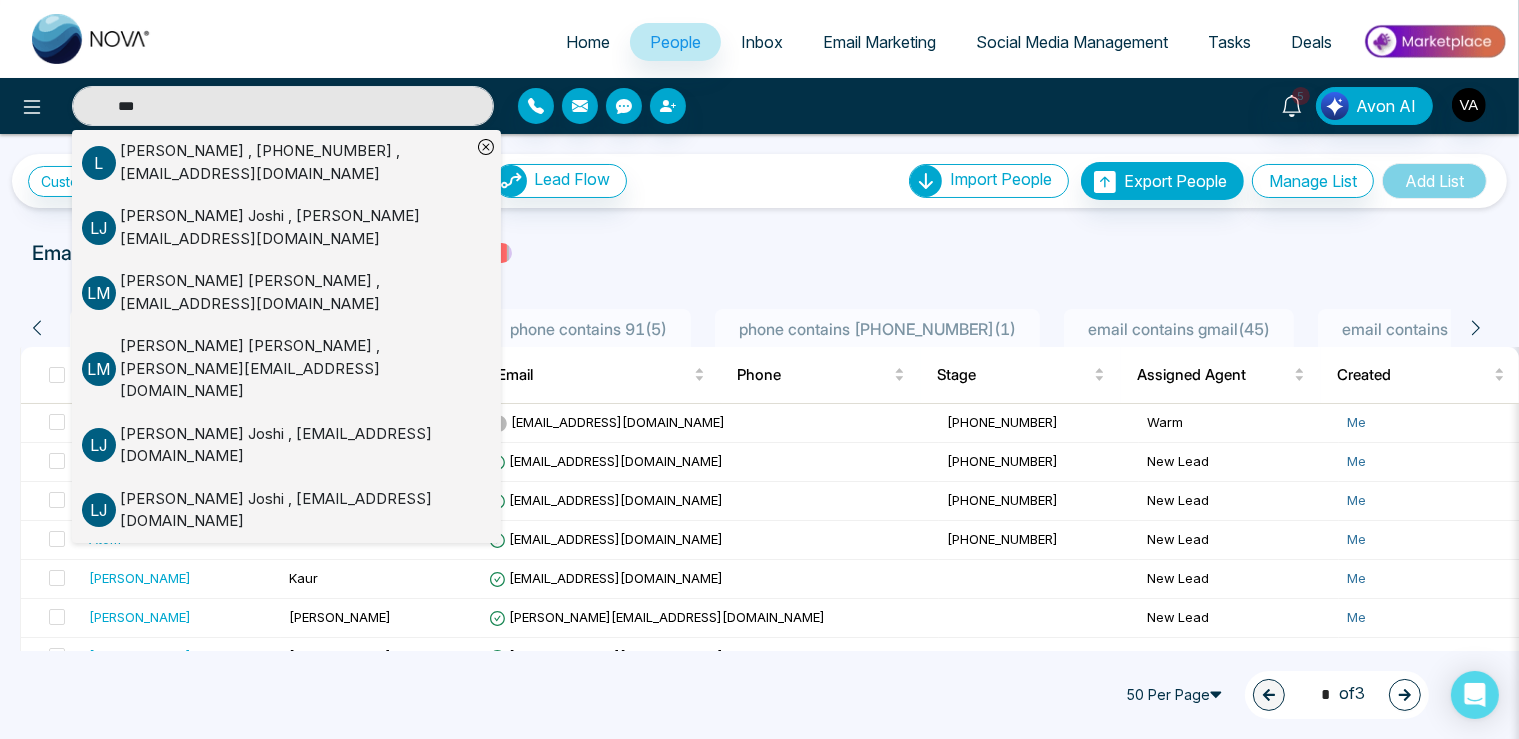 type 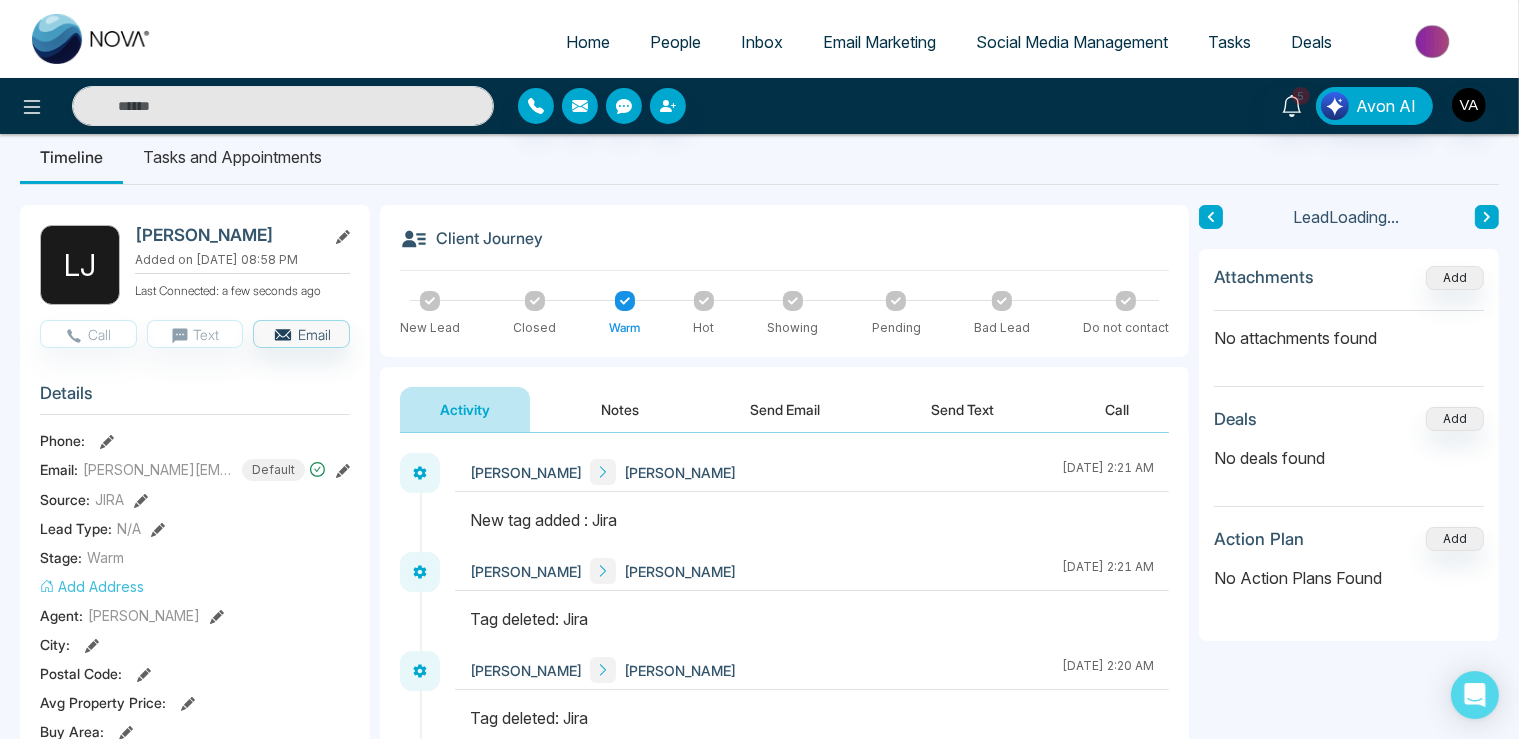 scroll, scrollTop: 0, scrollLeft: 0, axis: both 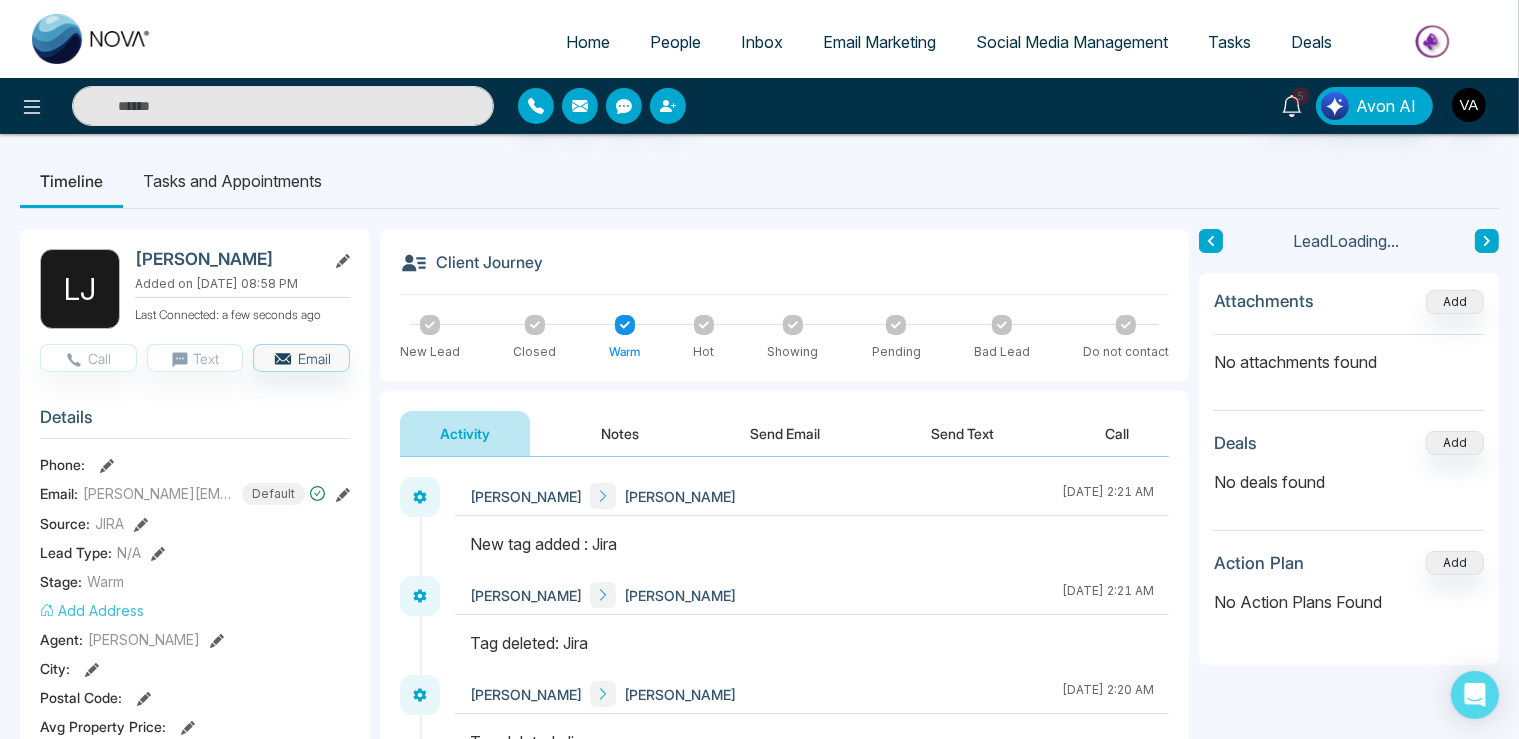 click on "Notes" at bounding box center (620, 433) 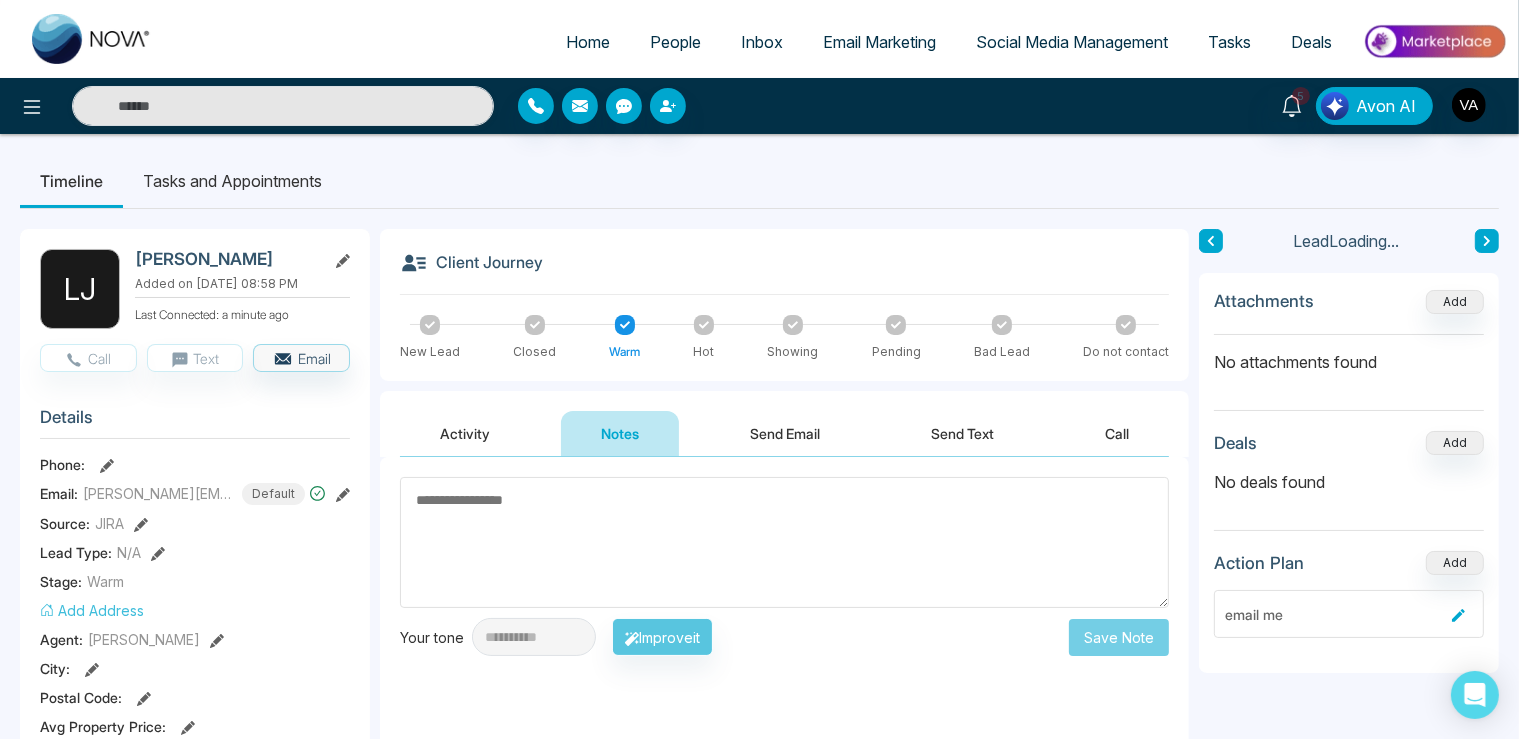 click on "Activity" at bounding box center [465, 433] 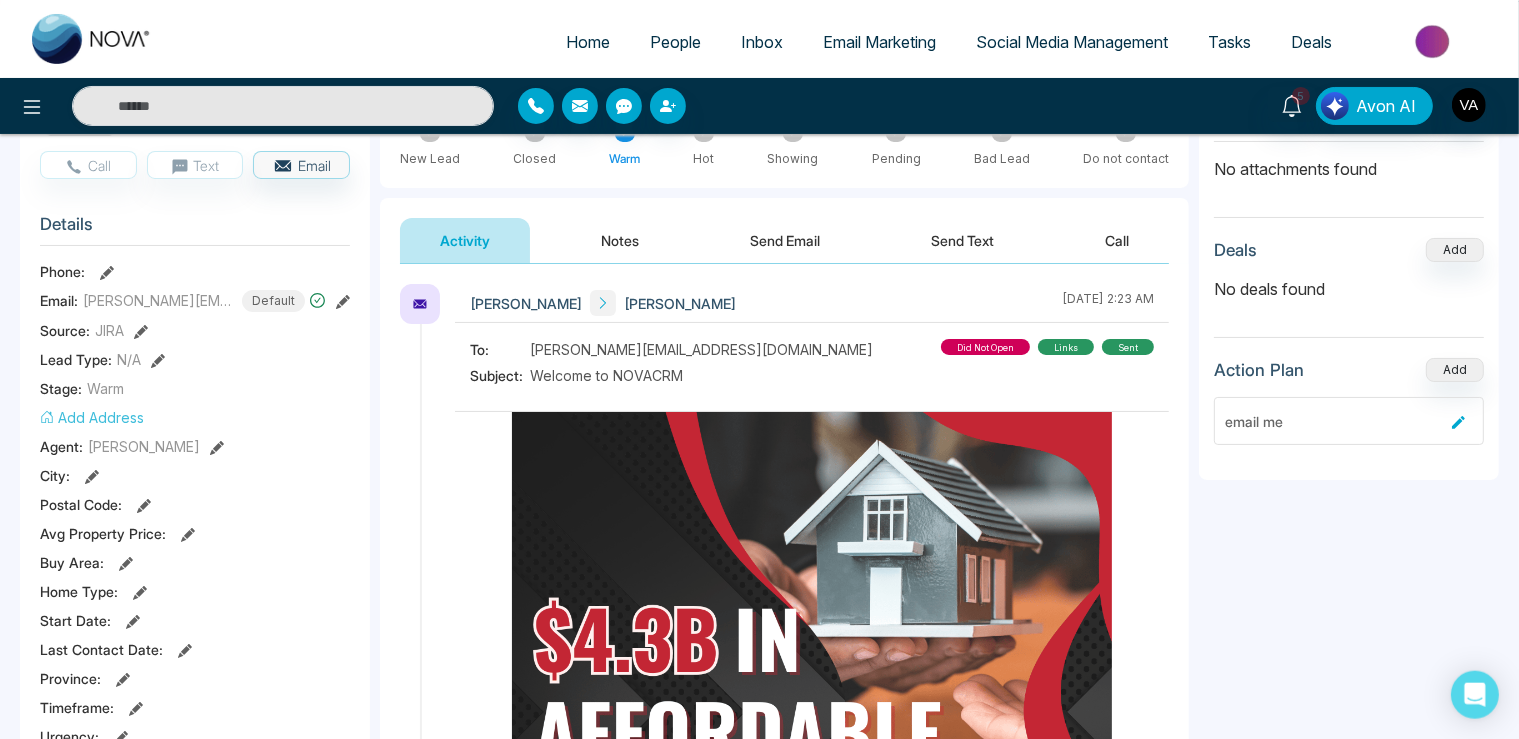 scroll, scrollTop: 211, scrollLeft: 0, axis: vertical 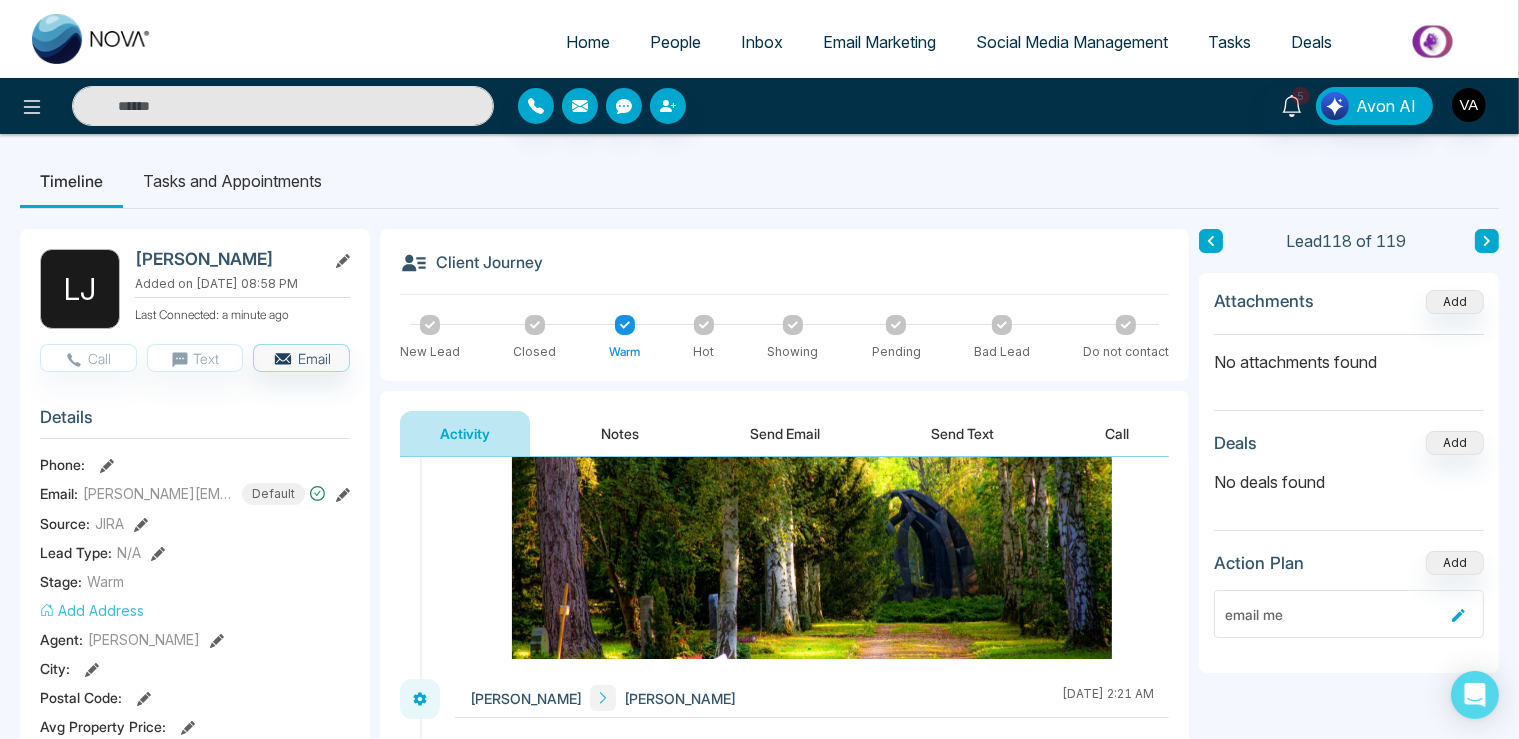 type 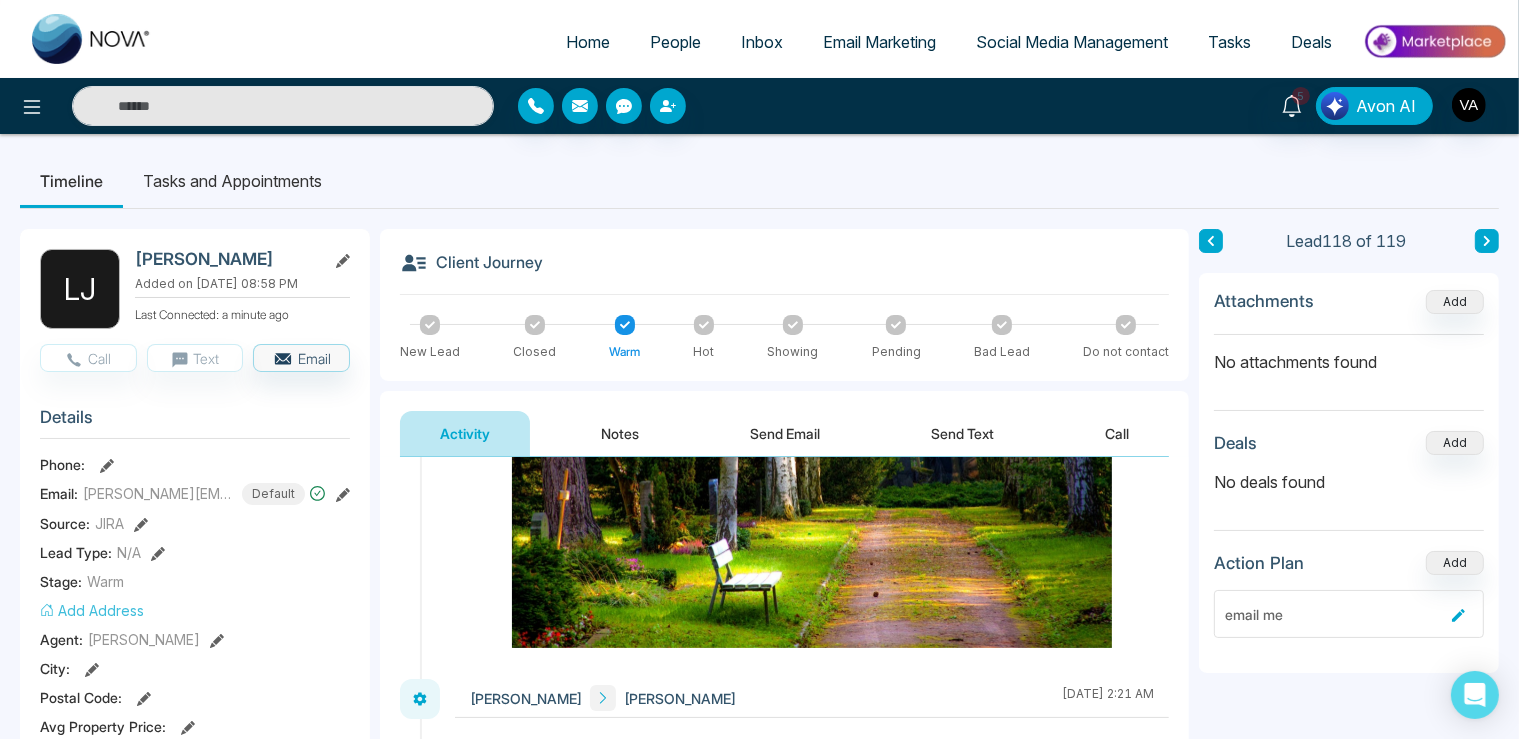 scroll, scrollTop: 2532, scrollLeft: 0, axis: vertical 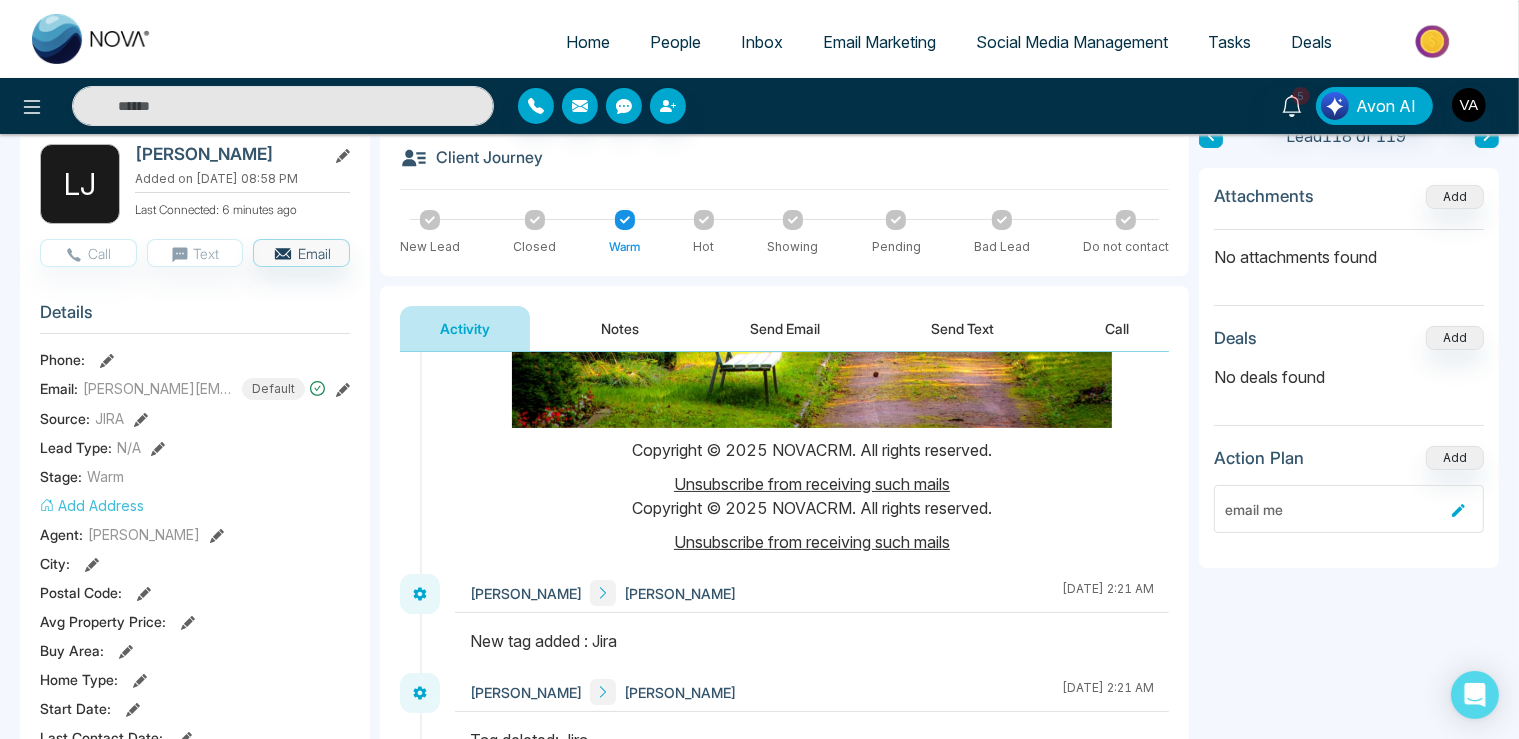 click on "People" at bounding box center [675, 42] 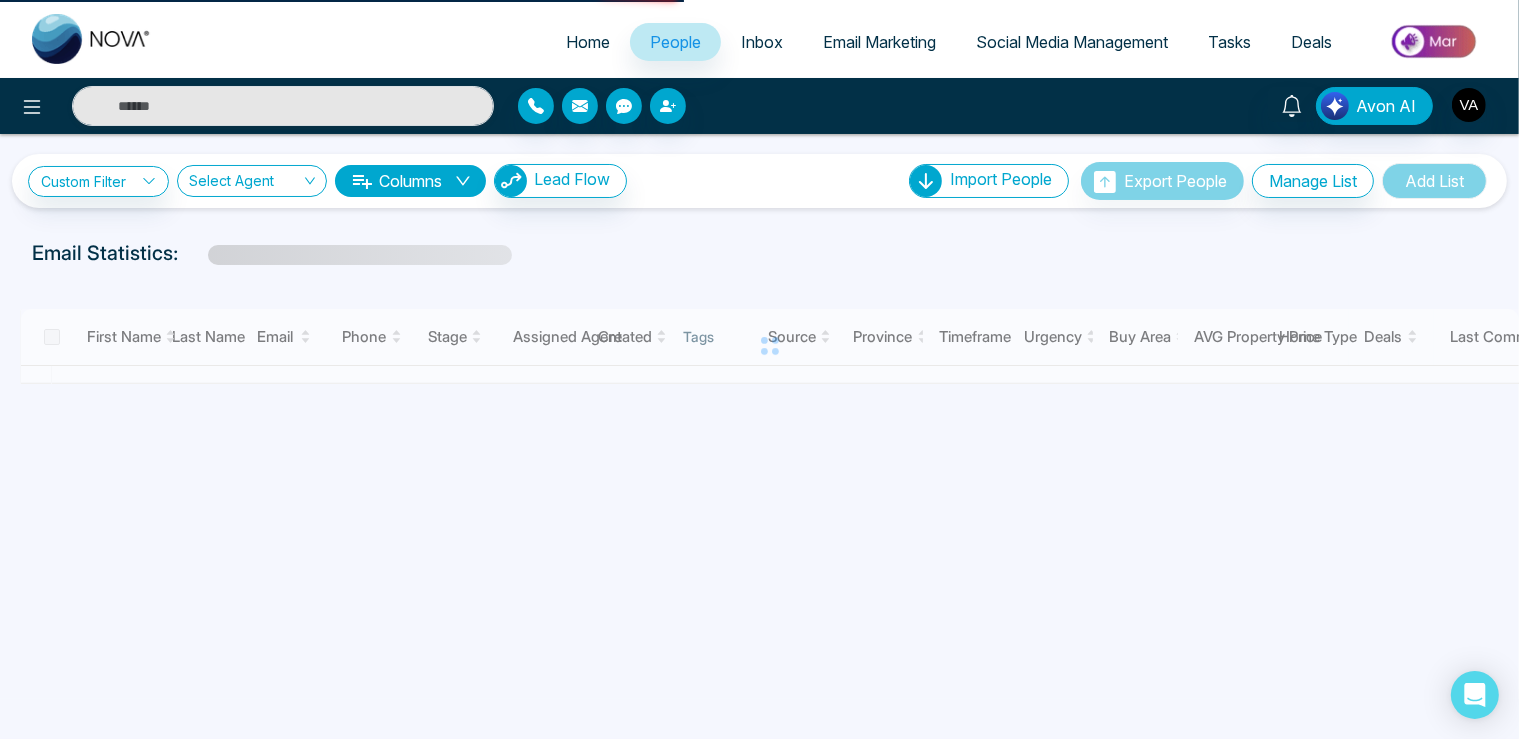 scroll, scrollTop: 0, scrollLeft: 0, axis: both 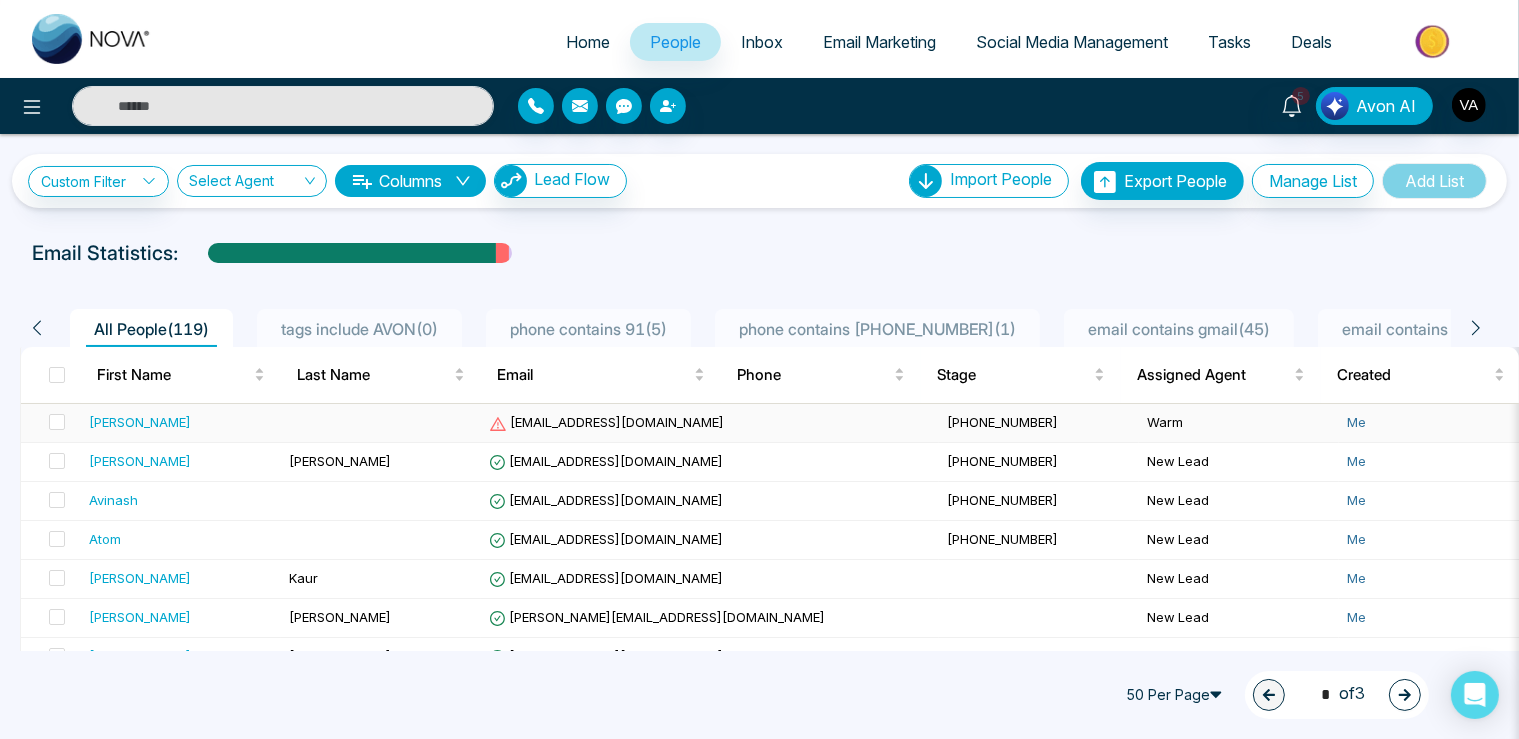 click on "[EMAIL_ADDRESS][DOMAIN_NAME]" at bounding box center [606, 422] 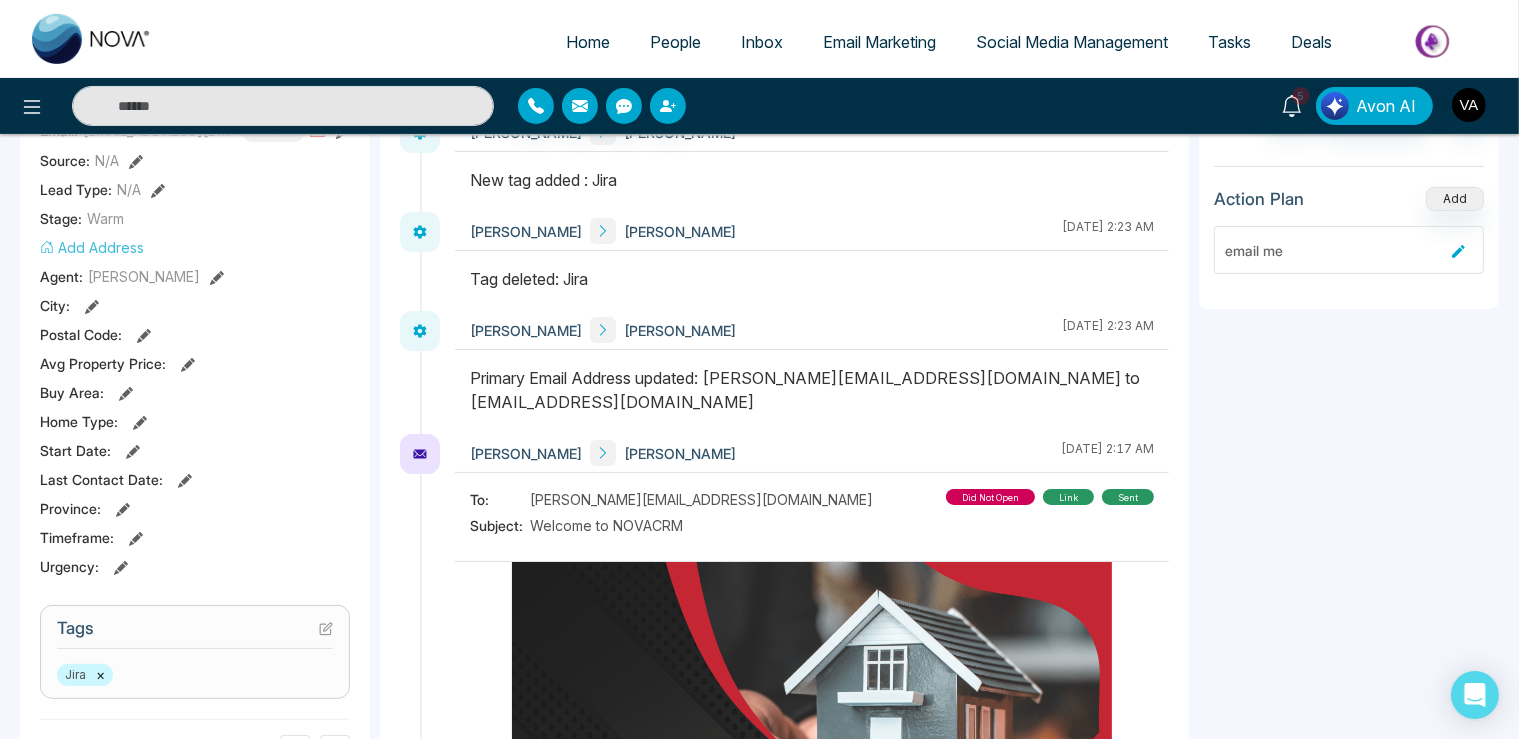 scroll, scrollTop: 0, scrollLeft: 0, axis: both 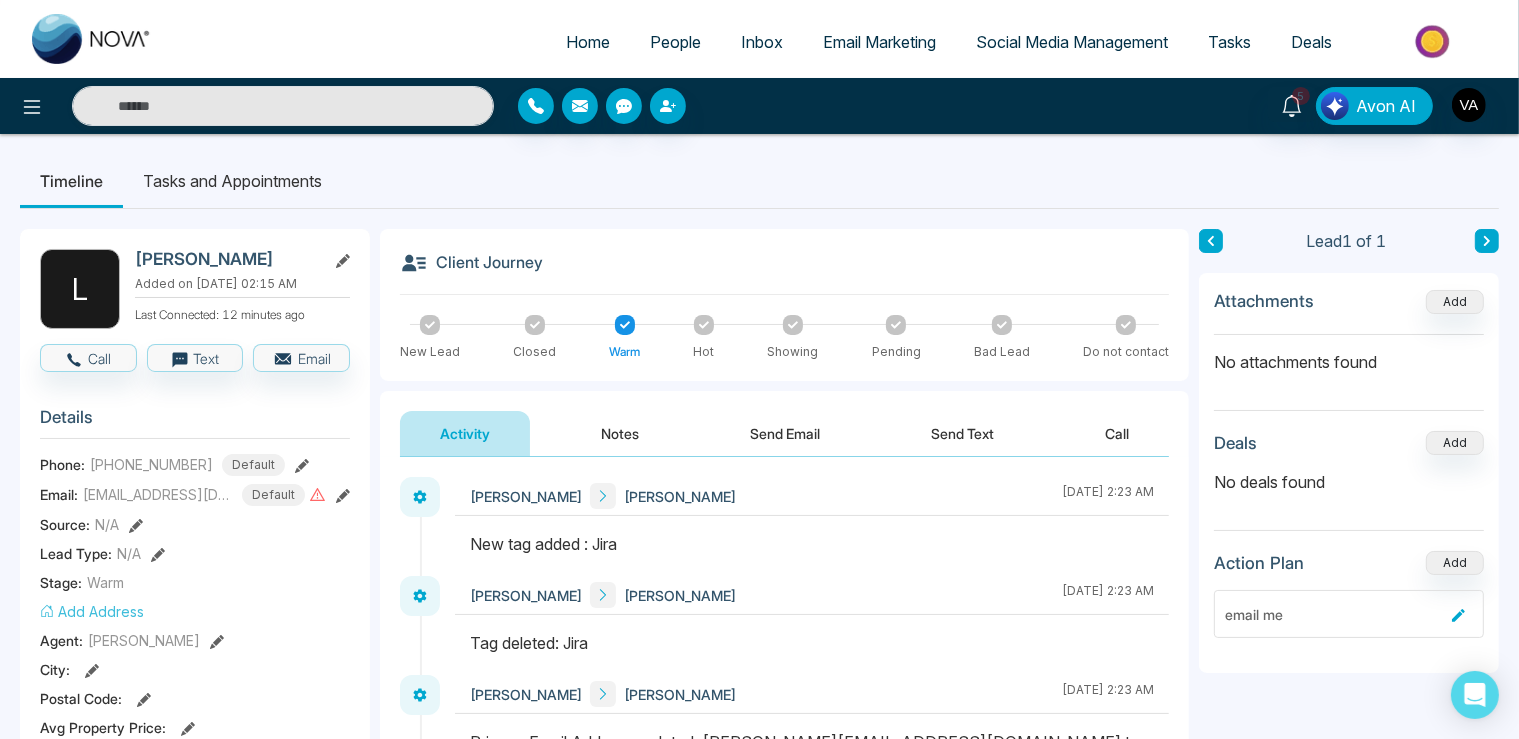 click on "Send Email" at bounding box center (785, 433) 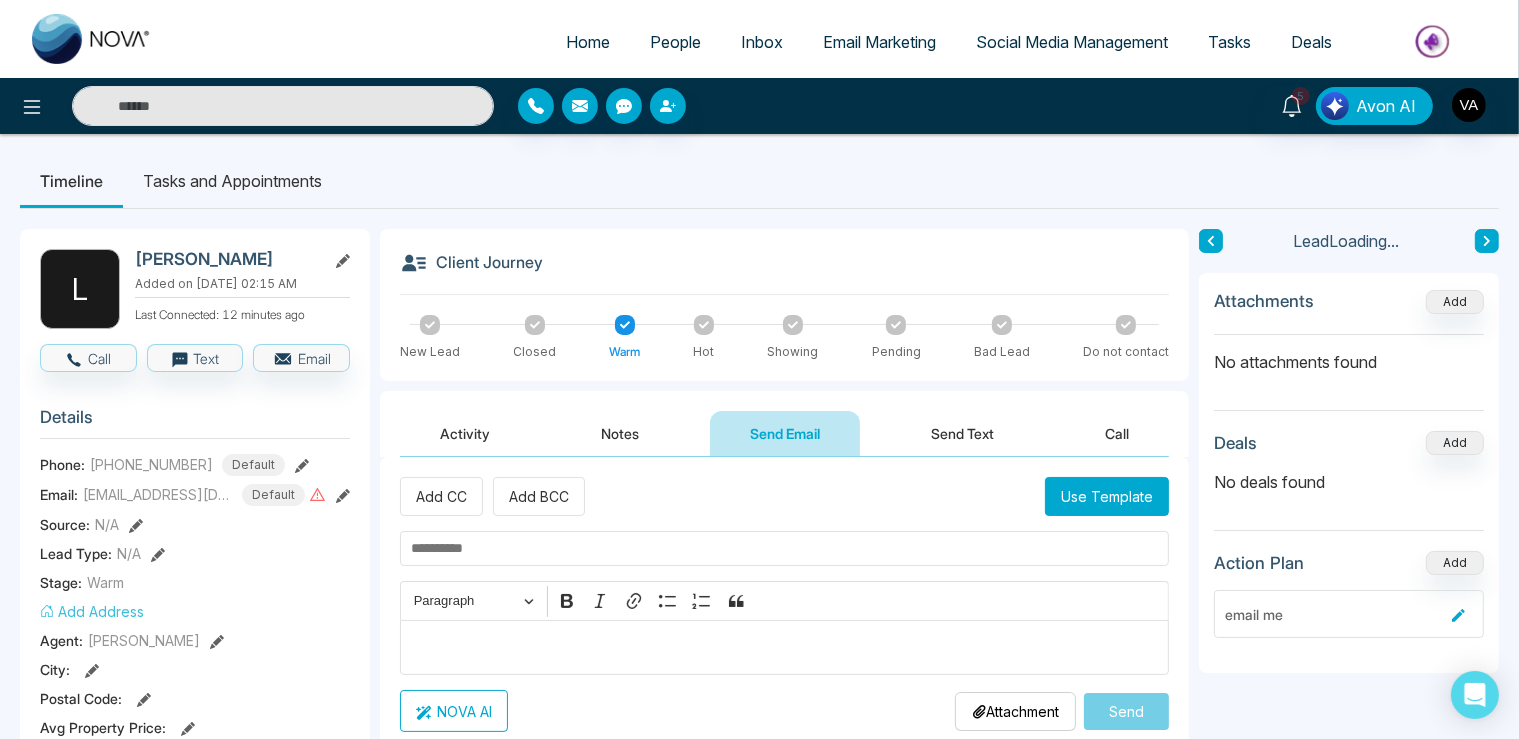 click on "Activity" at bounding box center [465, 433] 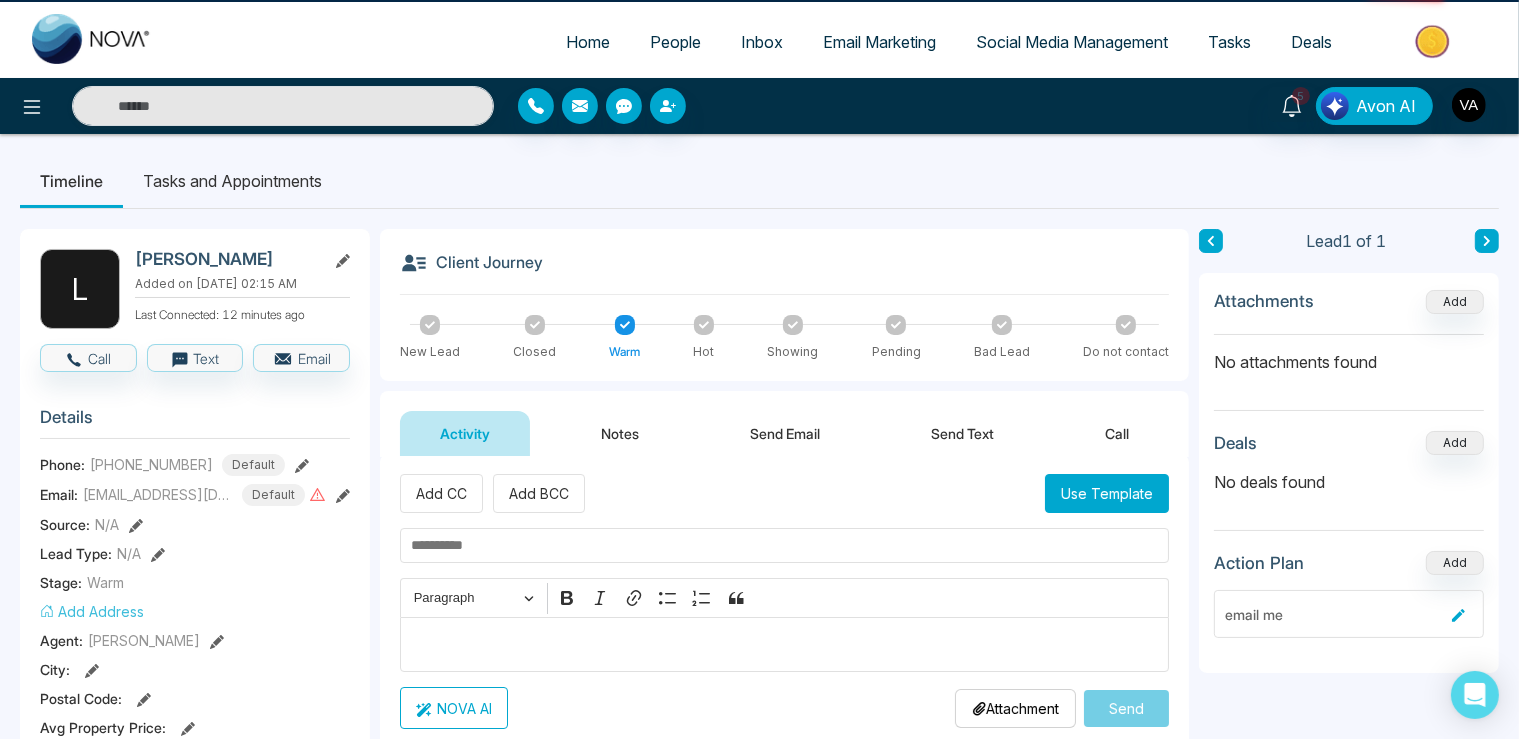 click on "Activity" at bounding box center (465, 433) 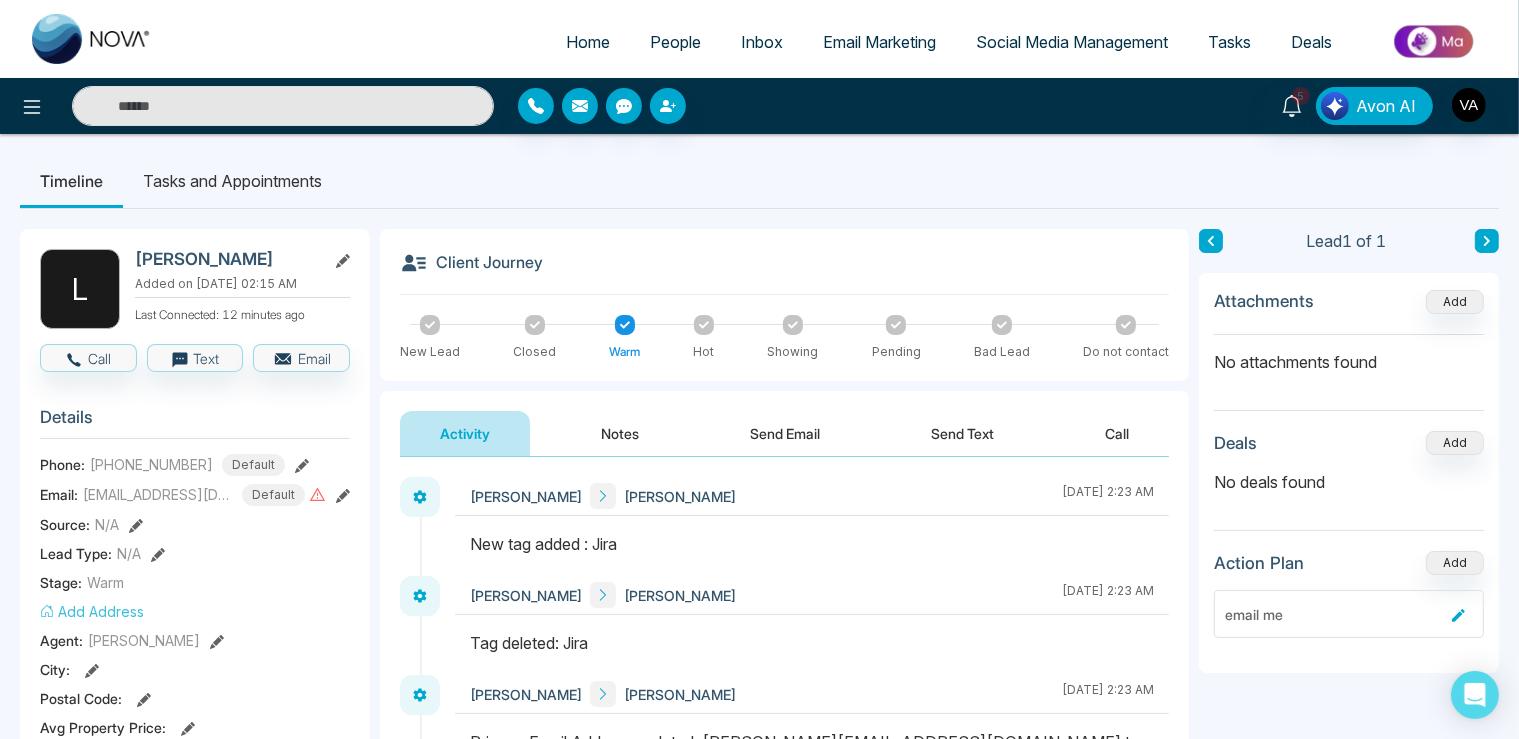 click on "5 Avon AI" at bounding box center (759, 106) 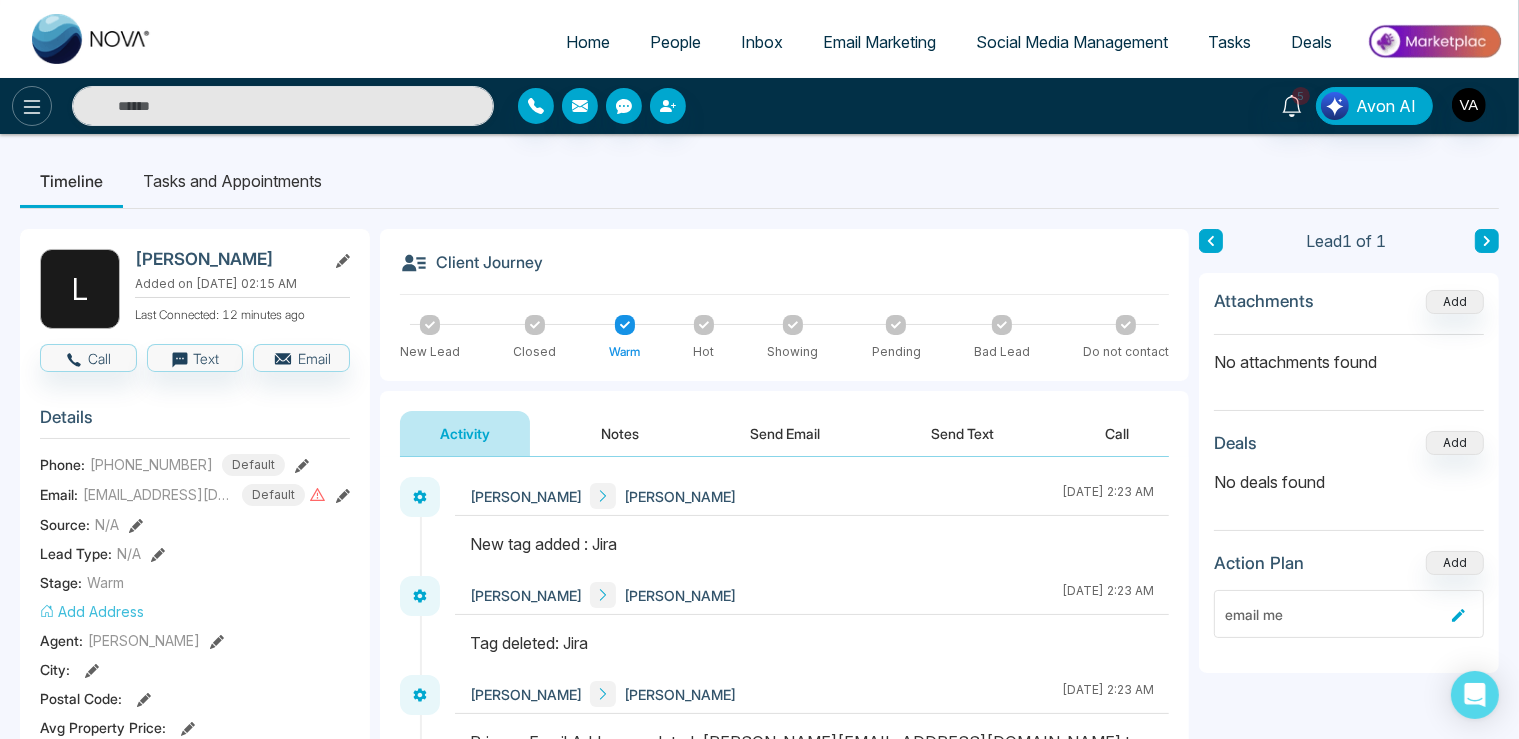 click at bounding box center [32, 106] 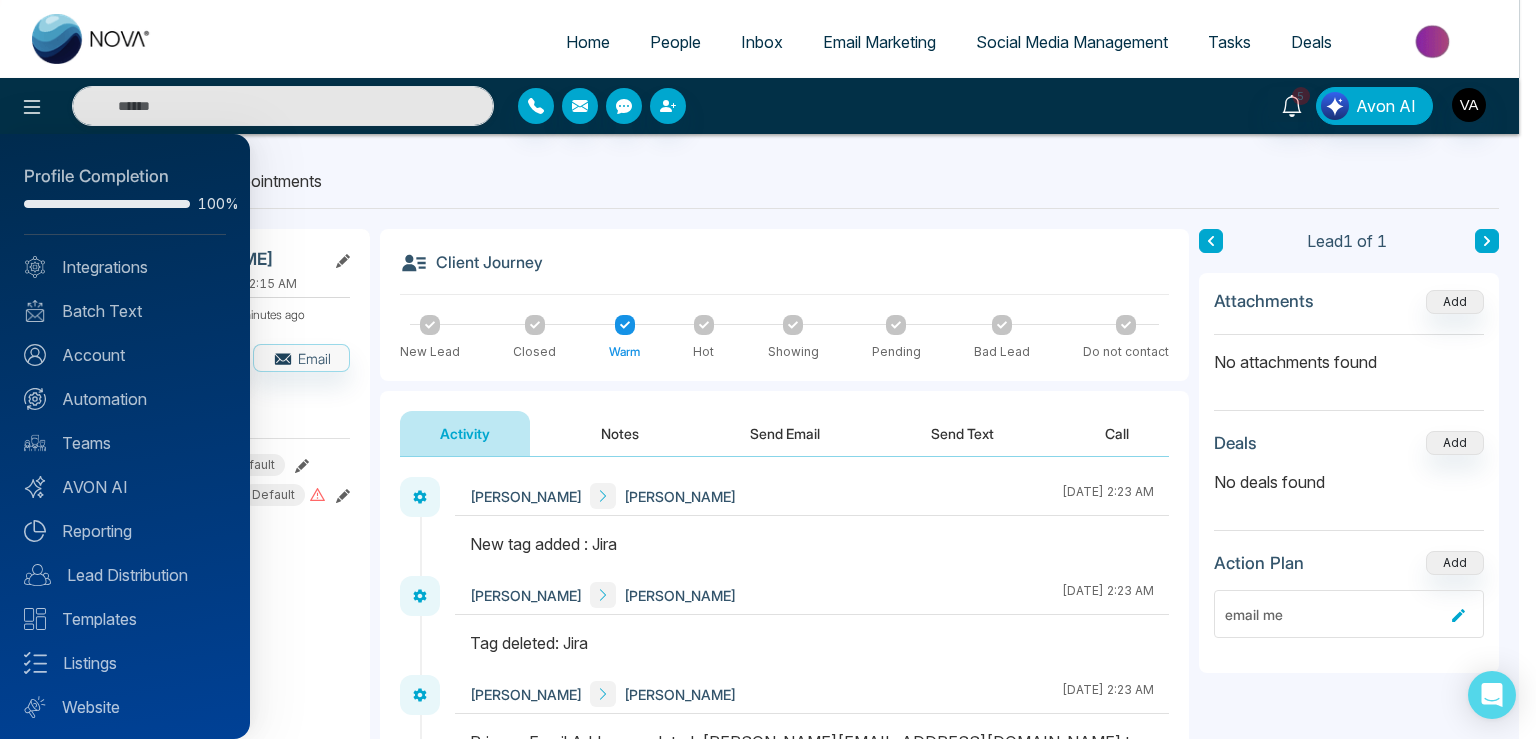 click on "Profile Completion 100% Integrations Batch Text Account Automation Teams AVON AI Reporting Lead Distribution Templates Listings Website Announcements" at bounding box center (125, 436) 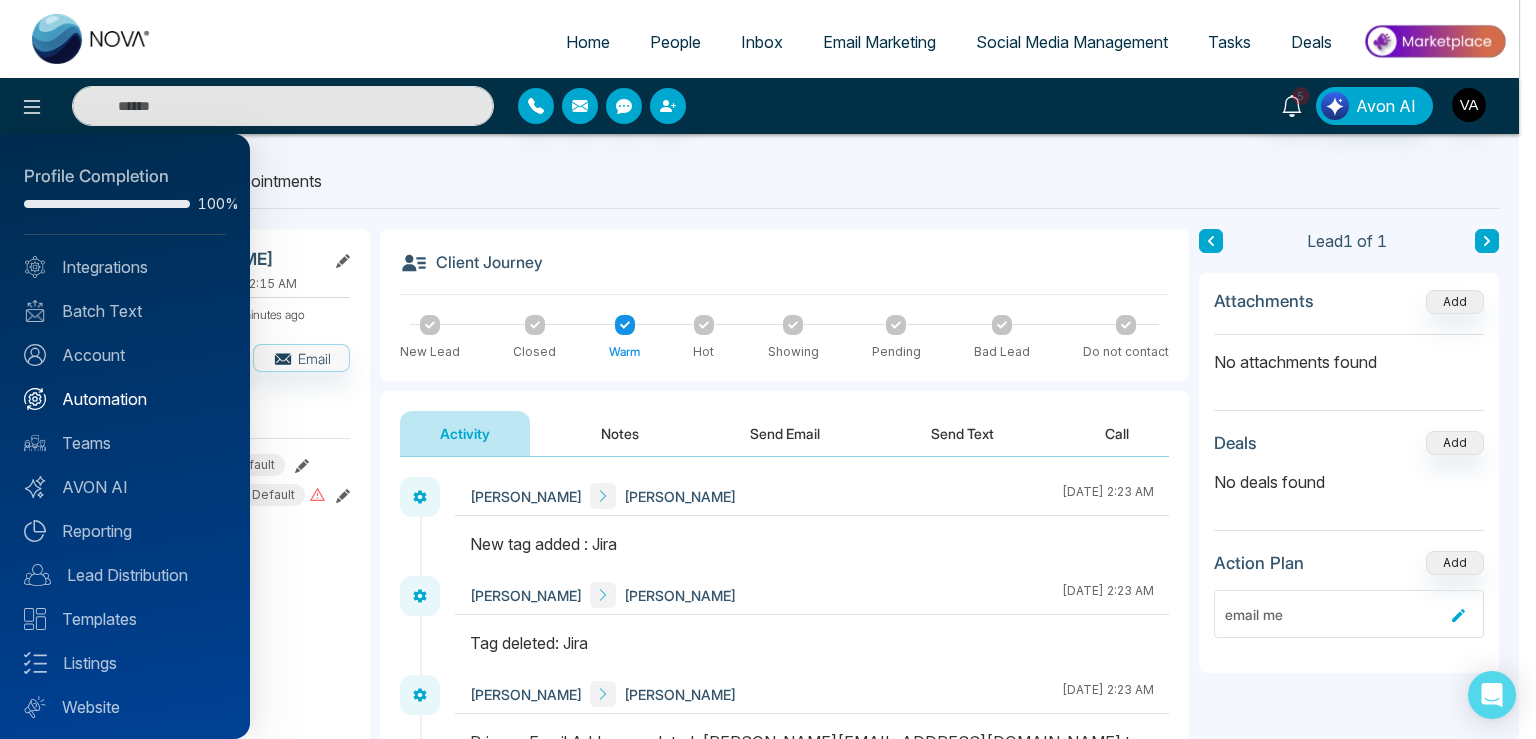 click on "Automation" at bounding box center (125, 399) 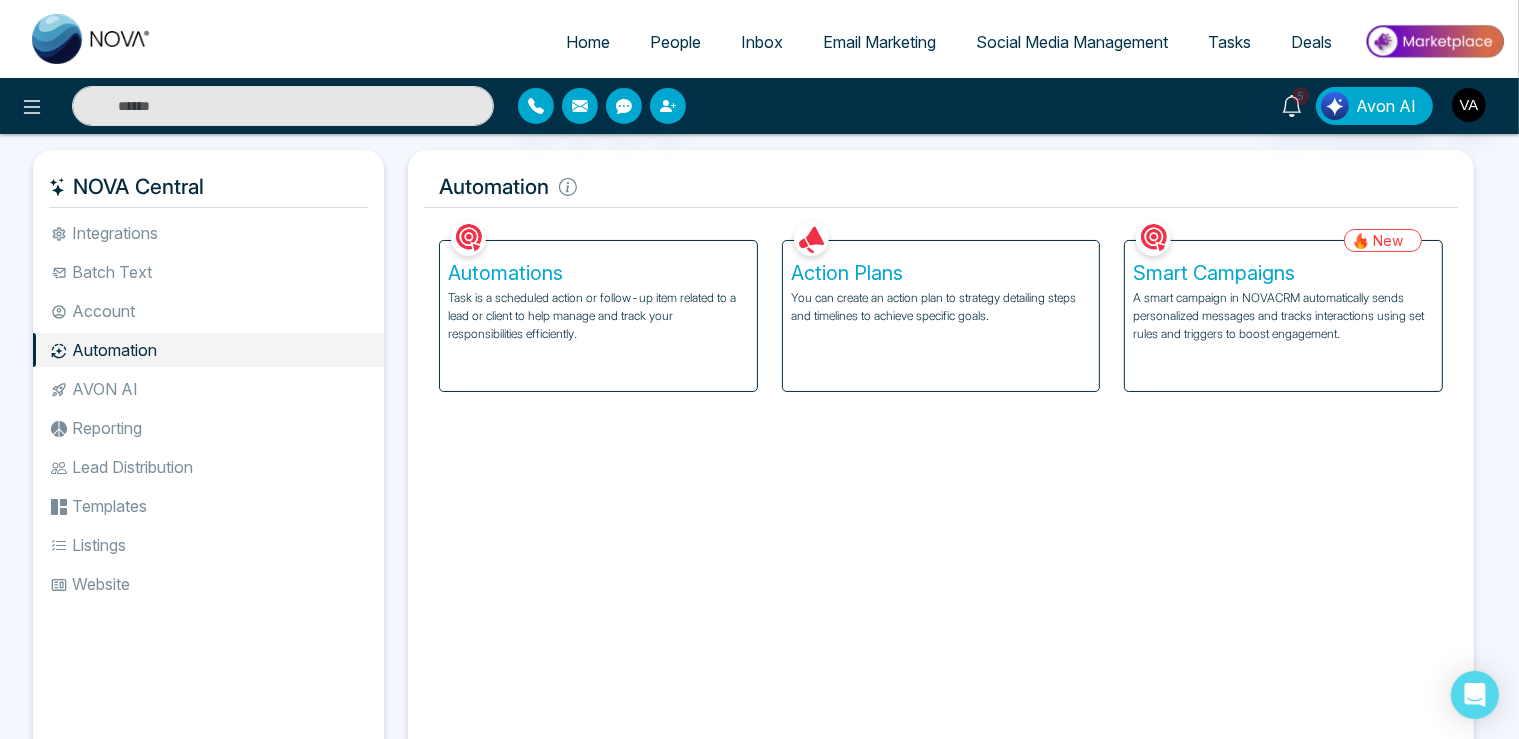 click on "Task is a scheduled action or follow-up item related to a lead or client to help manage and track your responsibilities efficiently." at bounding box center [598, 316] 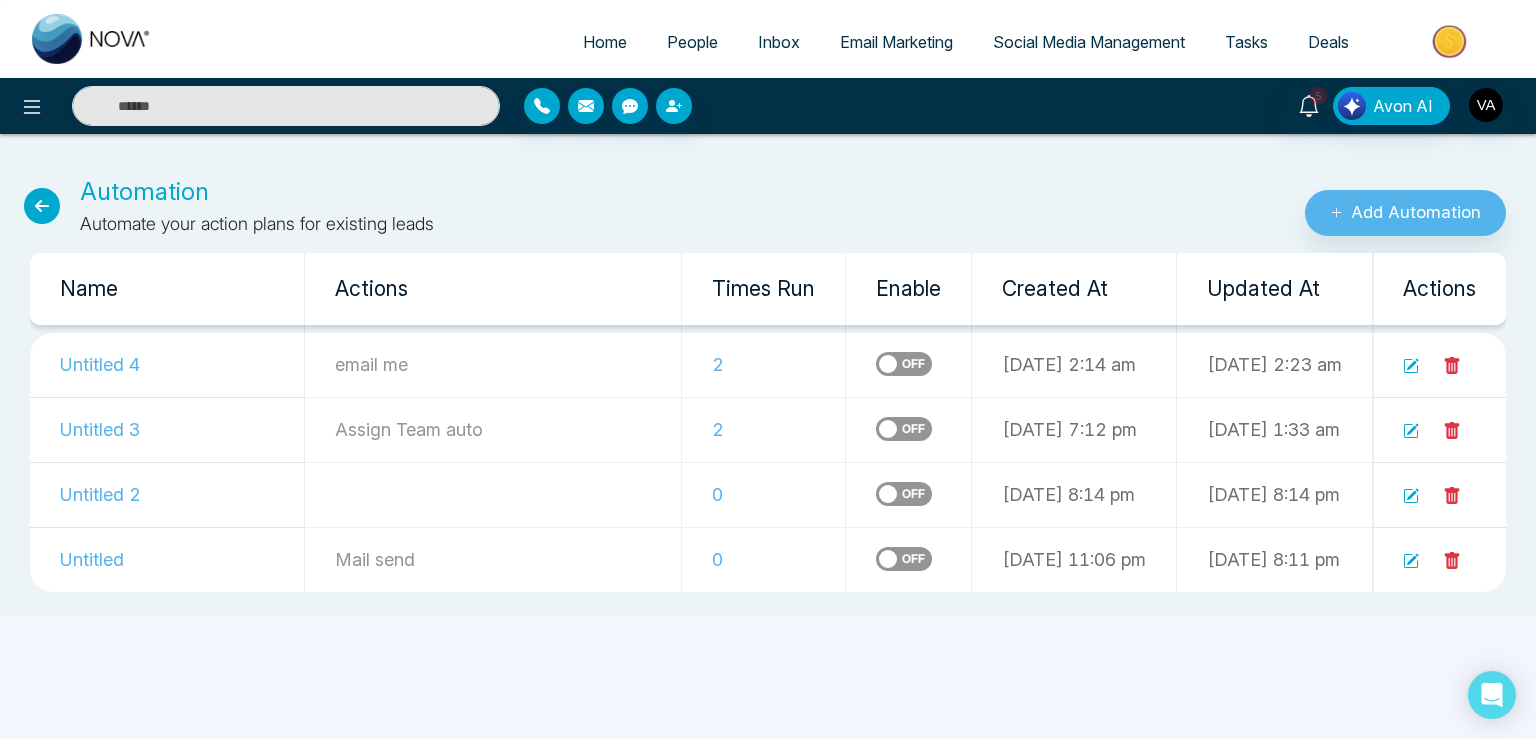 click at bounding box center (1451, 41) 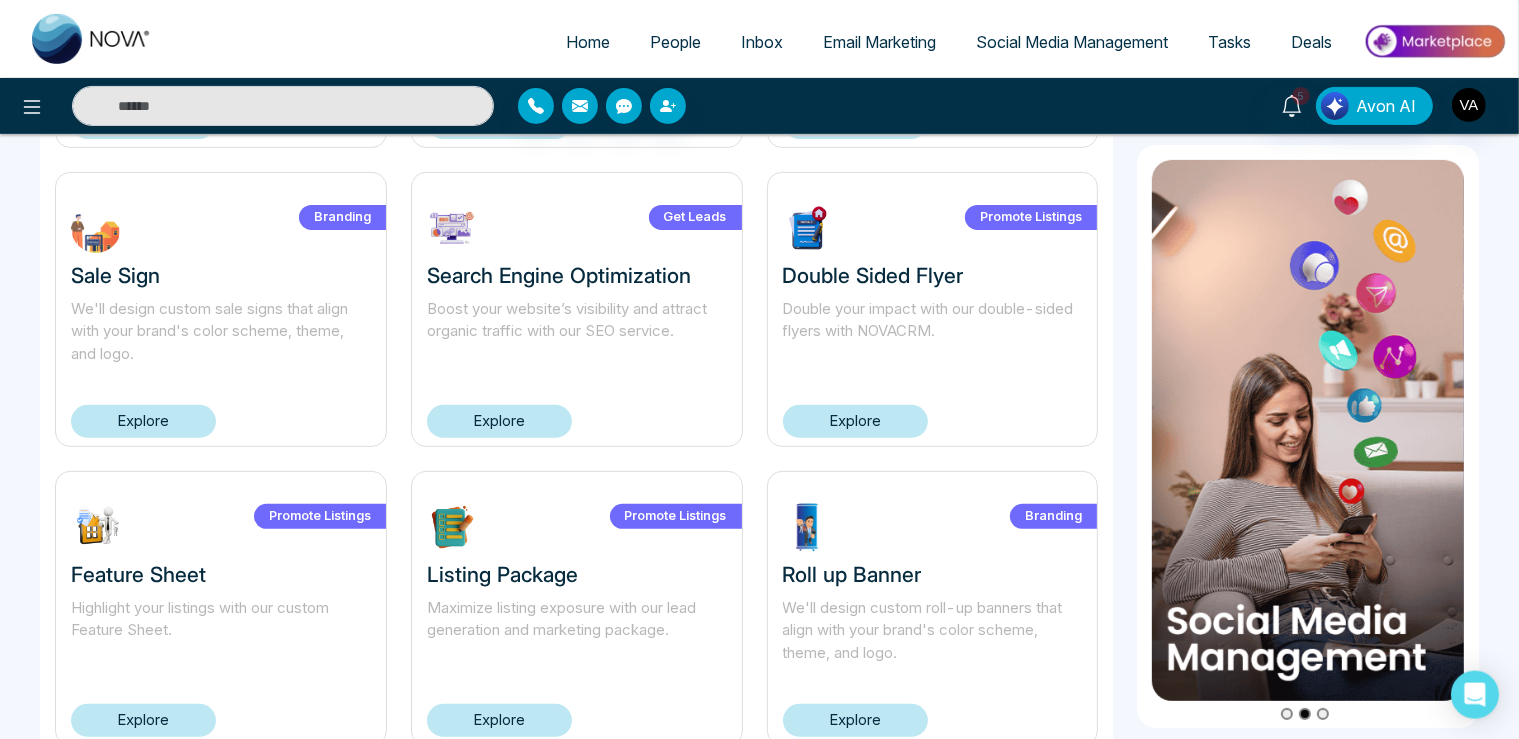 scroll, scrollTop: 739, scrollLeft: 0, axis: vertical 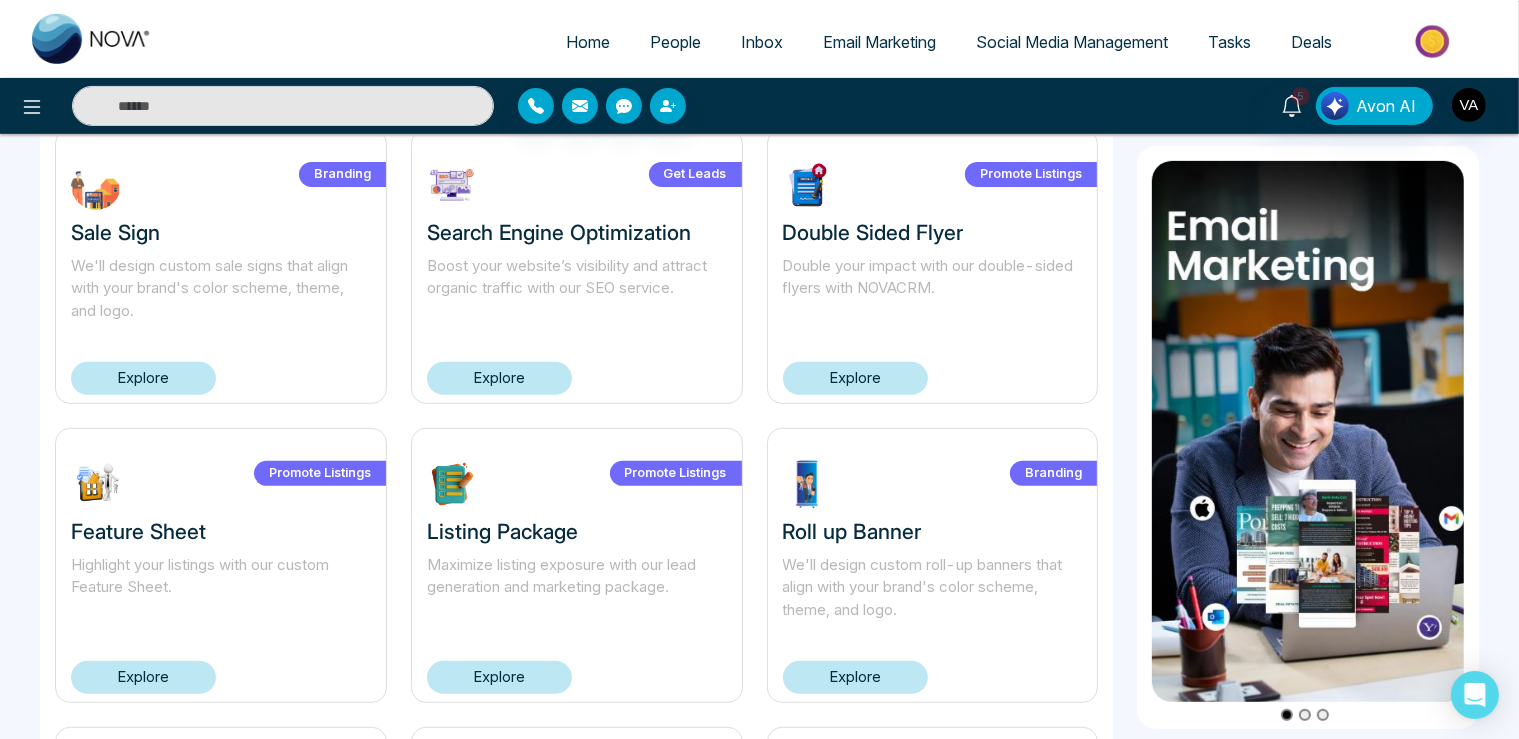click on "Explore" at bounding box center (143, 378) 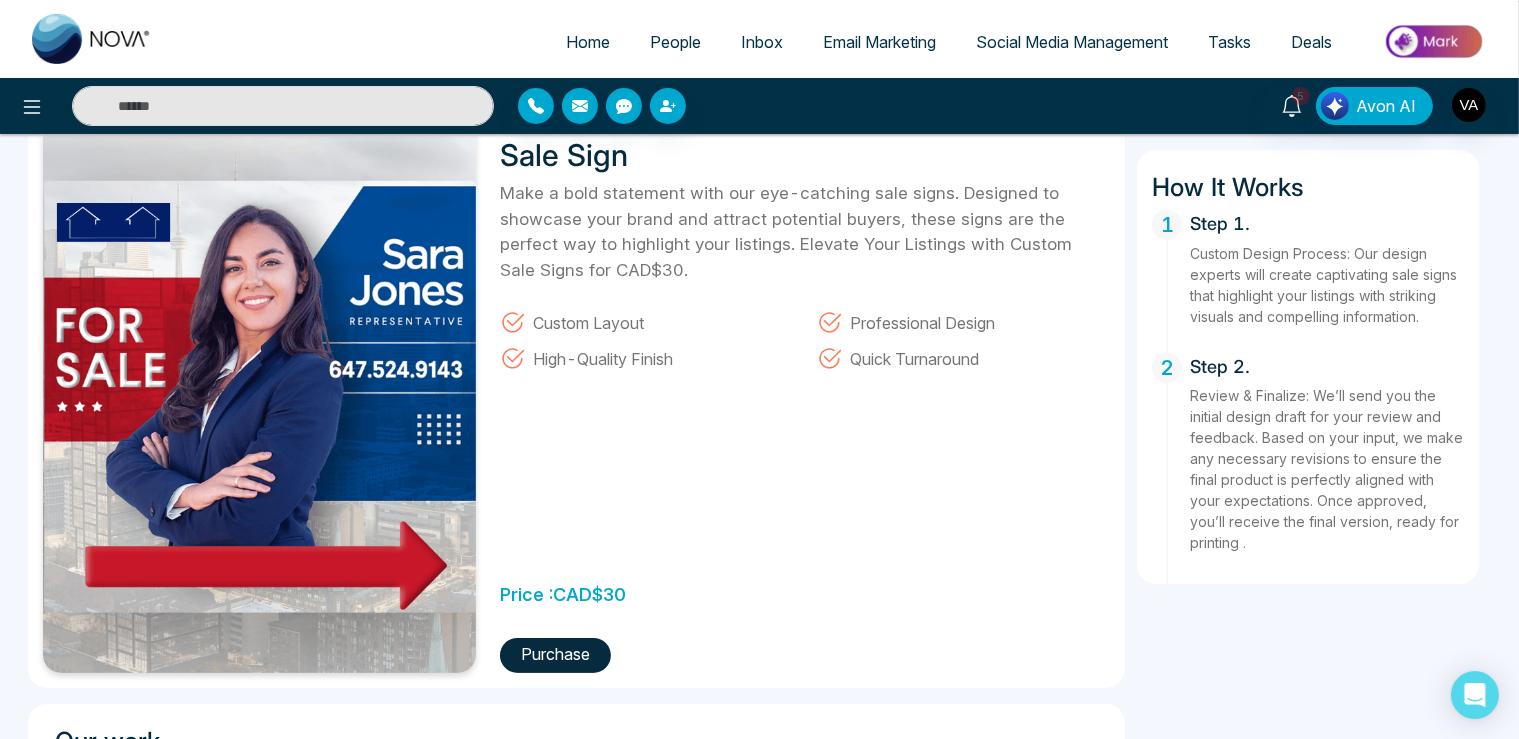 scroll, scrollTop: 0, scrollLeft: 0, axis: both 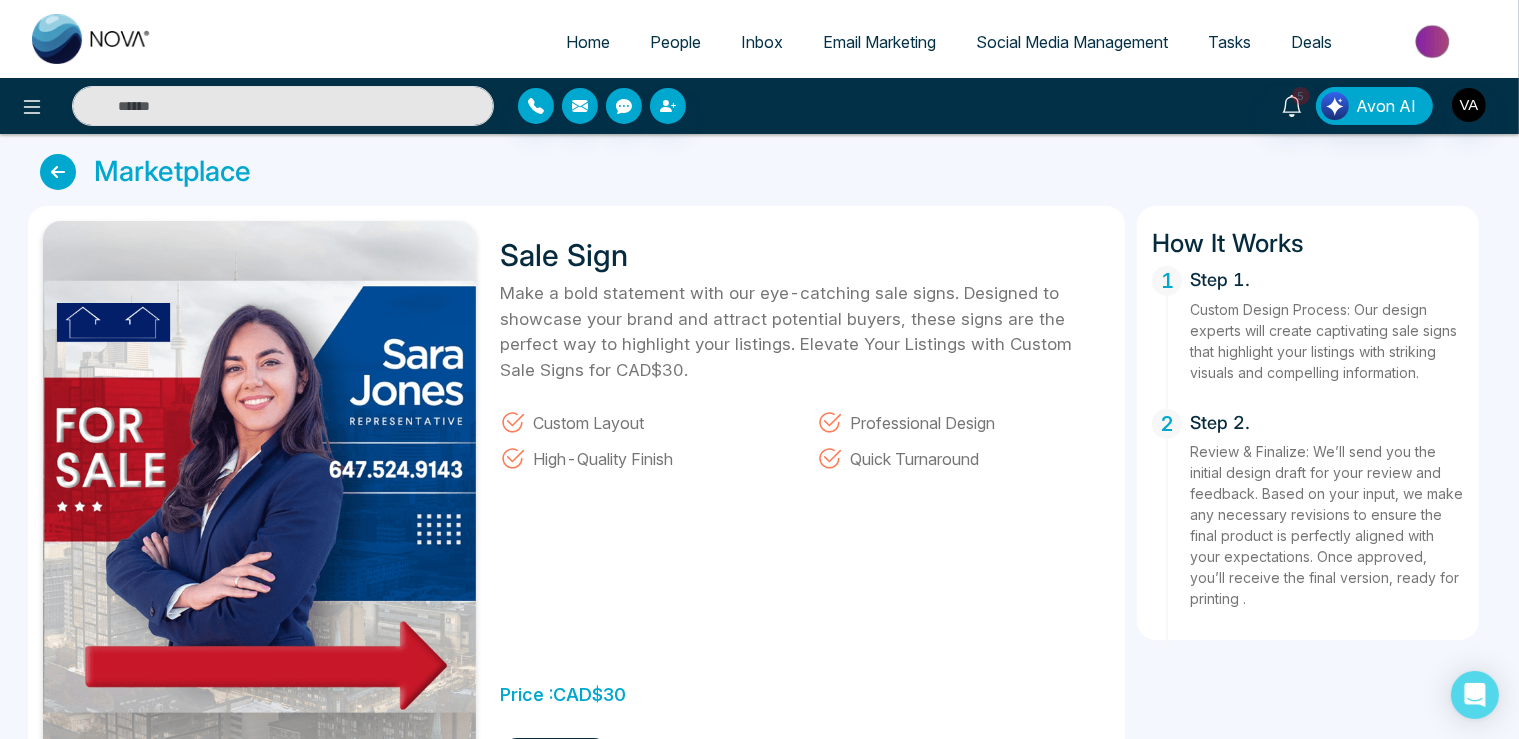 click at bounding box center (63, 172) 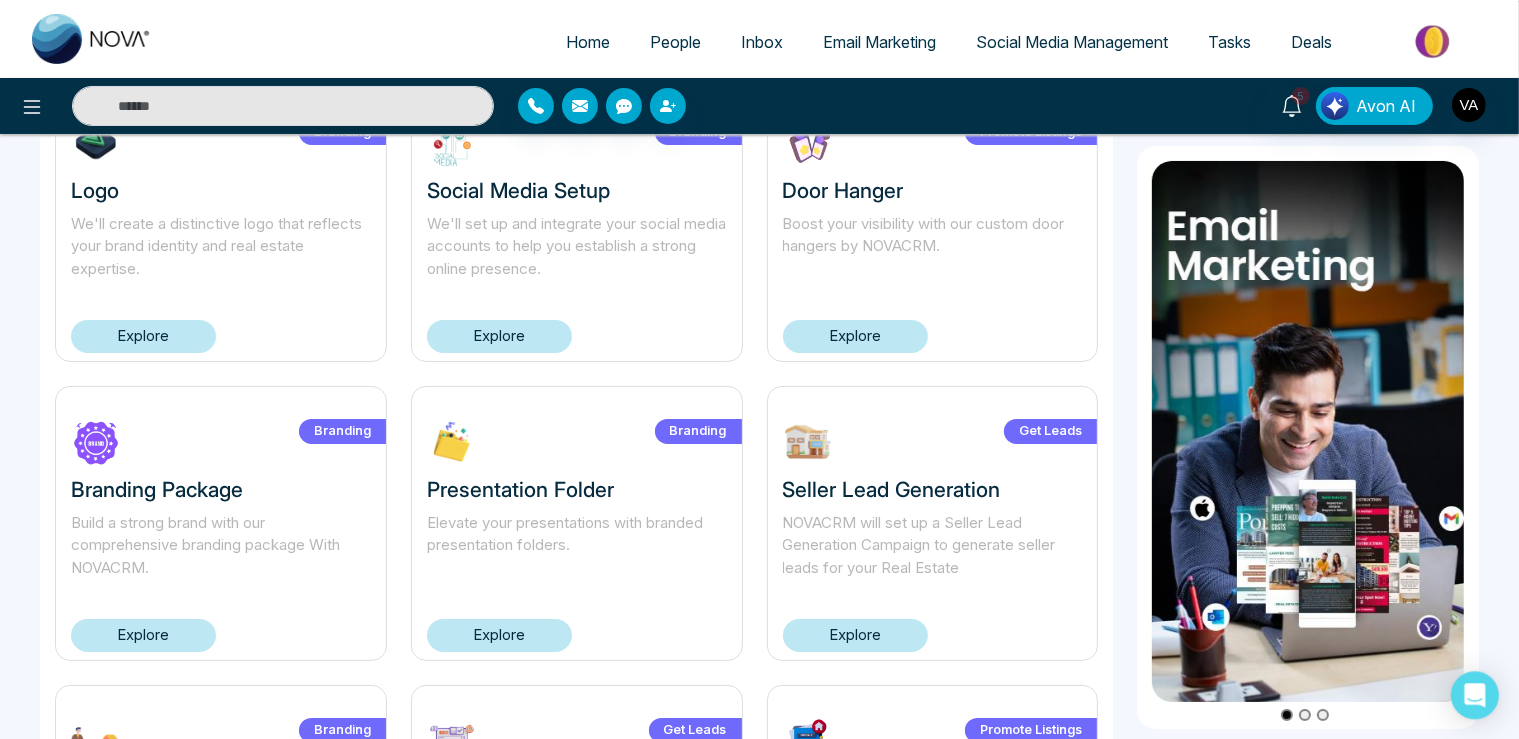 scroll, scrollTop: 211, scrollLeft: 0, axis: vertical 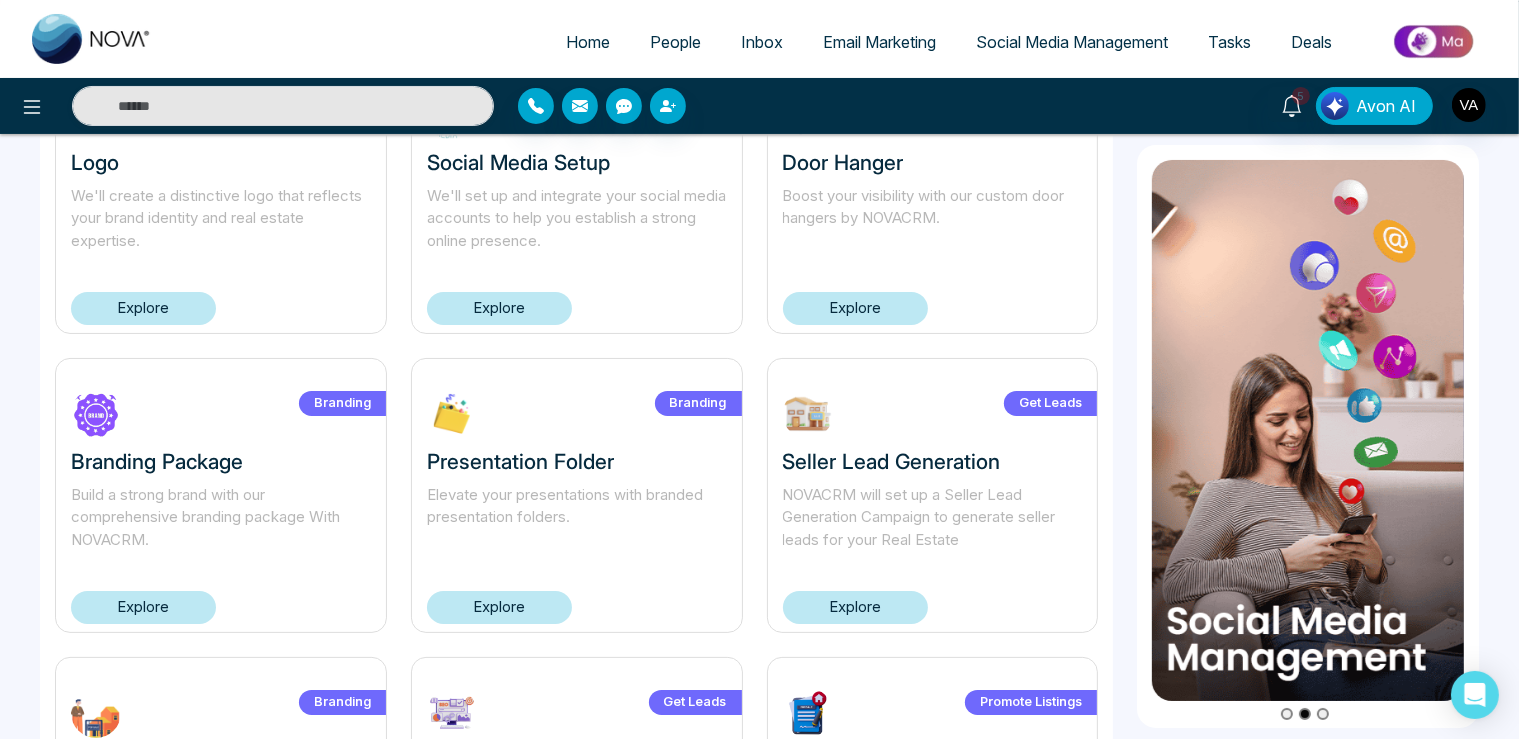 click on "Explore" at bounding box center (499, 308) 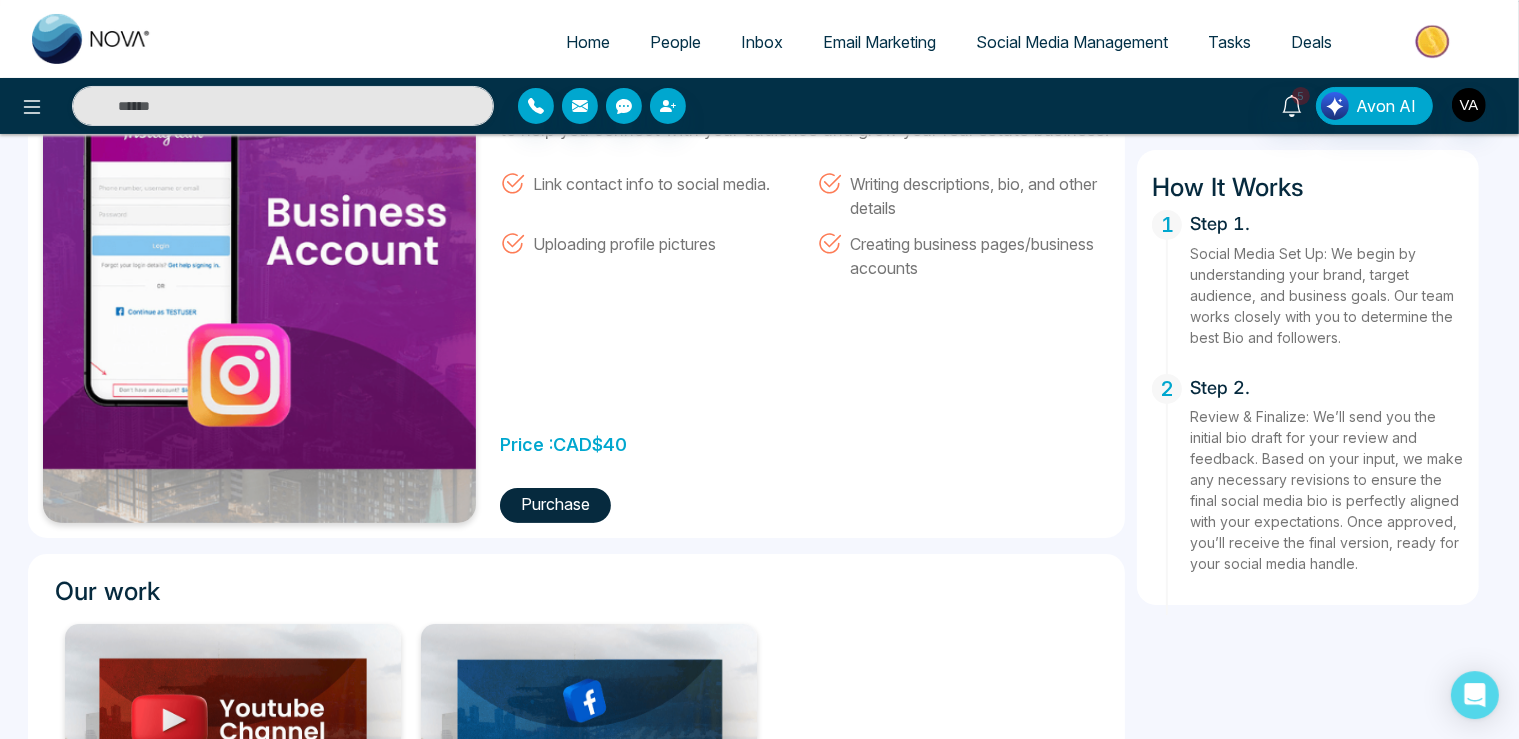scroll, scrollTop: 422, scrollLeft: 0, axis: vertical 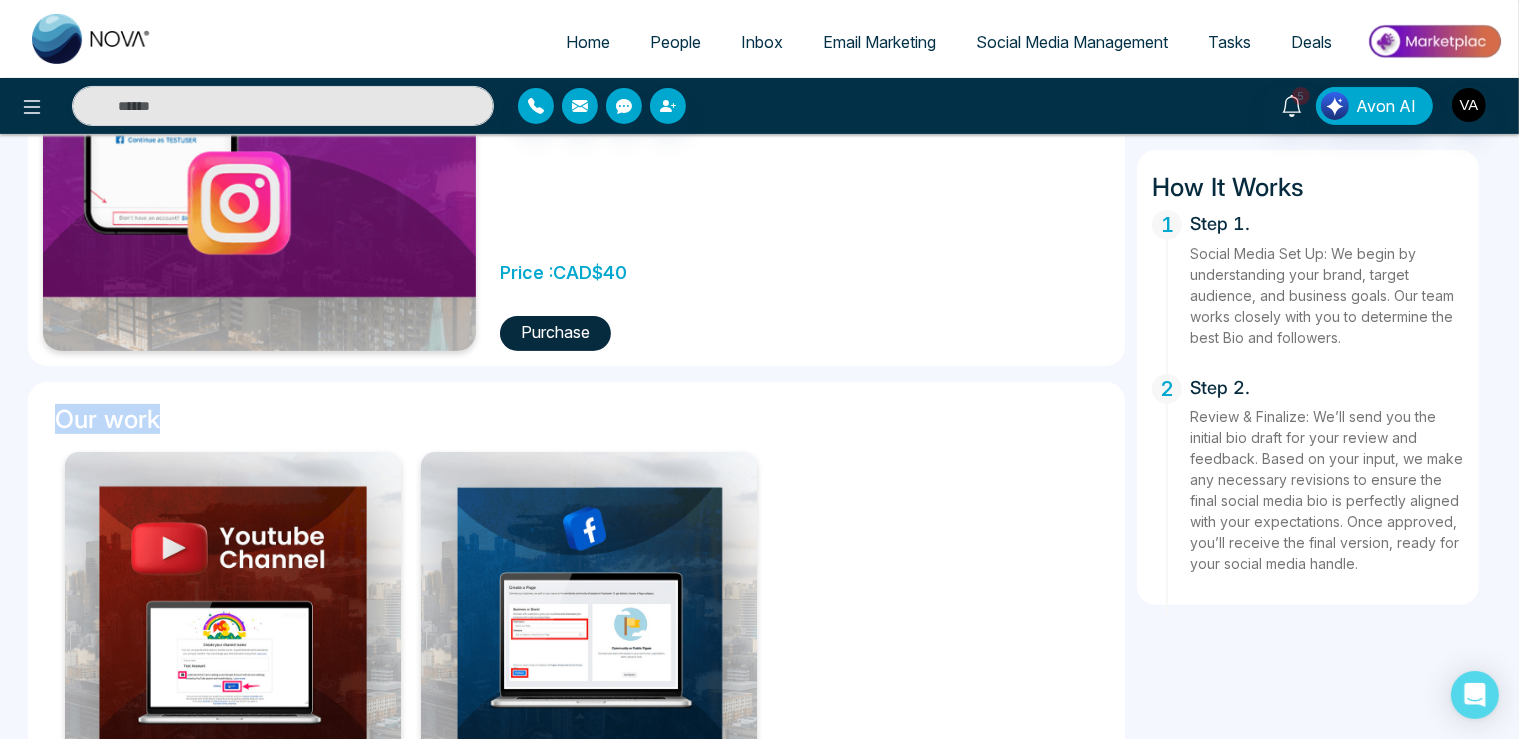 drag, startPoint x: 168, startPoint y: 415, endPoint x: 45, endPoint y: 410, distance: 123.101585 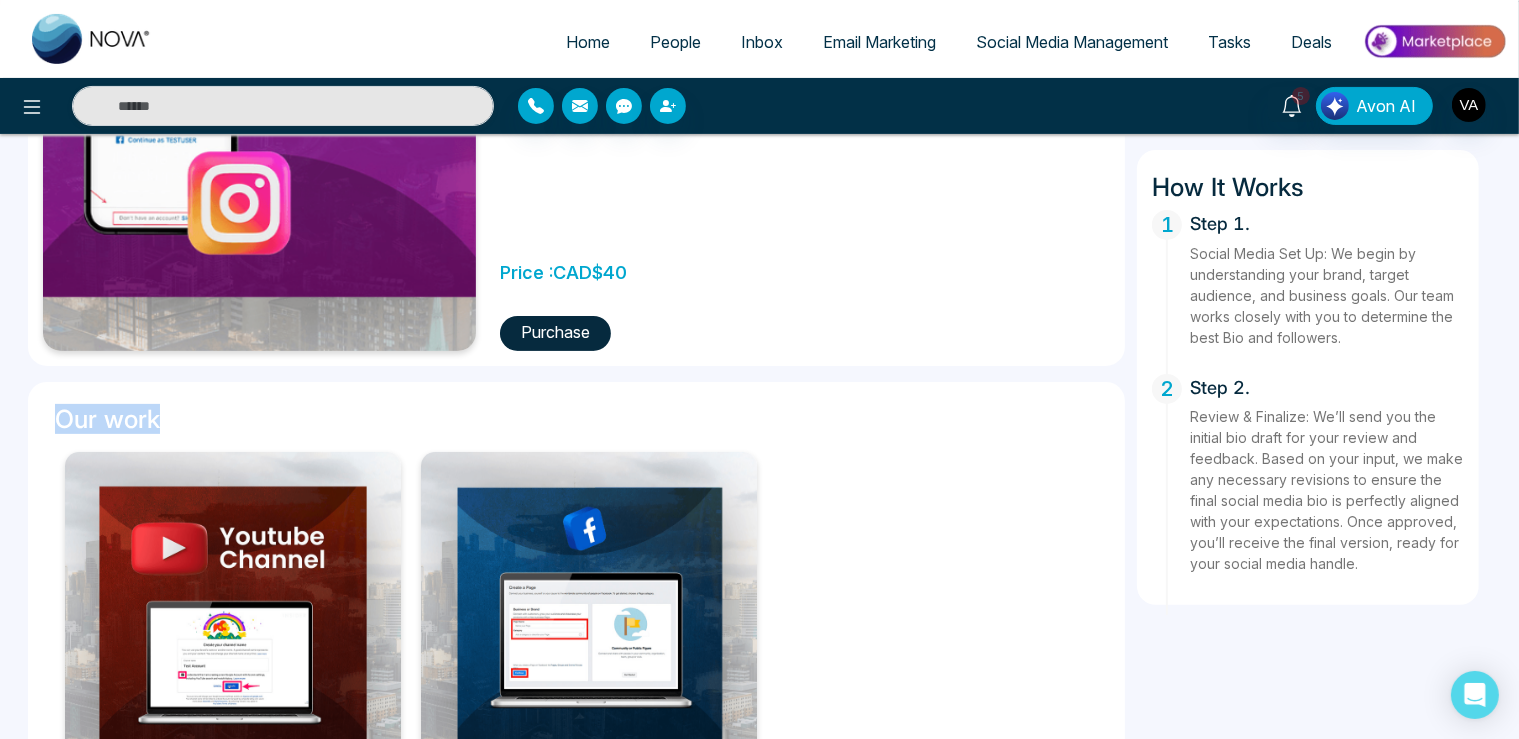click on "Our work" at bounding box center [576, 415] 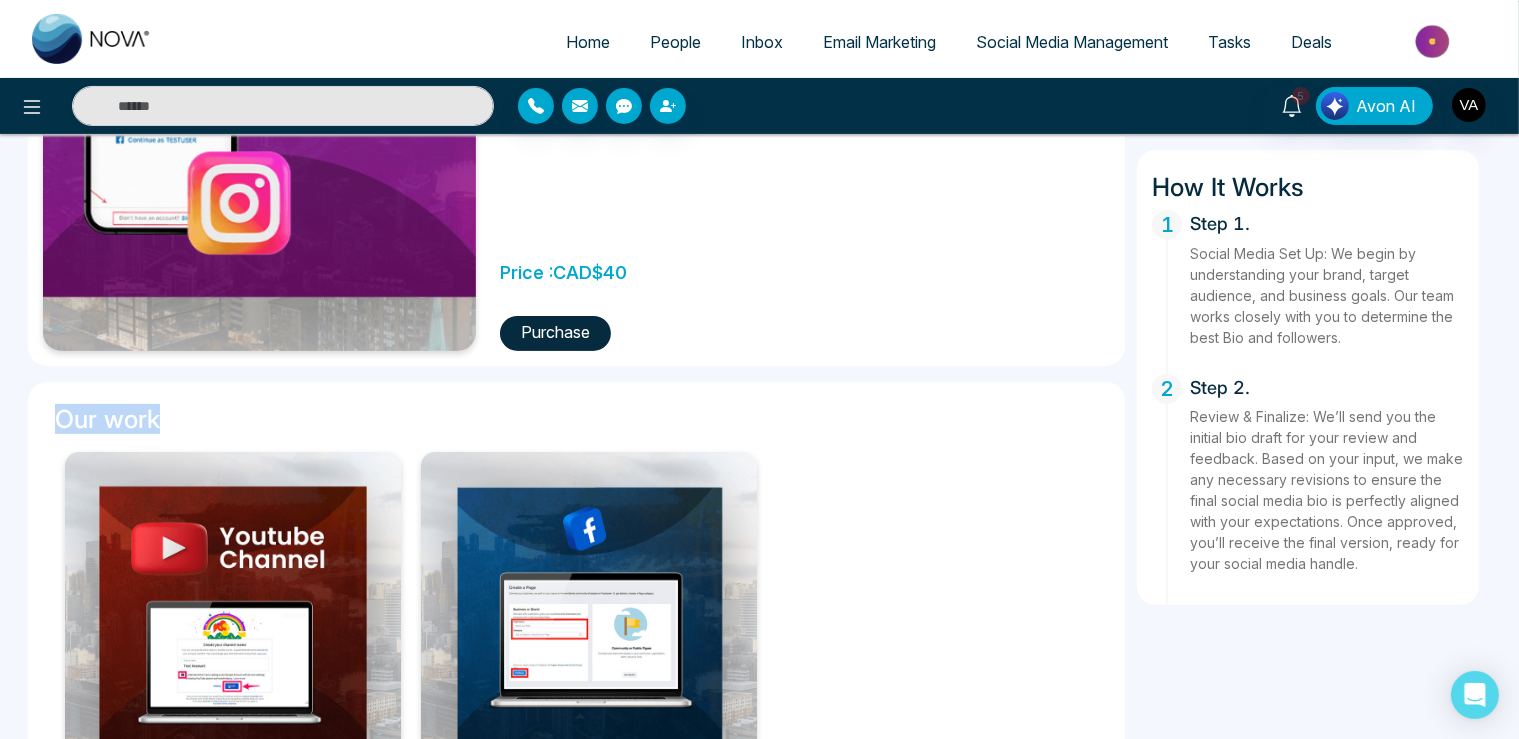 scroll, scrollTop: 0, scrollLeft: 0, axis: both 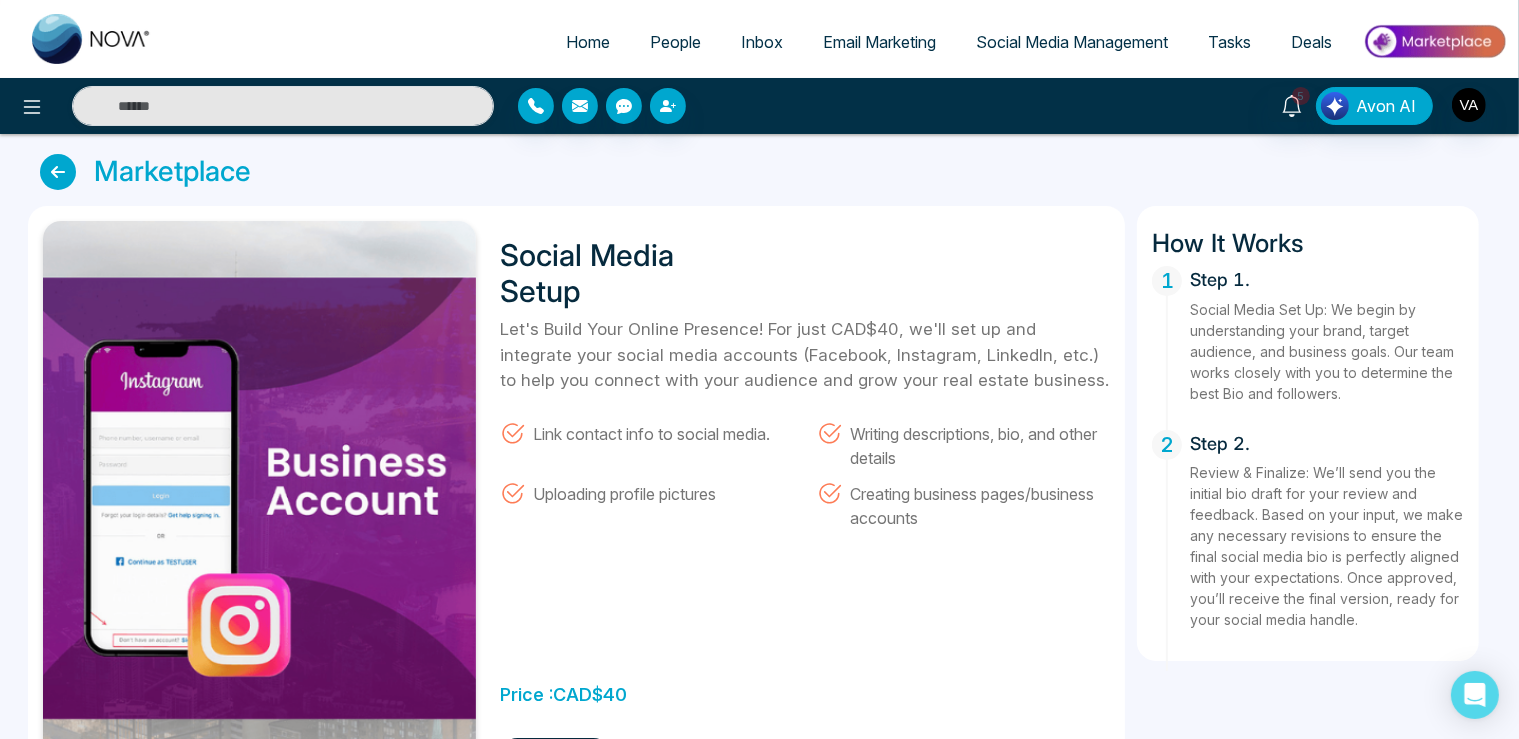 click at bounding box center (58, 172) 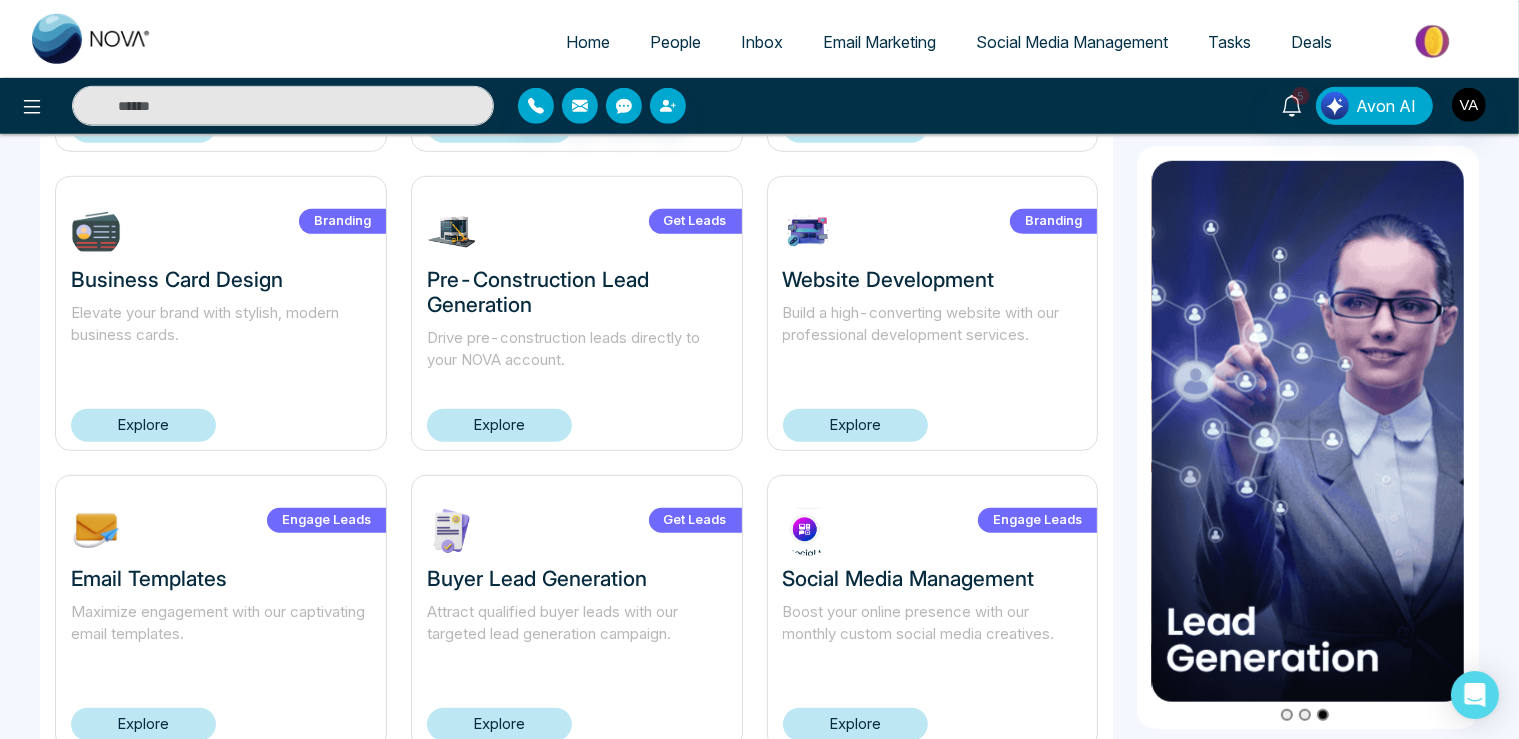 scroll, scrollTop: 1359, scrollLeft: 0, axis: vertical 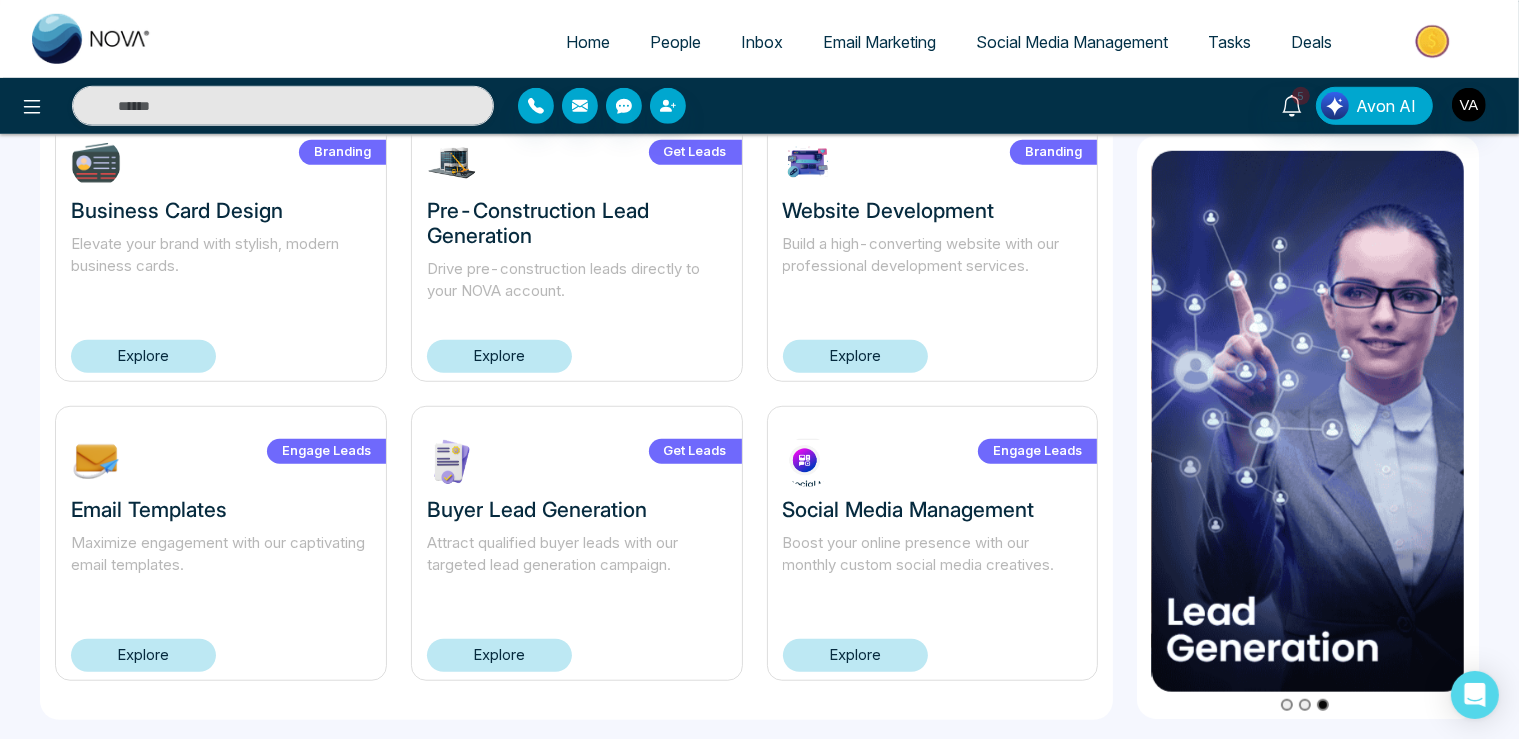 click on "Explore" at bounding box center [143, 655] 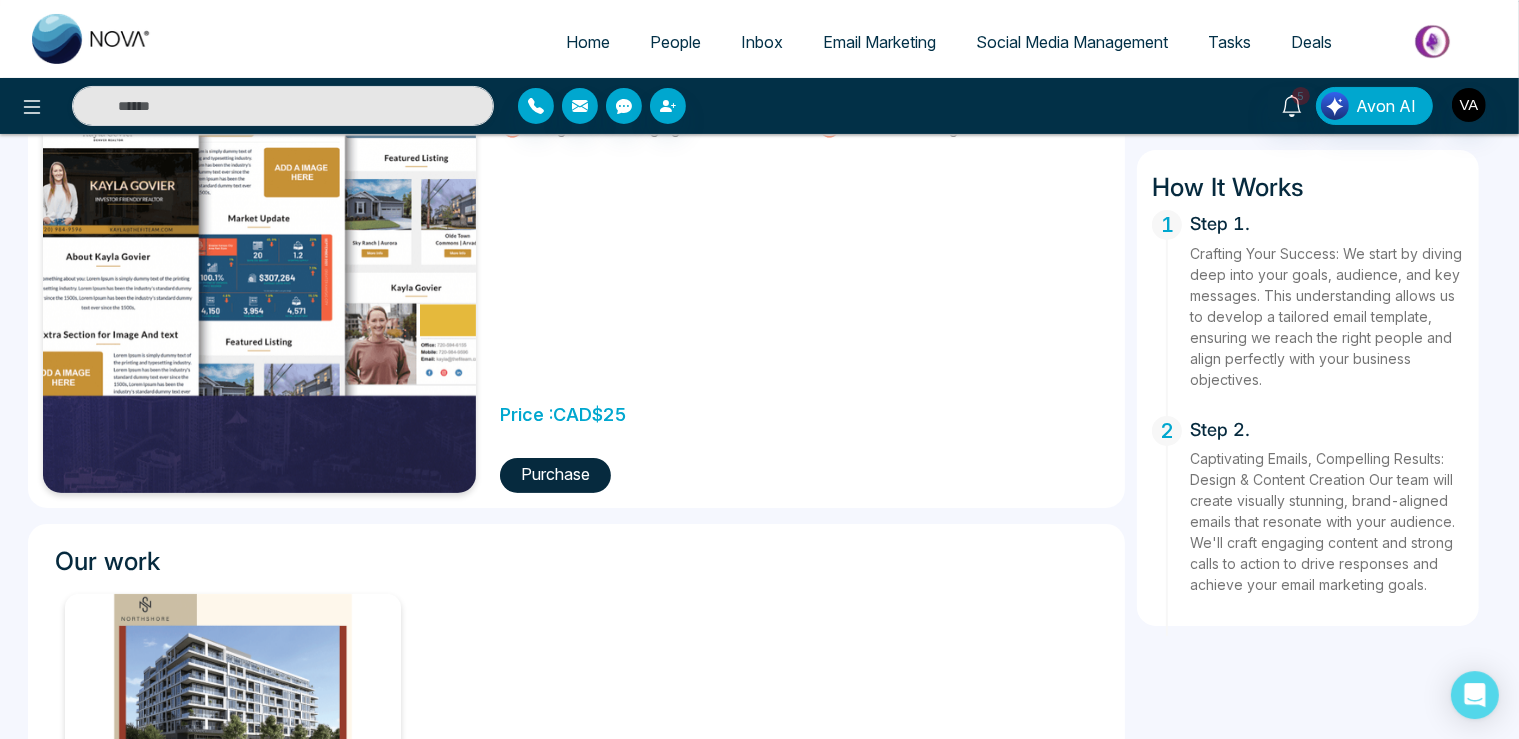 scroll, scrollTop: 316, scrollLeft: 0, axis: vertical 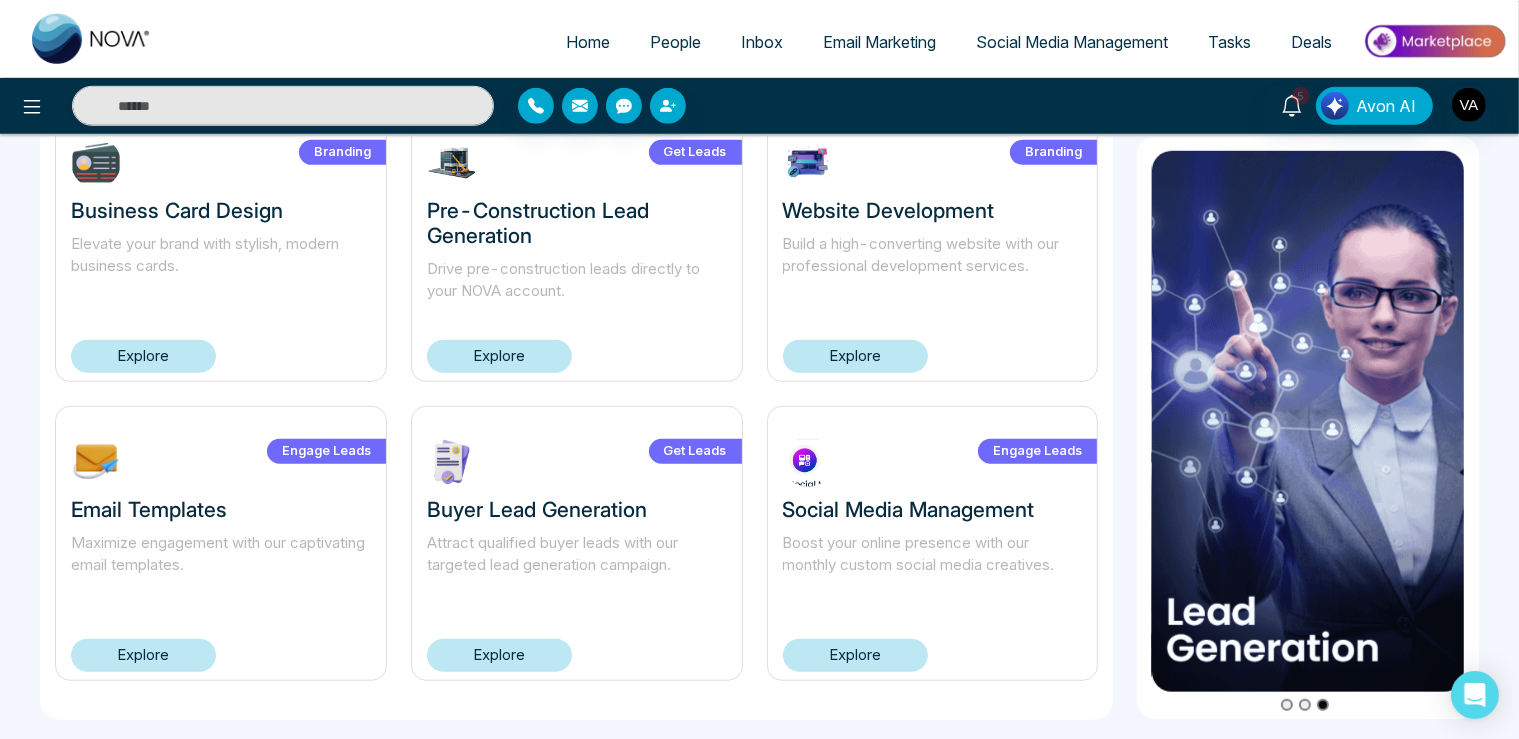 click on "Explore" at bounding box center [855, 655] 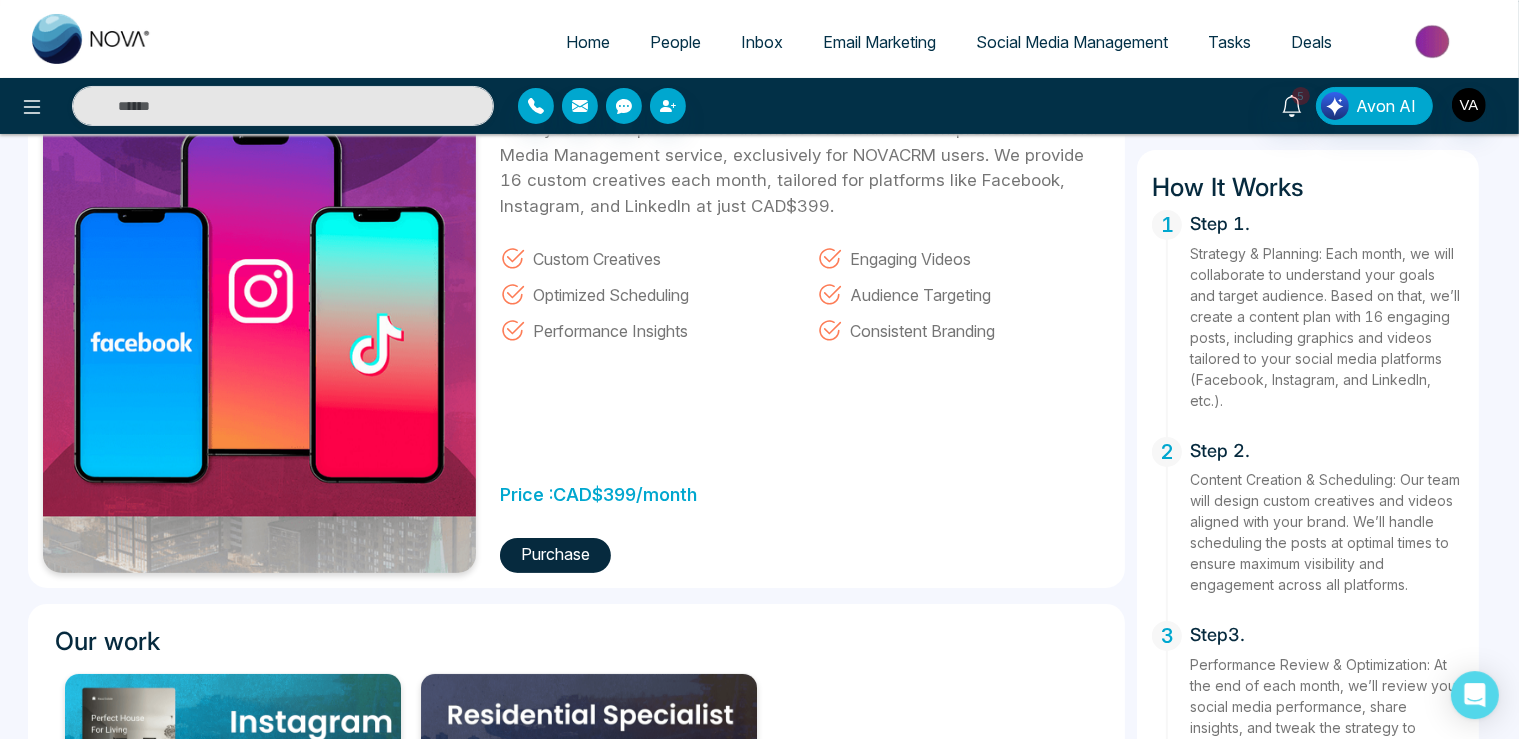 scroll, scrollTop: 316, scrollLeft: 0, axis: vertical 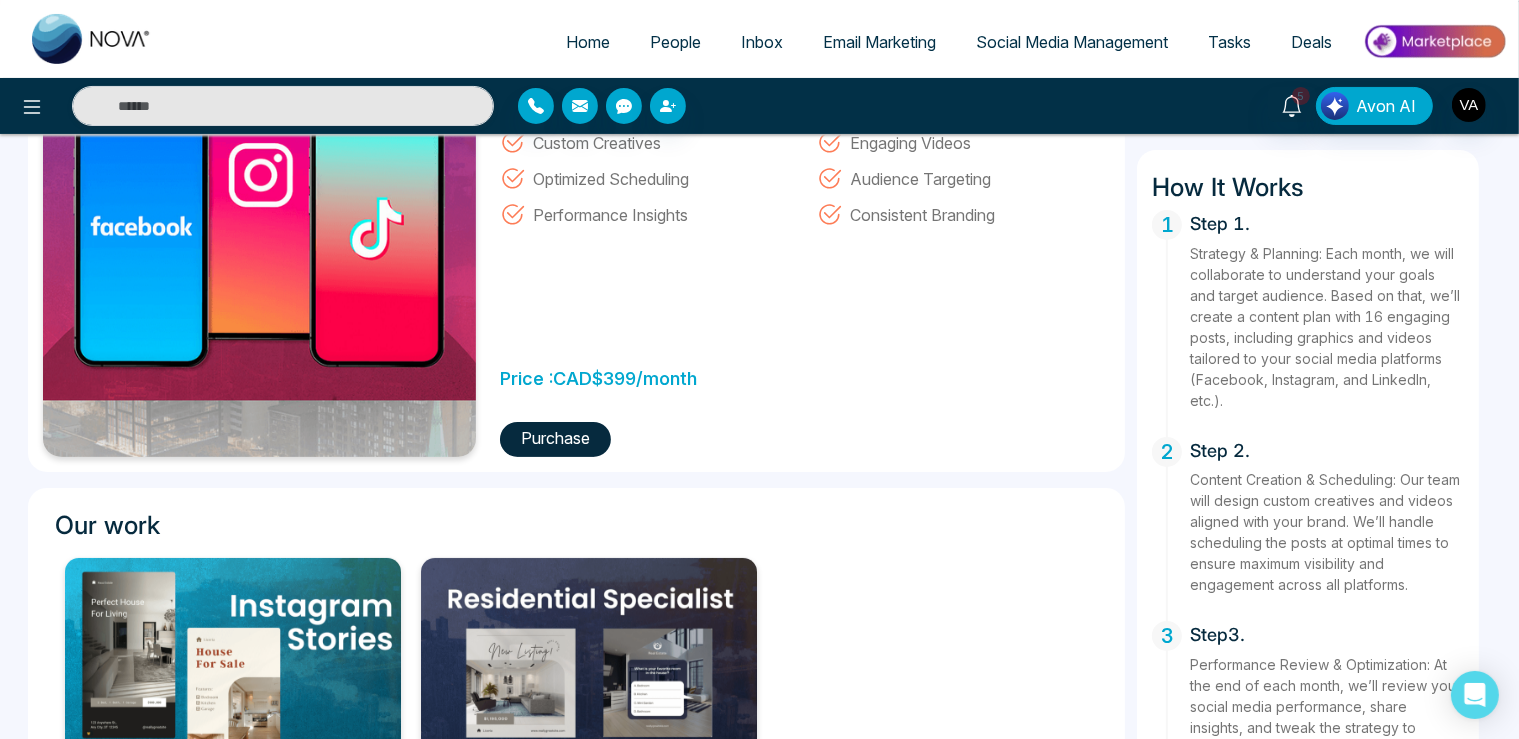 click on "Purchase" at bounding box center (555, 439) 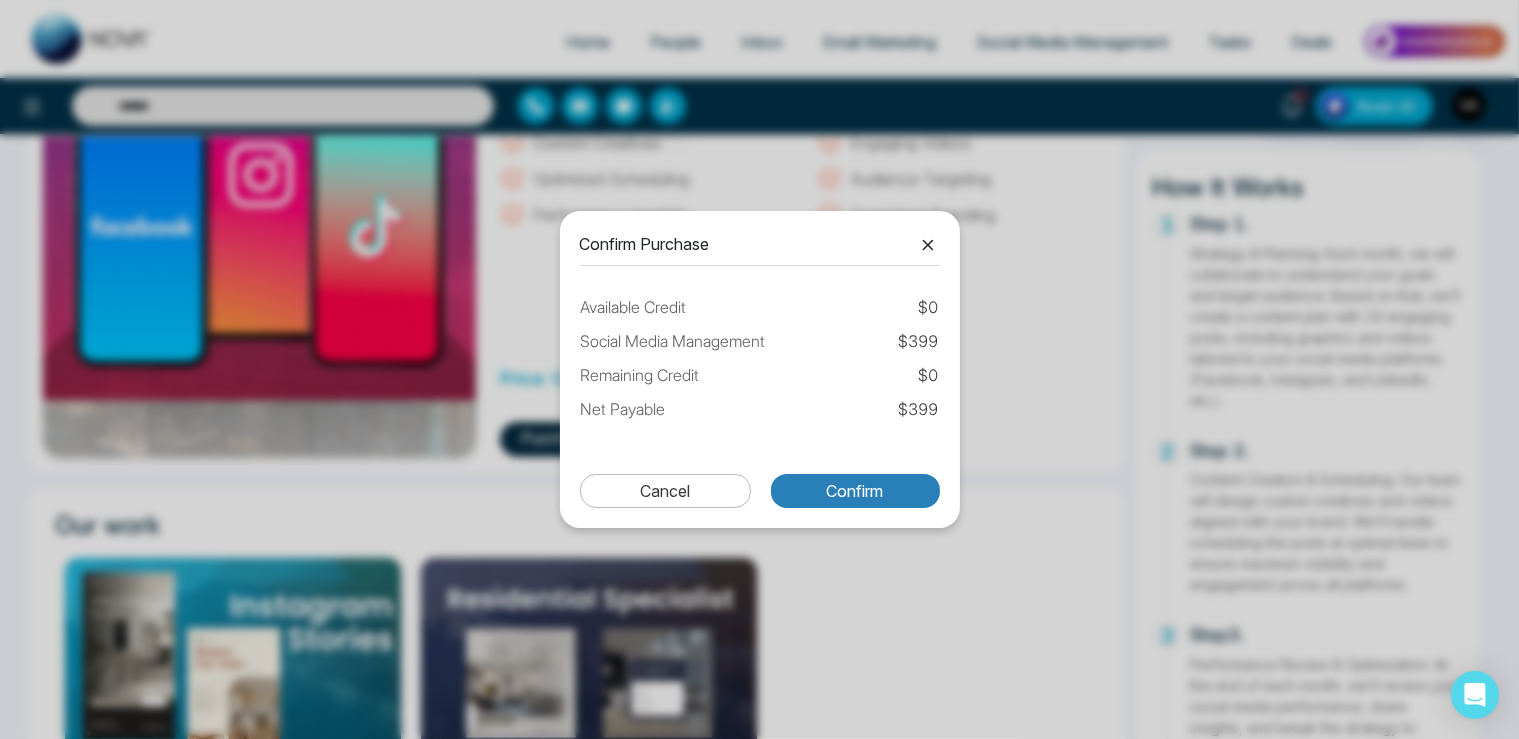 click on "Confirm" at bounding box center (855, 491) 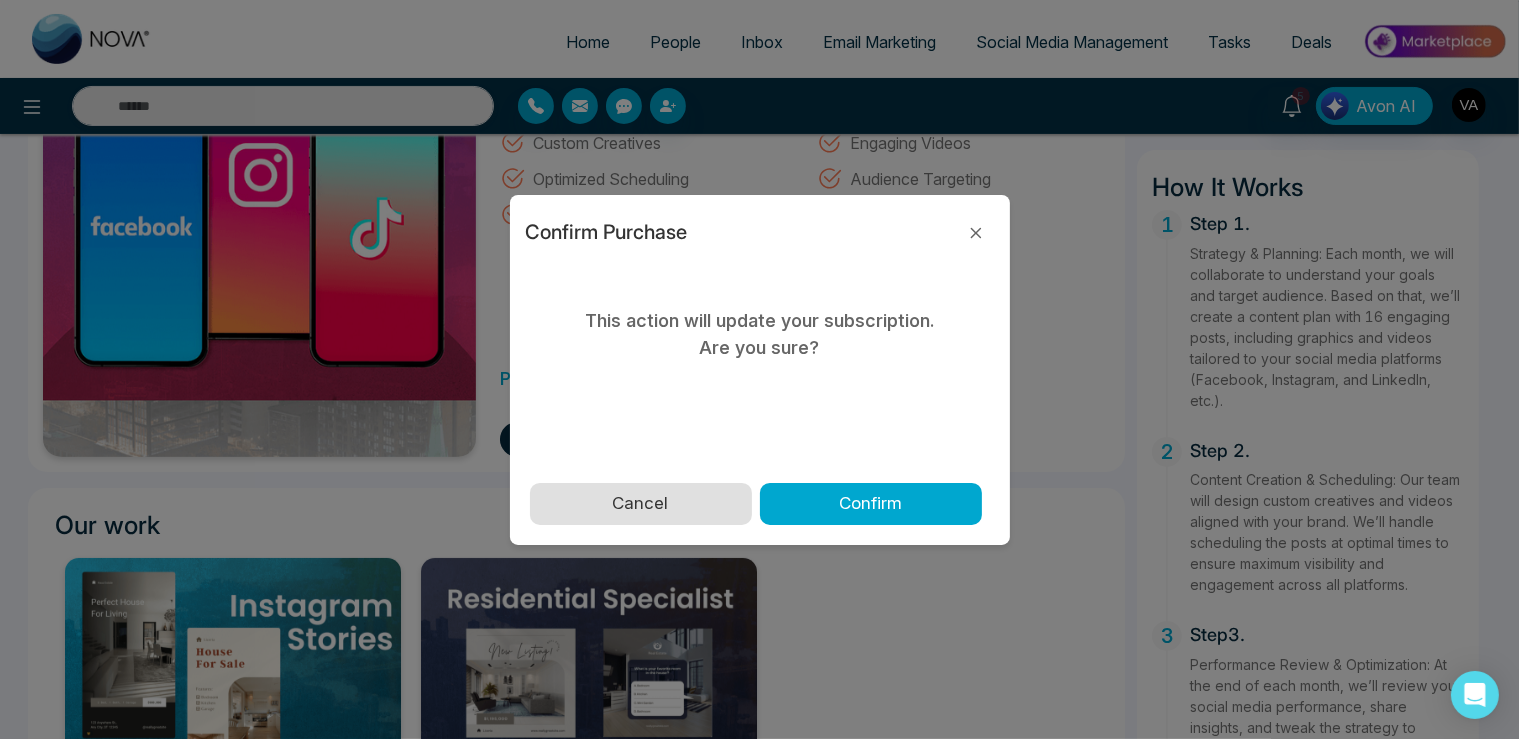 click on "Cancel" at bounding box center (641, 504) 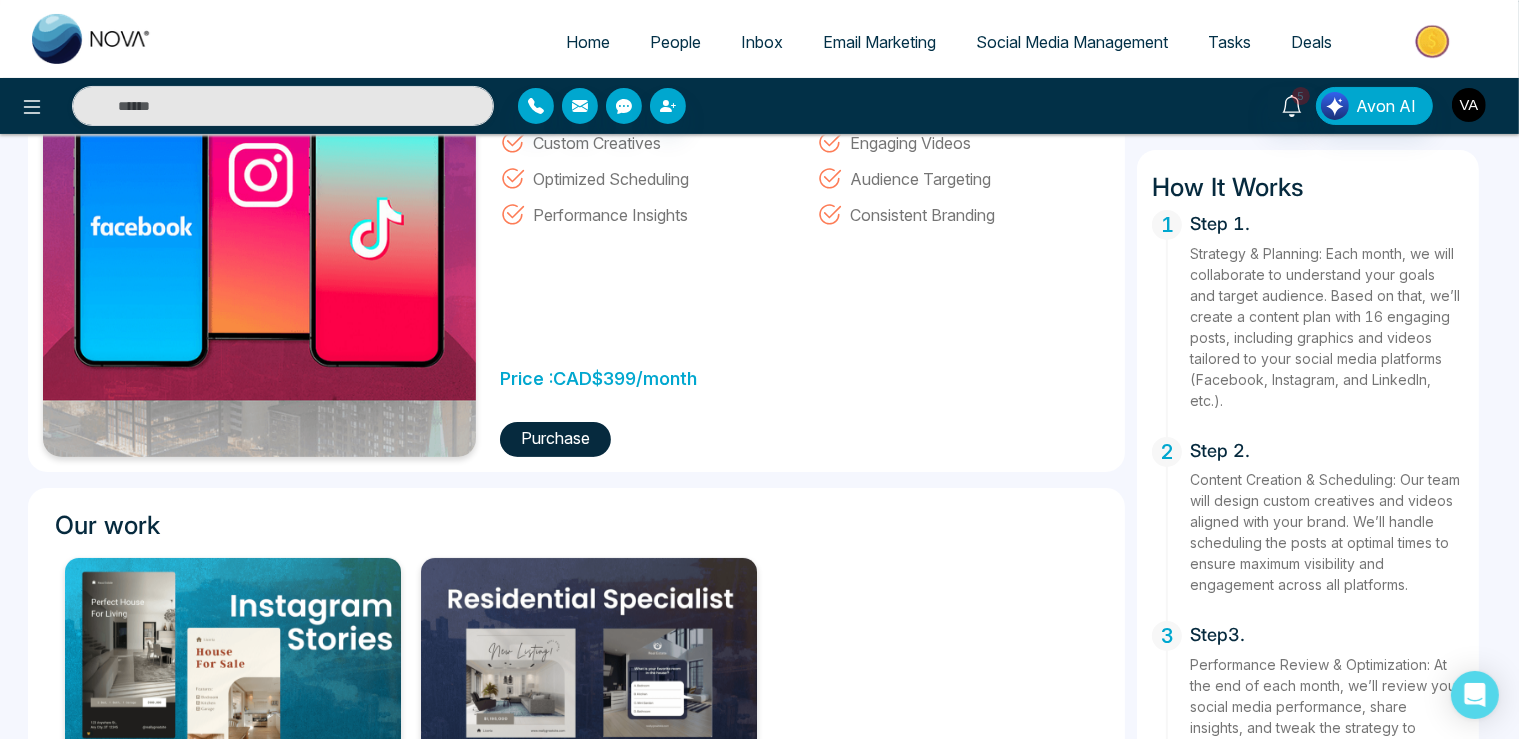 click at bounding box center [1469, 105] 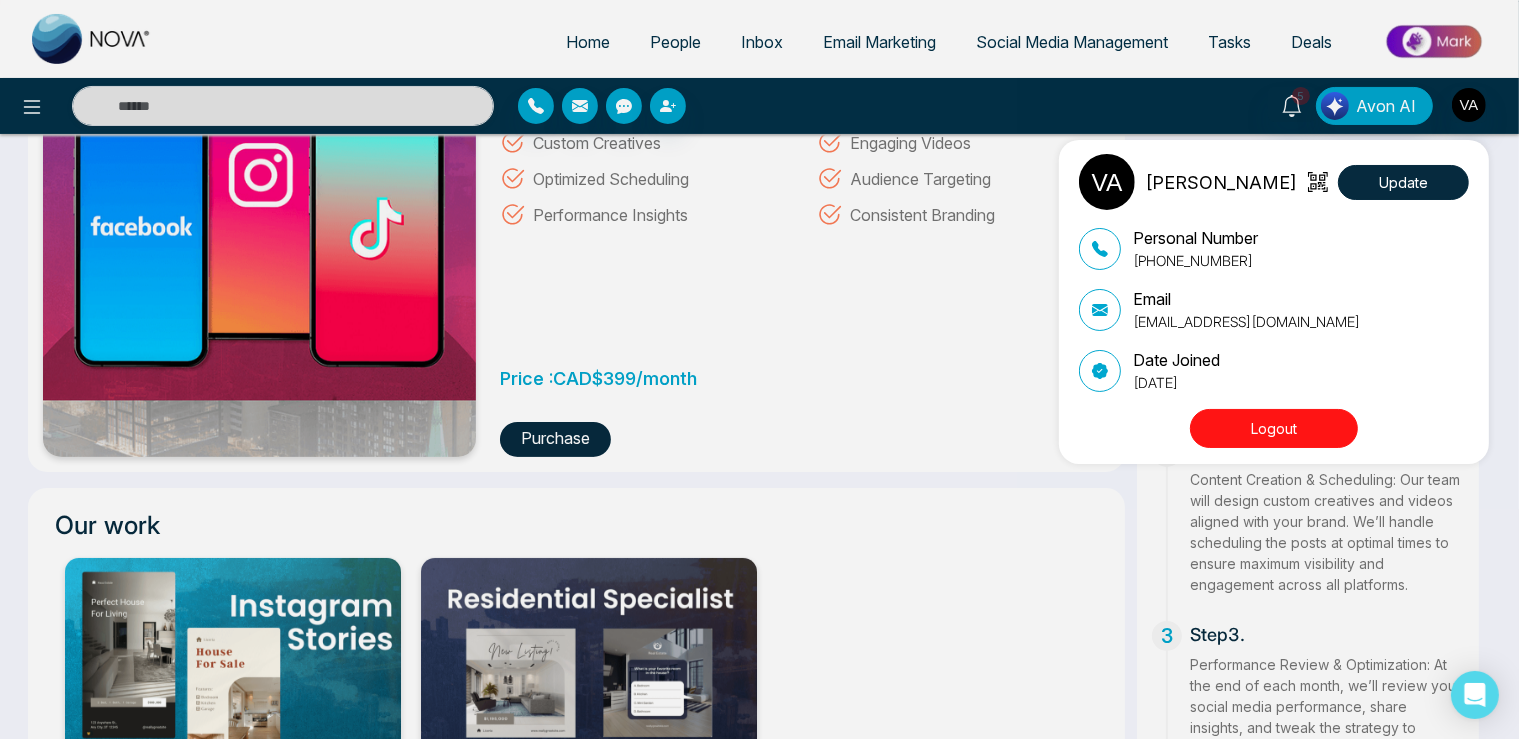 click on "Logout" at bounding box center [1274, 428] 